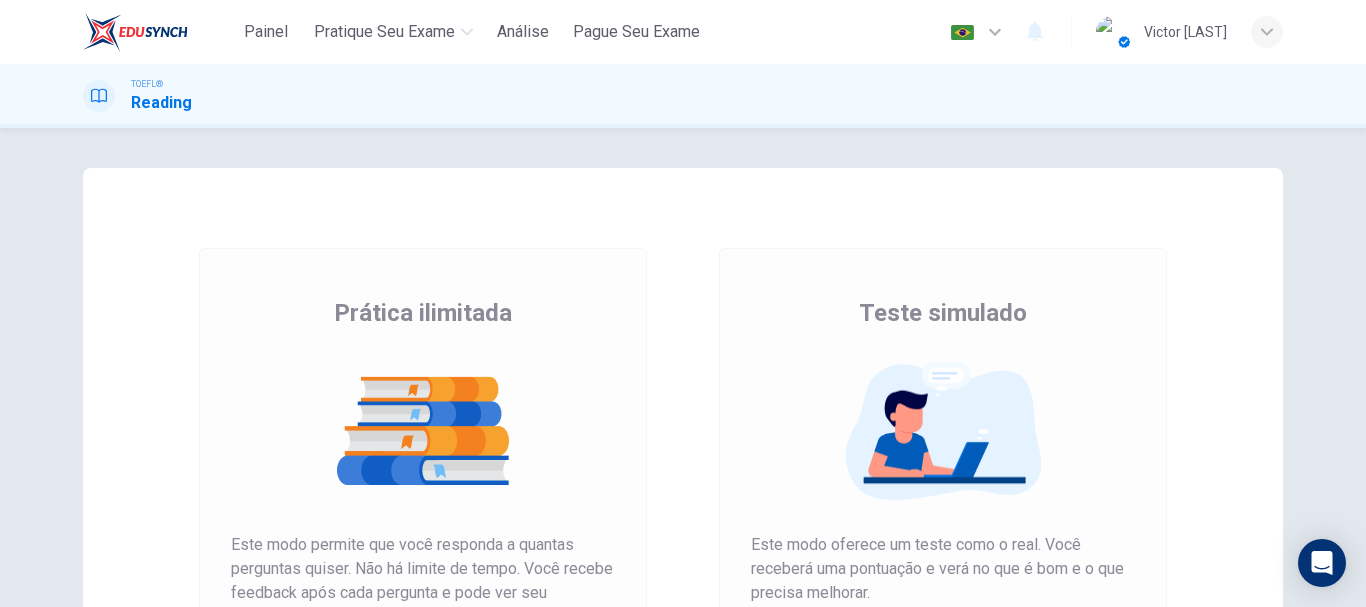 scroll, scrollTop: 0, scrollLeft: 0, axis: both 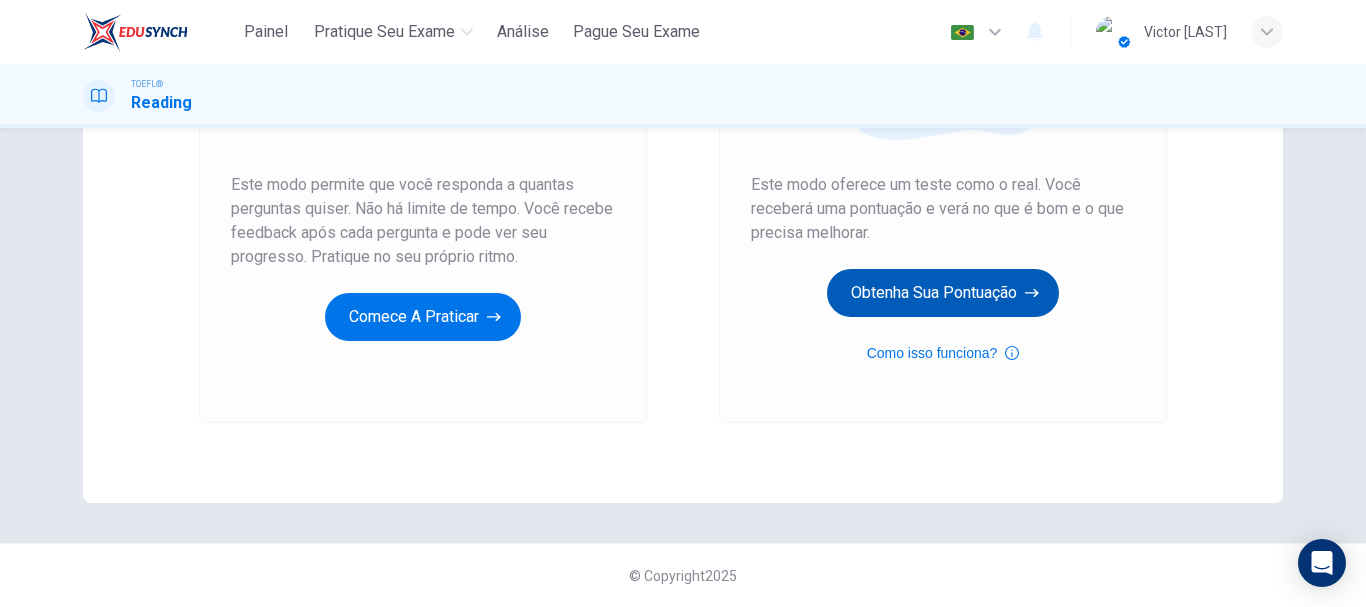click on "Obtenha sua pontuação" at bounding box center (423, 317) 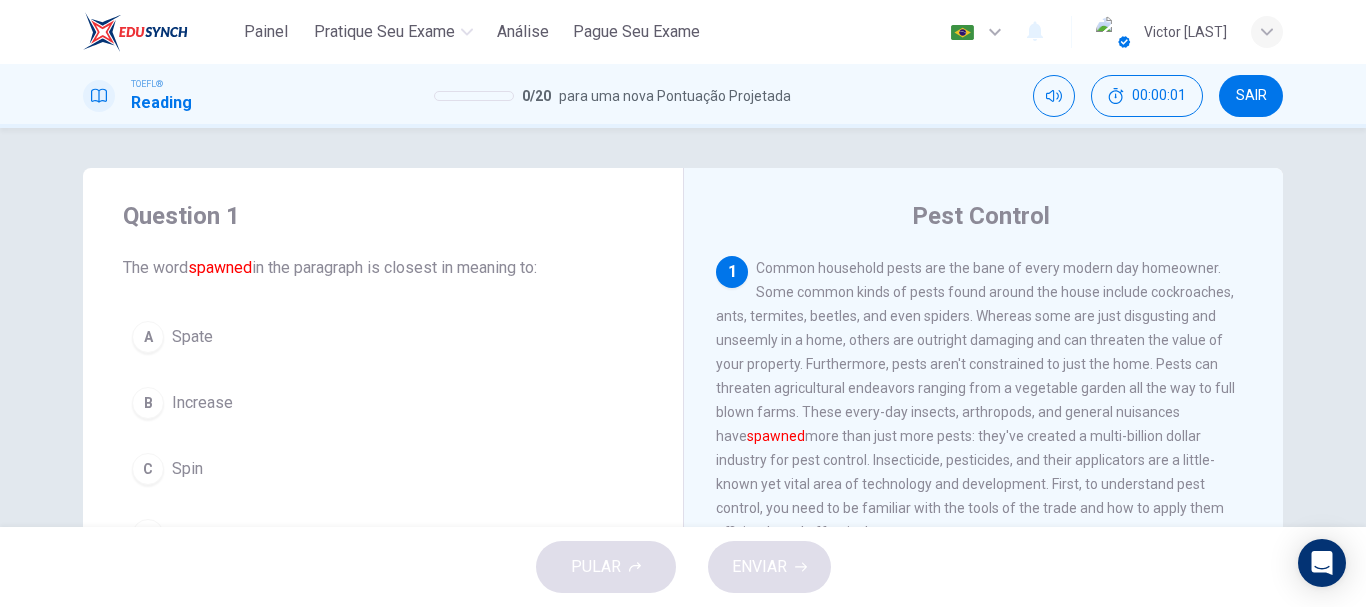 scroll, scrollTop: 100, scrollLeft: 0, axis: vertical 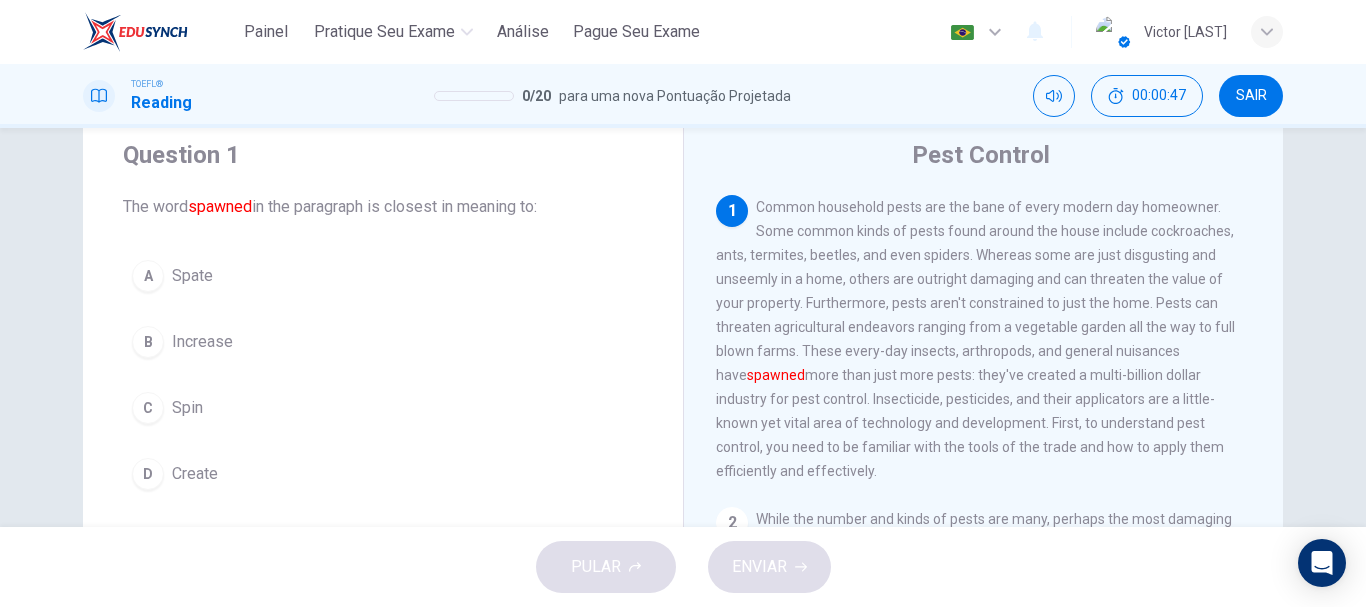 click on "Create" at bounding box center [192, 276] 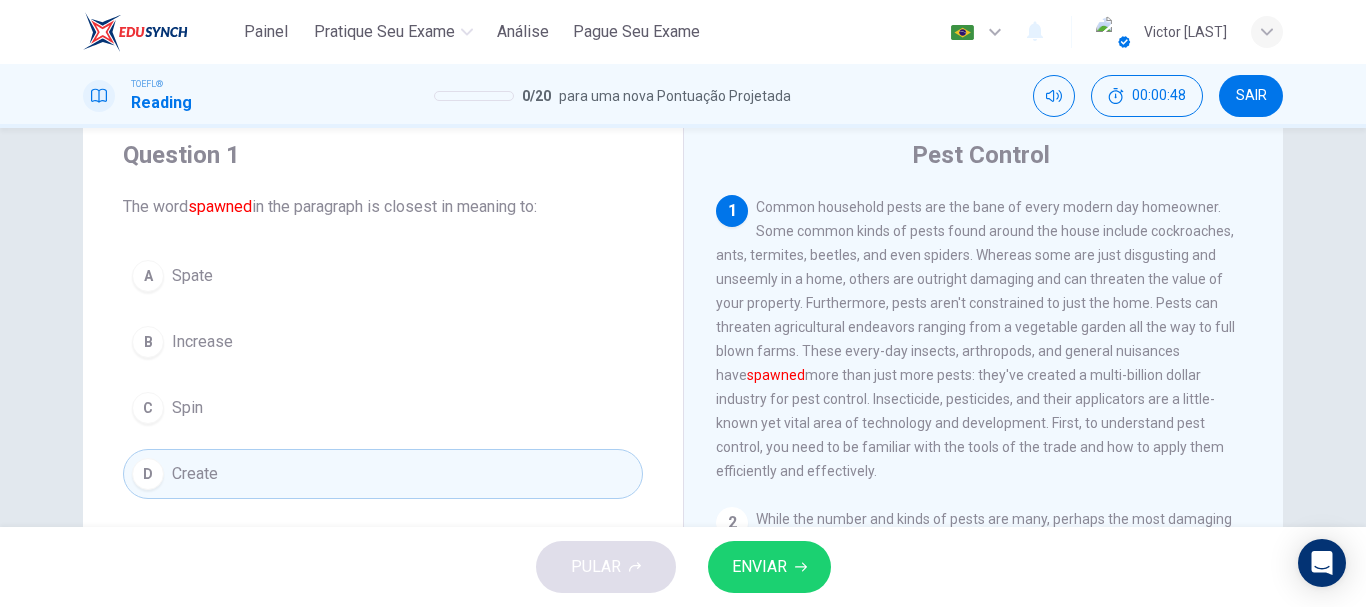 click on "ENVIAR" at bounding box center (769, 567) 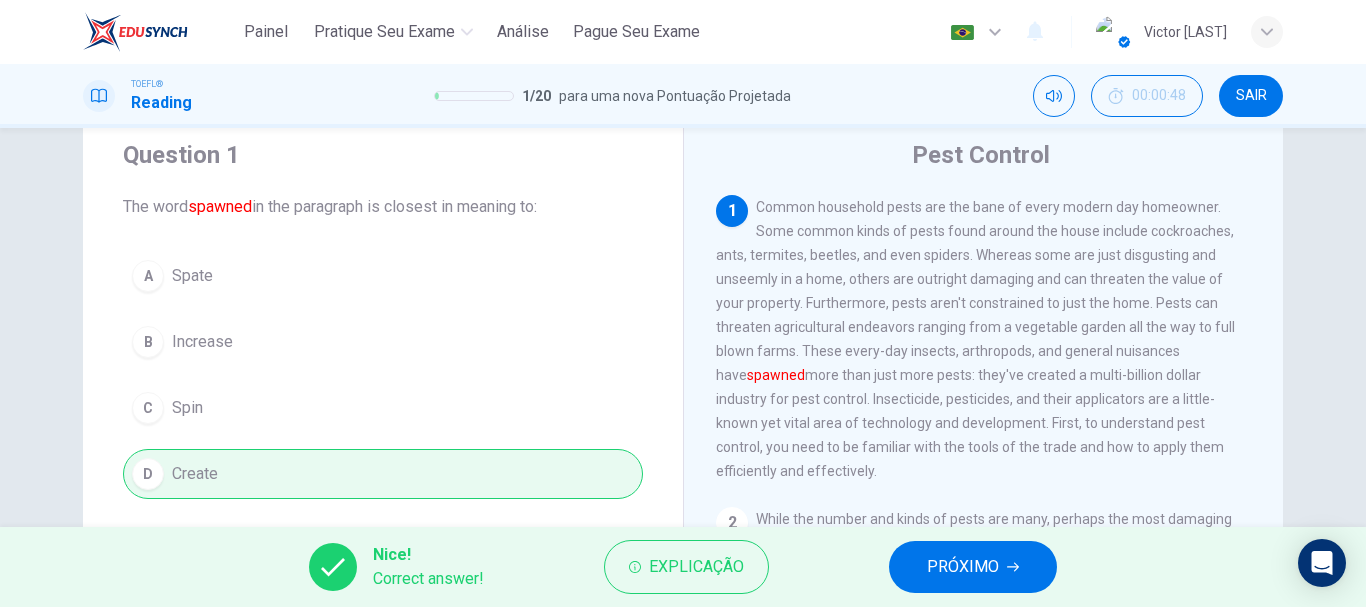 click on "PRÓXIMO" at bounding box center [963, 567] 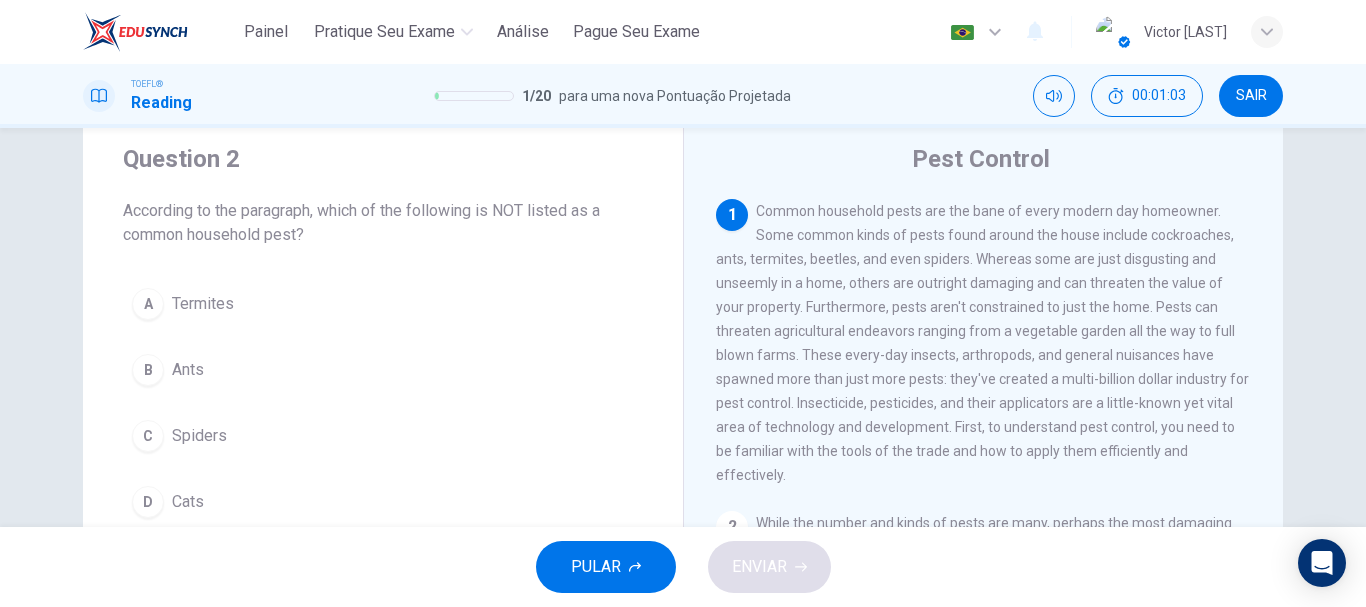 scroll, scrollTop: 50, scrollLeft: 0, axis: vertical 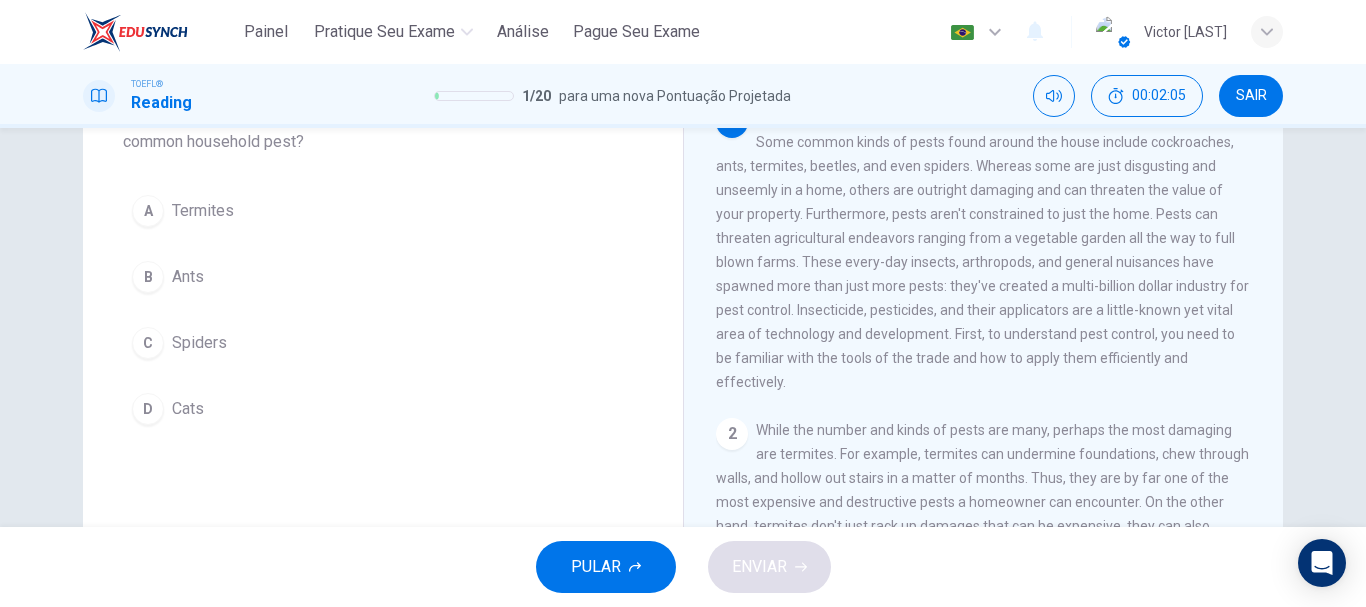 click on "D Cats" at bounding box center [383, 409] 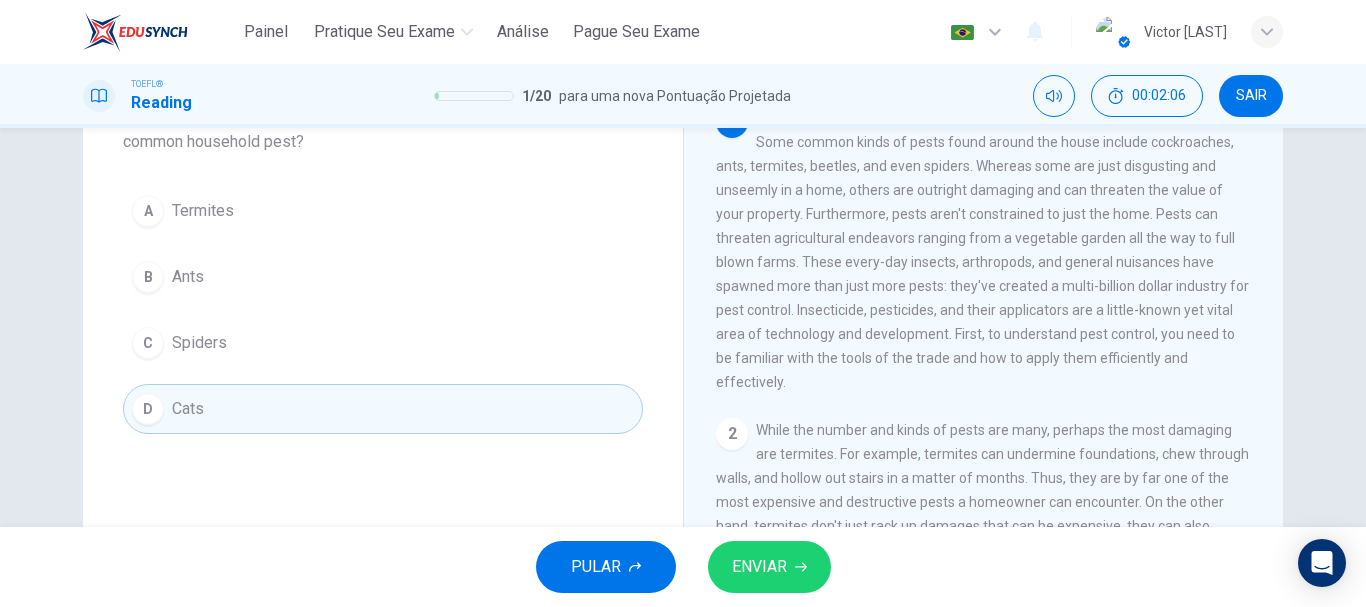 click at bounding box center [801, 567] 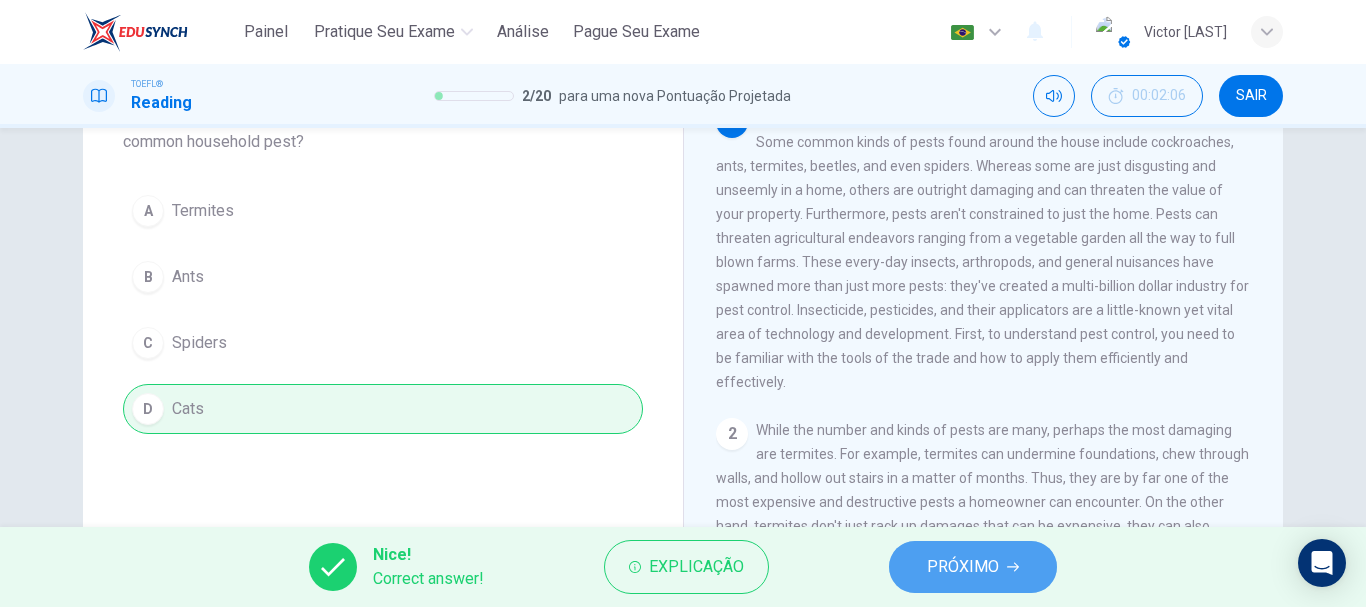 click on "PRÓXIMO" at bounding box center [973, 567] 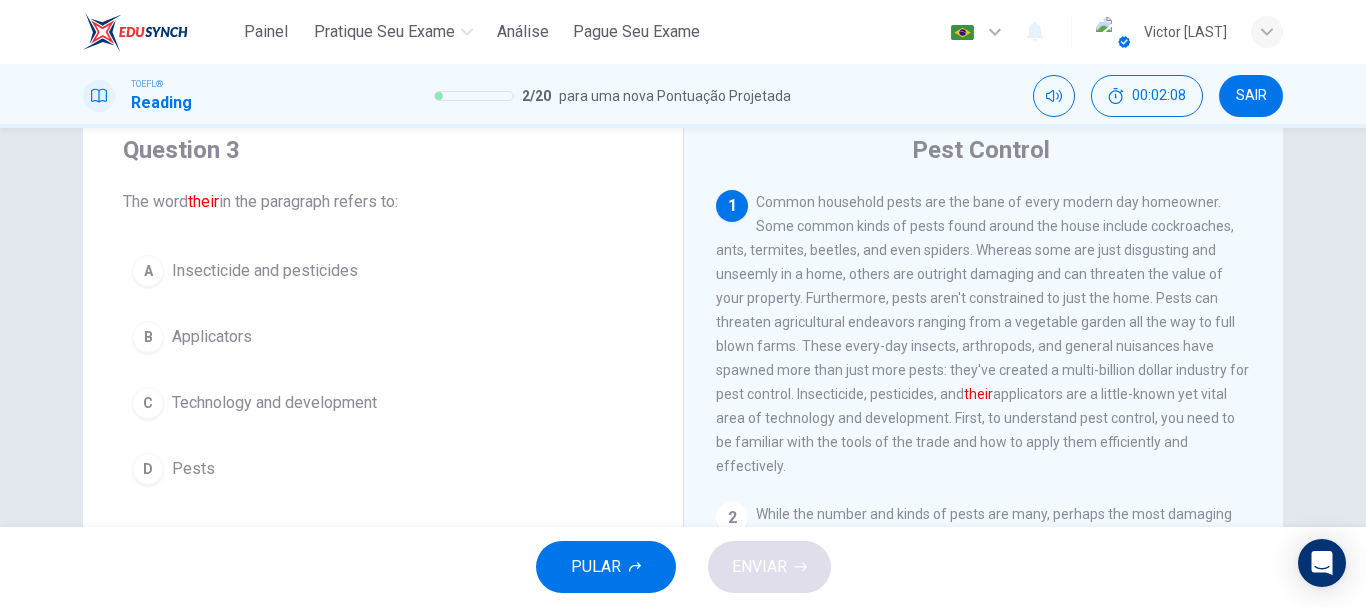 scroll, scrollTop: 100, scrollLeft: 0, axis: vertical 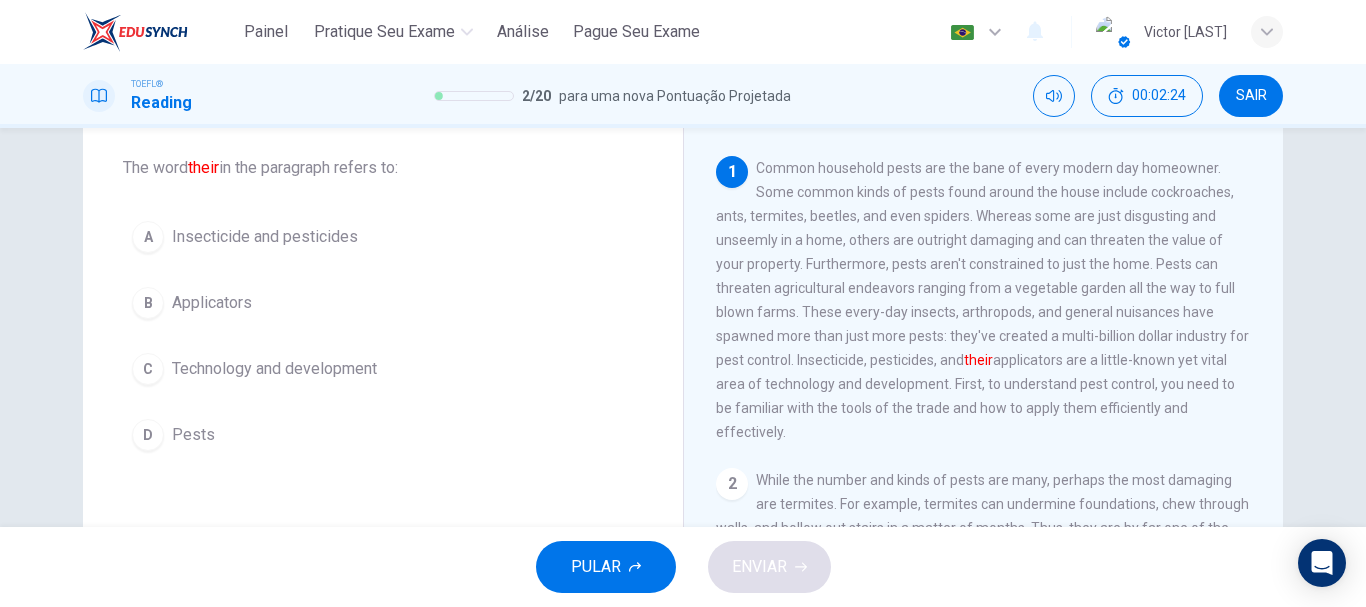 click on "Insecticide and pesticides" at bounding box center [265, 237] 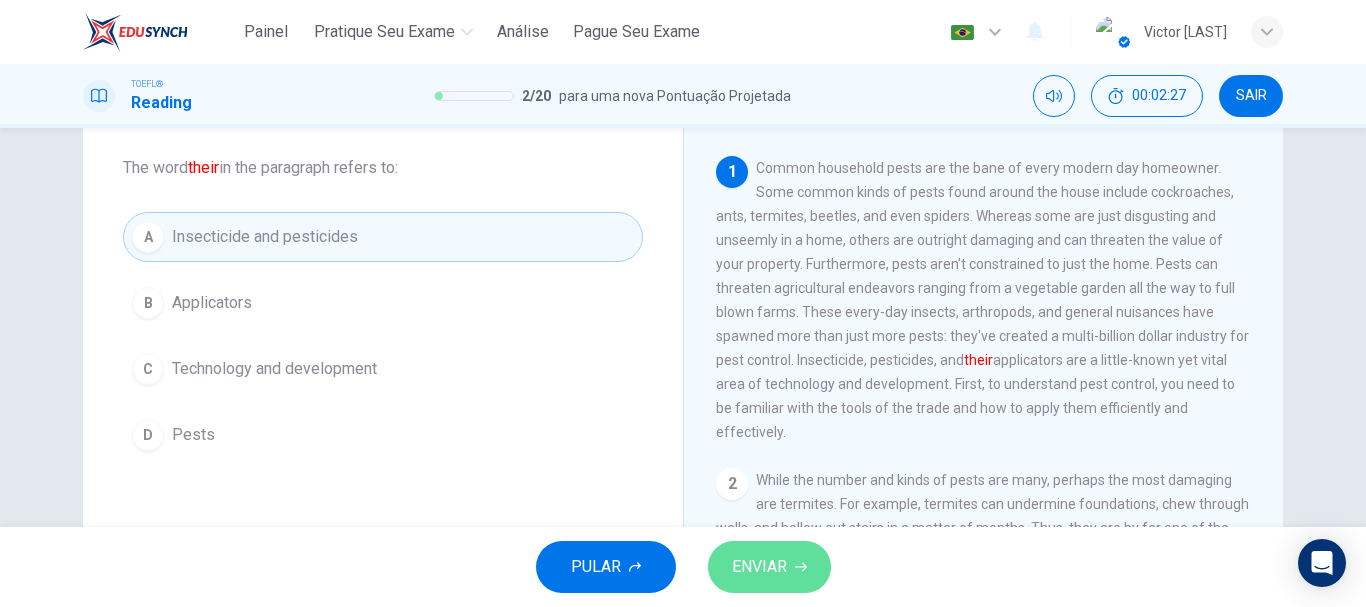 click on "ENVIAR" at bounding box center (769, 567) 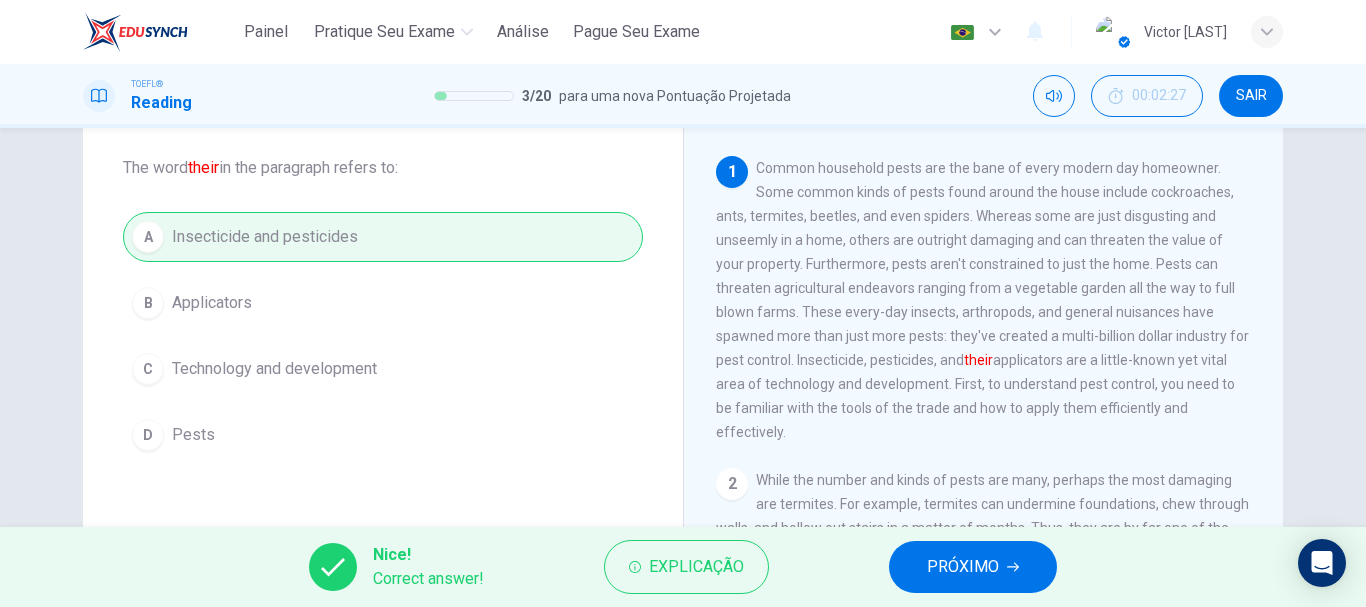 click on "PRÓXIMO" at bounding box center [973, 567] 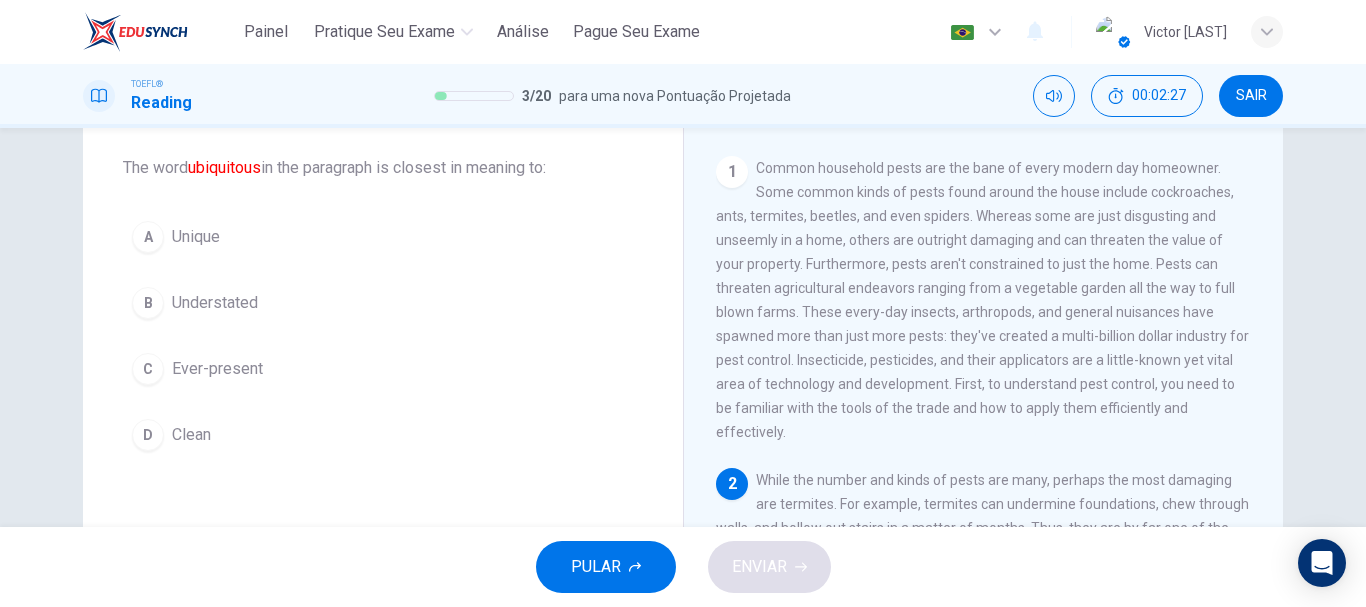 scroll, scrollTop: 224, scrollLeft: 0, axis: vertical 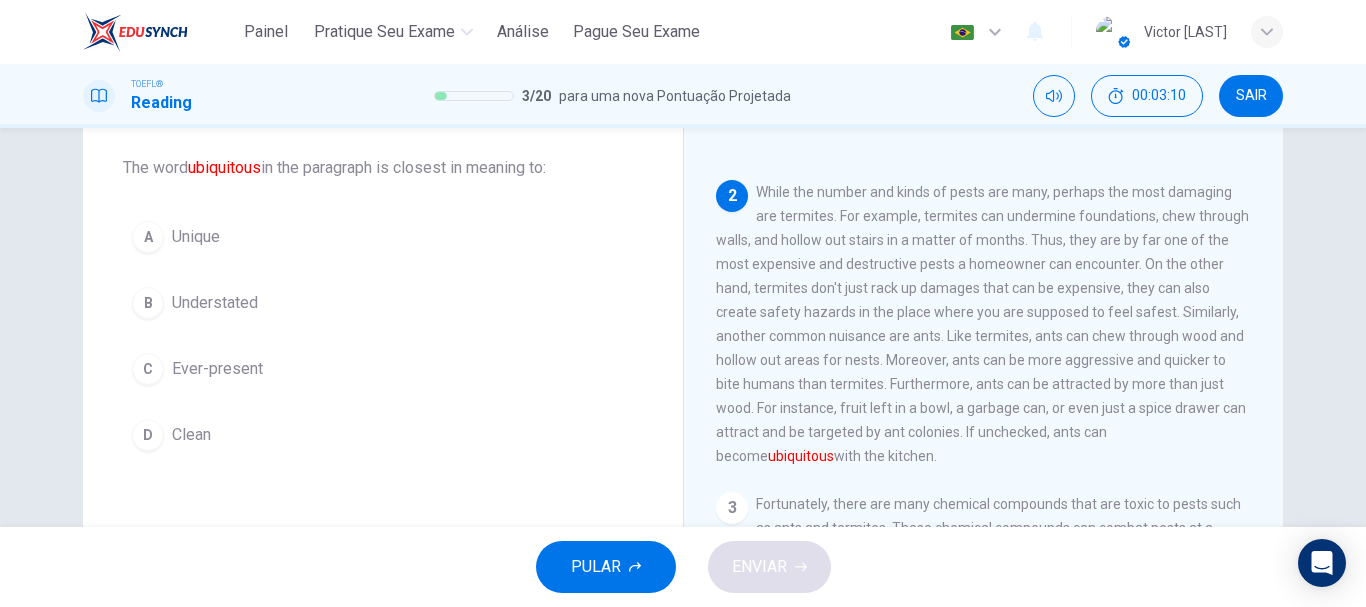 click on "Ever-present" at bounding box center (196, 237) 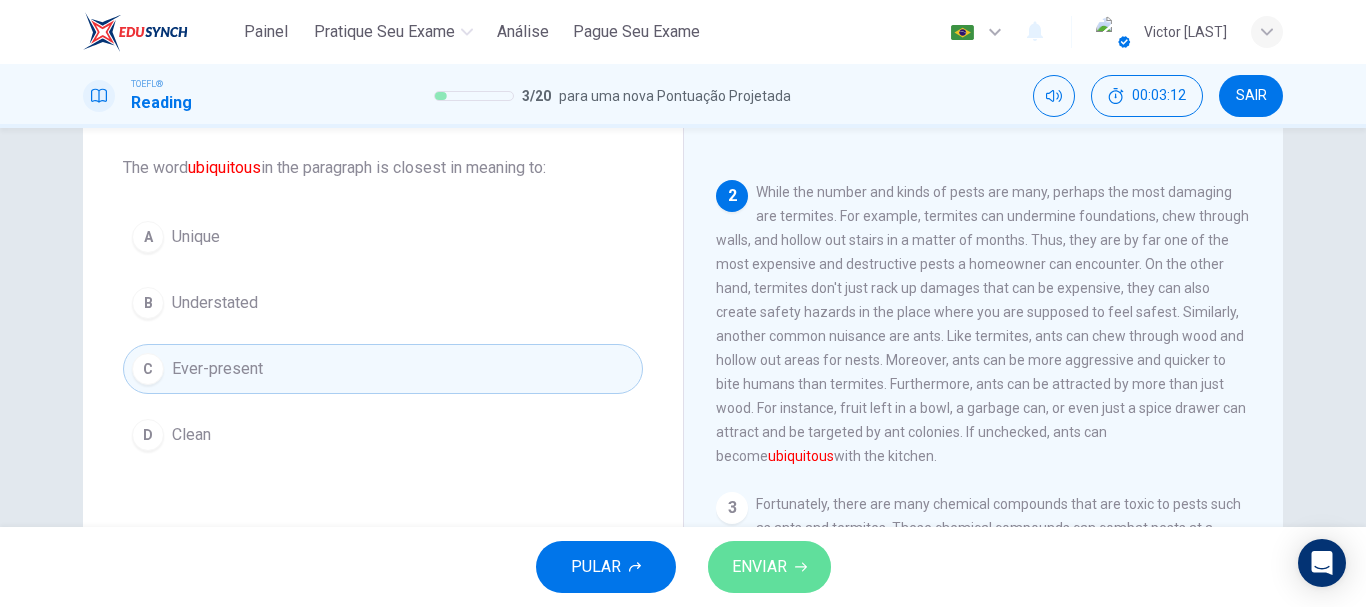 click on "ENVIAR" at bounding box center [769, 567] 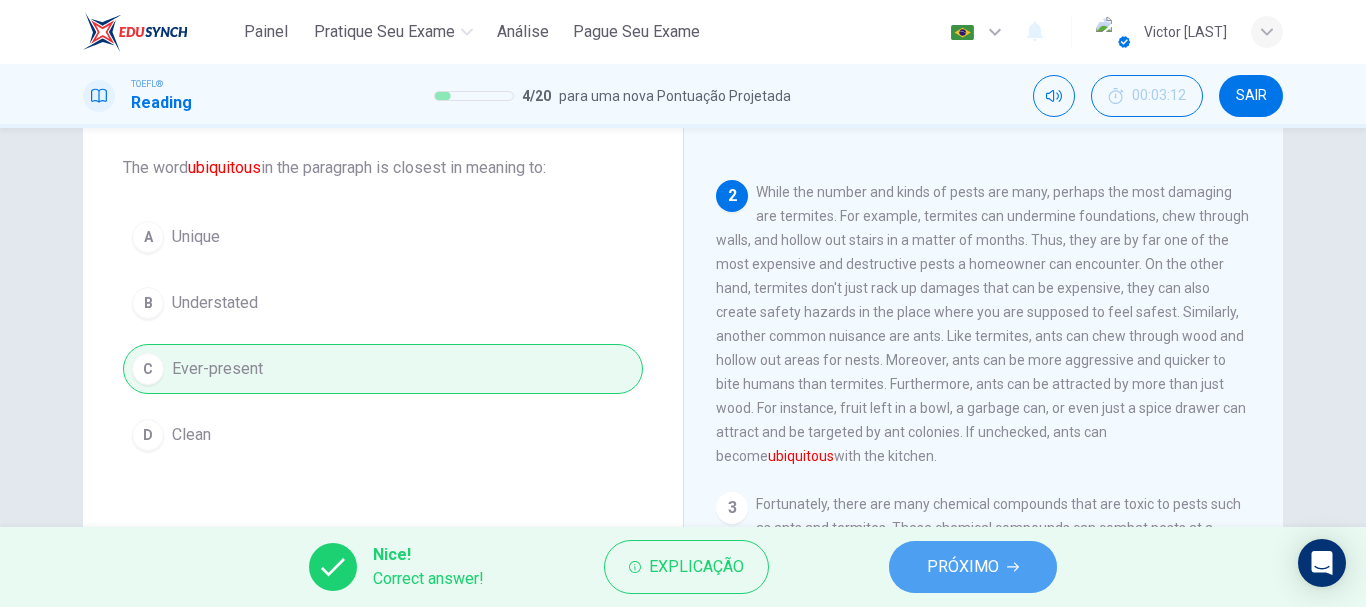 click on "PRÓXIMO" at bounding box center (963, 567) 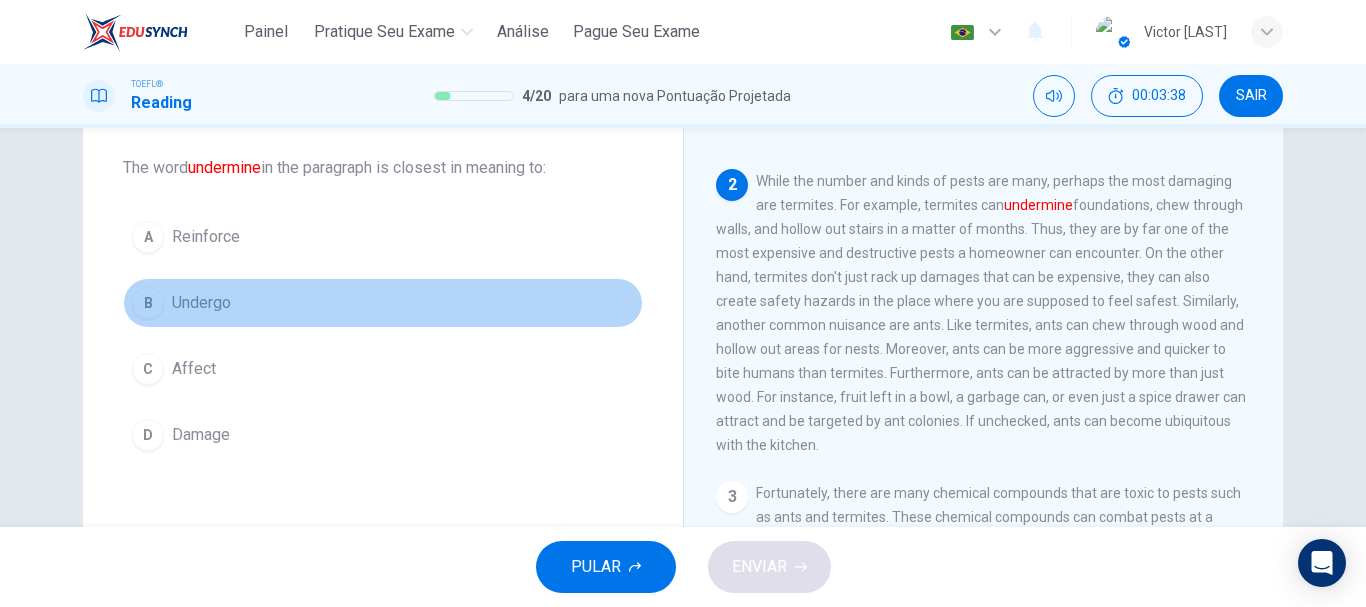 click on "Undergo" at bounding box center (206, 237) 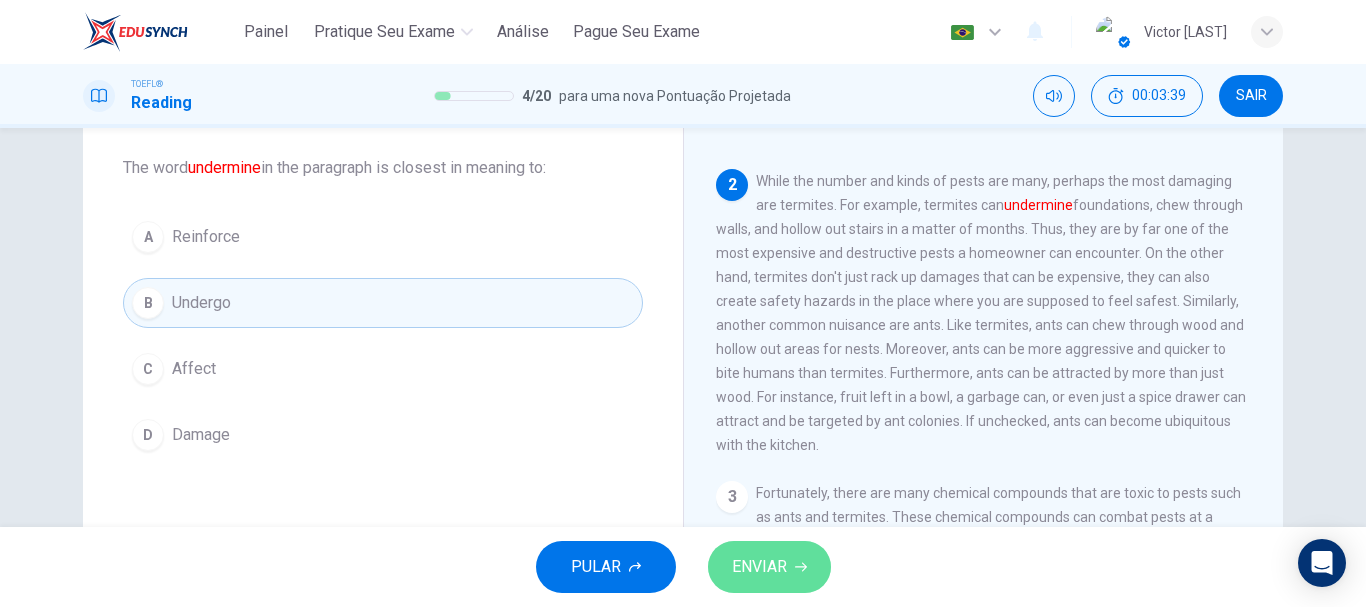 click on "ENVIAR" at bounding box center [769, 567] 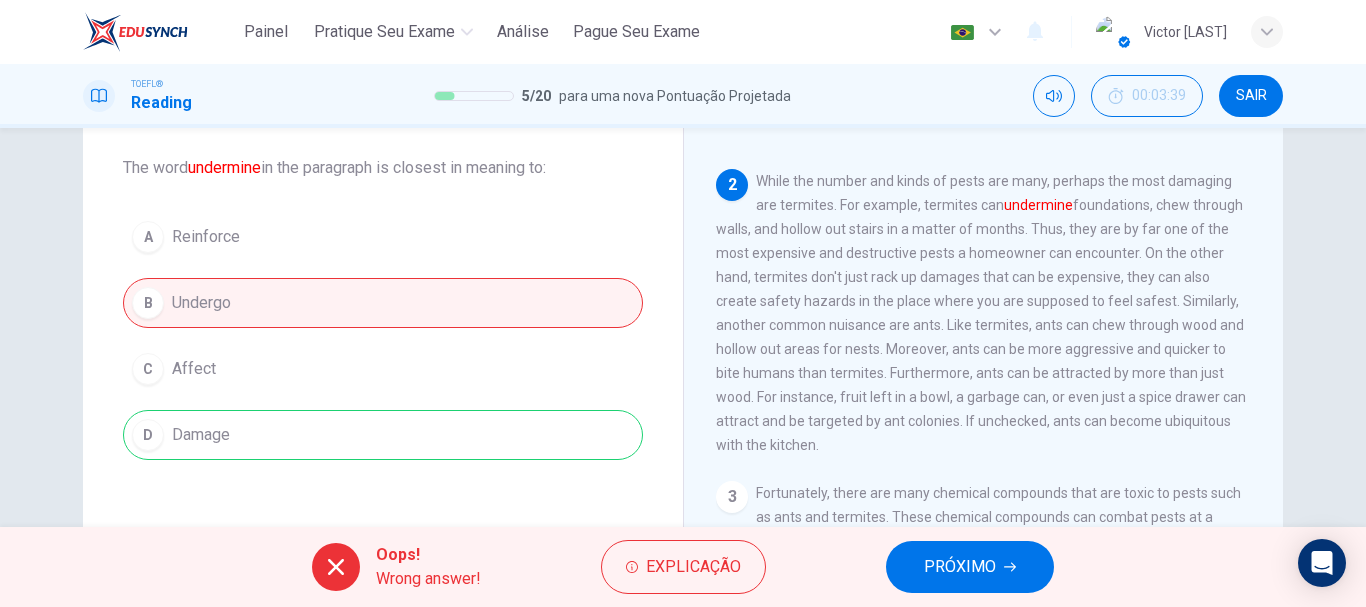 click on "PRÓXIMO" at bounding box center [970, 567] 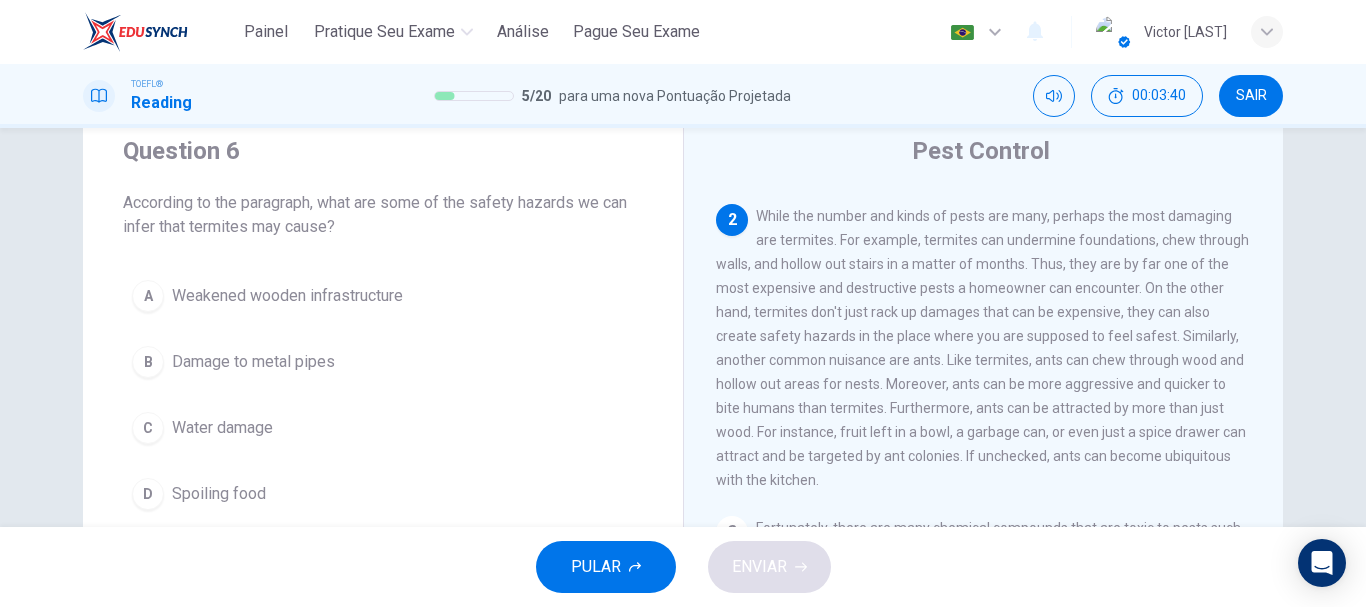 scroll, scrollTop: 57, scrollLeft: 0, axis: vertical 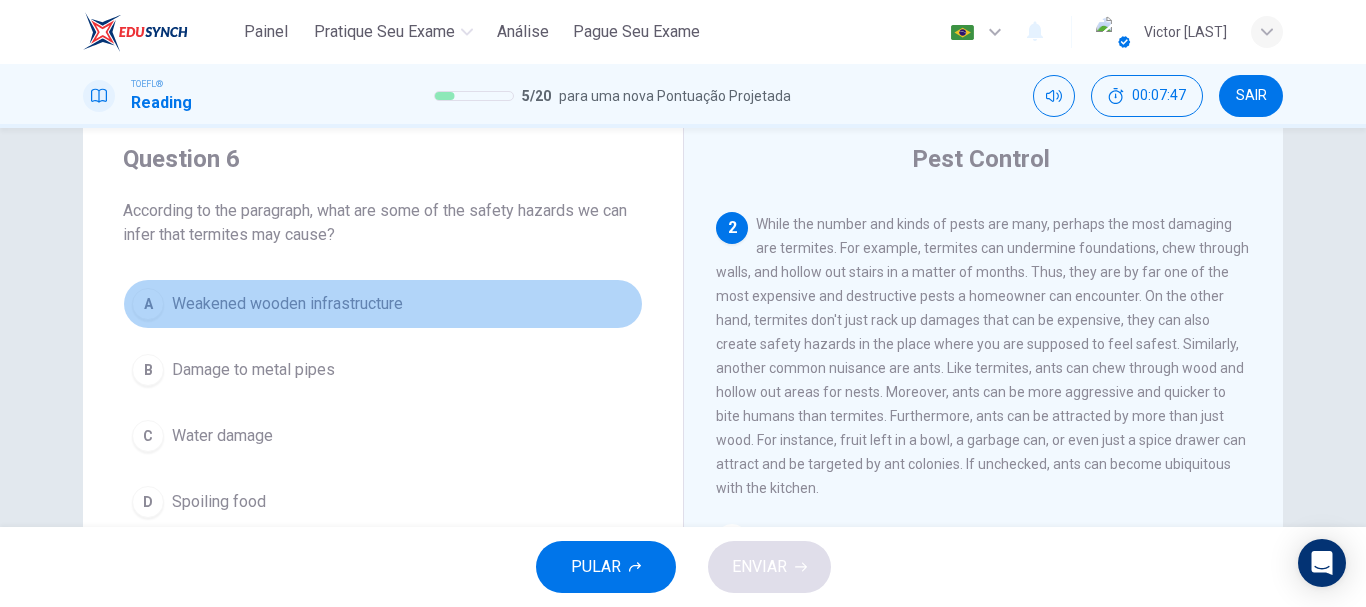 click on "Weakened wooden infrastructure" at bounding box center [287, 304] 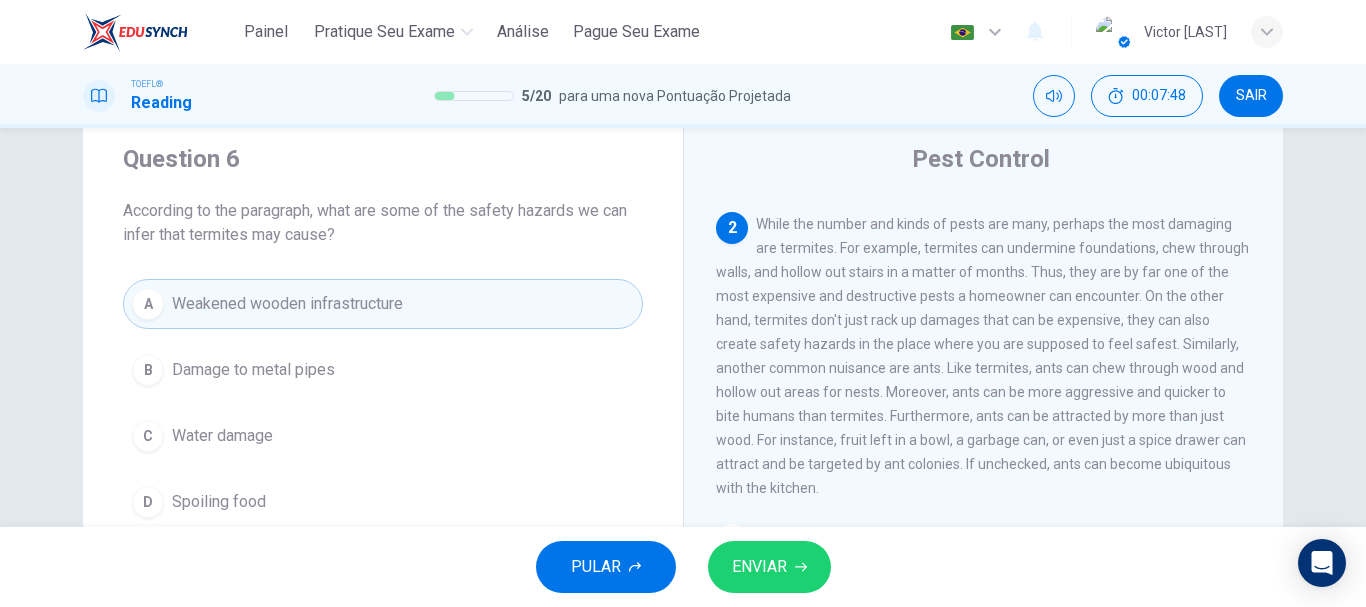click on "ENVIAR" at bounding box center (769, 567) 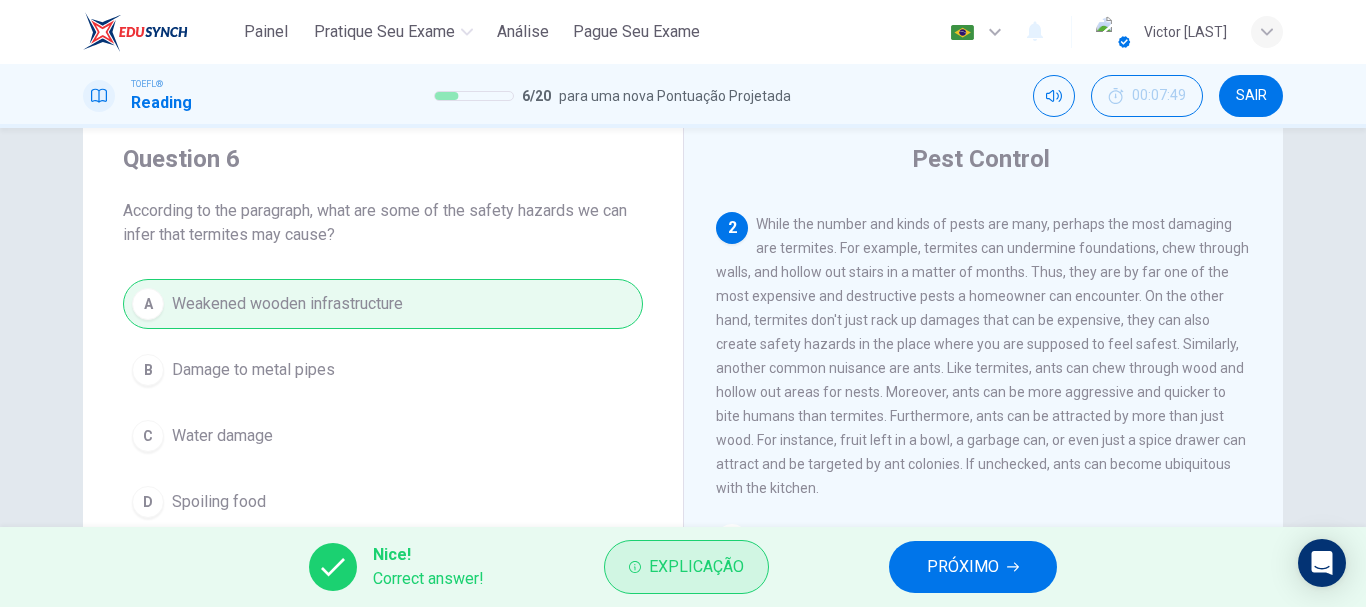 click on "Explicação" at bounding box center (696, 567) 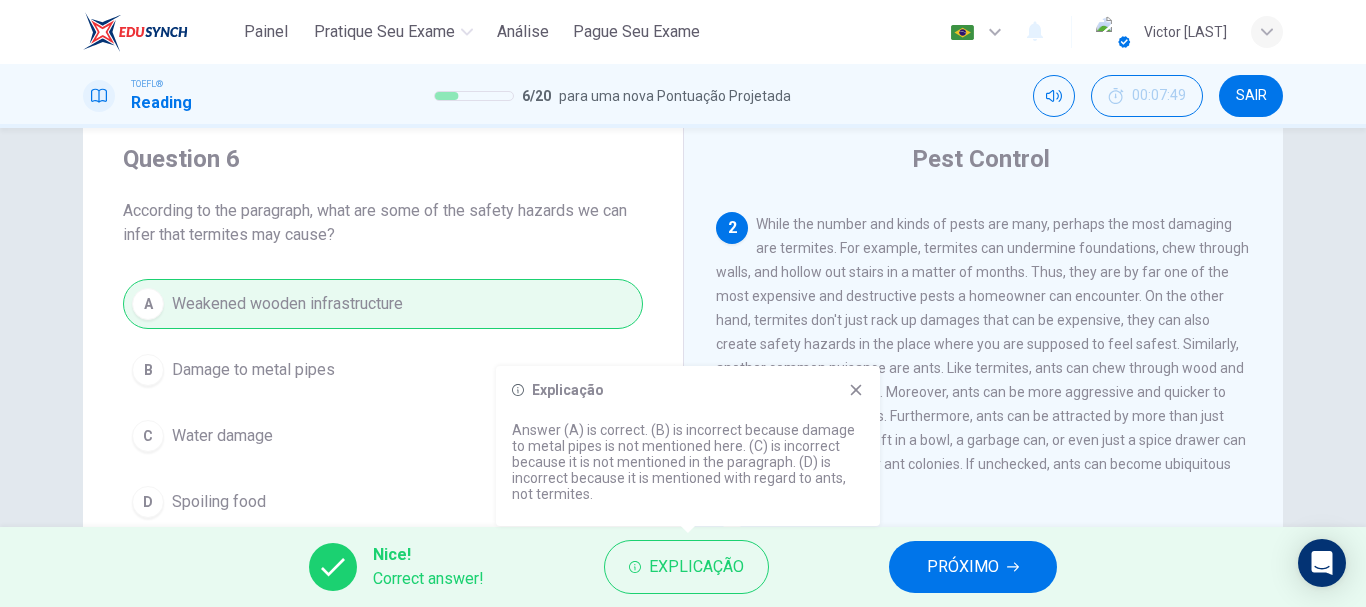click on "PRÓXIMO" at bounding box center [963, 567] 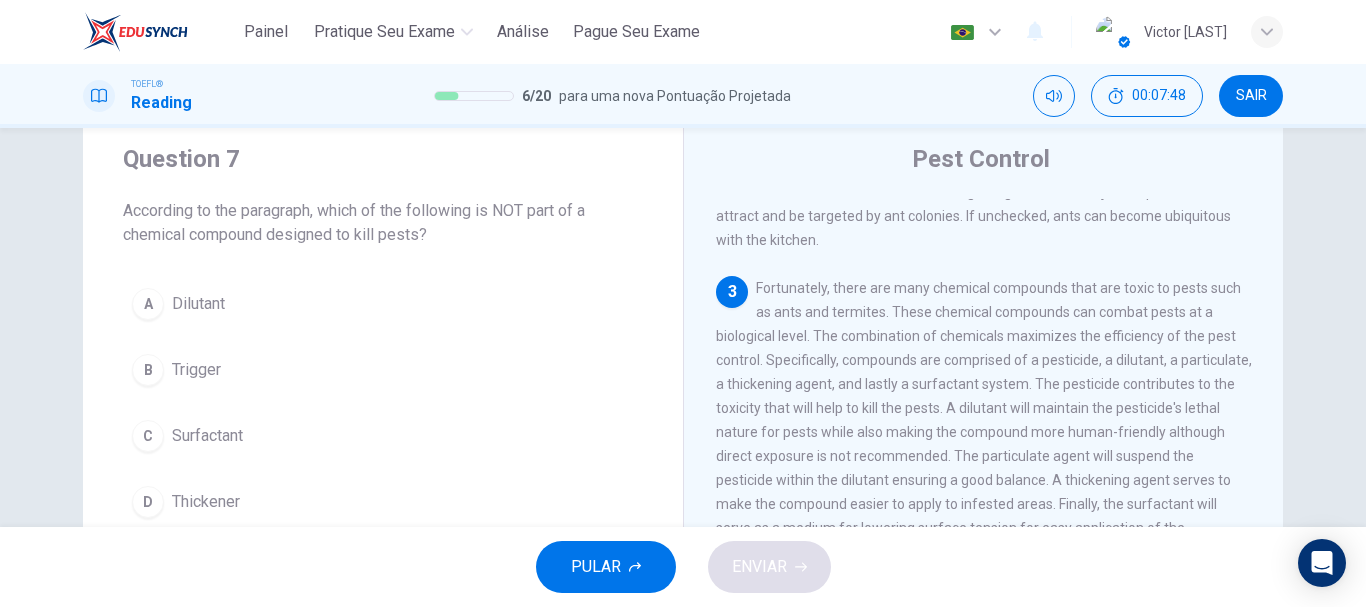 scroll, scrollTop: 548, scrollLeft: 0, axis: vertical 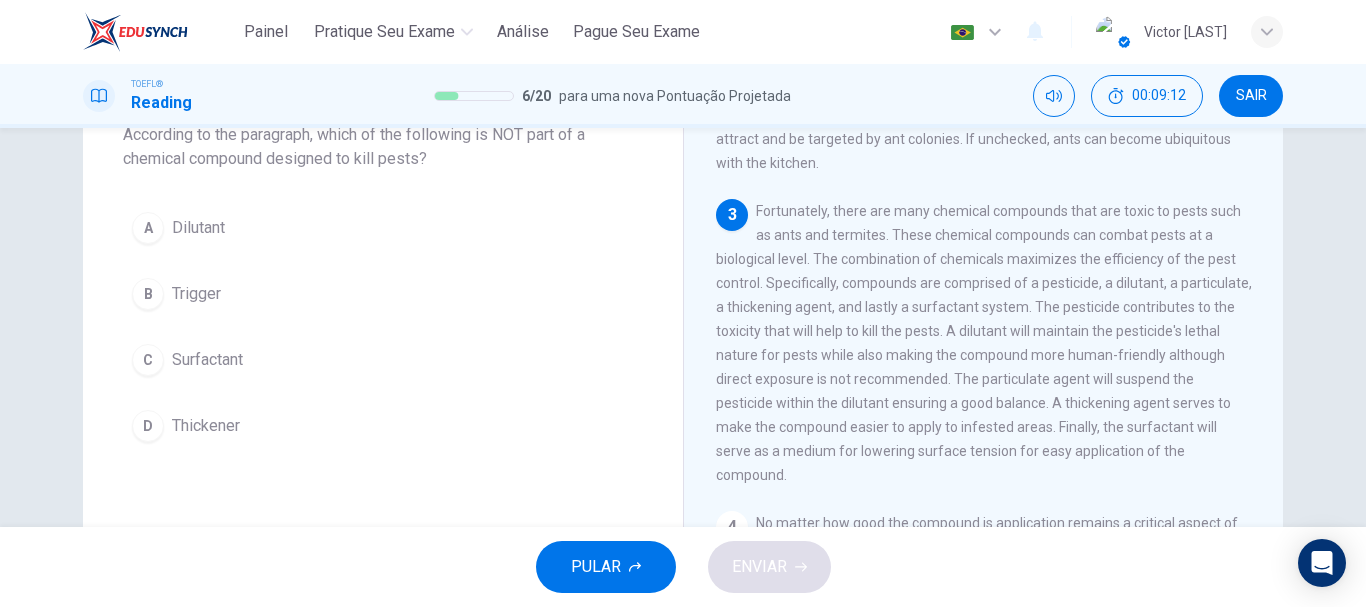 click on "Trigger" at bounding box center [198, 228] 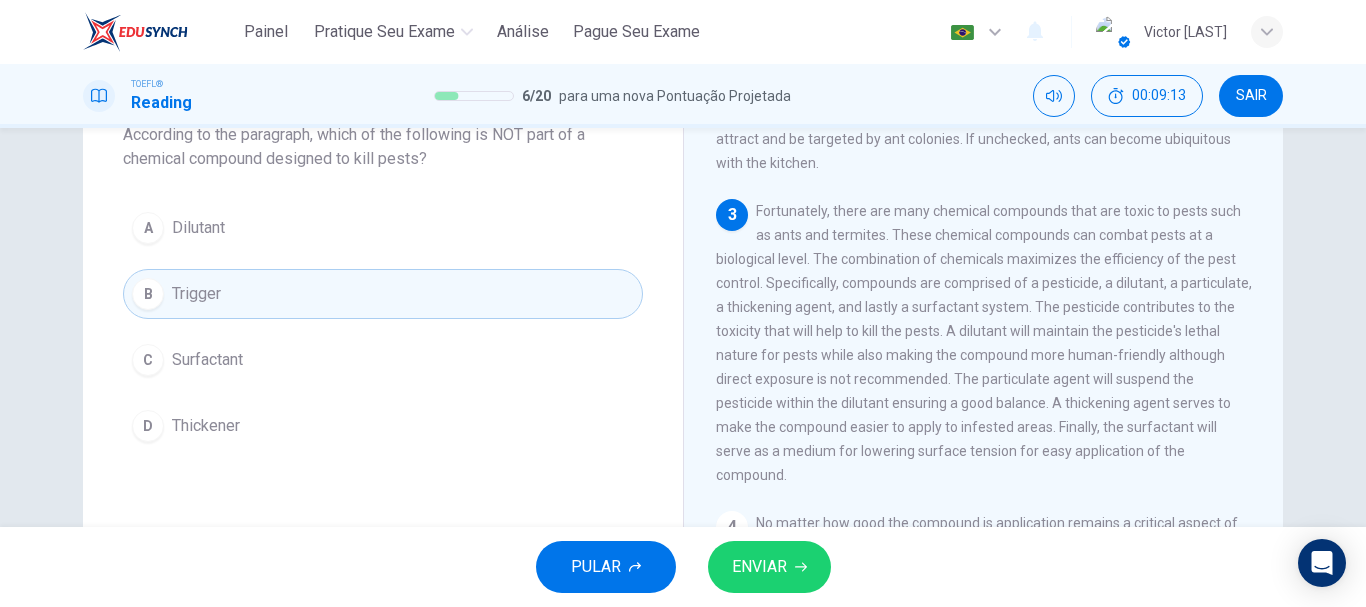 click on "ENVIAR" at bounding box center [769, 567] 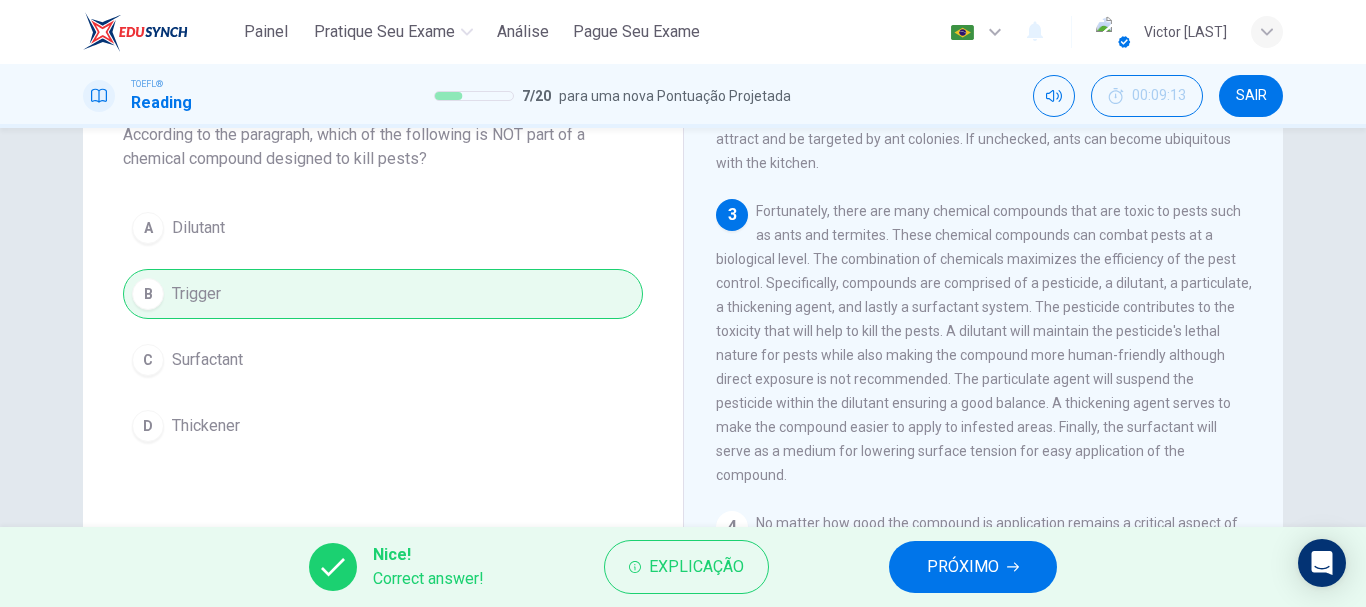 click on "PRÓXIMO" at bounding box center [973, 567] 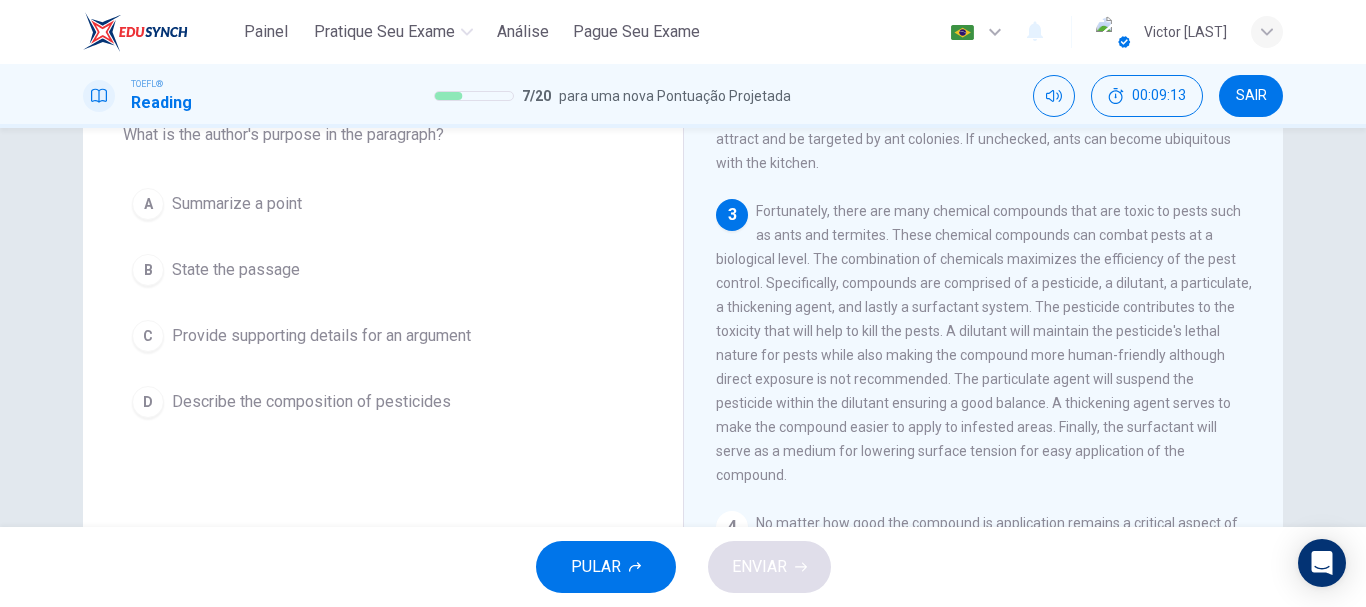 scroll, scrollTop: 623, scrollLeft: 0, axis: vertical 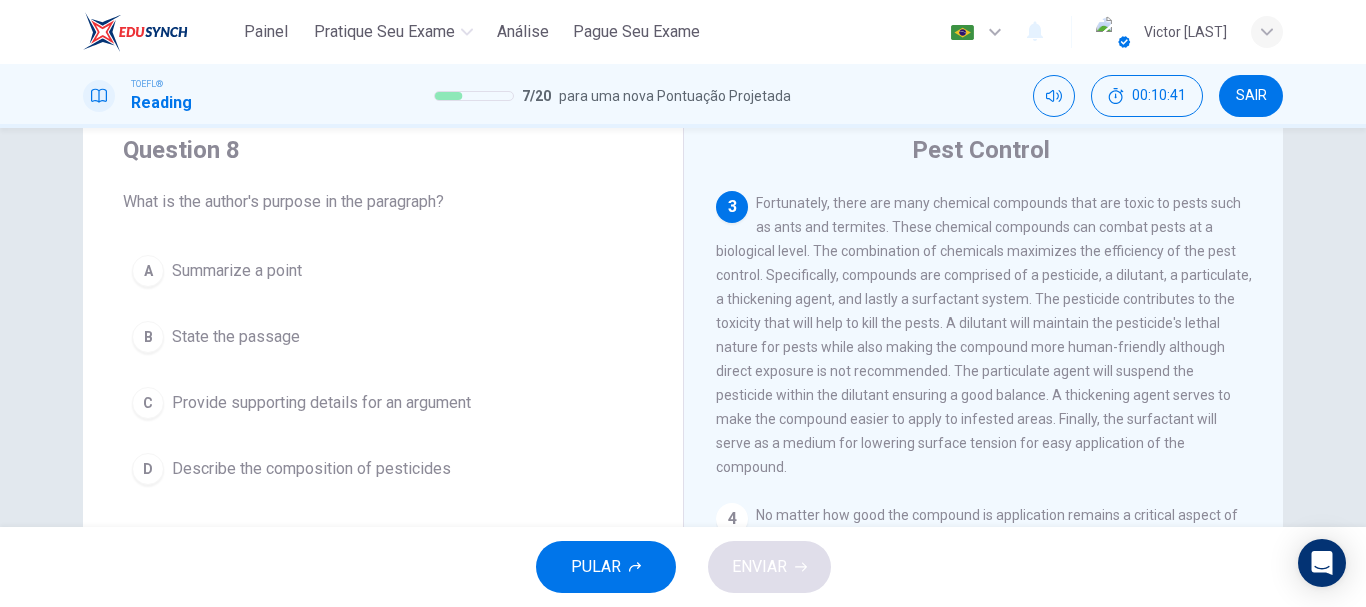click on "Provide supporting details for an argument" at bounding box center [237, 271] 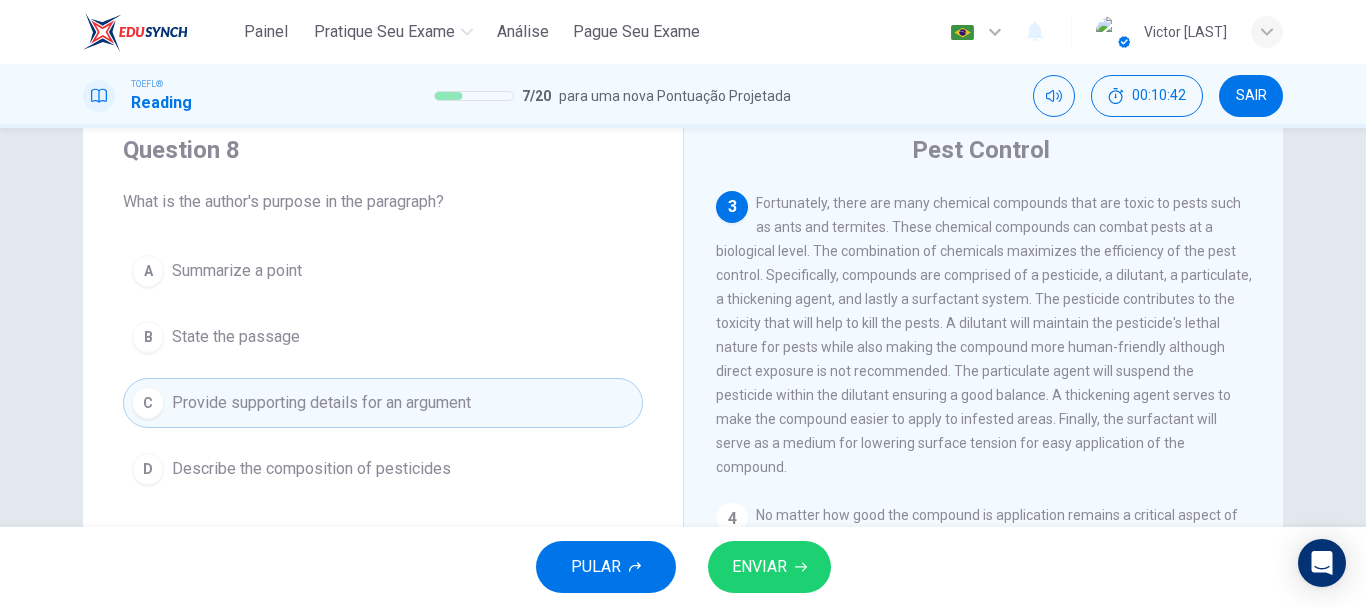 click on "ENVIAR" at bounding box center (769, 567) 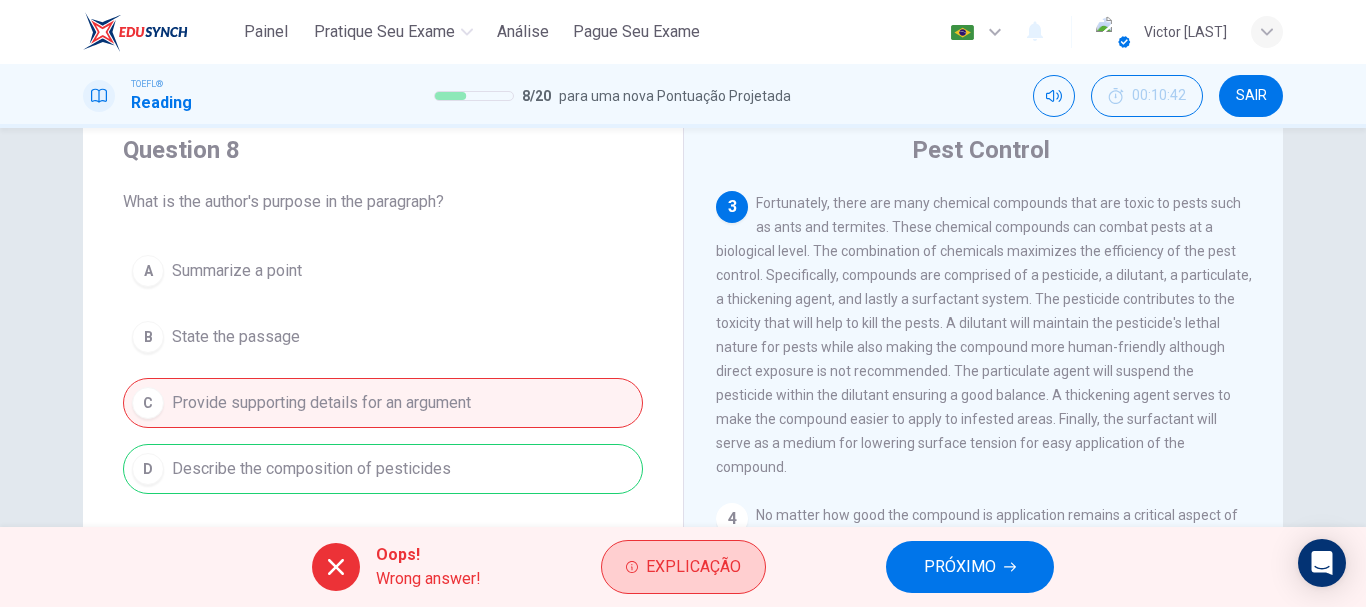 click on "Explicação" at bounding box center [683, 567] 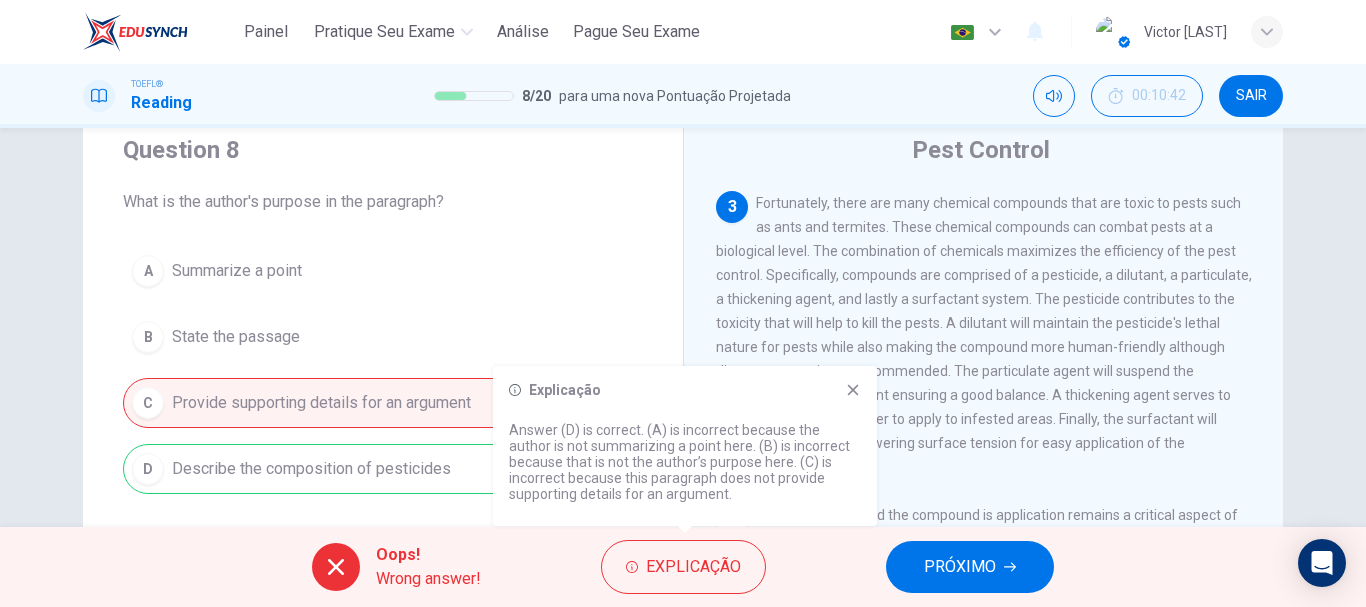click at bounding box center [853, 390] 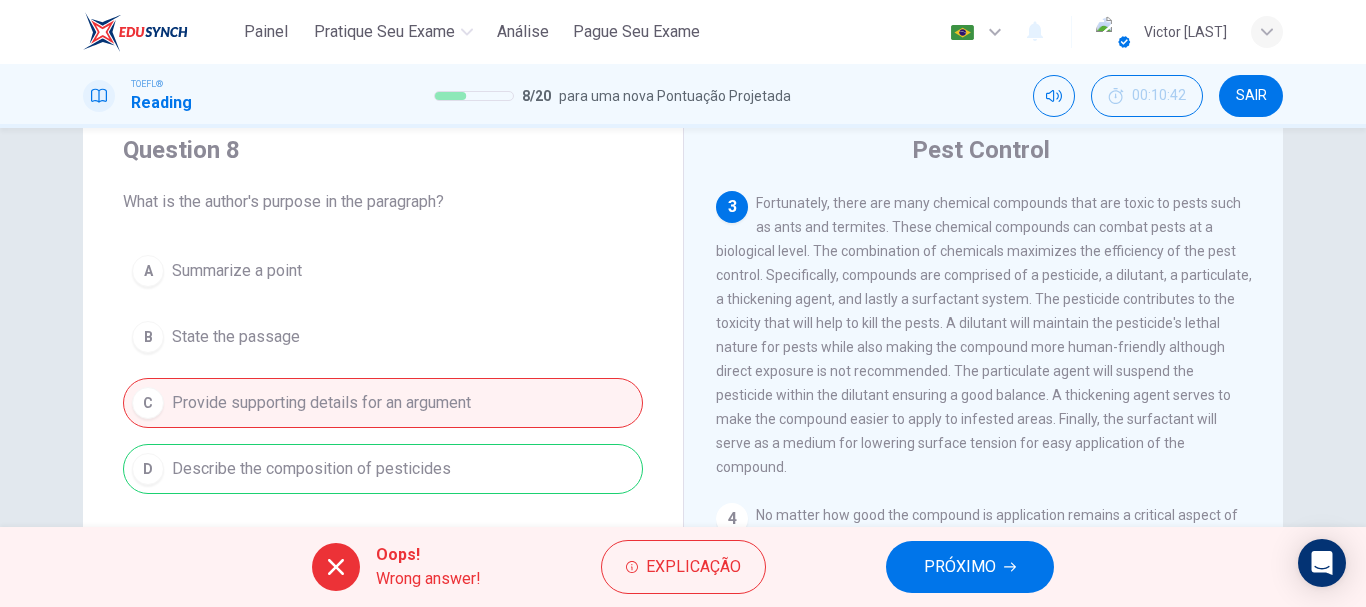 click on "PRÓXIMO" at bounding box center [960, 567] 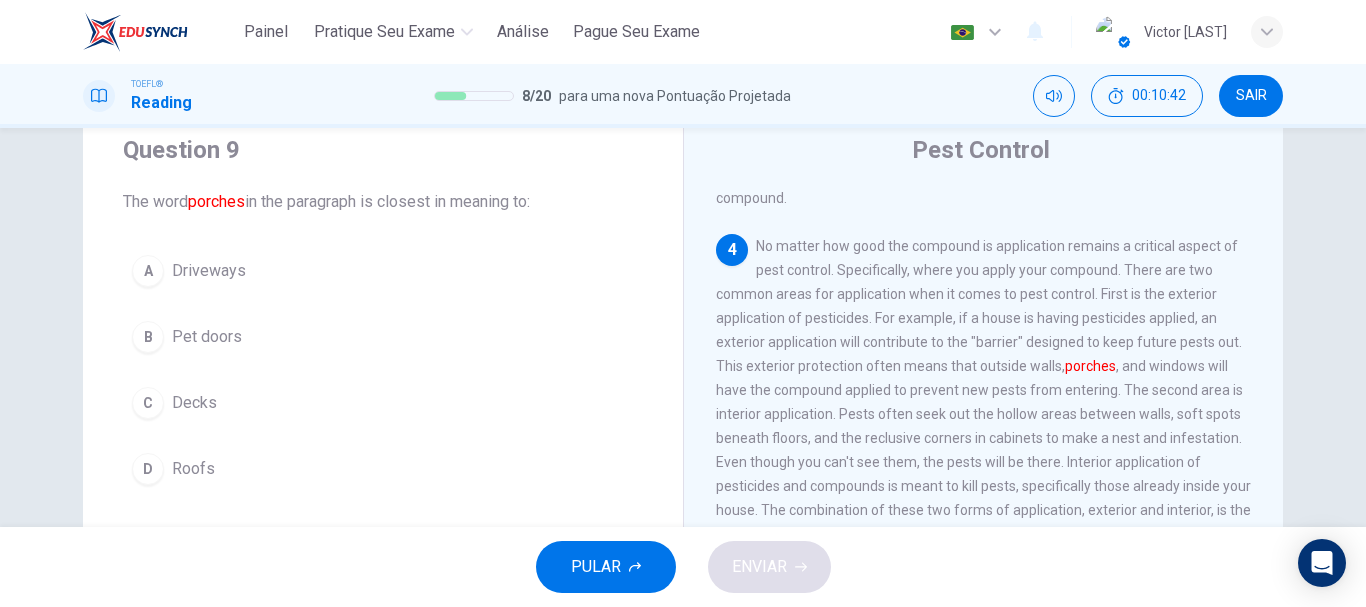 scroll, scrollTop: 897, scrollLeft: 0, axis: vertical 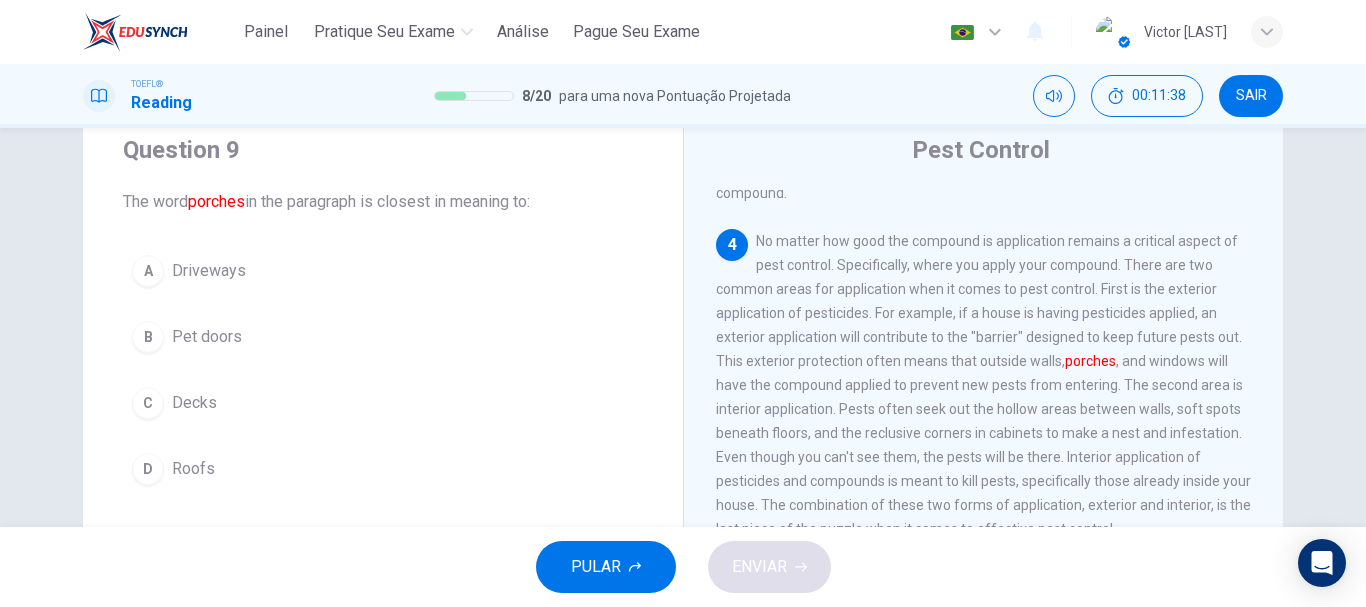 click on "Roofs" at bounding box center [209, 271] 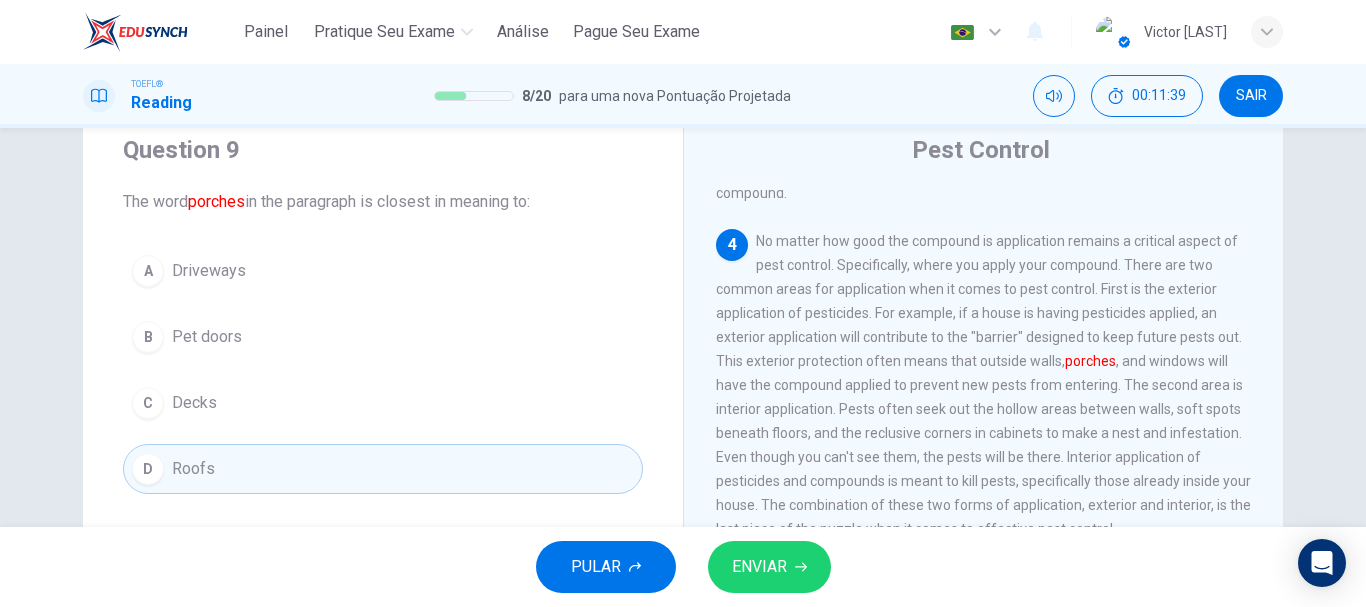 click on "ENVIAR" at bounding box center (759, 567) 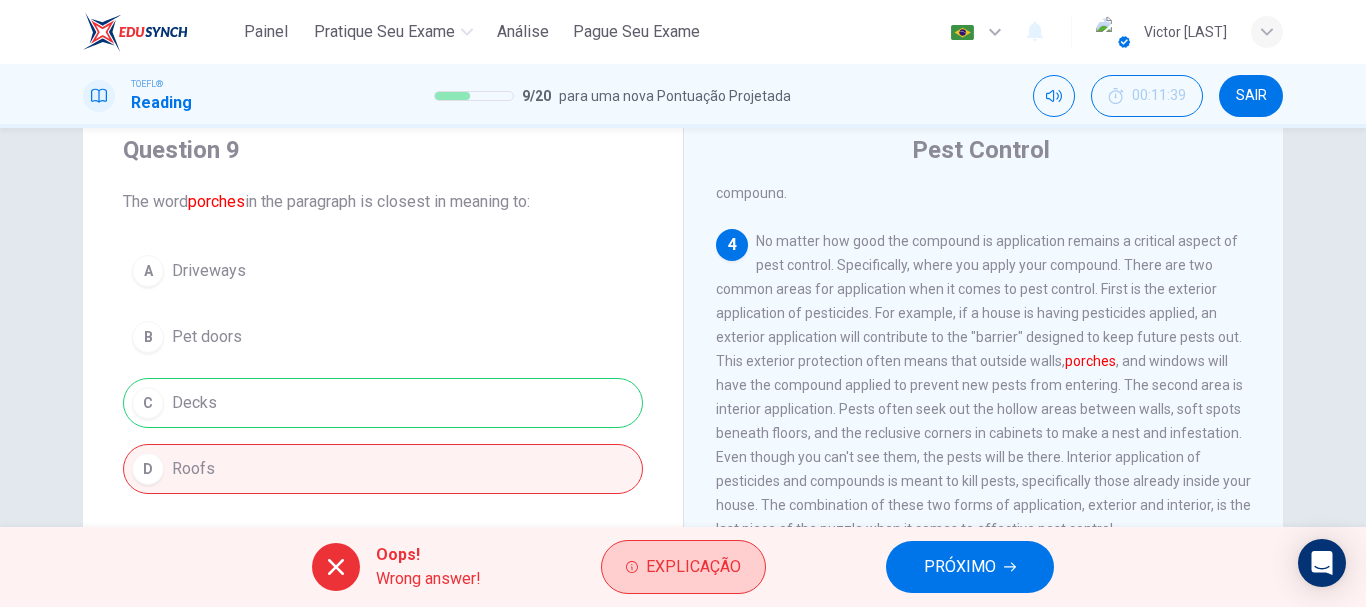 click on "Explicação" at bounding box center [693, 567] 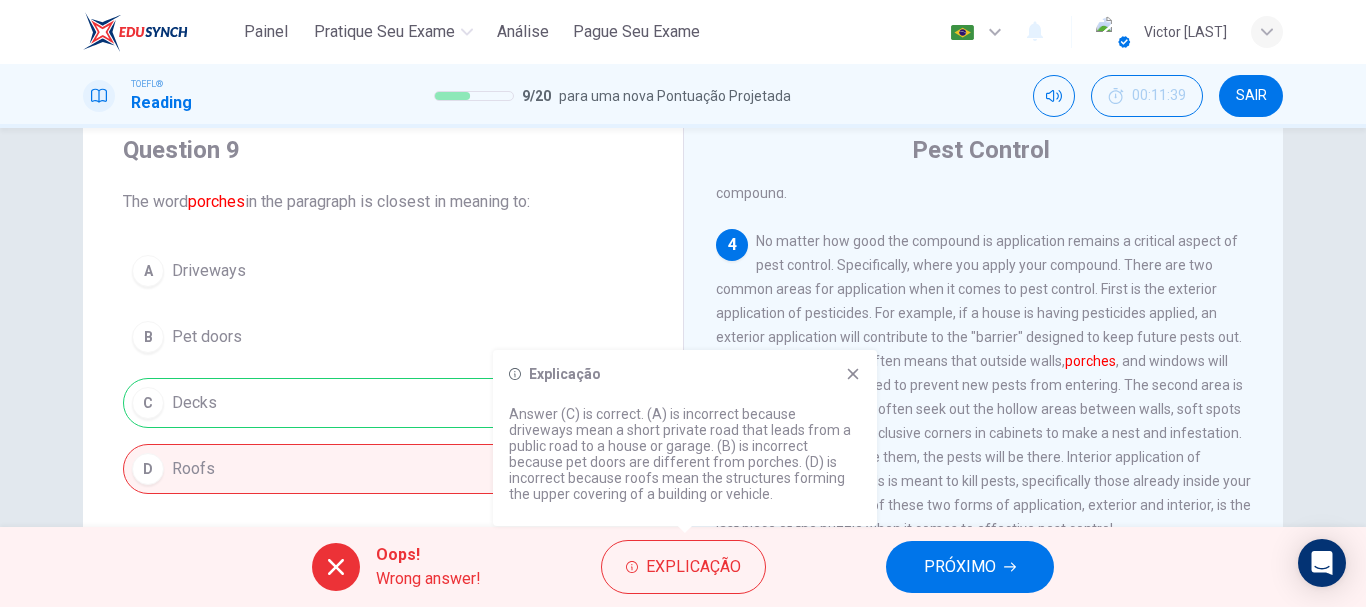 click at bounding box center (853, 374) 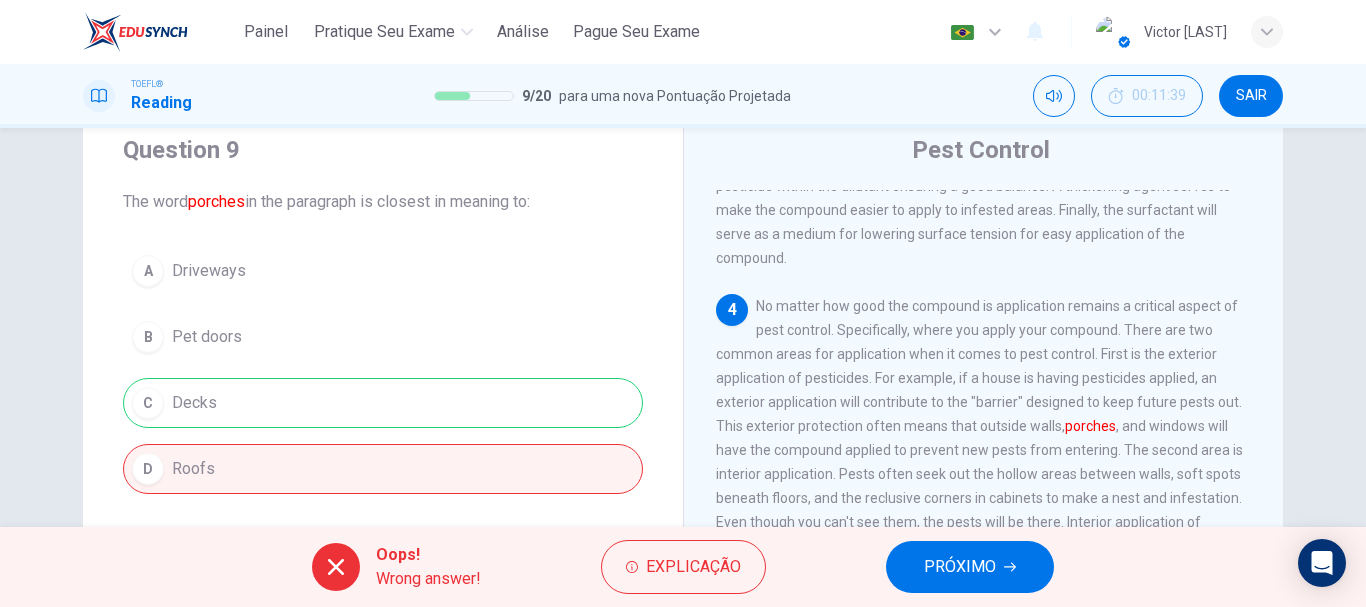 scroll, scrollTop: 897, scrollLeft: 0, axis: vertical 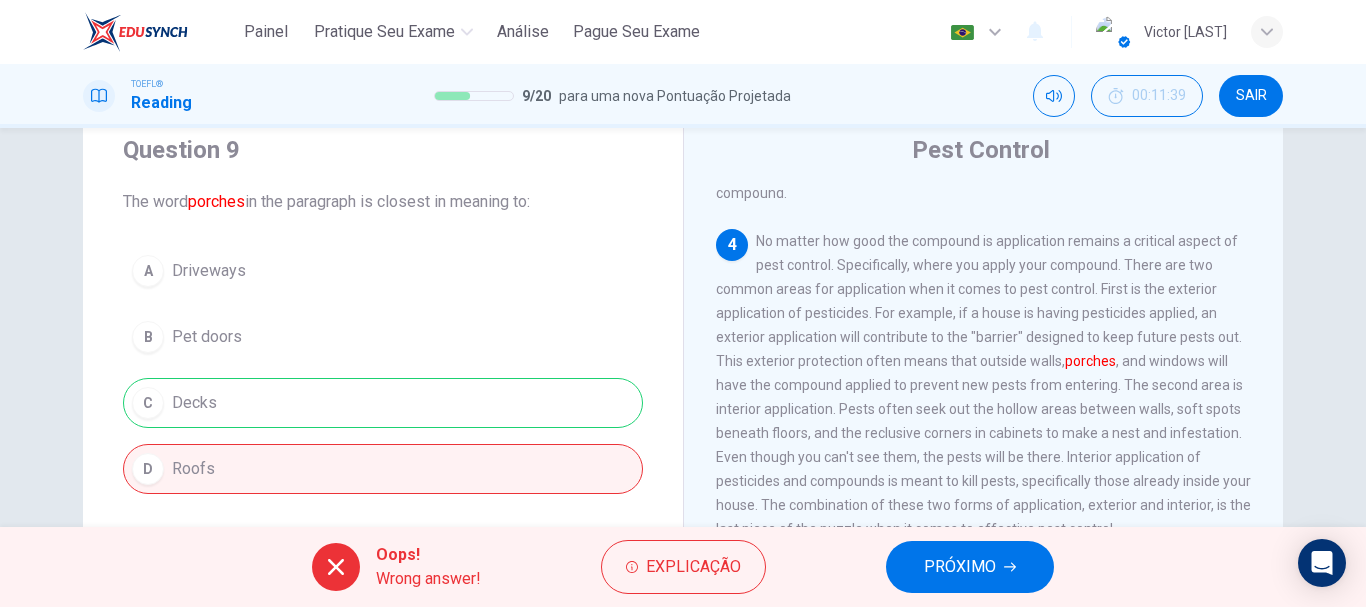 click on "PRÓXIMO" at bounding box center (960, 567) 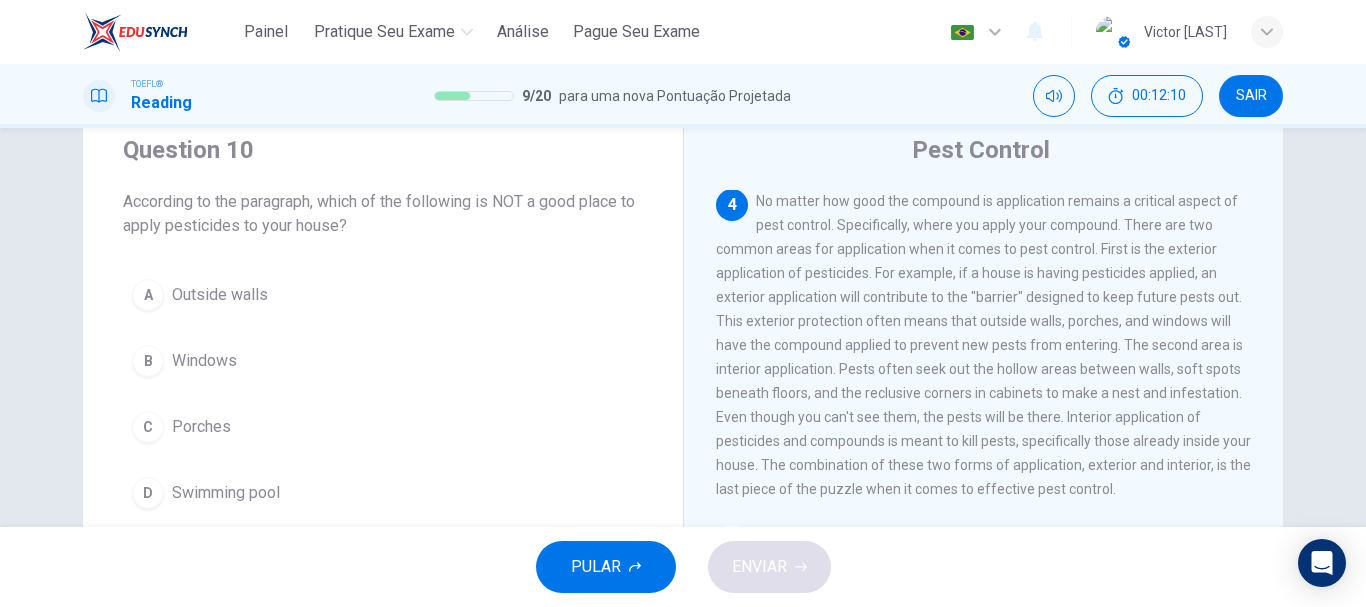 scroll, scrollTop: 970, scrollLeft: 0, axis: vertical 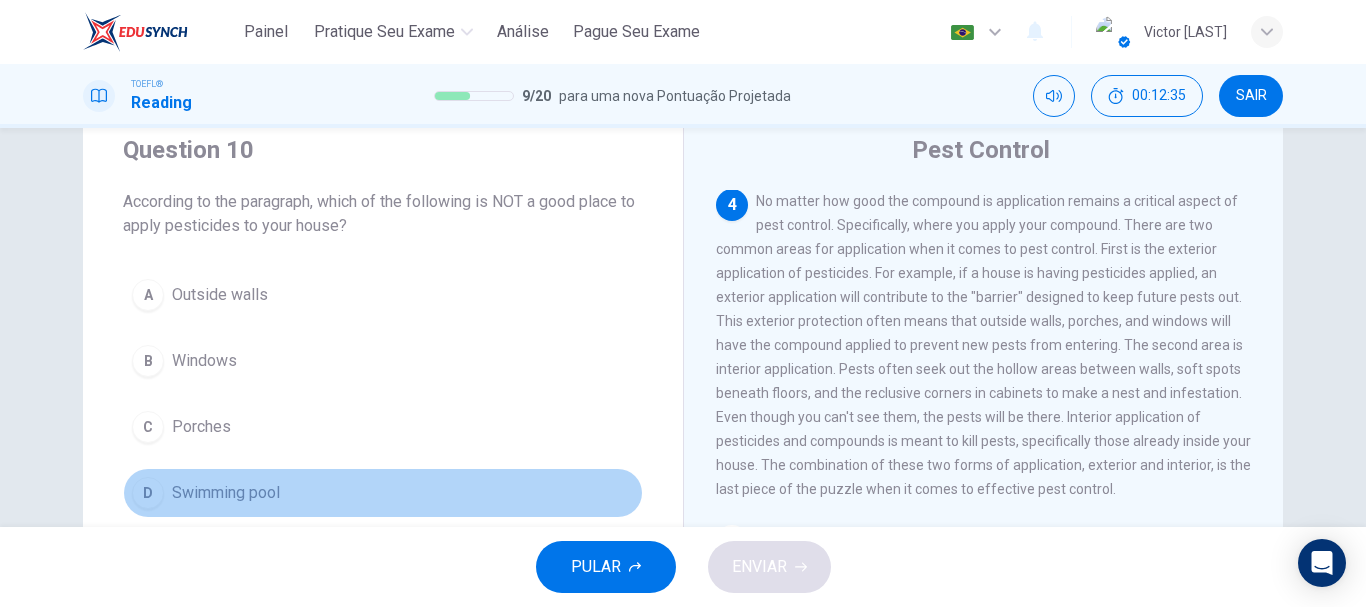 click on "D Swimming pool" at bounding box center [383, 493] 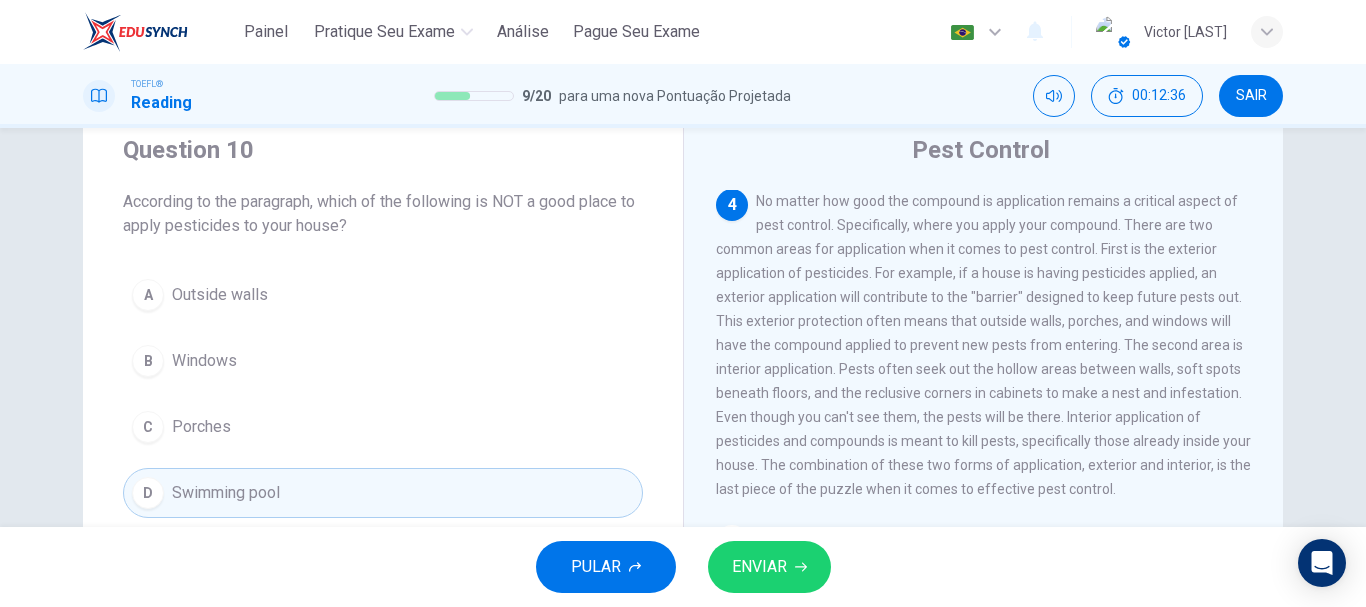 click on "ENVIAR" at bounding box center (759, 567) 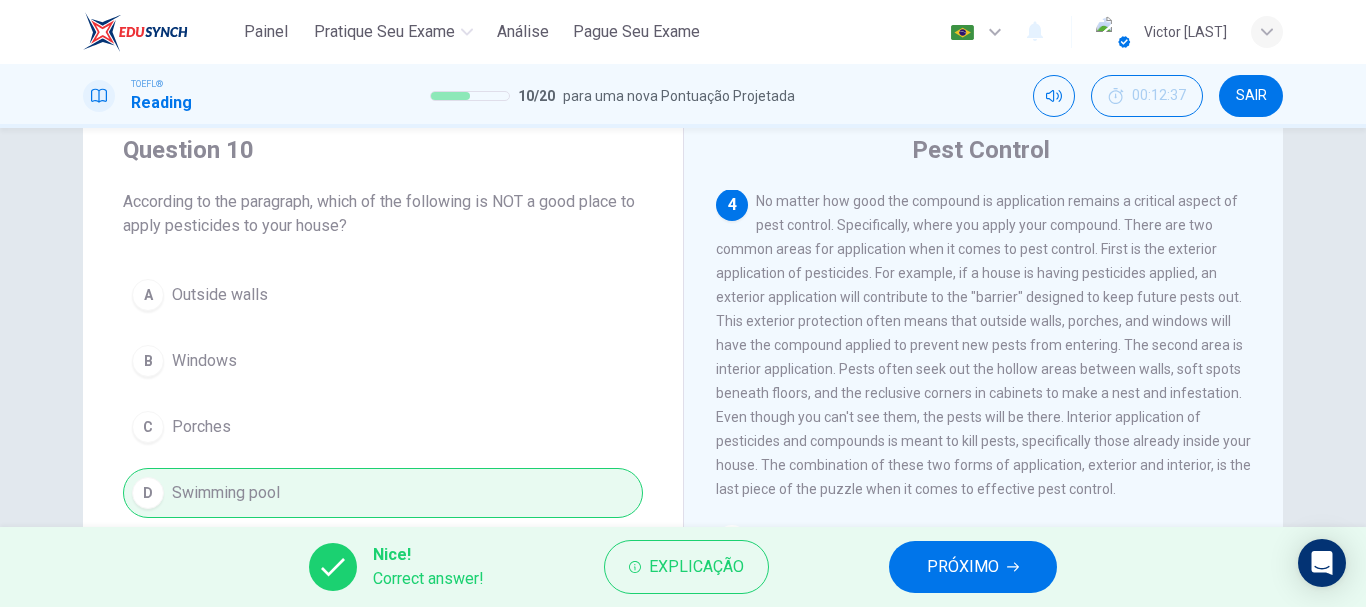 click on "PRÓXIMO" at bounding box center [973, 567] 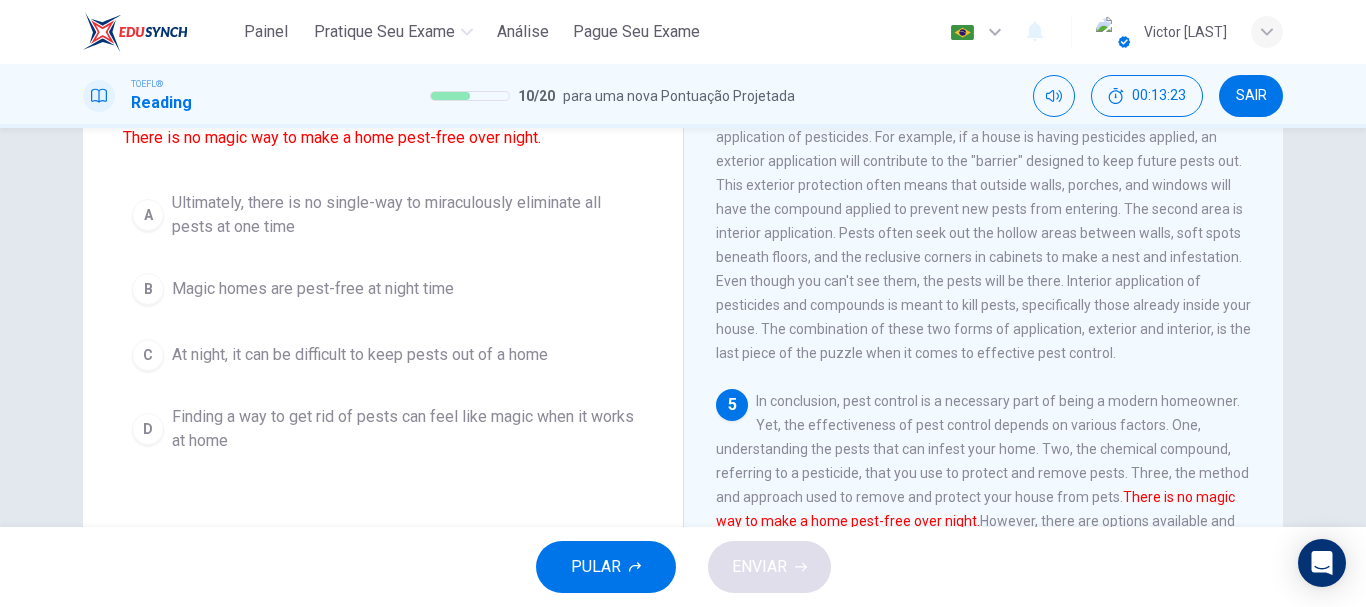 scroll, scrollTop: 166, scrollLeft: 0, axis: vertical 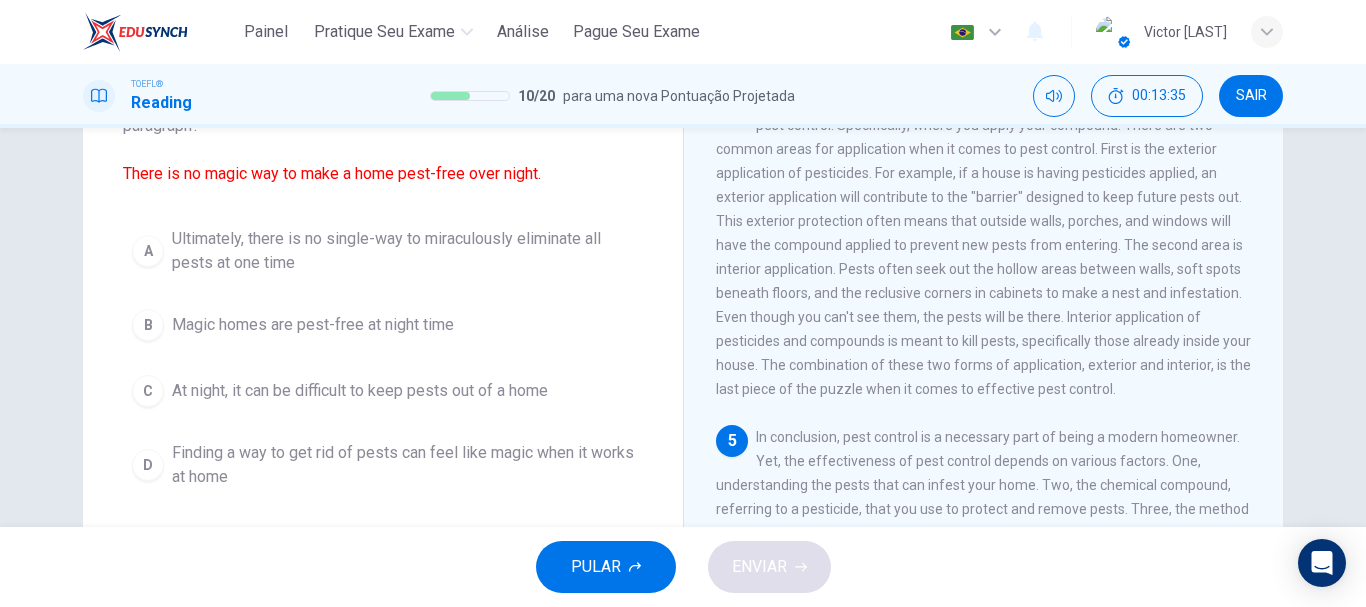 click on "Ultimately, there is no single-way to miraculously eliminate all pests at one time" at bounding box center [403, 251] 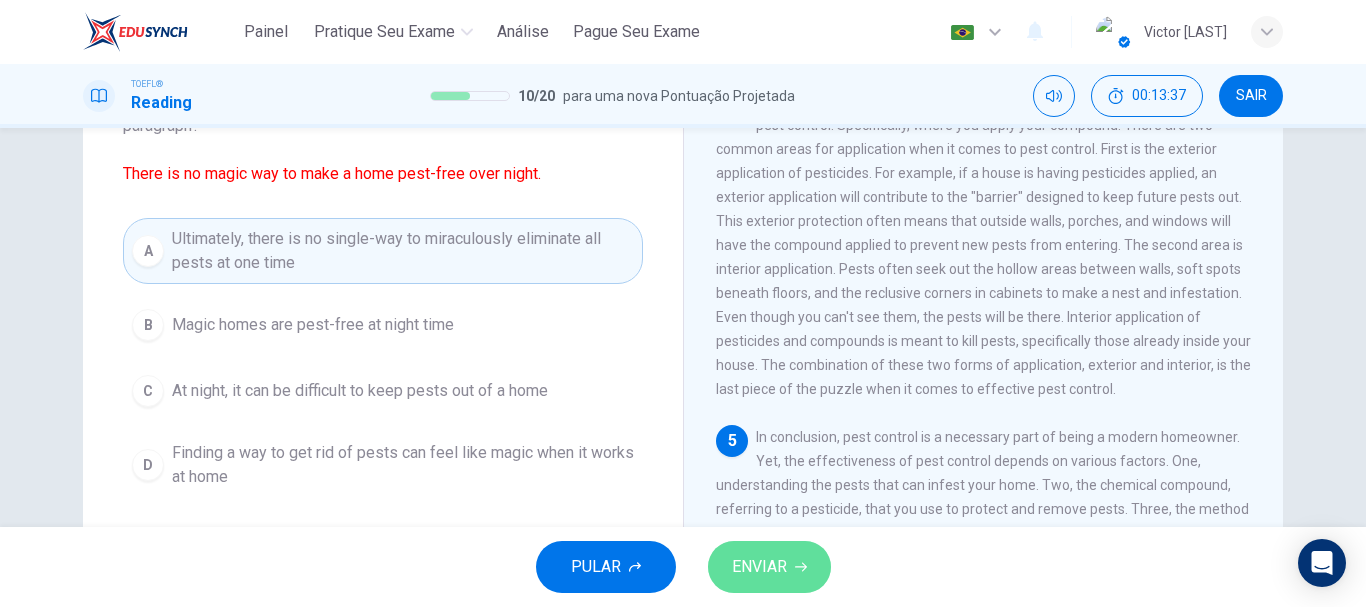 click at bounding box center (801, 567) 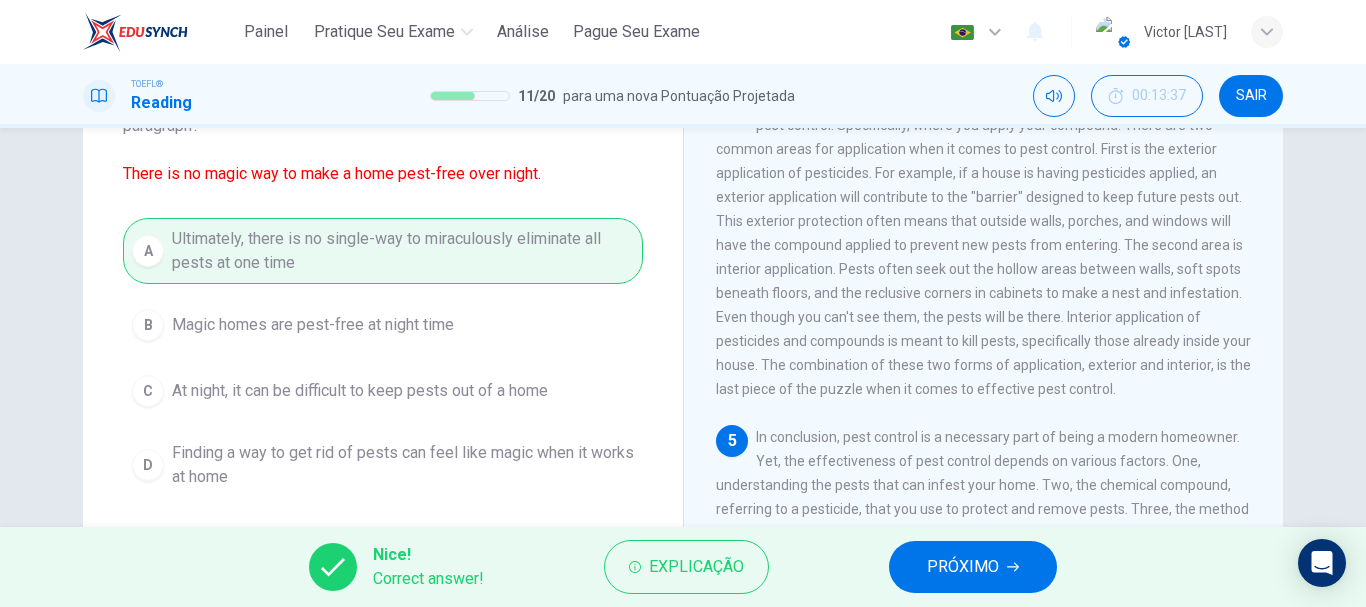 click on "Nice! Correct answer! Explicação PRÓXIMO" at bounding box center (683, 567) 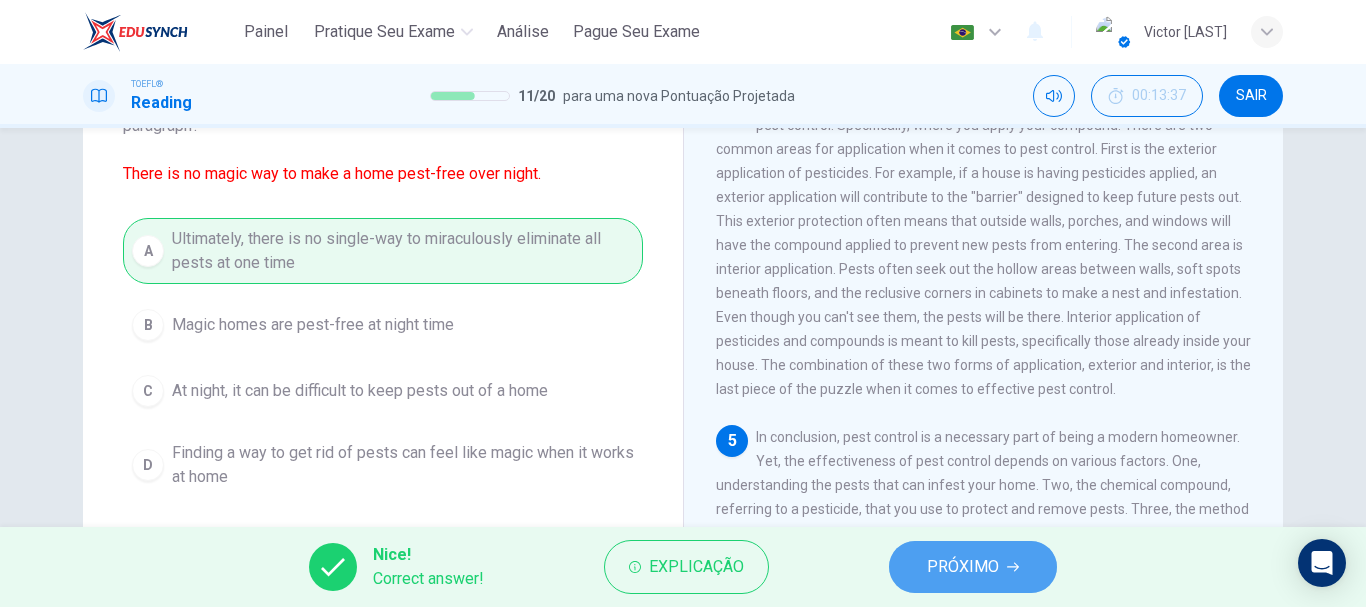 click on "PRÓXIMO" at bounding box center [963, 567] 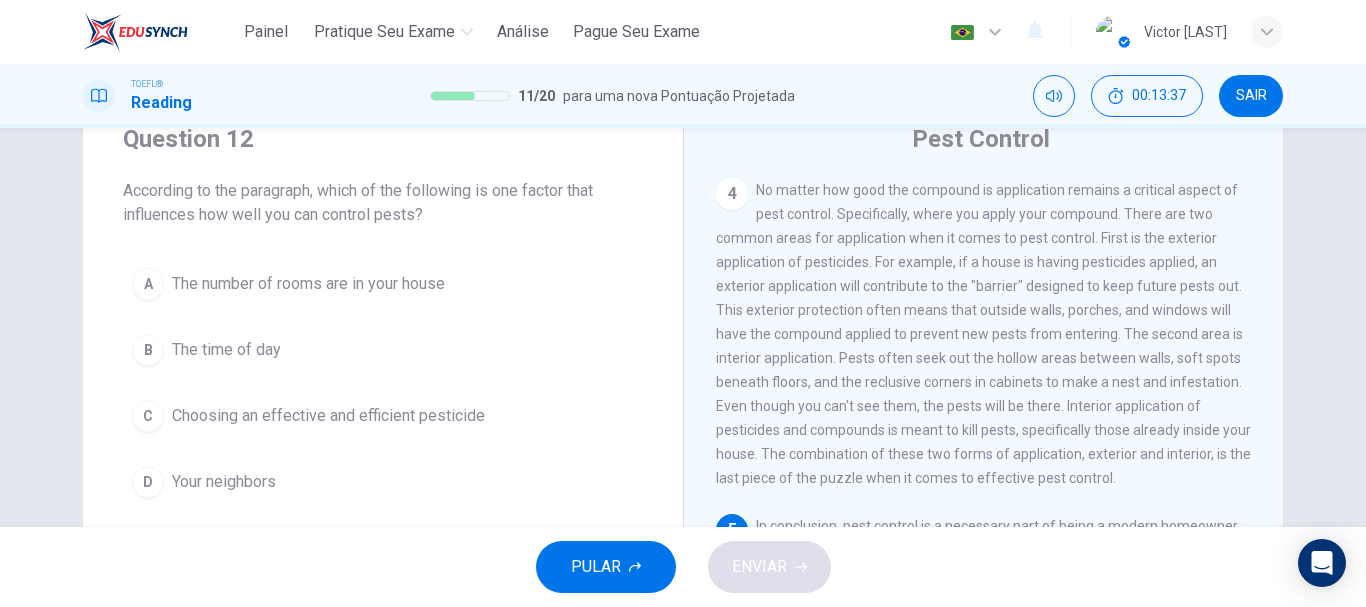 scroll, scrollTop: 66, scrollLeft: 0, axis: vertical 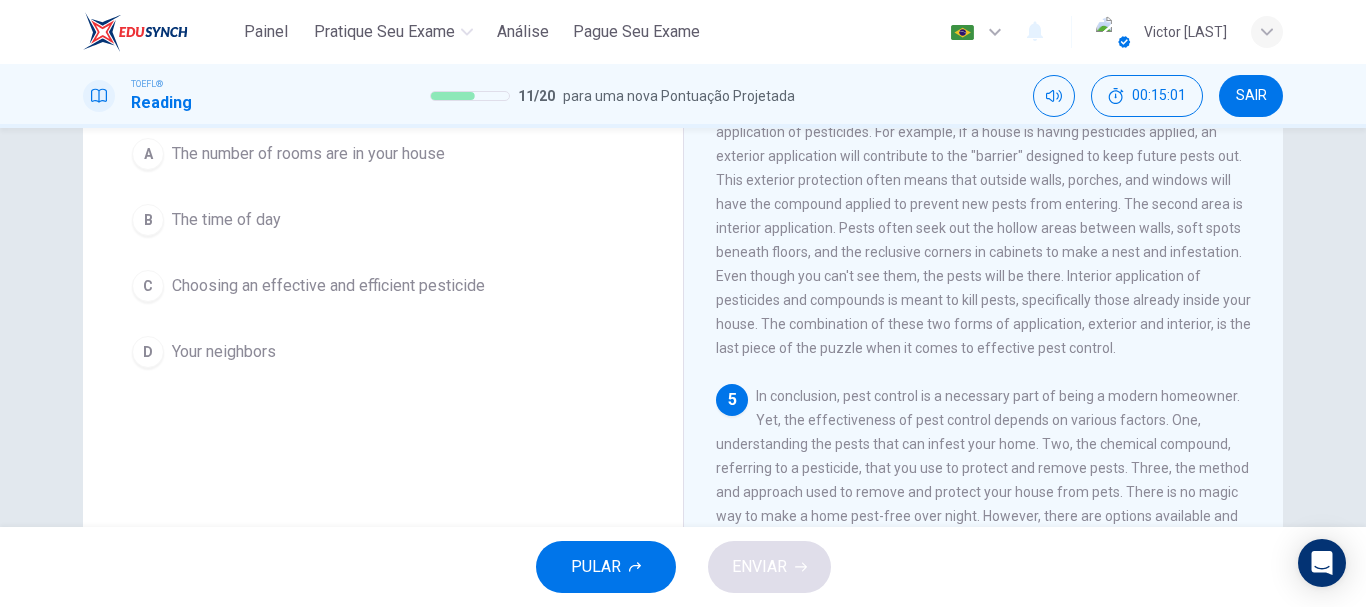 click on "Choosing an effective and efficient pesticide" at bounding box center (308, 154) 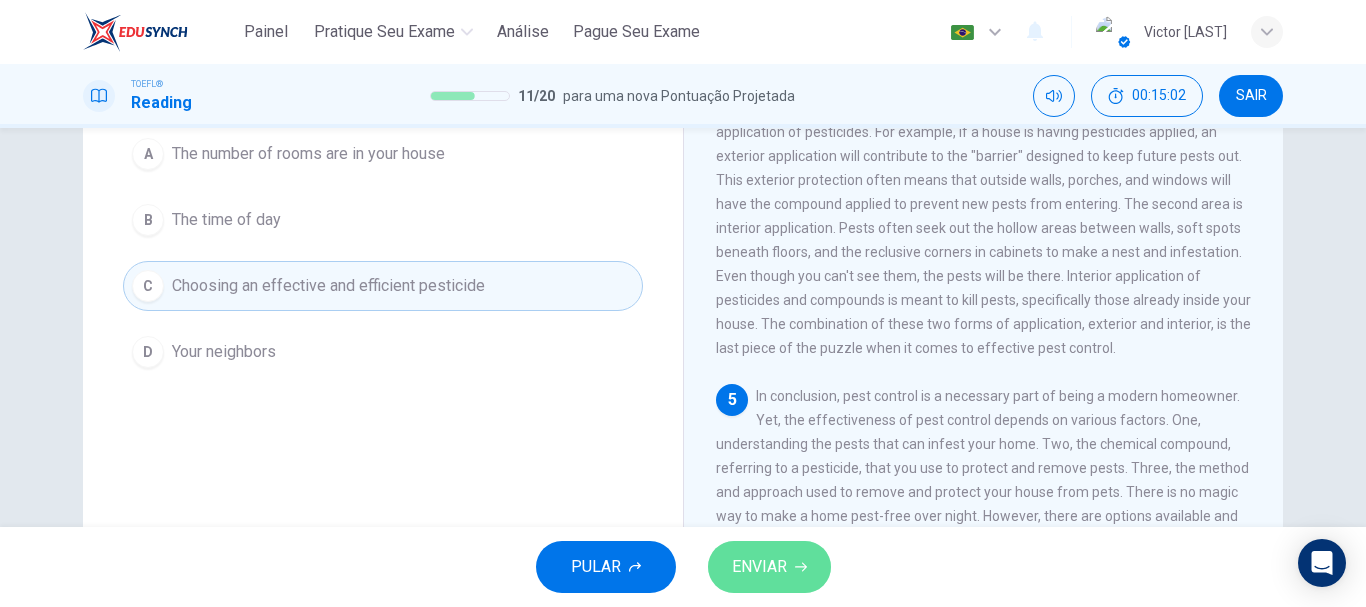 click on "ENVIAR" at bounding box center (769, 567) 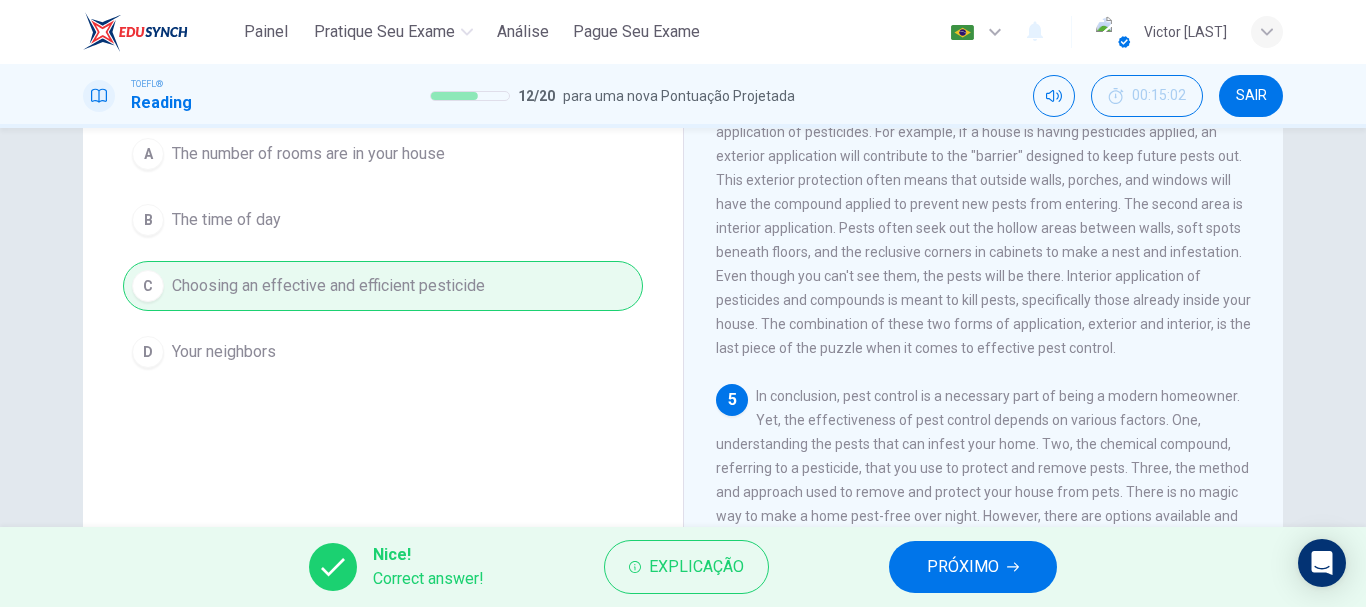 click on "PRÓXIMO" at bounding box center [963, 567] 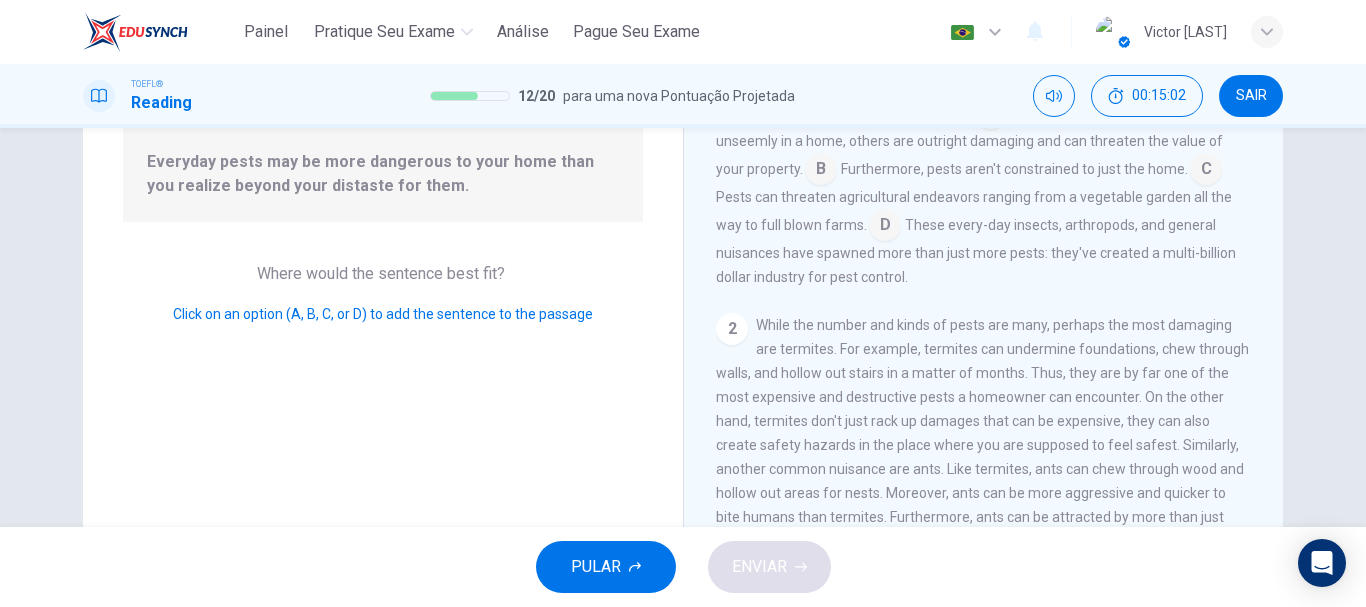 scroll, scrollTop: 0, scrollLeft: 0, axis: both 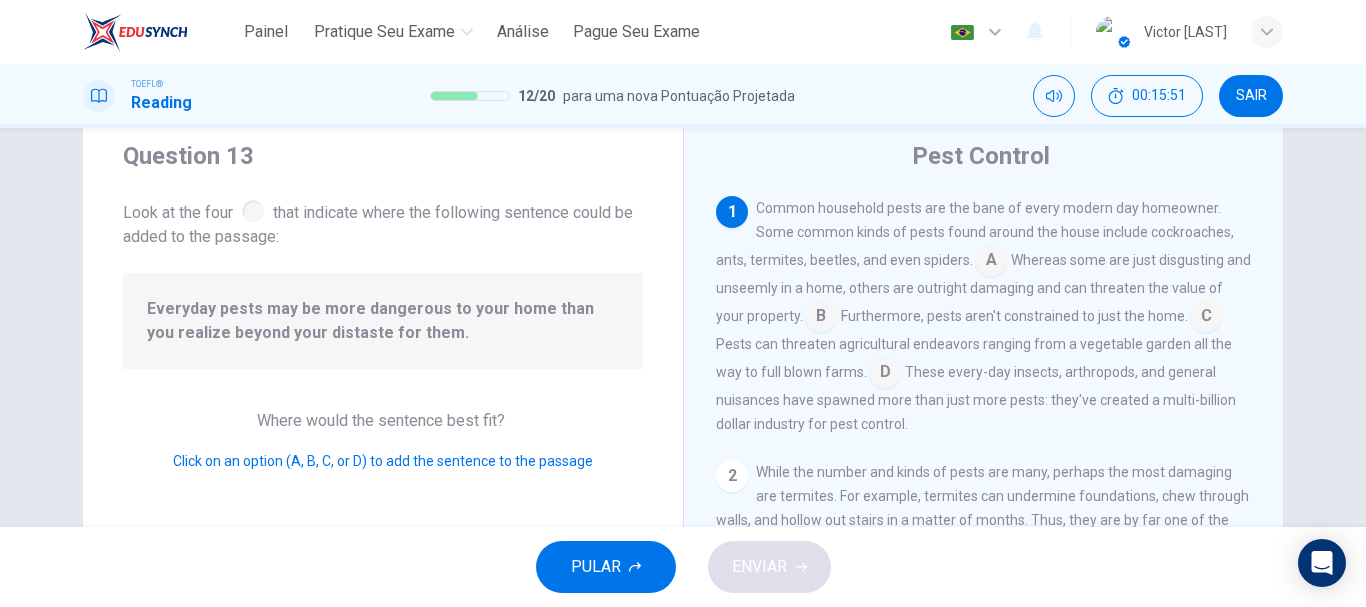 click at bounding box center (991, 262) 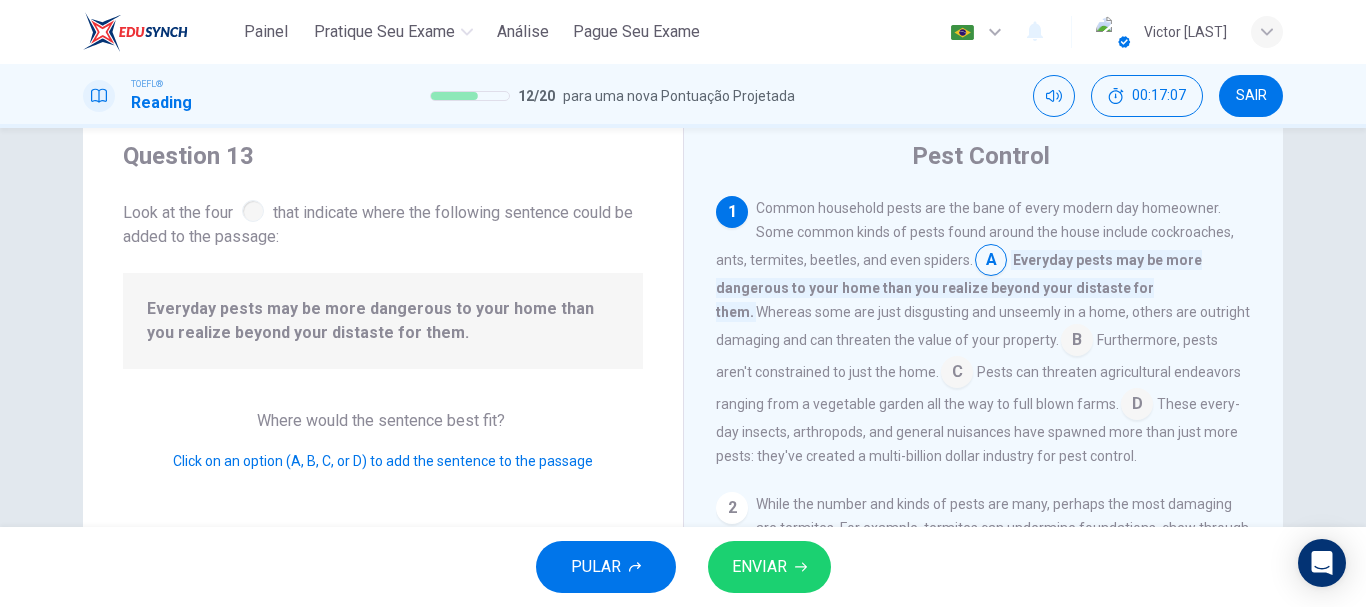 click at bounding box center (991, 262) 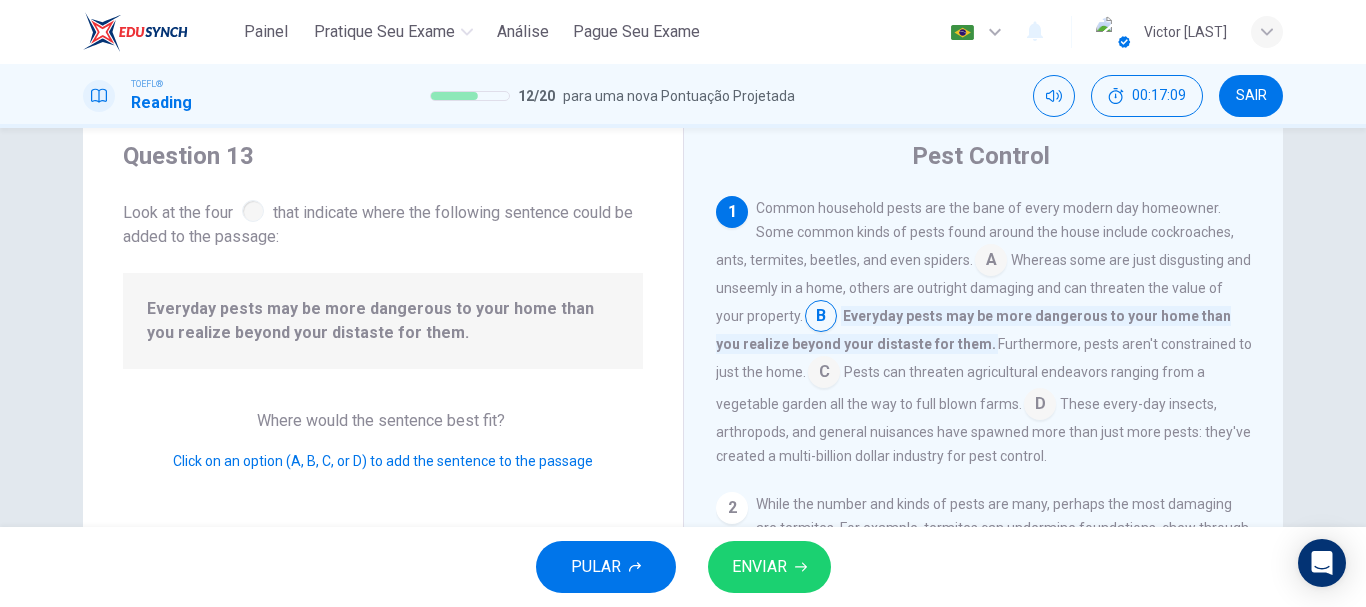 click at bounding box center [801, 567] 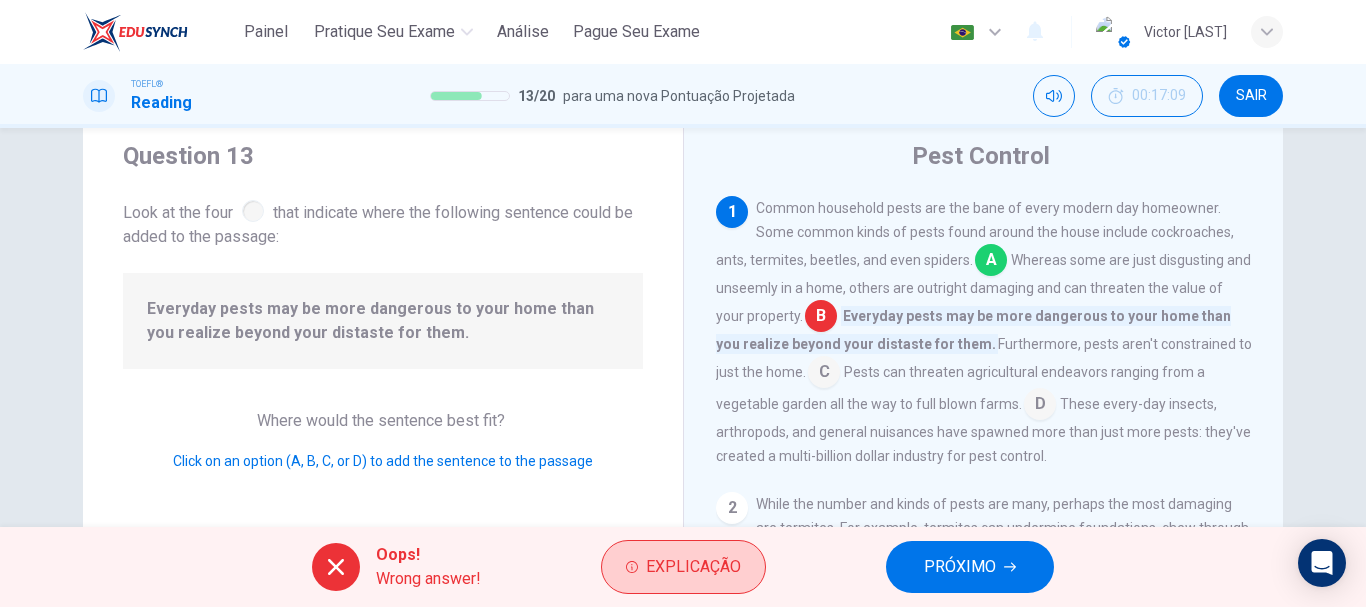 click on "Explicação" at bounding box center [693, 567] 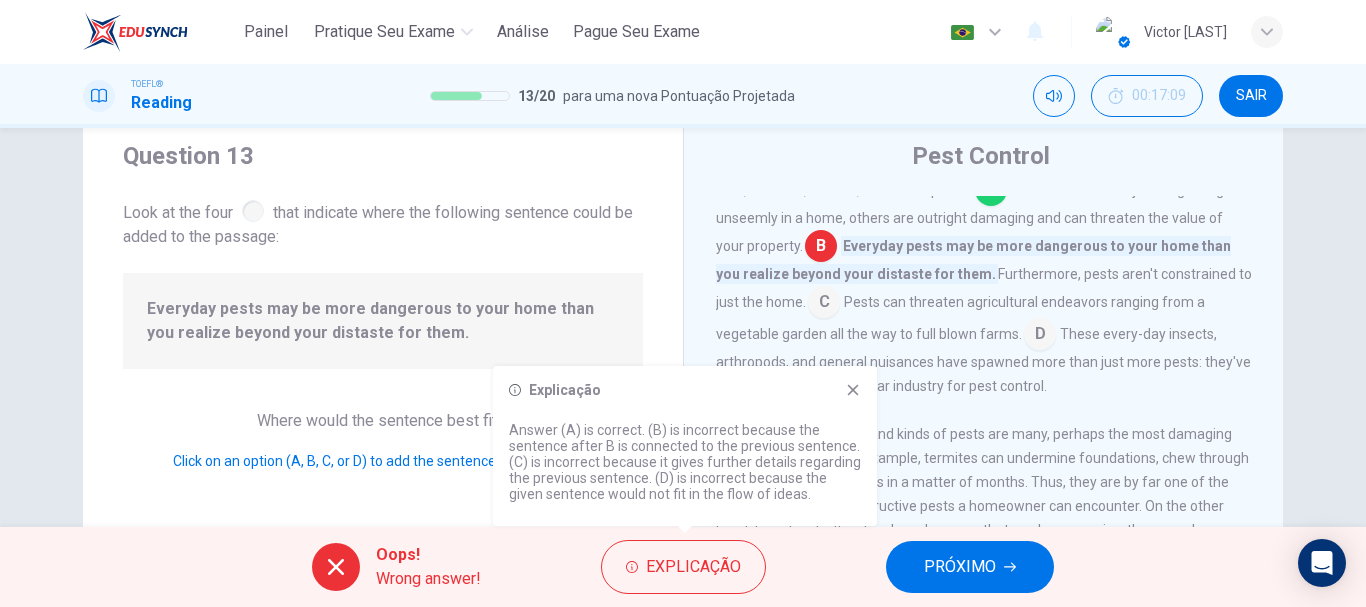 scroll, scrollTop: 100, scrollLeft: 0, axis: vertical 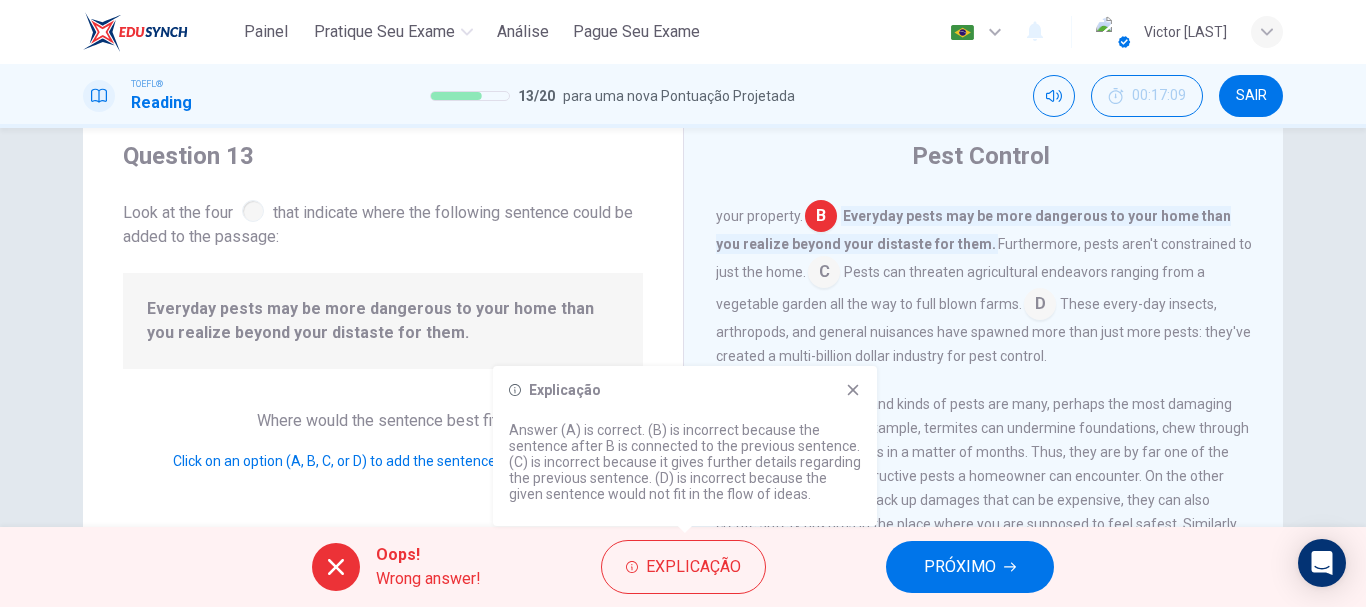 click at bounding box center (853, 390) 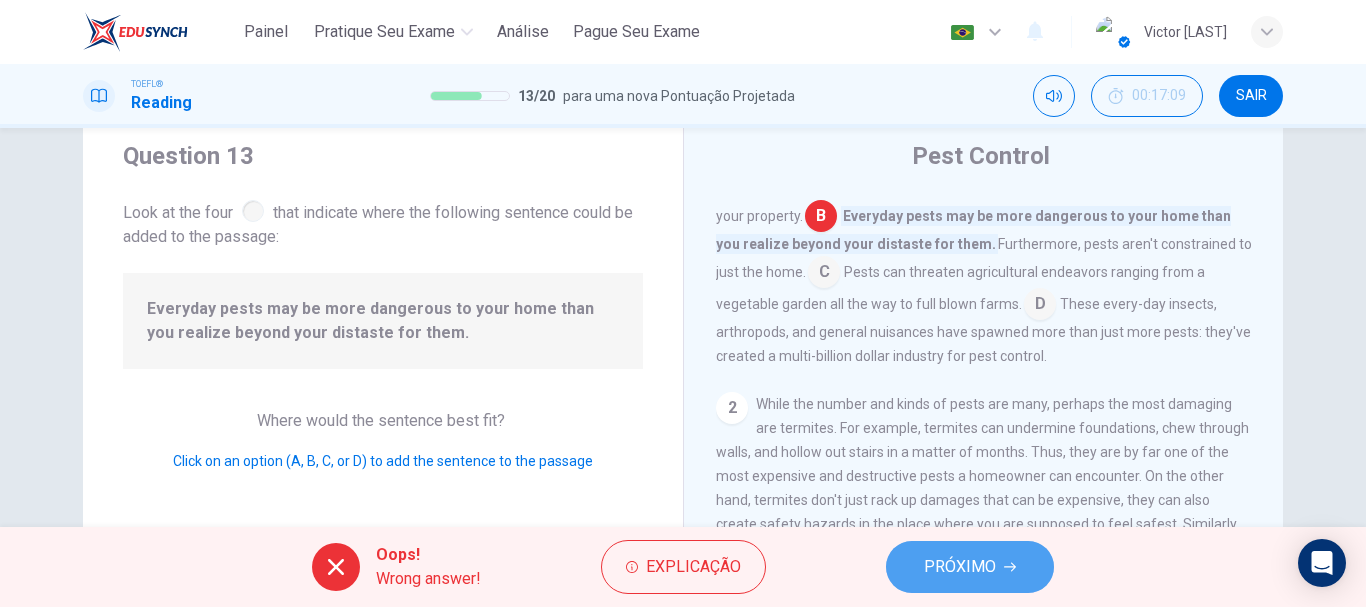 click on "PRÓXIMO" at bounding box center (960, 567) 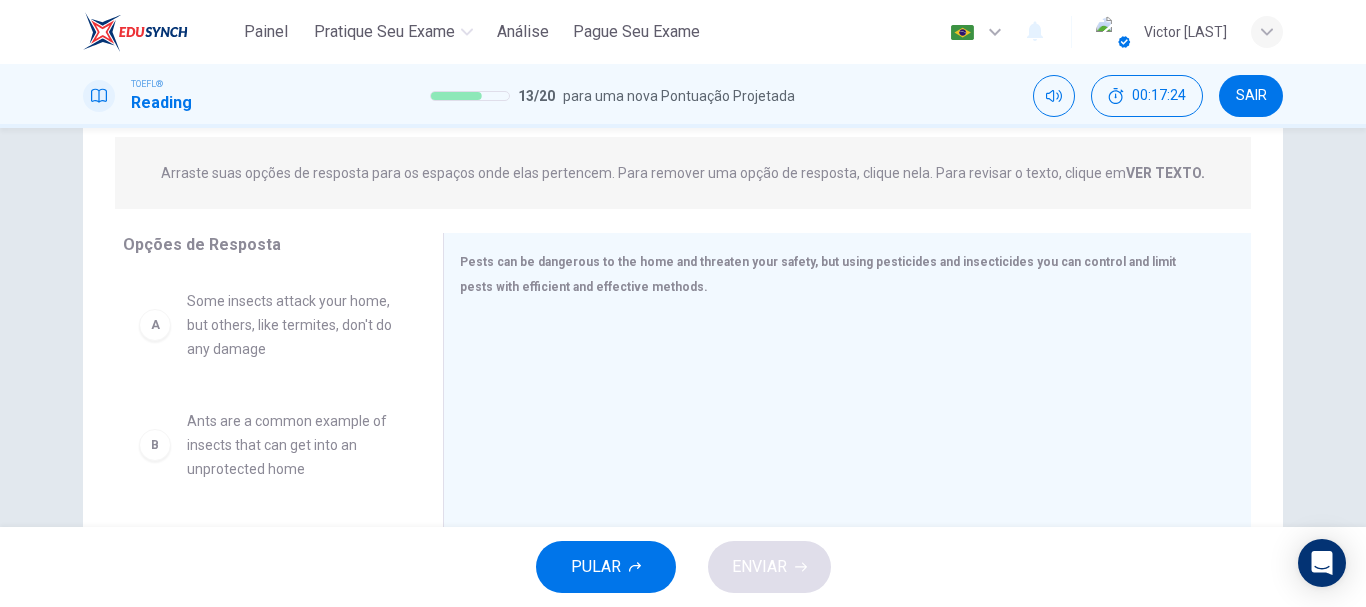 scroll, scrollTop: 283, scrollLeft: 0, axis: vertical 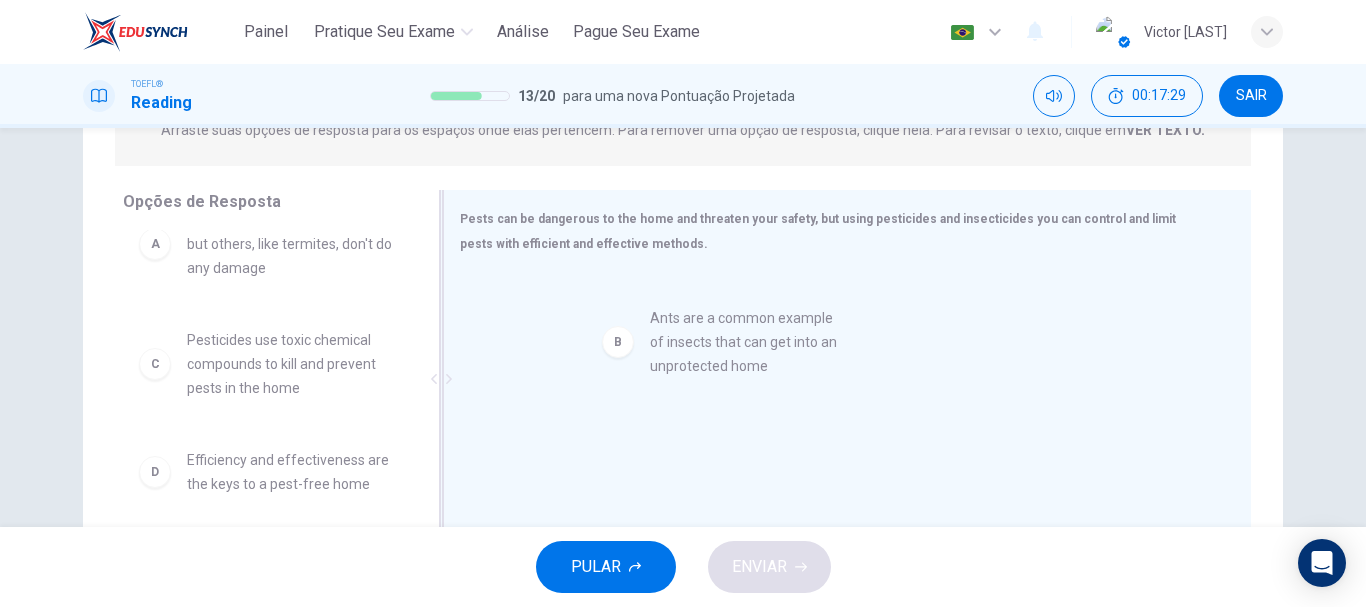 drag, startPoint x: 218, startPoint y: 375, endPoint x: 695, endPoint y: 356, distance: 477.37827 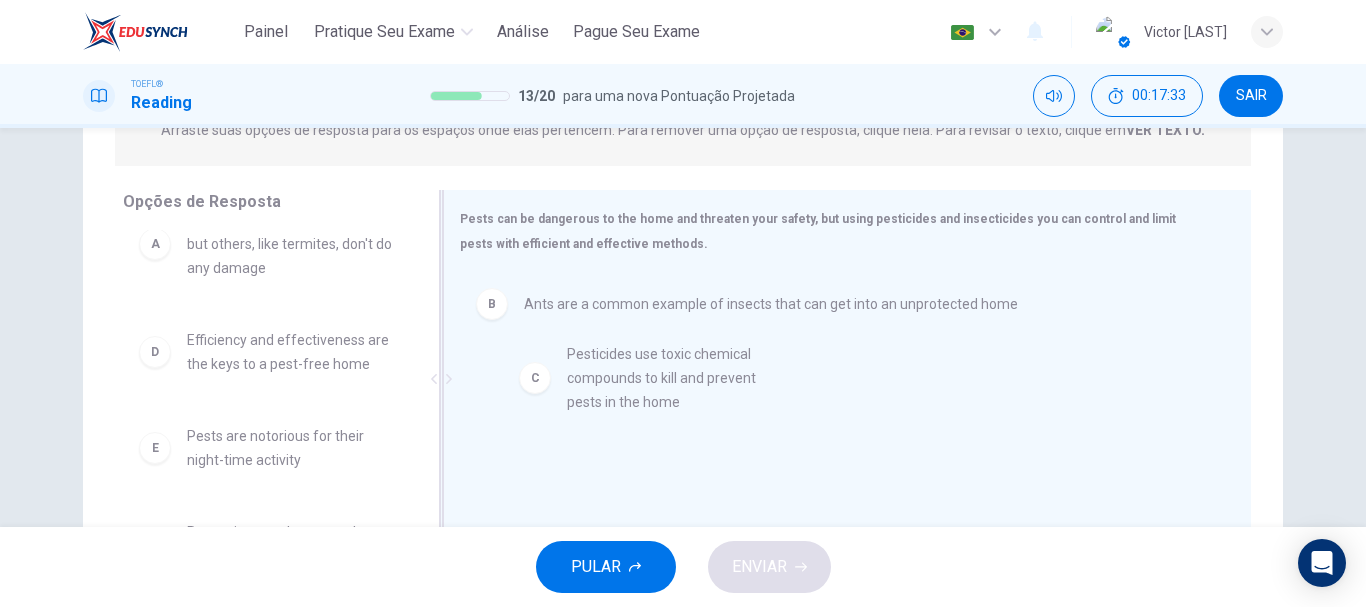 drag, startPoint x: 293, startPoint y: 361, endPoint x: 720, endPoint y: 377, distance: 427.29965 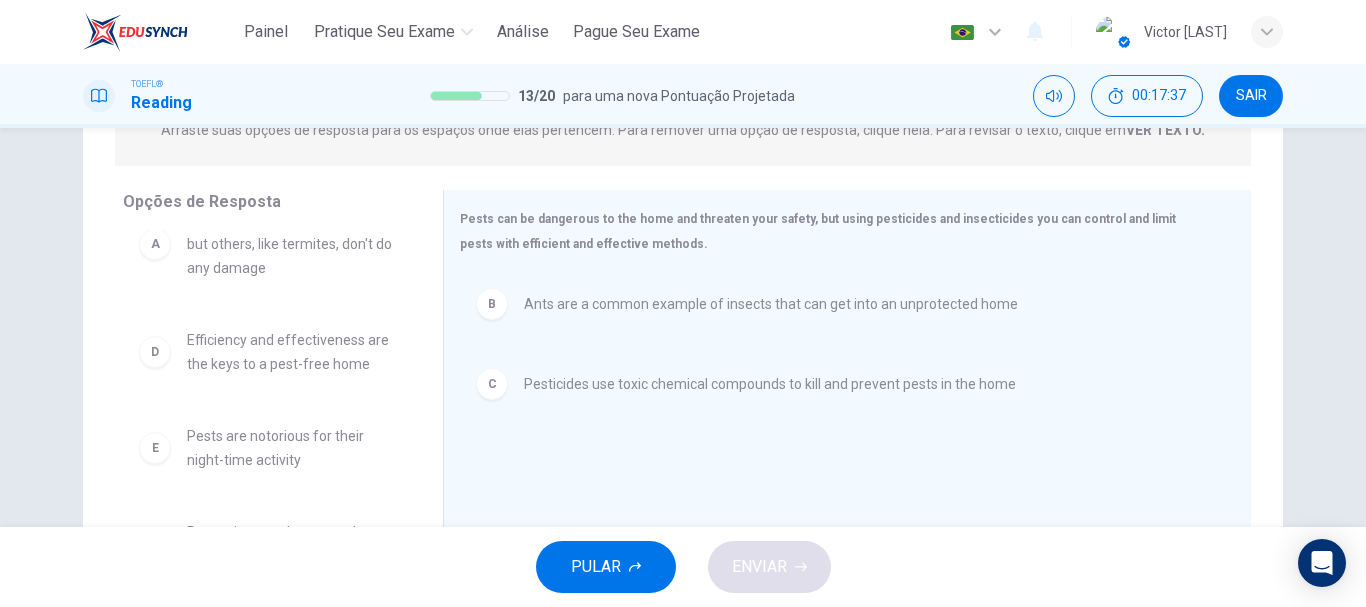 scroll, scrollTop: 84, scrollLeft: 0, axis: vertical 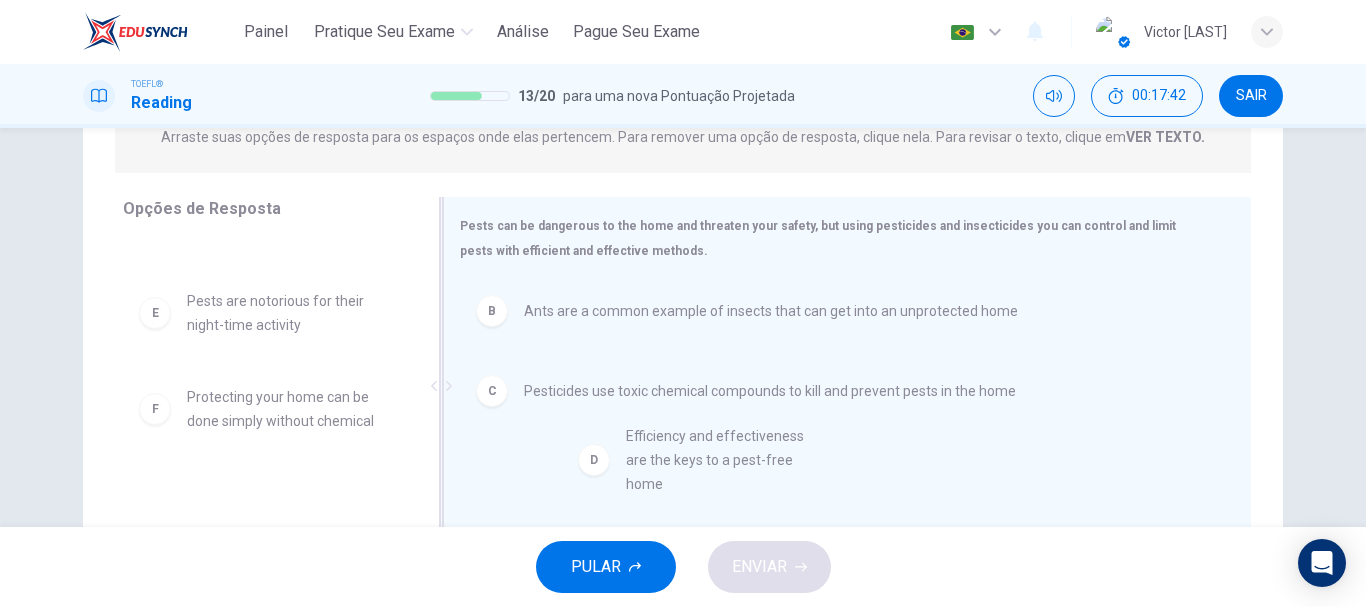 drag, startPoint x: 244, startPoint y: 331, endPoint x: 696, endPoint y: 466, distance: 471.7298 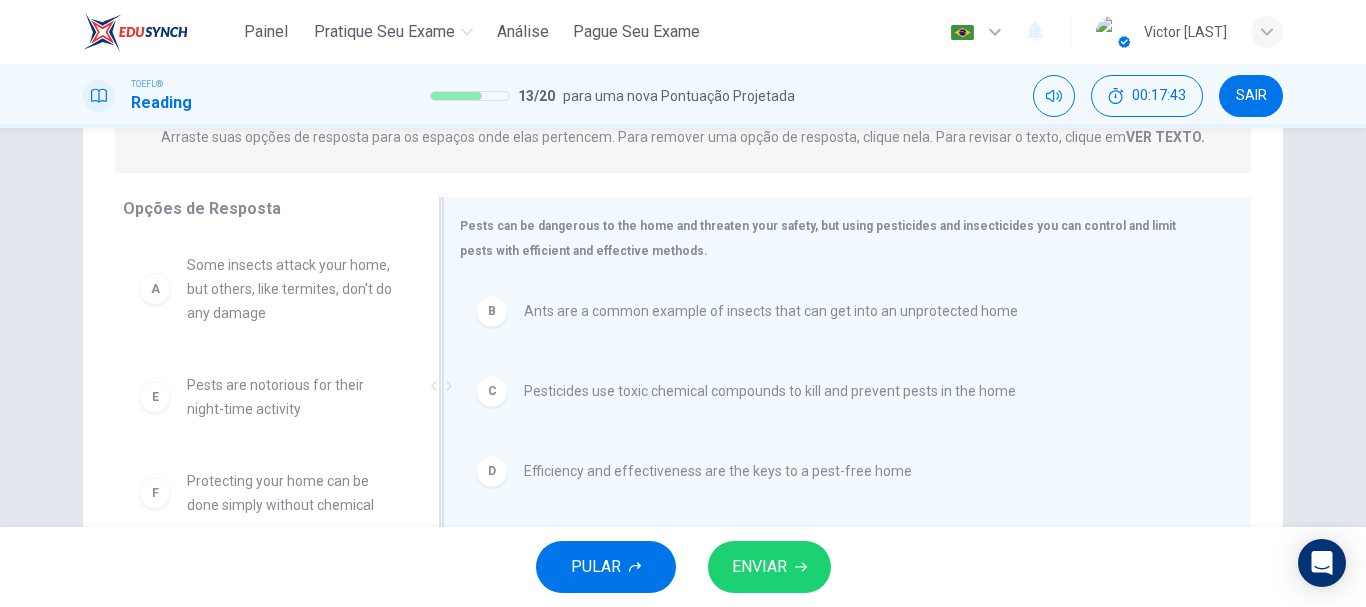 scroll, scrollTop: 0, scrollLeft: 0, axis: both 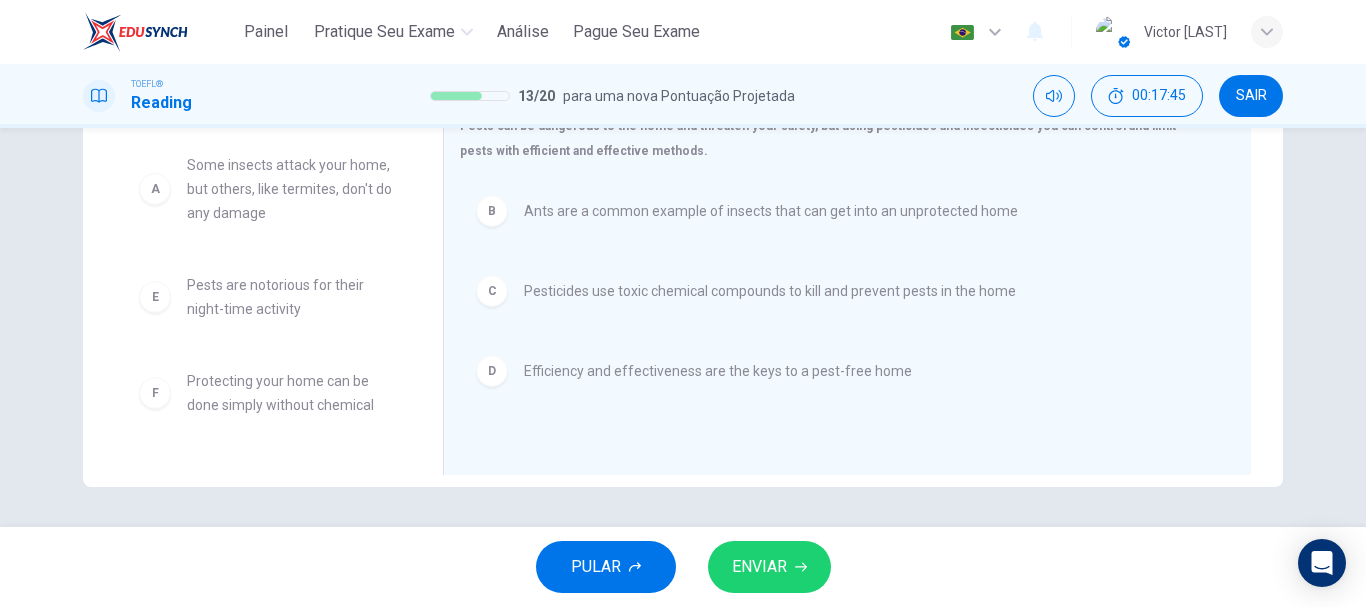 click on "ENVIAR" at bounding box center (769, 567) 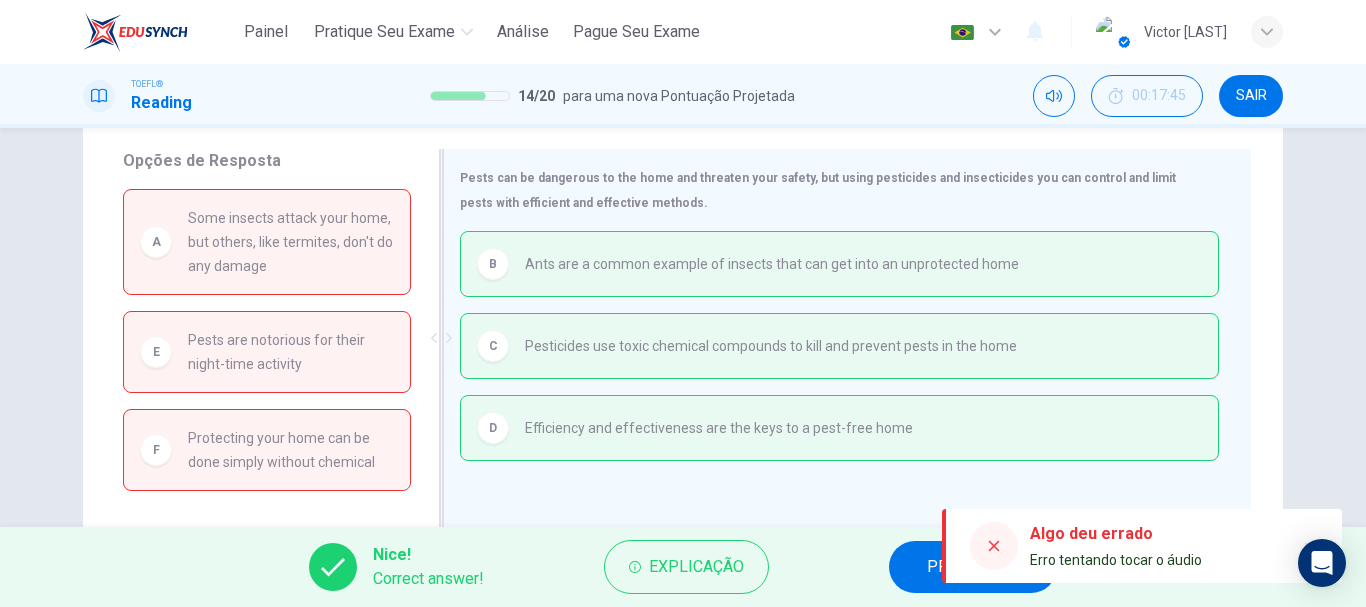 scroll, scrollTop: 276, scrollLeft: 0, axis: vertical 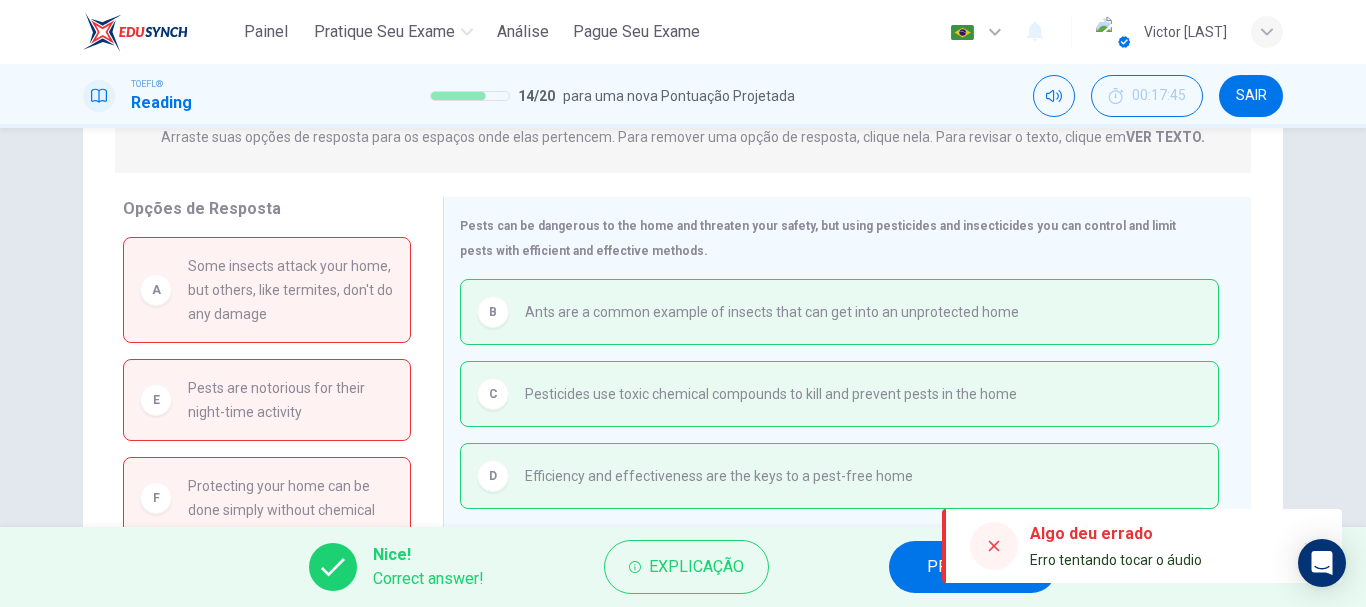 click on "PRÓXIMO" at bounding box center (973, 567) 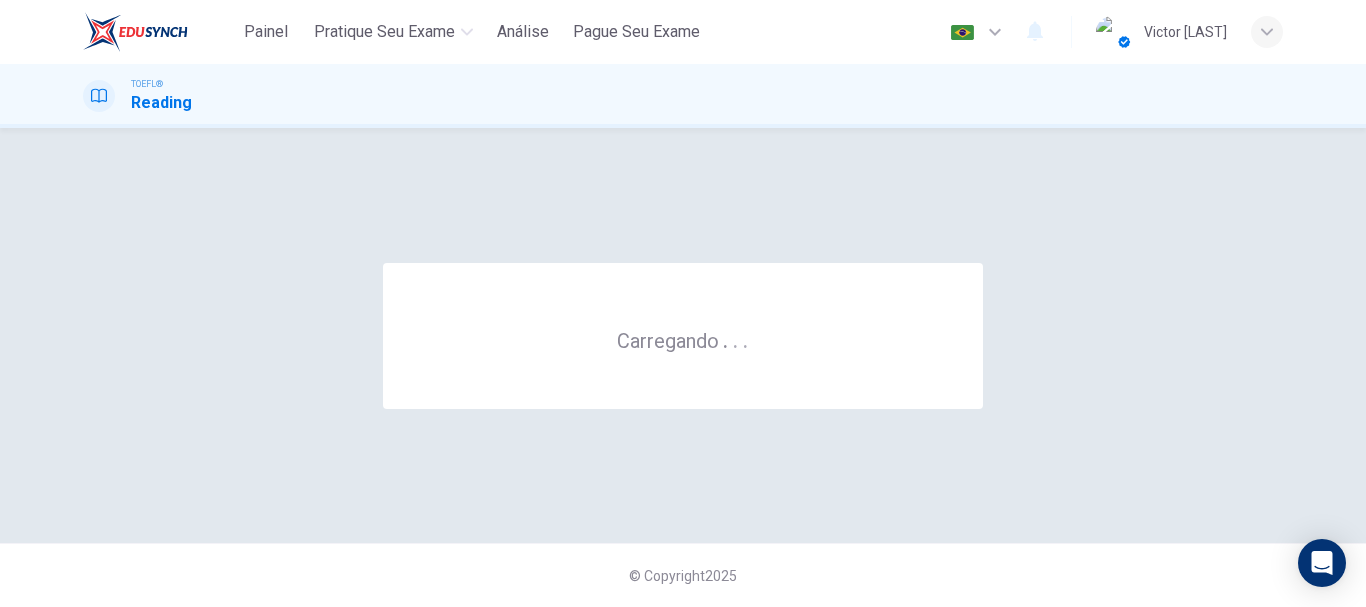 scroll, scrollTop: 0, scrollLeft: 0, axis: both 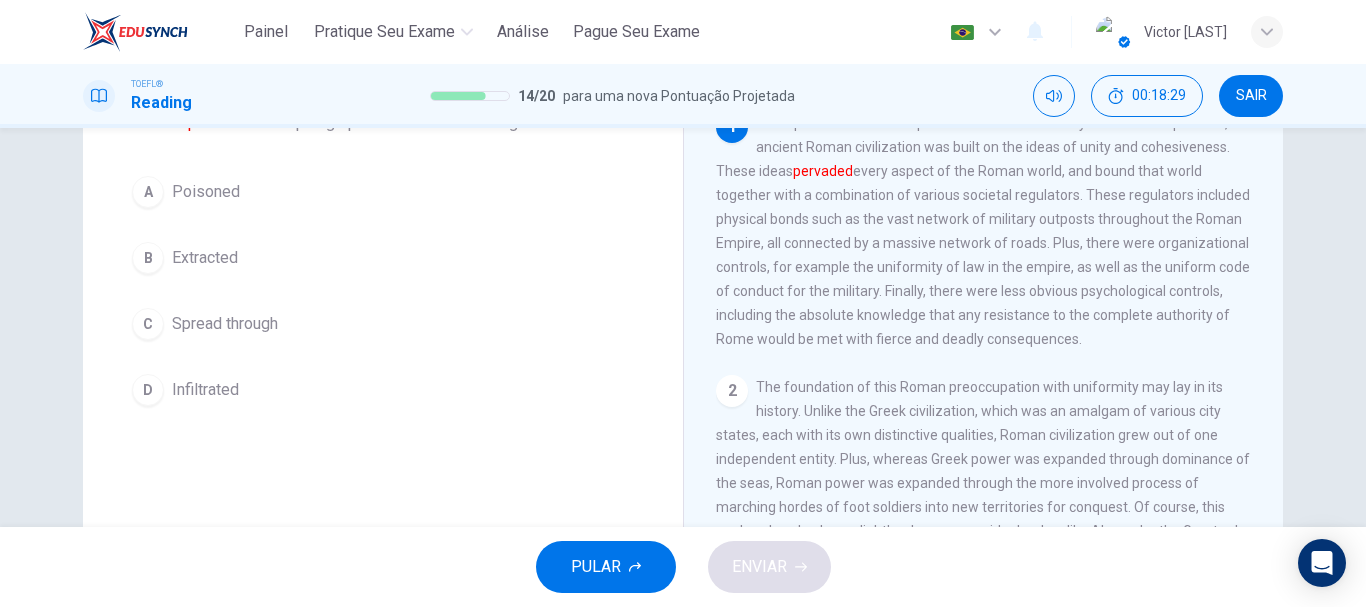 click on "Infiltrated" at bounding box center [206, 192] 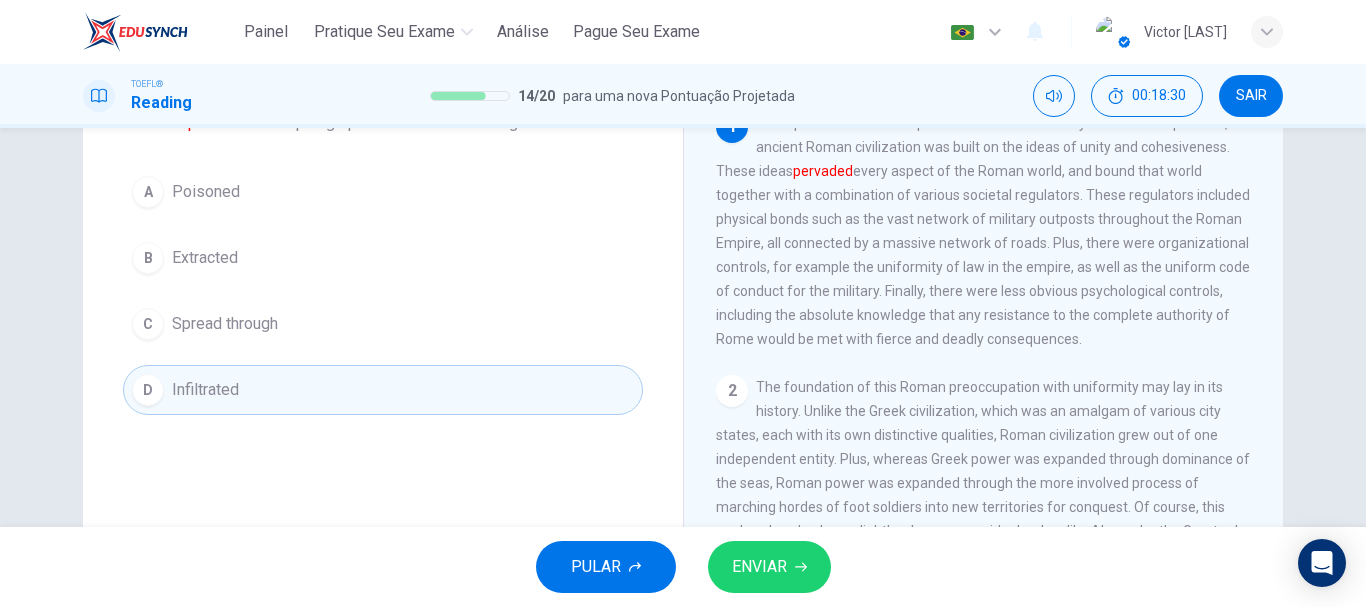 click on "ENVIAR" at bounding box center (769, 567) 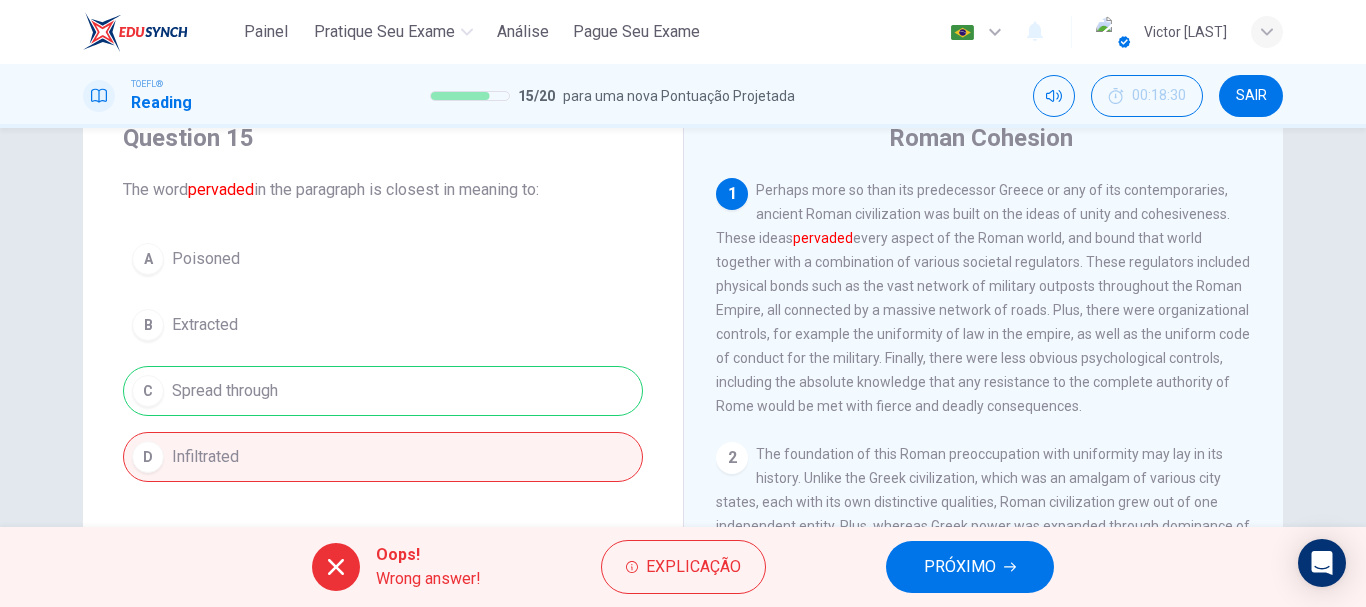 scroll, scrollTop: 45, scrollLeft: 0, axis: vertical 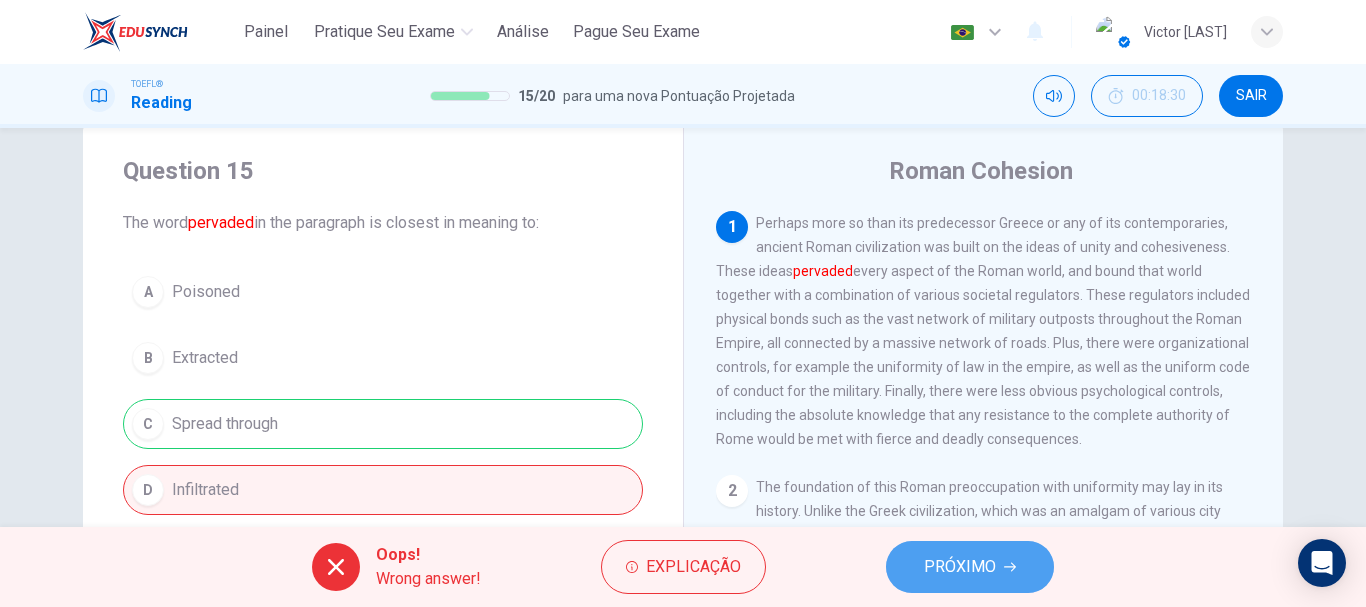 click on "PRÓXIMO" at bounding box center [960, 567] 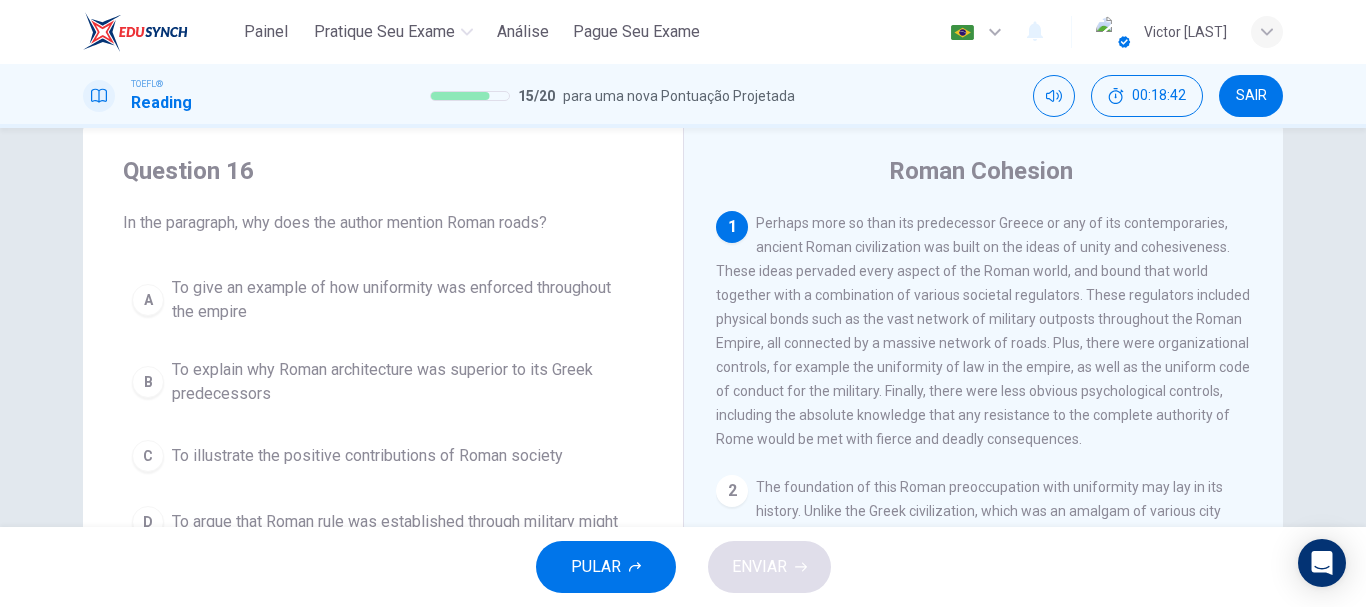 scroll, scrollTop: 145, scrollLeft: 0, axis: vertical 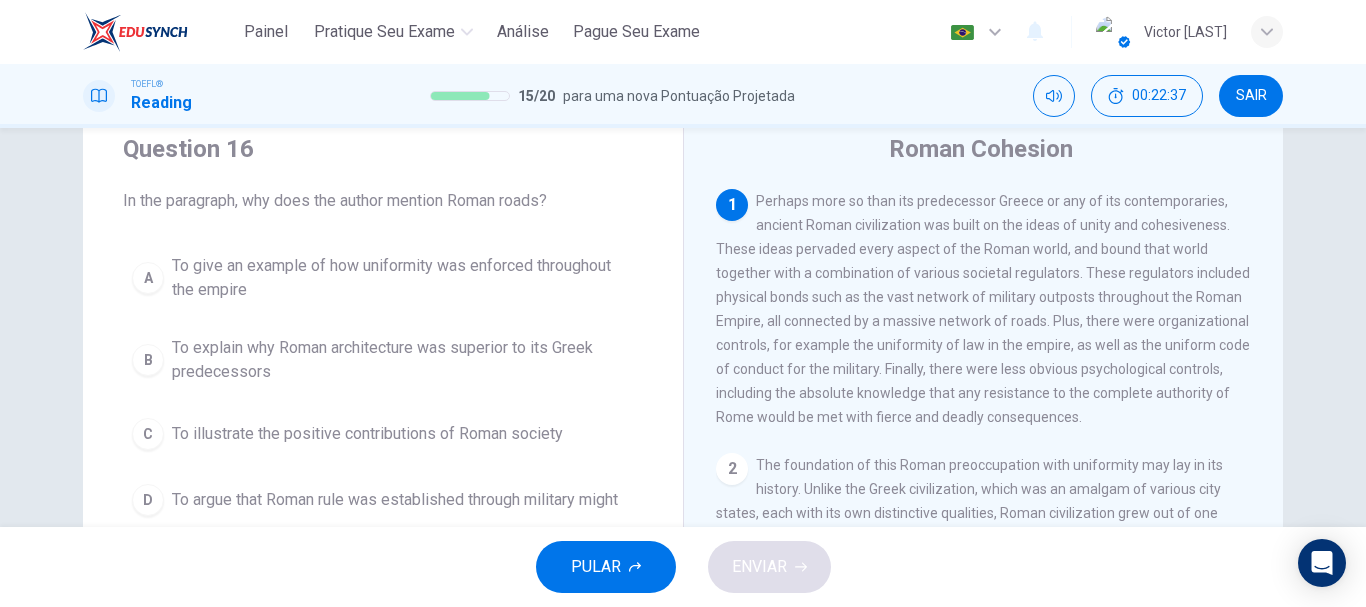 click on "To illustrate the positive contributions of Roman society" at bounding box center (403, 278) 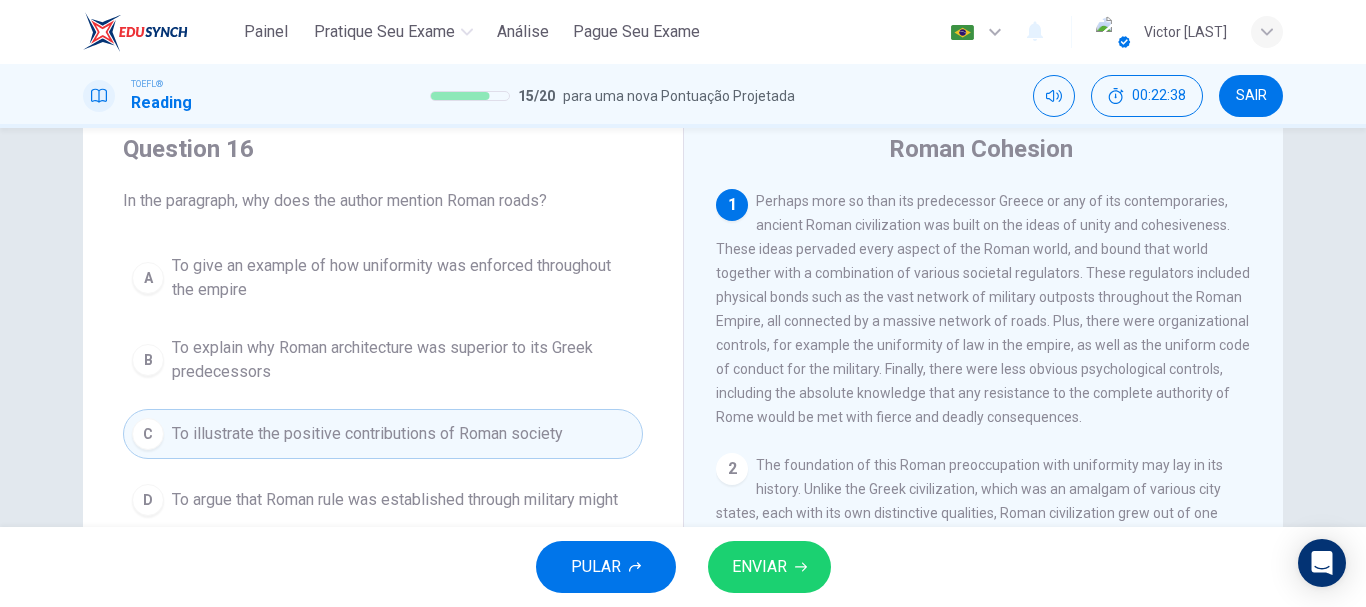 click on "ENVIAR" at bounding box center (769, 567) 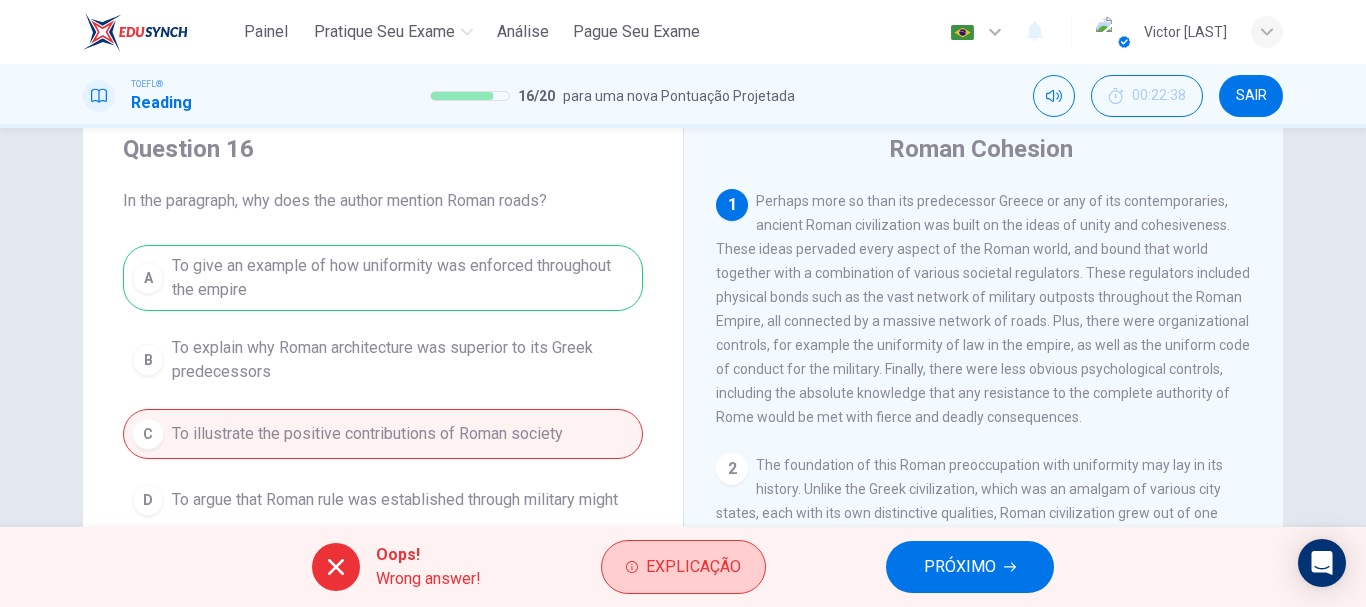 click on "Explicação" at bounding box center (693, 567) 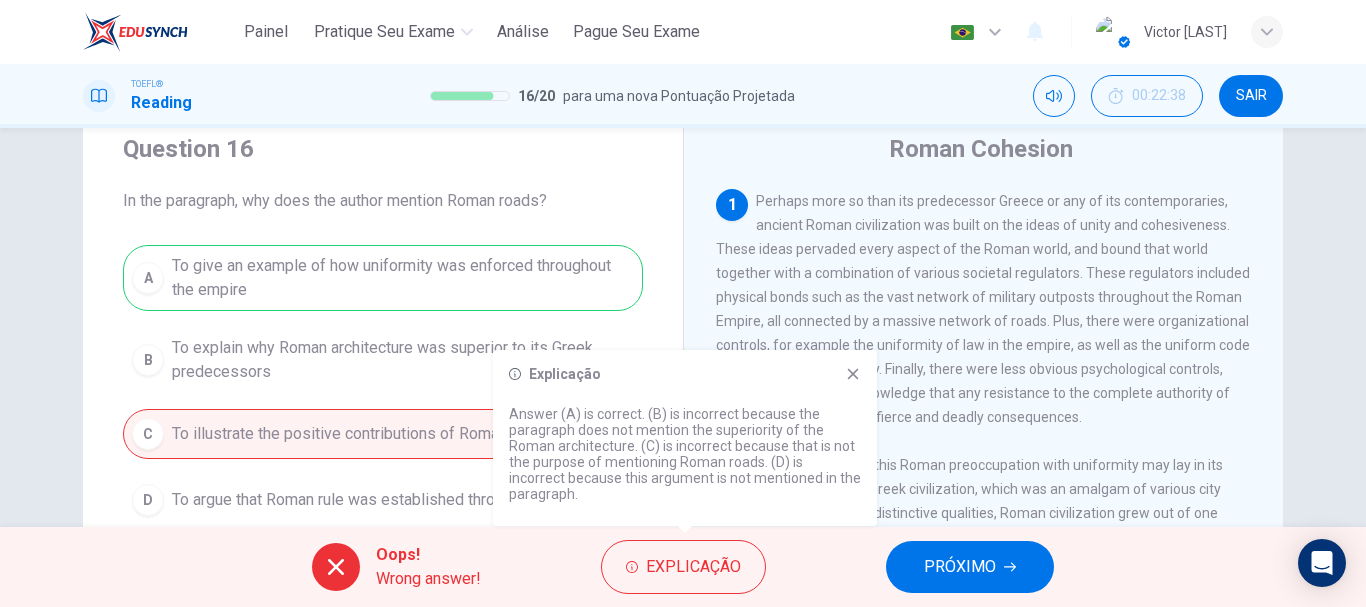 click on "Explicação Answer (A) is correct. (B) is incorrect because the paragraph does not mention the superiority of the Roman architecture. (C) is incorrect because that is not the purpose of mentioning Roman roads. (D) is incorrect because this argument is not mentioned in the paragraph." at bounding box center (685, 438) 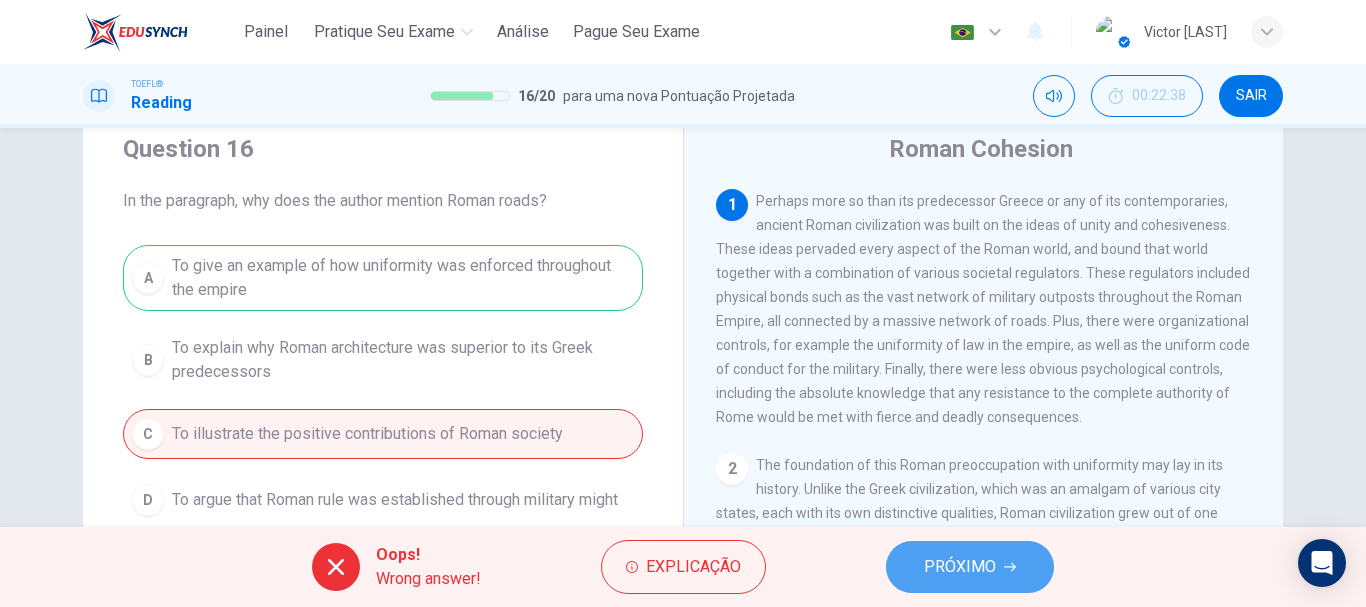 click on "PRÓXIMO" at bounding box center (960, 567) 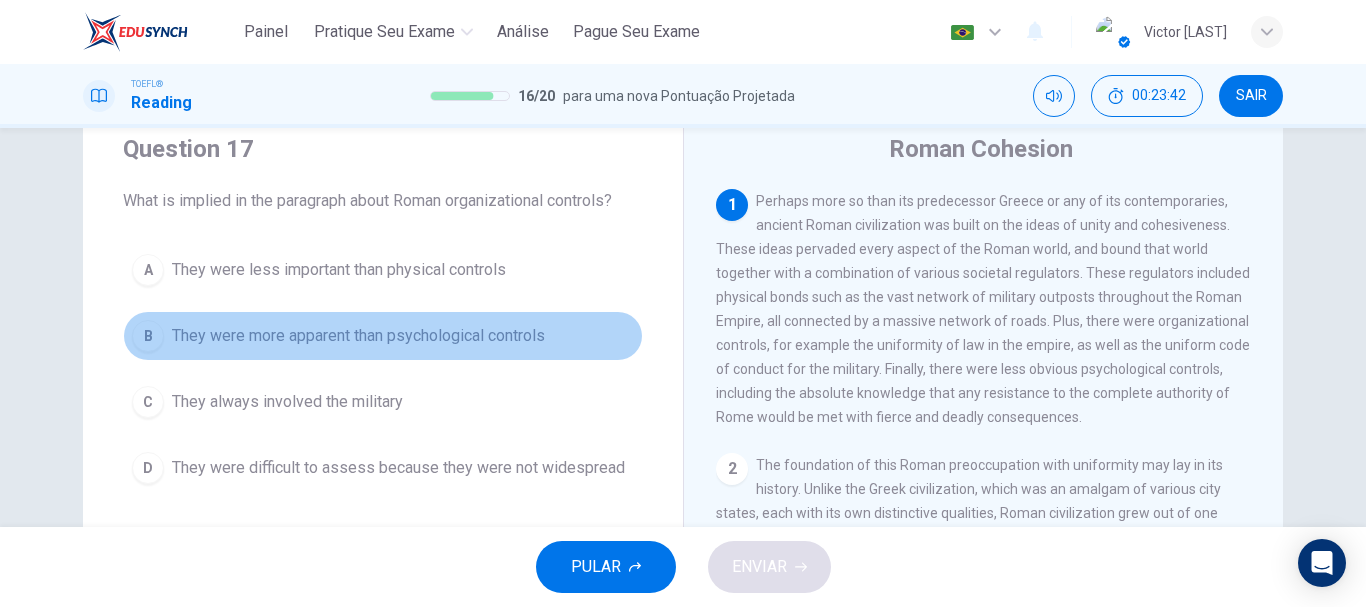 click on "They were more apparent than psychological controls" at bounding box center [339, 270] 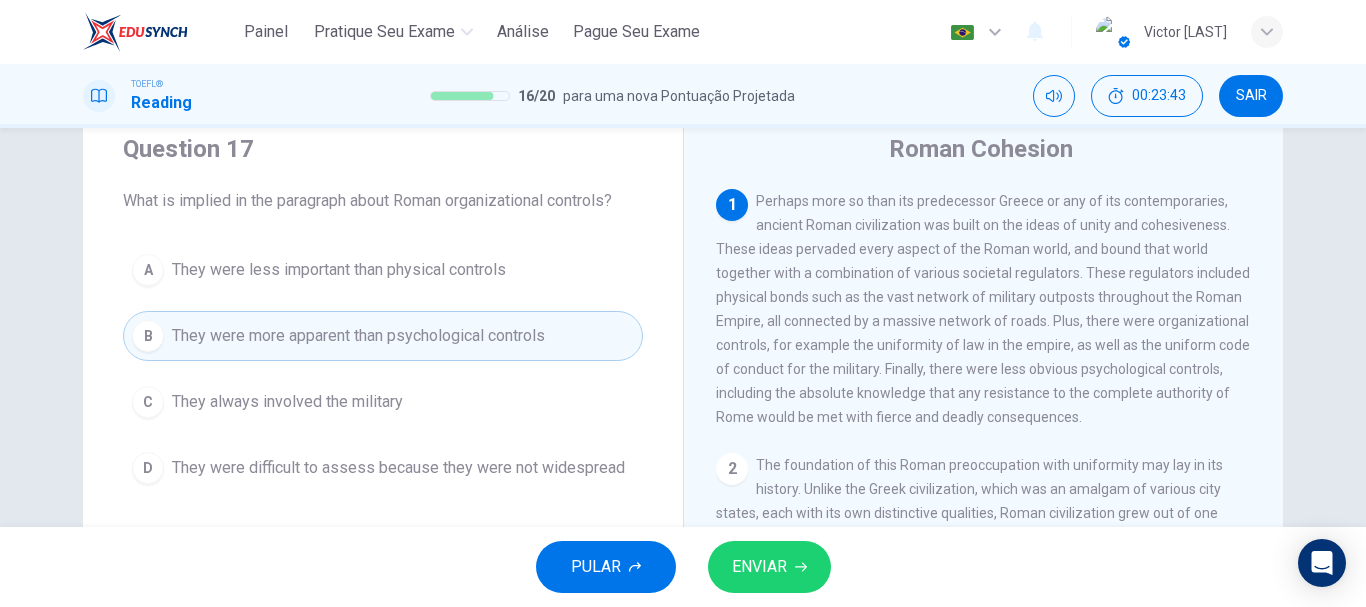 click on "ENVIAR" at bounding box center (769, 567) 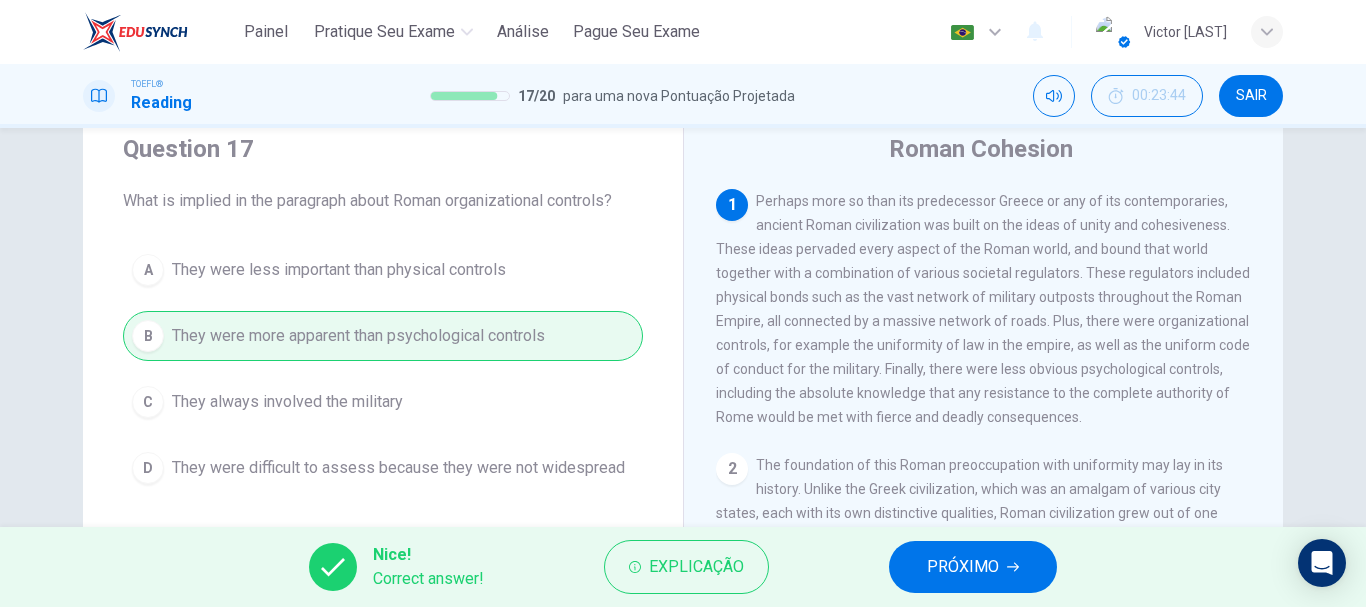 click at bounding box center [1013, 567] 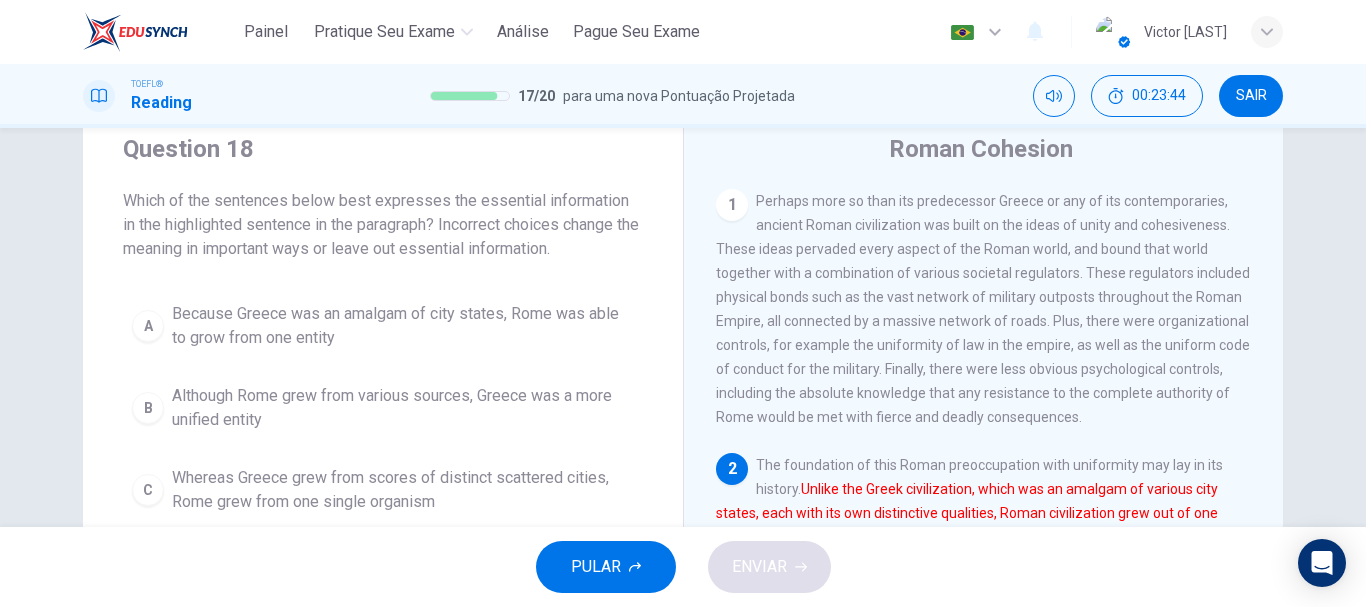 scroll, scrollTop: 149, scrollLeft: 0, axis: vertical 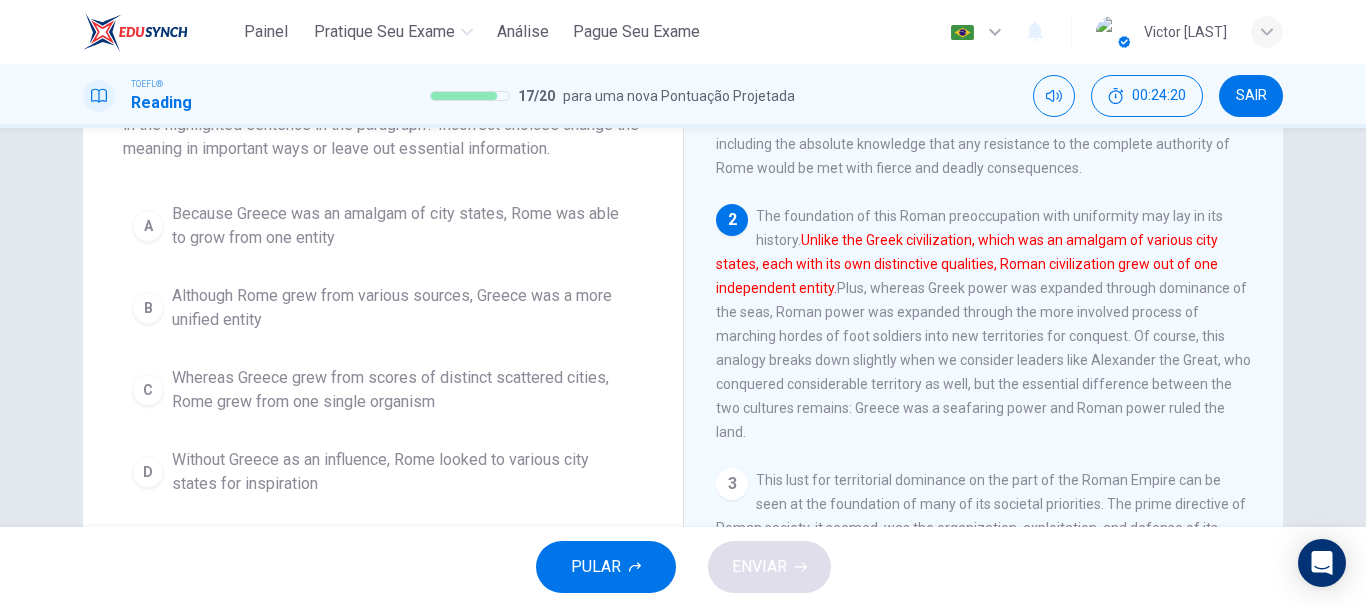 click on "Whereas Greece grew from scores of distinct scattered cities, Rome grew from one
single organism" at bounding box center [403, 226] 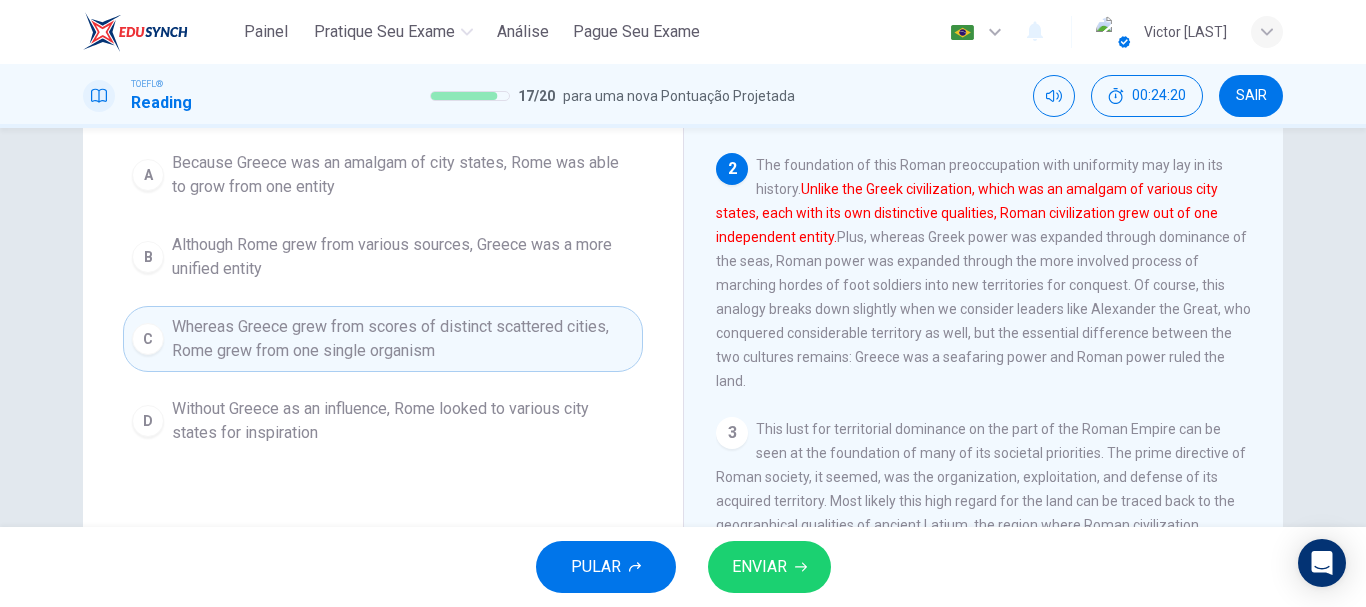 scroll, scrollTop: 267, scrollLeft: 0, axis: vertical 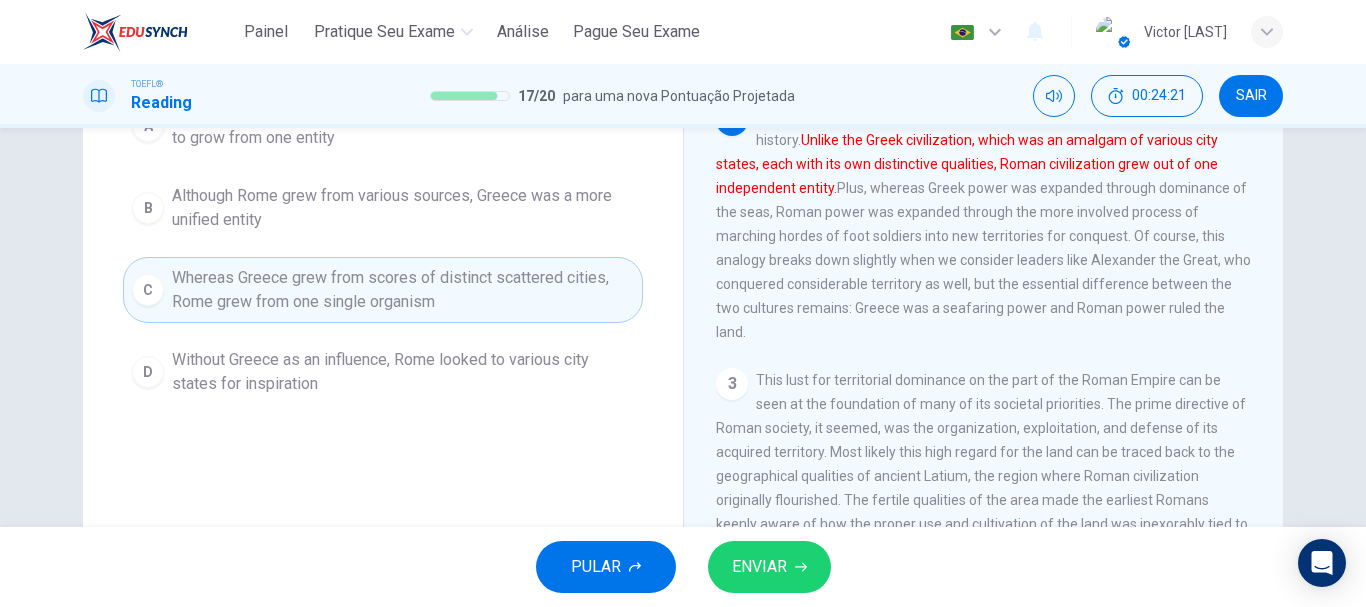 click on "ENVIAR" at bounding box center [759, 567] 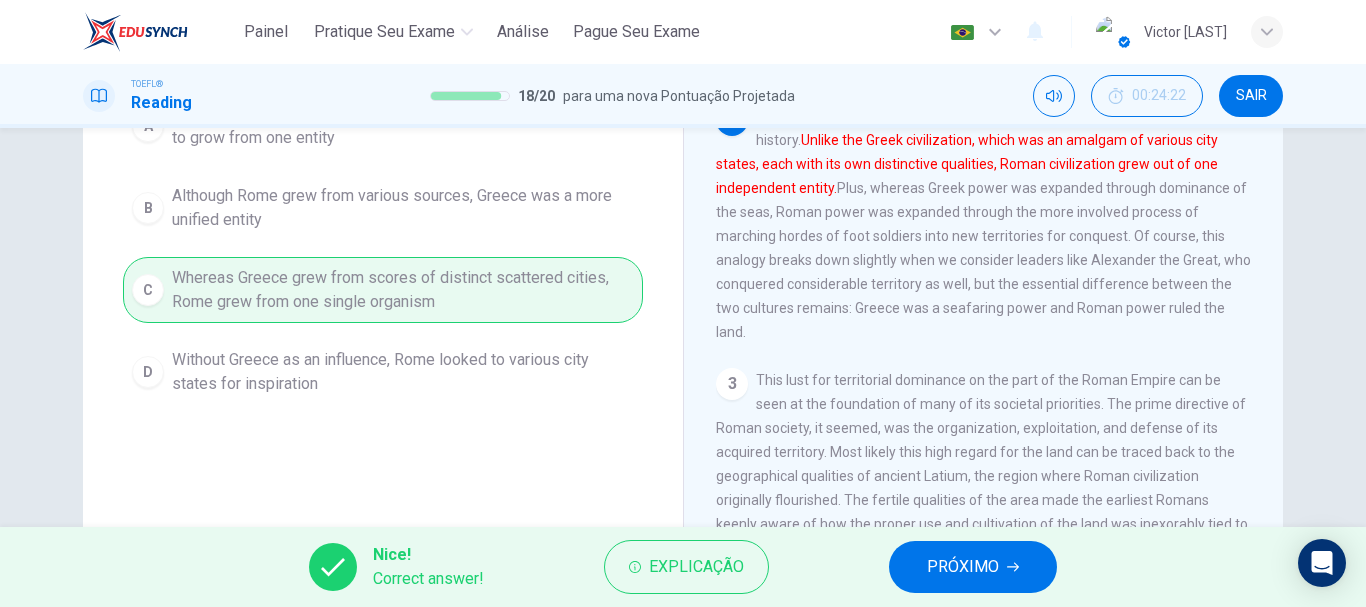 click on "PRÓXIMO" at bounding box center (973, 567) 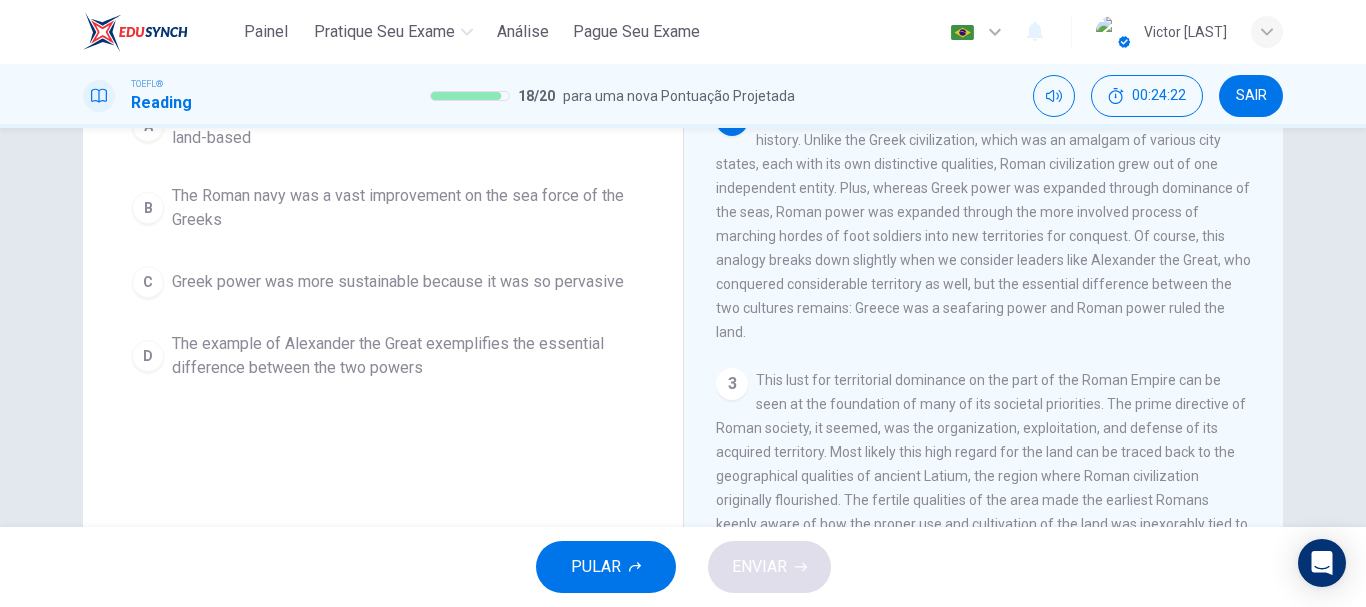 scroll, scrollTop: 274, scrollLeft: 0, axis: vertical 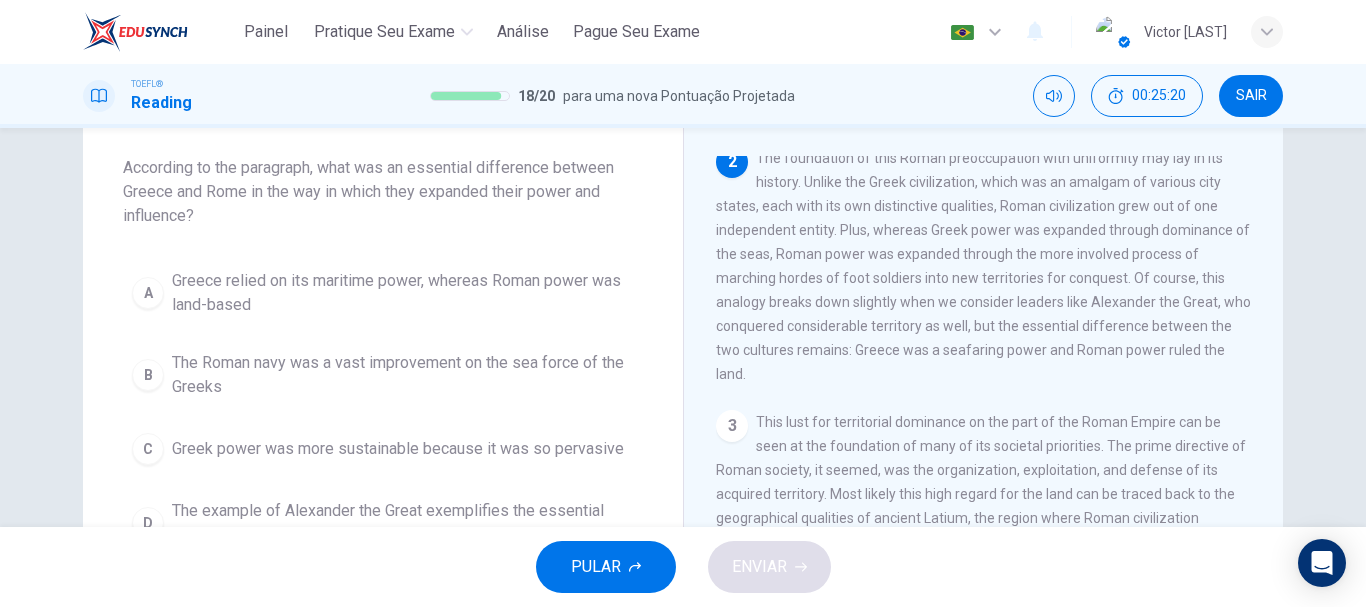 click on "Greece relied on its maritime power, whereas Roman power was land-based" at bounding box center [403, 293] 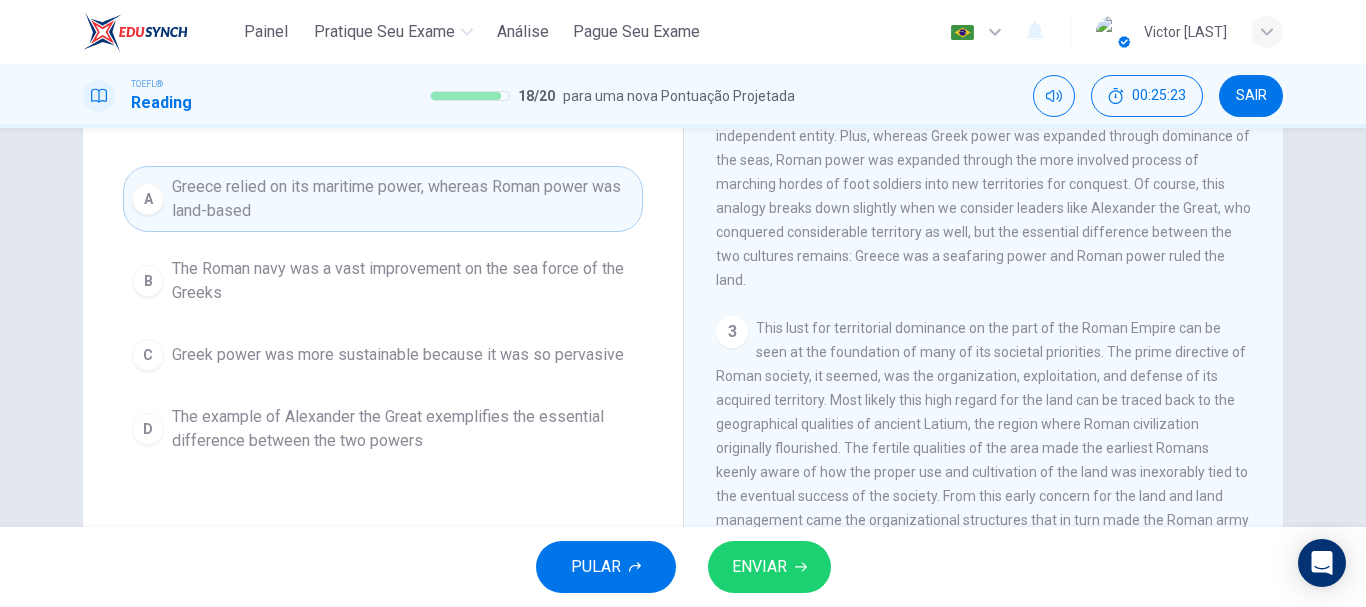 scroll, scrollTop: 200, scrollLeft: 0, axis: vertical 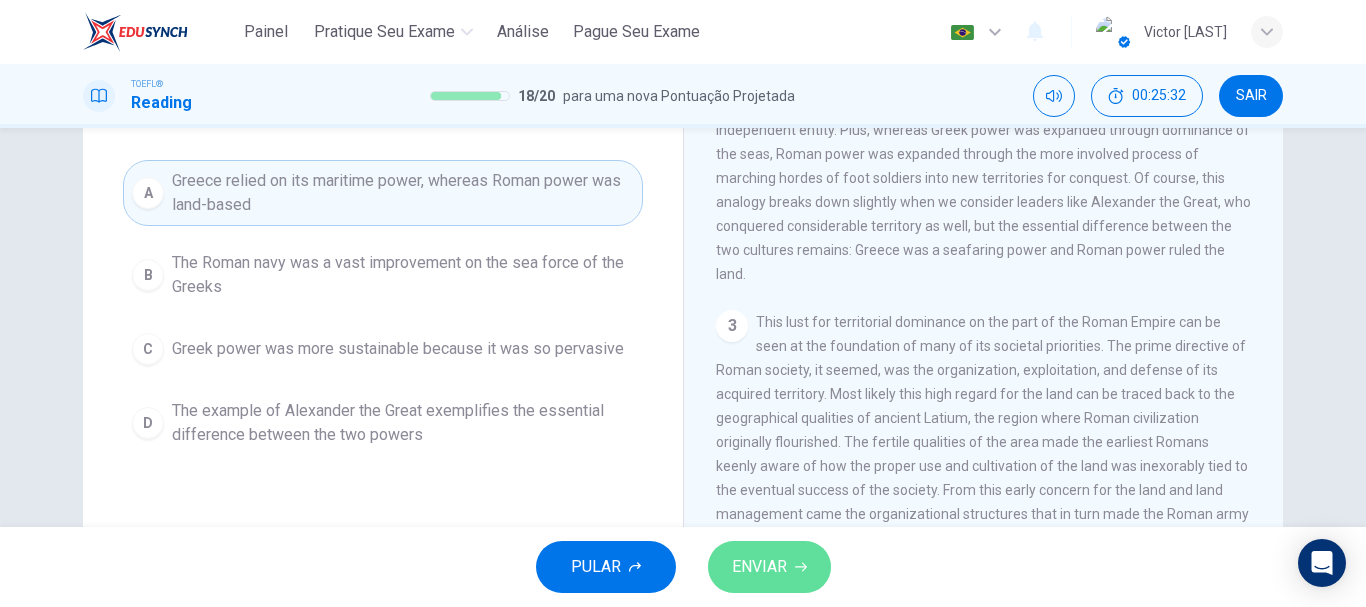 click on "ENVIAR" at bounding box center (769, 567) 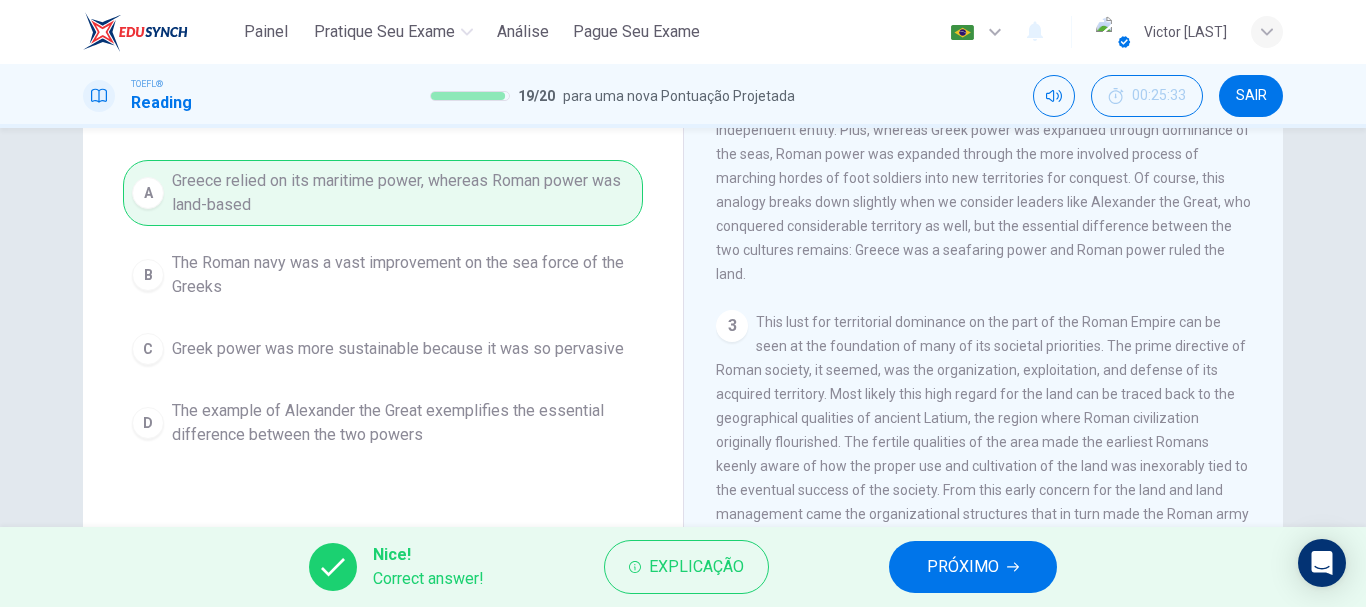 click on "PRÓXIMO" at bounding box center (973, 567) 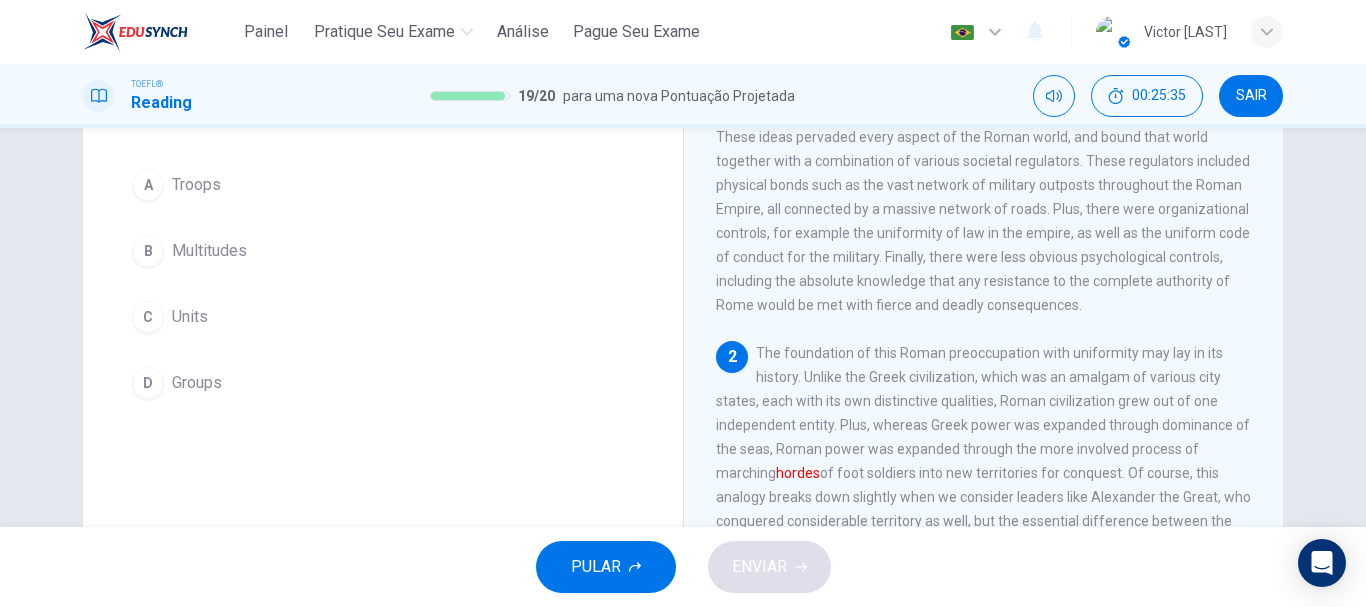 scroll, scrollTop: 0, scrollLeft: 0, axis: both 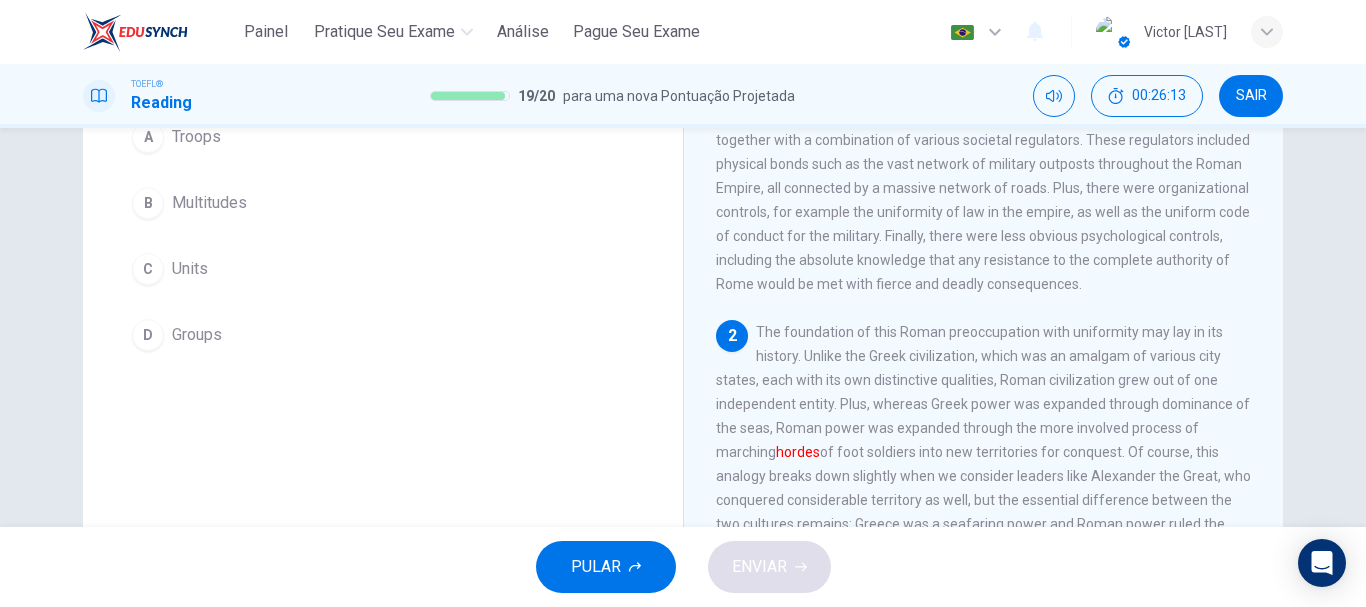 click on "Troops" at bounding box center (196, 137) 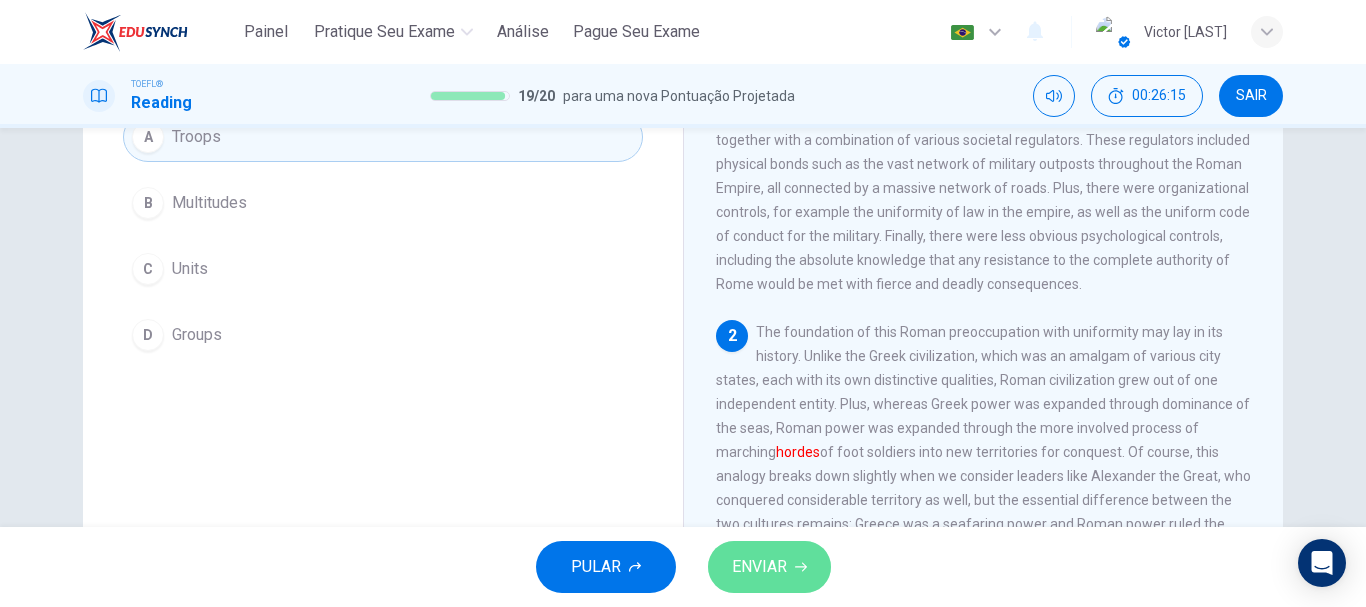 click on "ENVIAR" at bounding box center [769, 567] 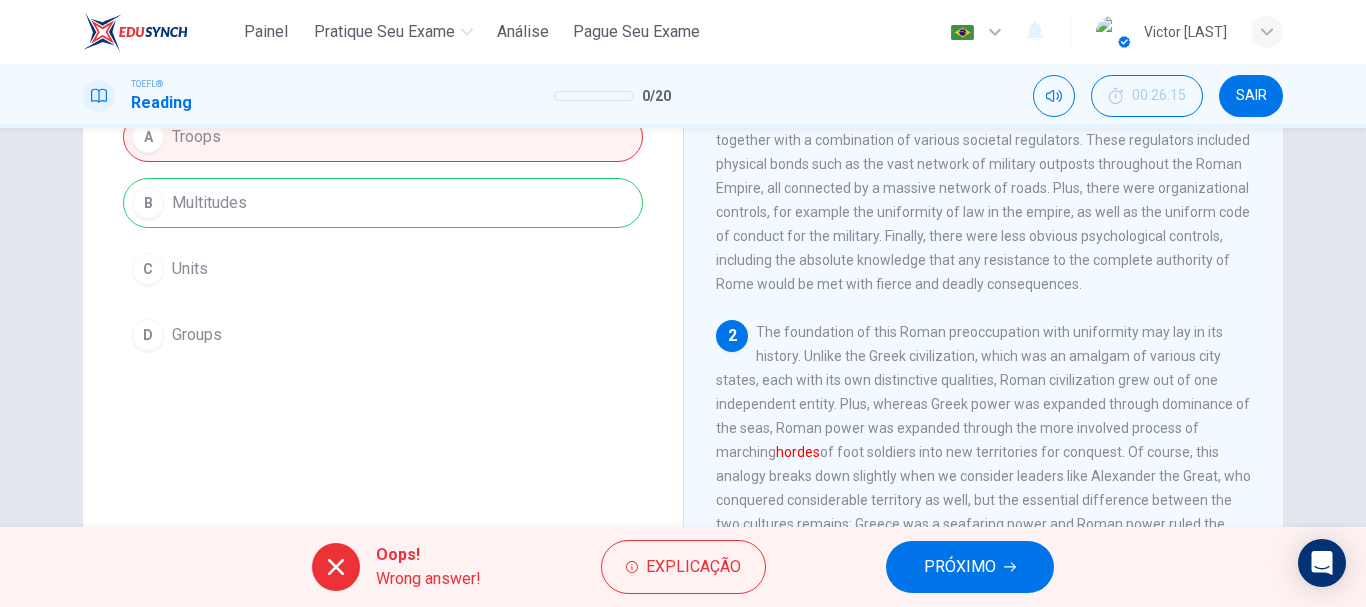 scroll, scrollTop: 0, scrollLeft: 0, axis: both 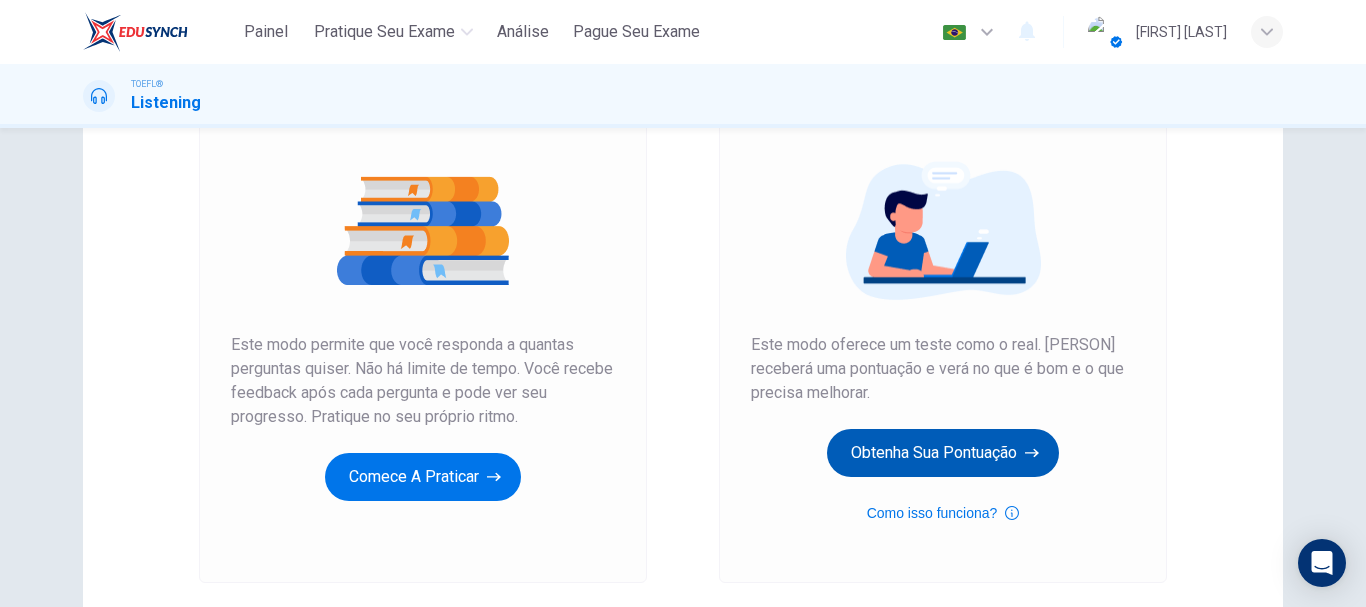 click on "Obtenha sua pontuação" at bounding box center [423, 477] 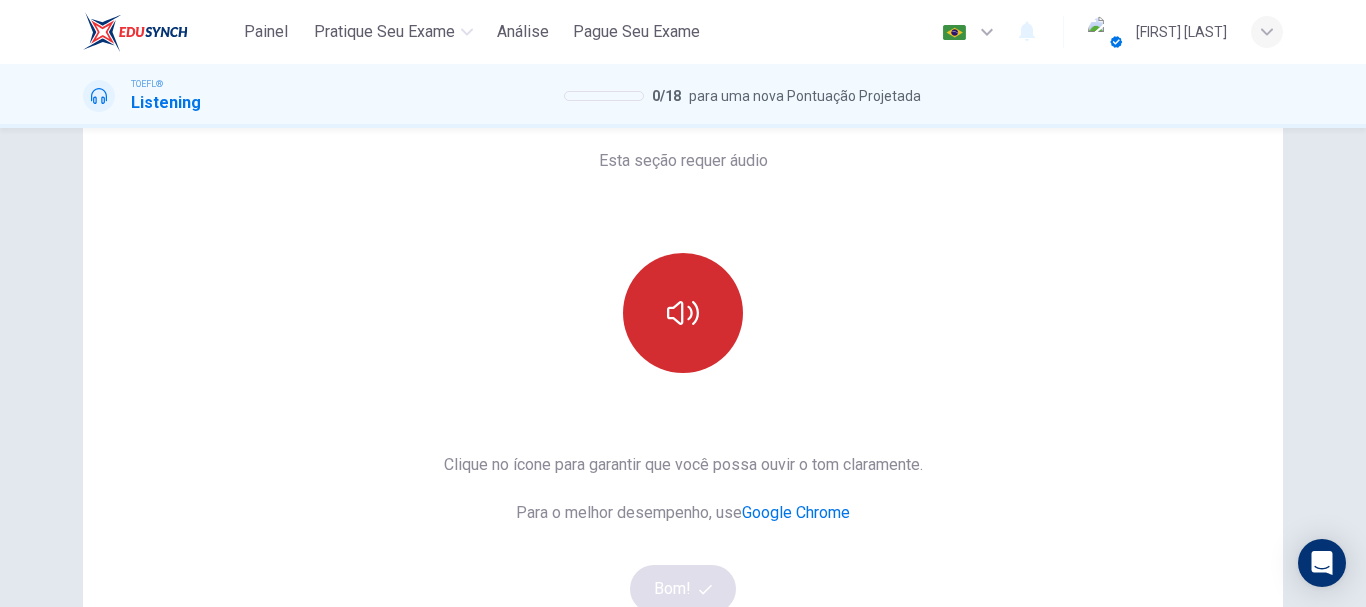 scroll, scrollTop: 100, scrollLeft: 0, axis: vertical 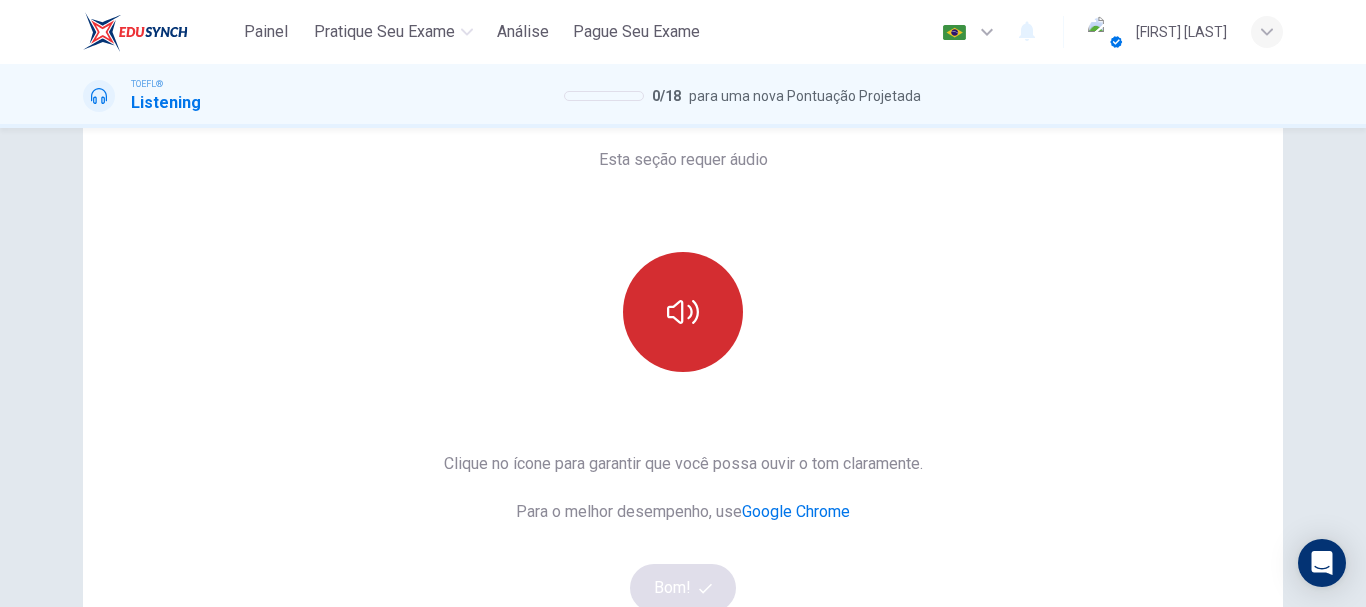 click at bounding box center [683, 312] 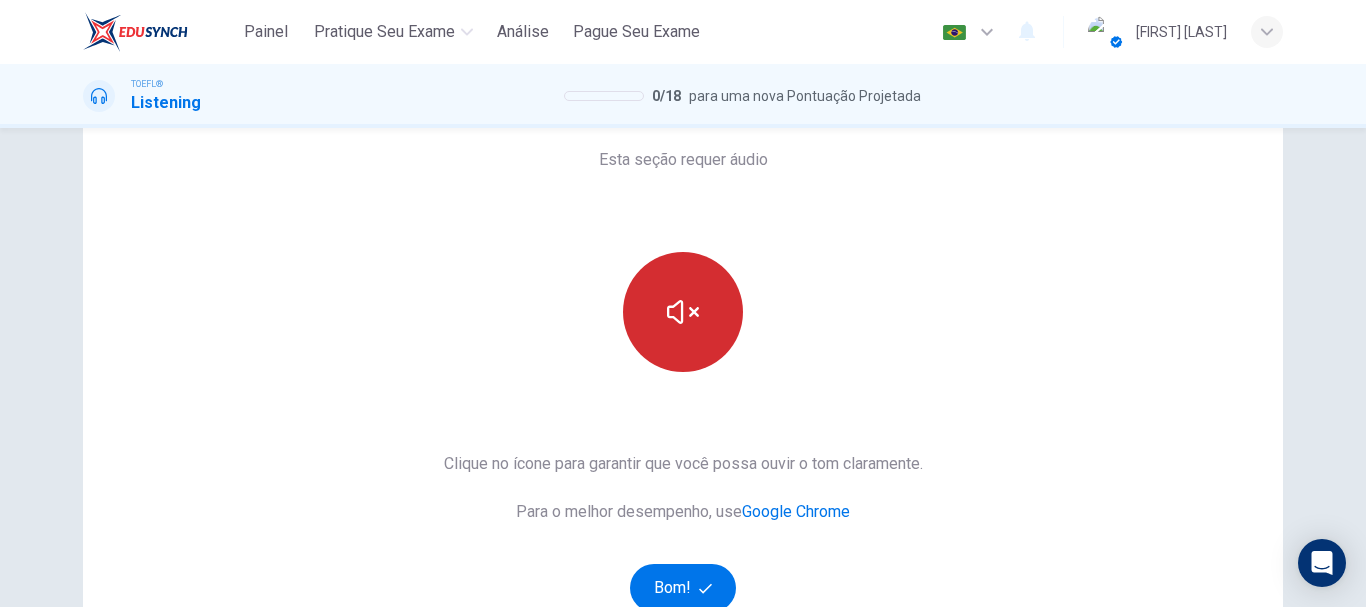 click at bounding box center (683, 312) 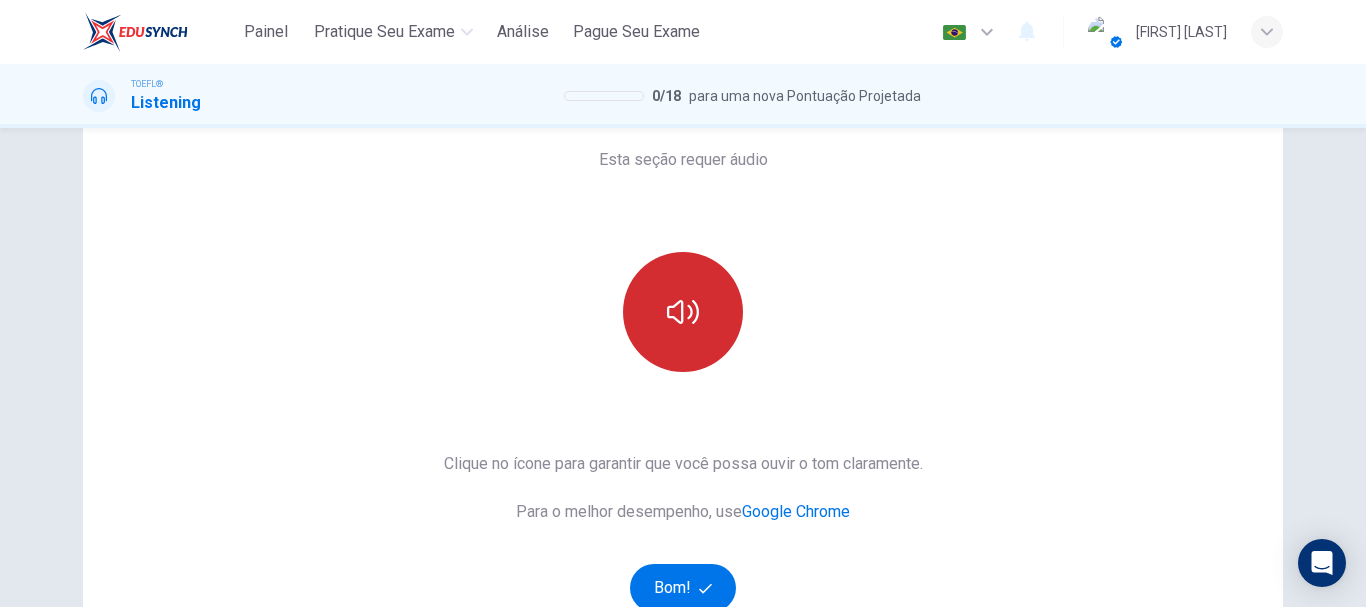 type 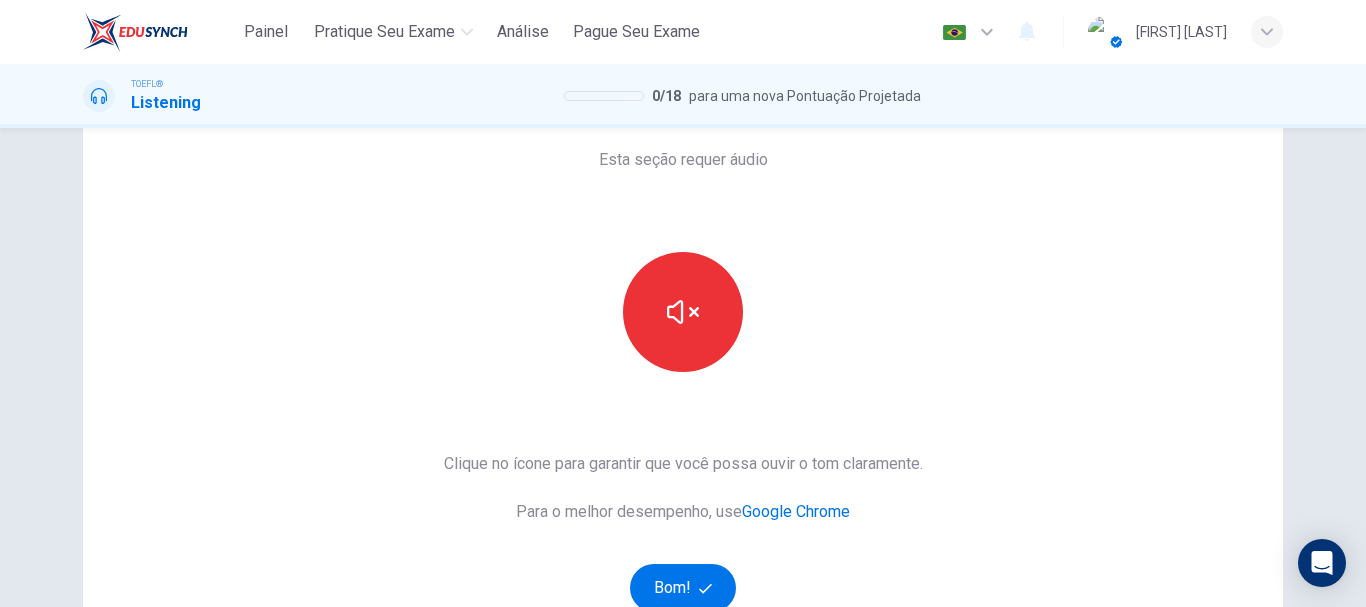scroll, scrollTop: 200, scrollLeft: 0, axis: vertical 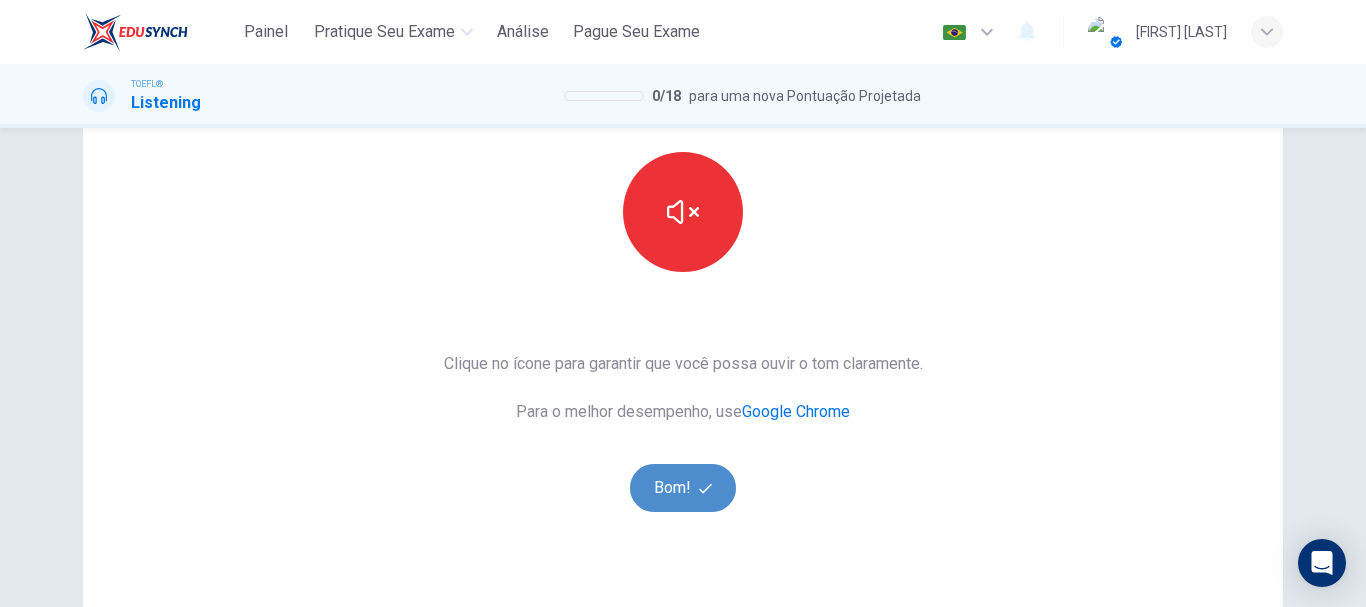 click at bounding box center (708, 488) 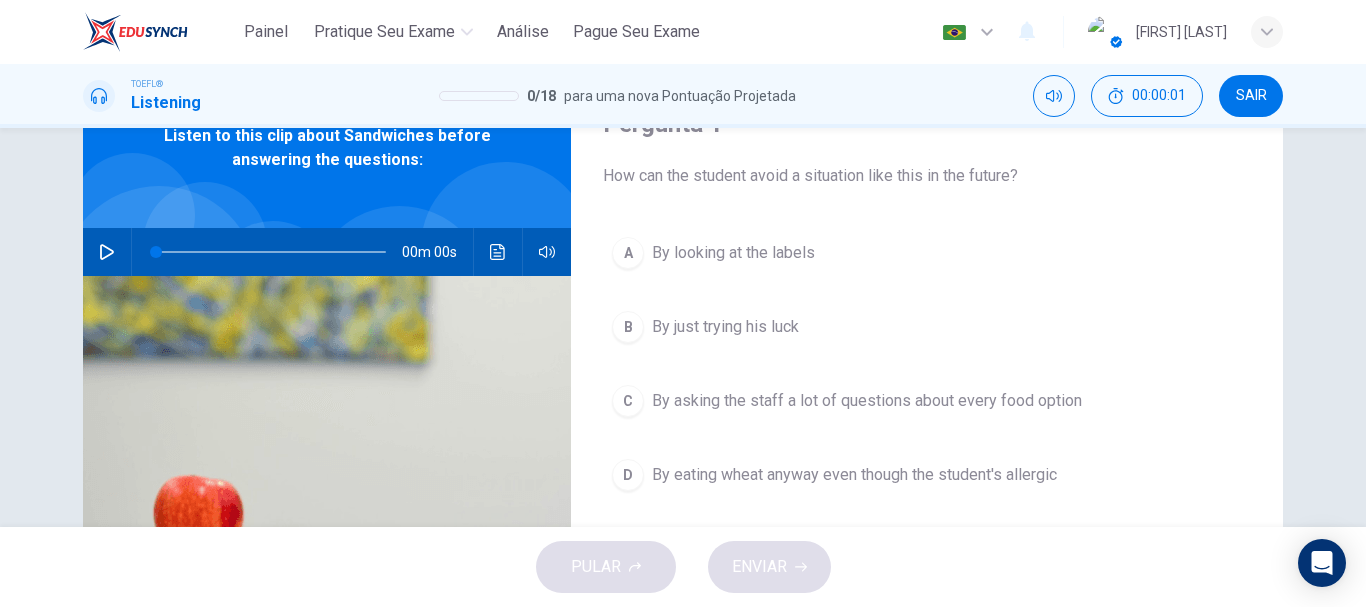 scroll, scrollTop: 200, scrollLeft: 0, axis: vertical 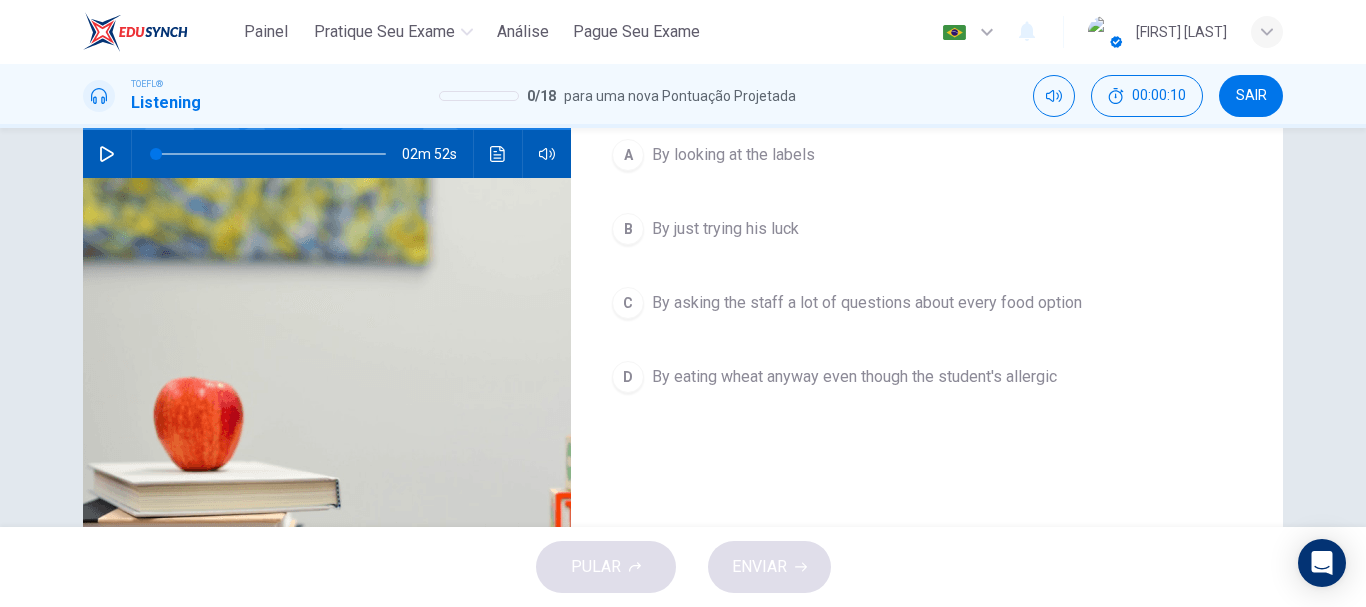 click at bounding box center (107, 154) 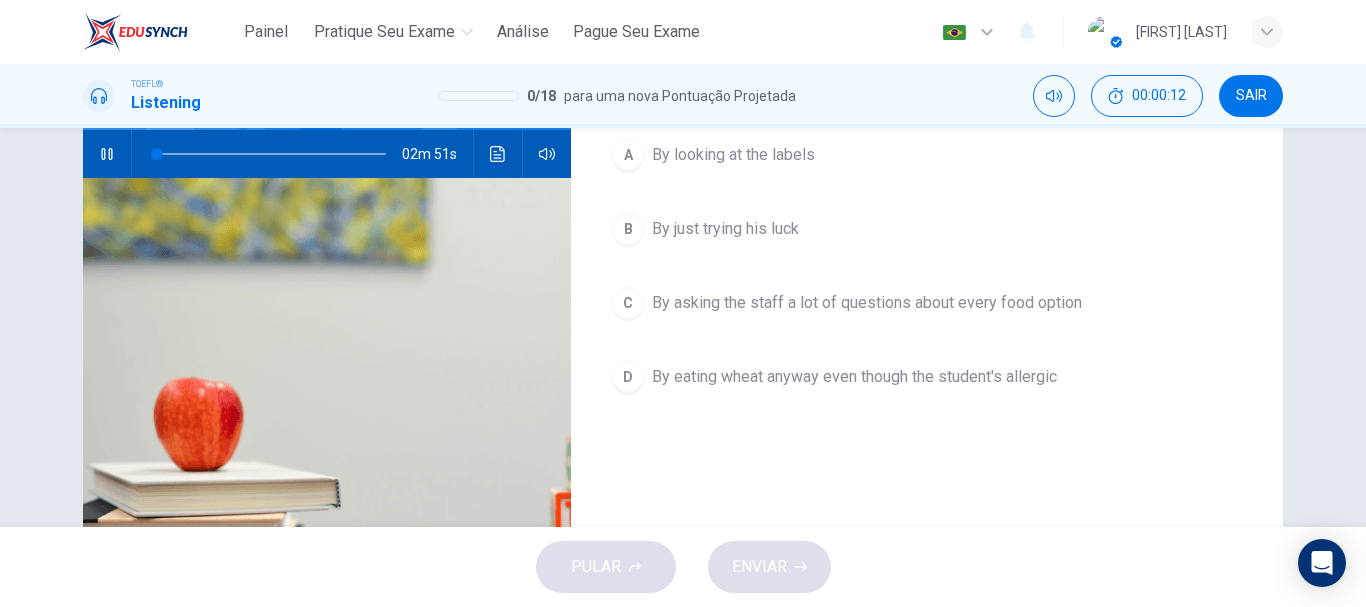 type 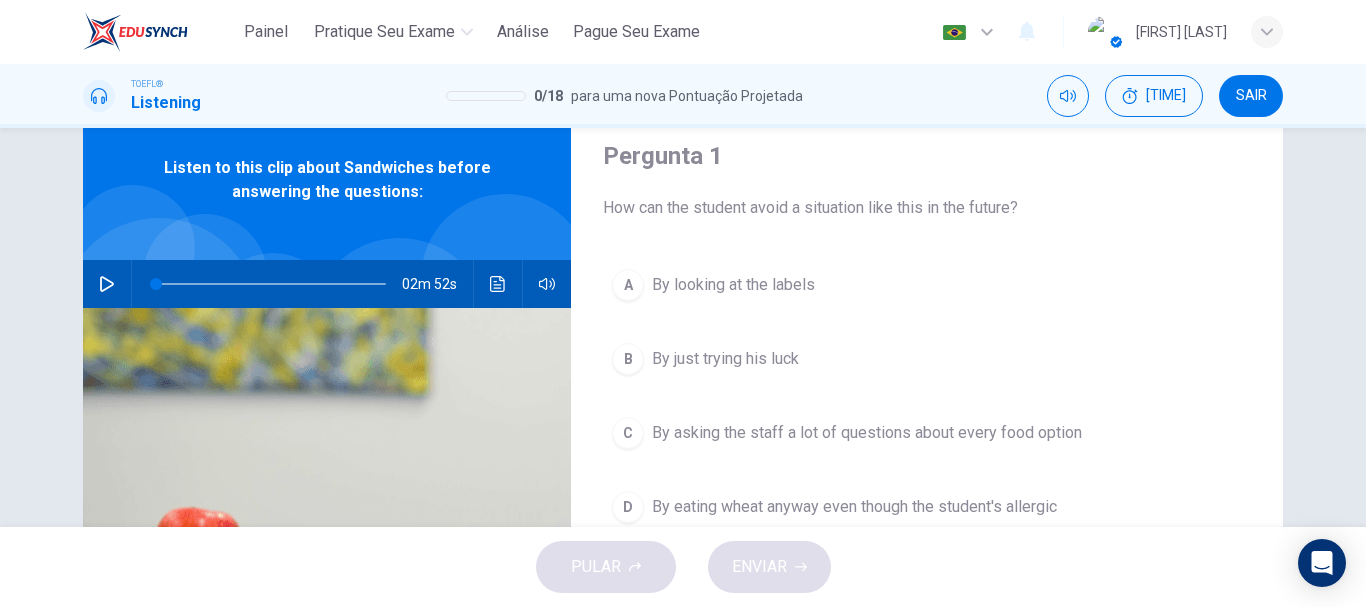 scroll, scrollTop: 66, scrollLeft: 0, axis: vertical 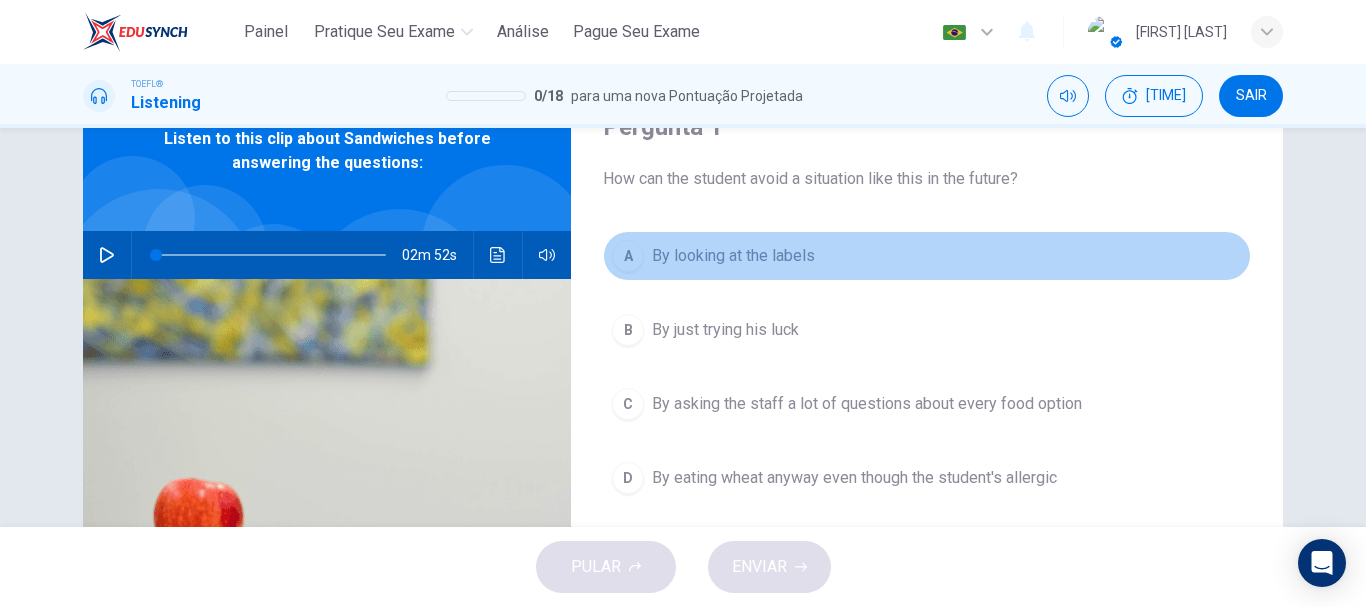 click on "By looking at the labels" at bounding box center [733, 256] 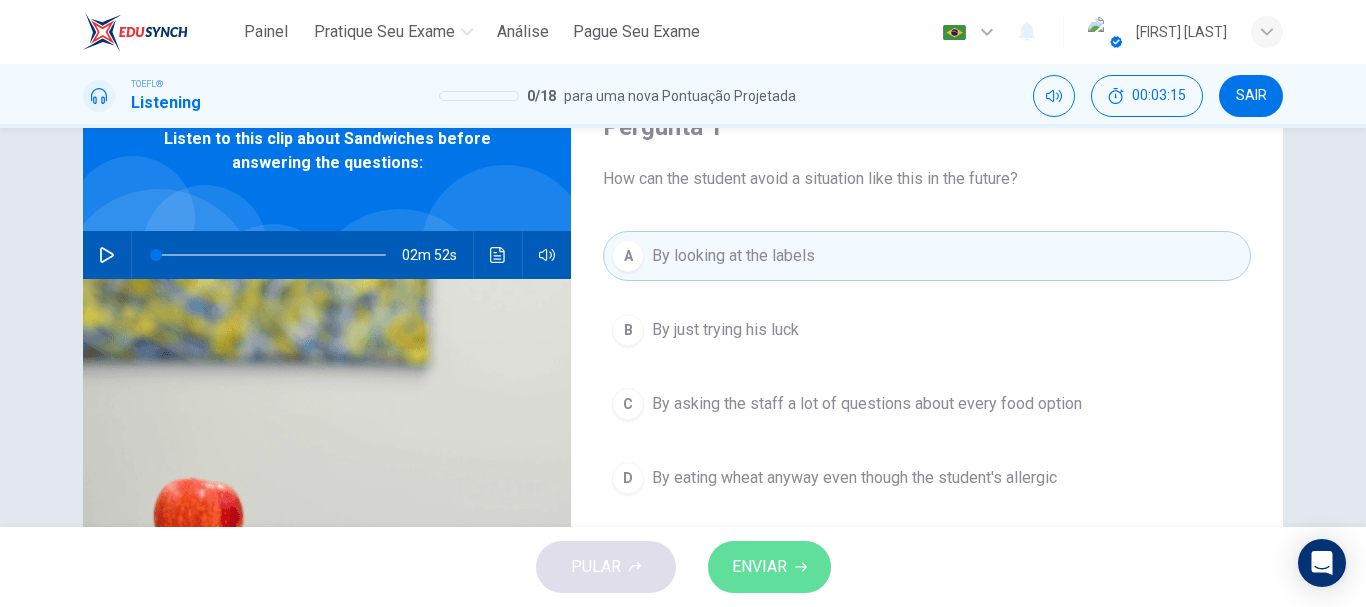 click at bounding box center (801, 567) 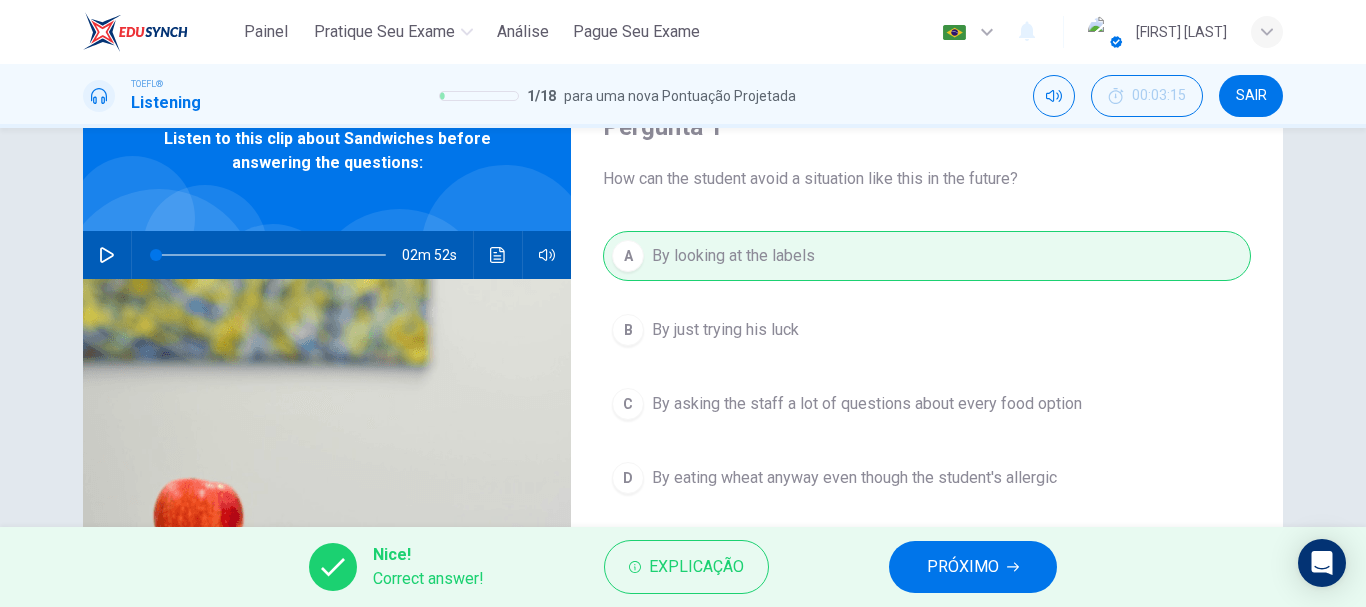 click on "PRÓXIMO" at bounding box center (973, 567) 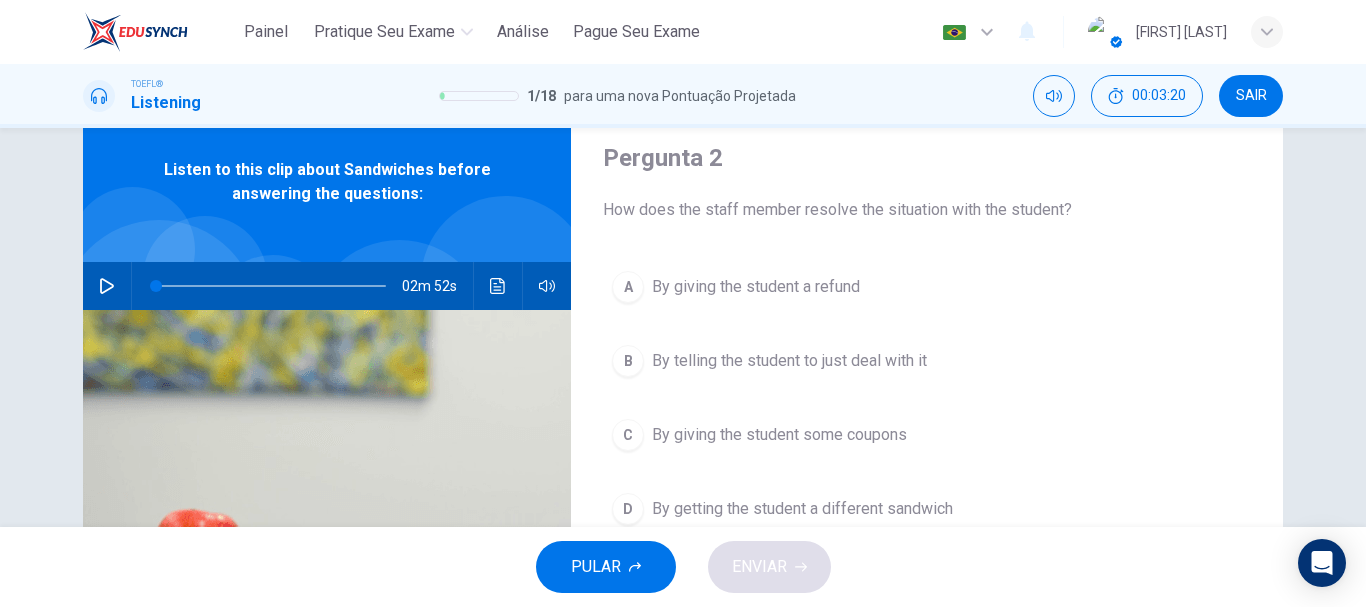 scroll, scrollTop: 86, scrollLeft: 0, axis: vertical 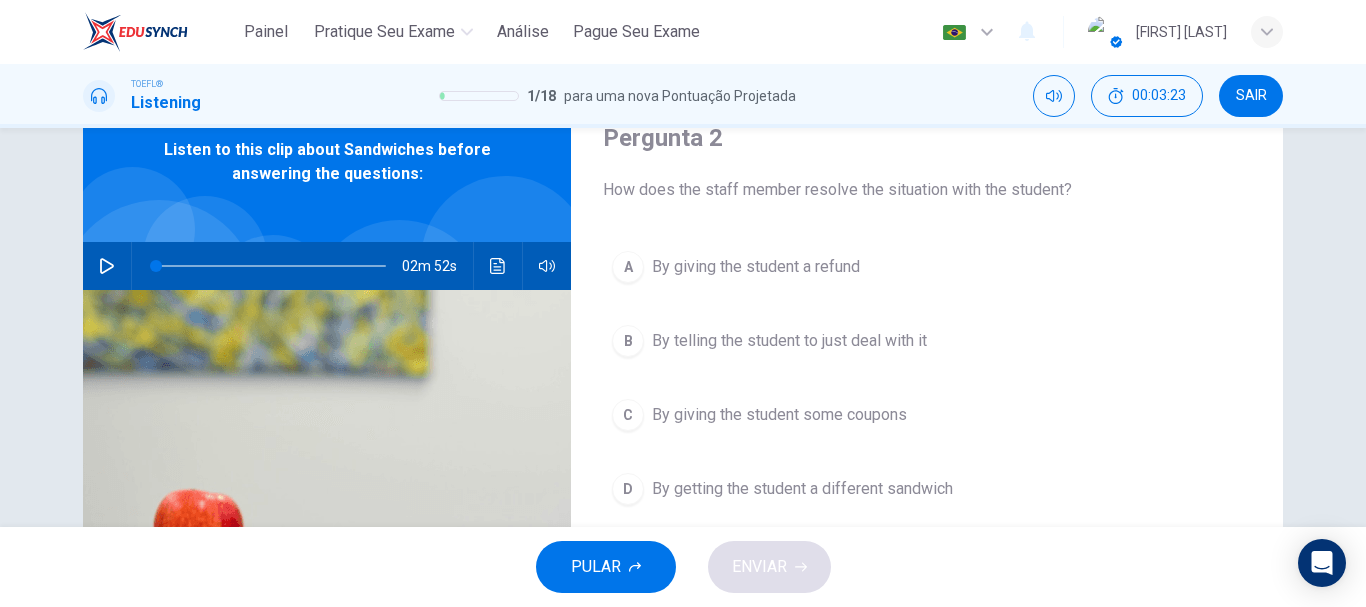click on "By getting the student a different sandwich" at bounding box center [756, 267] 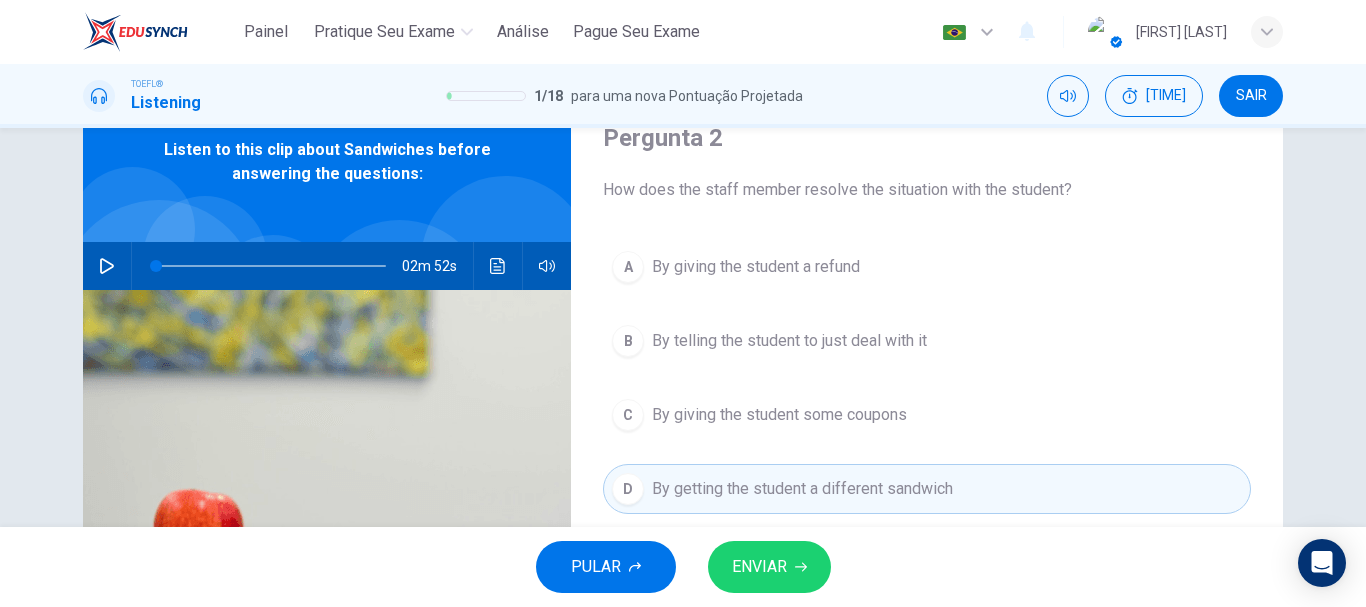 scroll, scrollTop: 186, scrollLeft: 0, axis: vertical 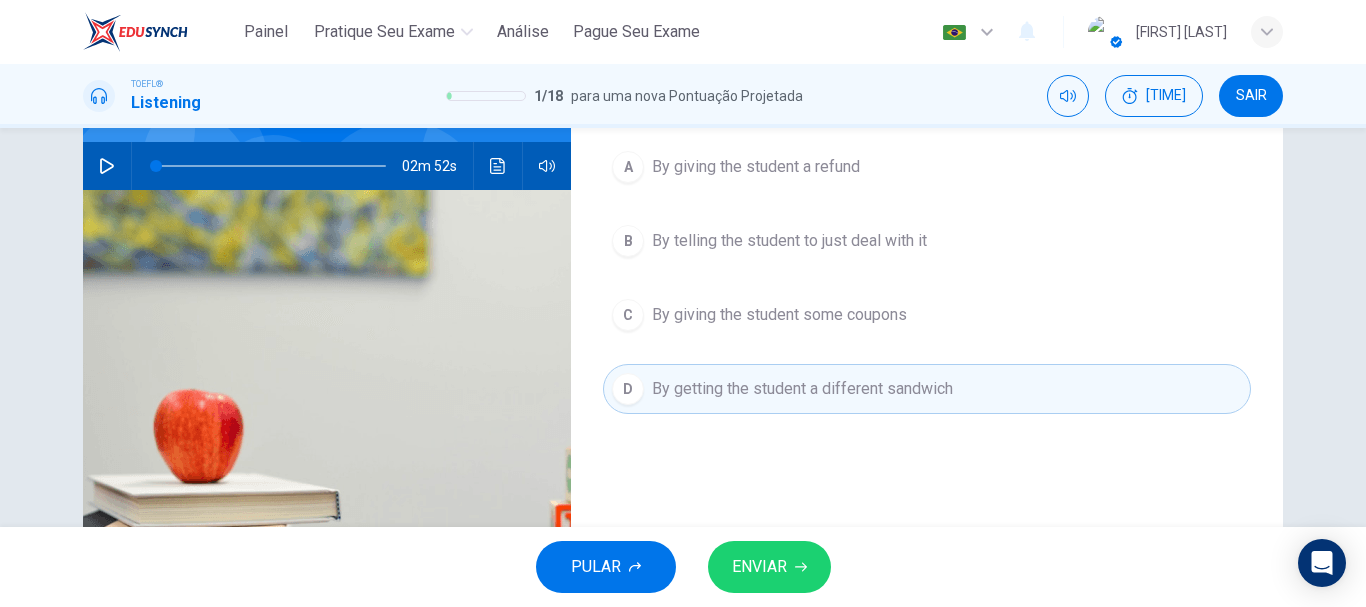 click on "ENVIAR" at bounding box center [769, 567] 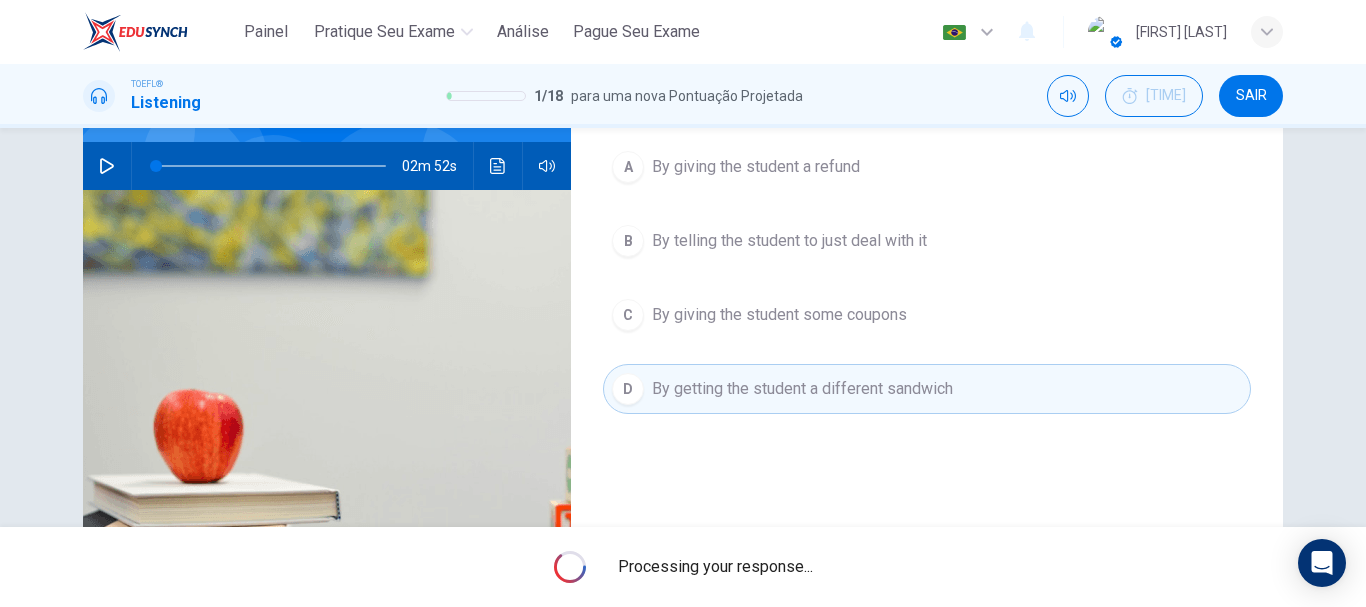 scroll, scrollTop: 126, scrollLeft: 0, axis: vertical 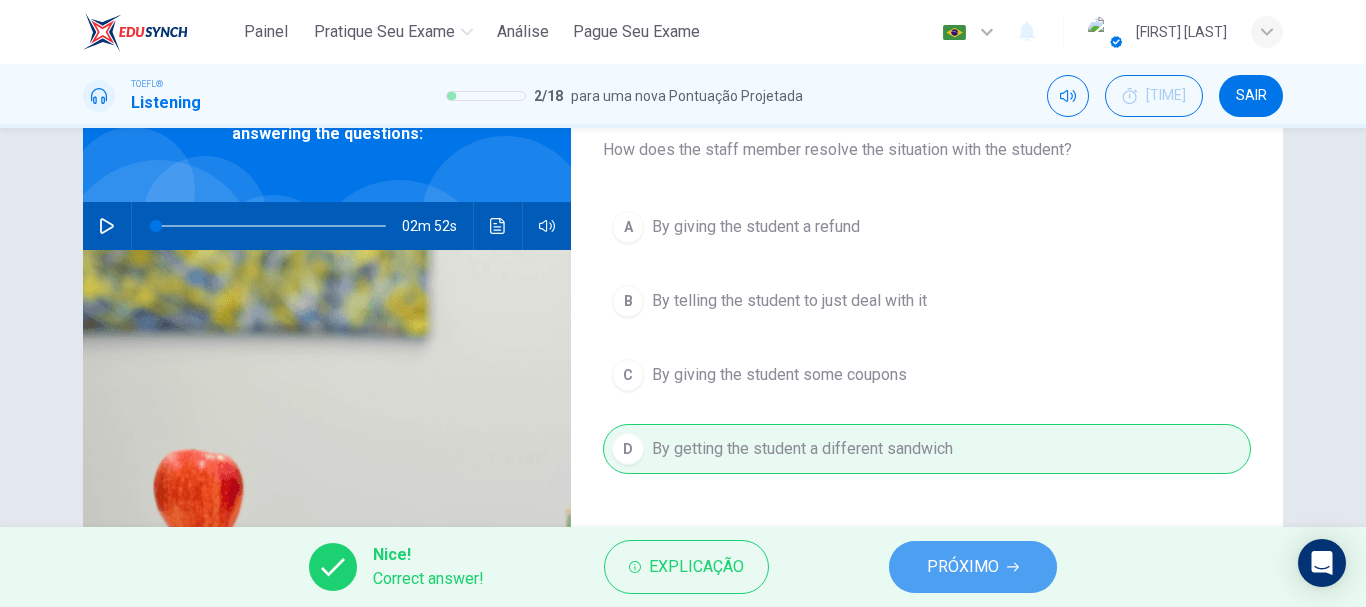 click on "PRÓXIMO" at bounding box center (973, 567) 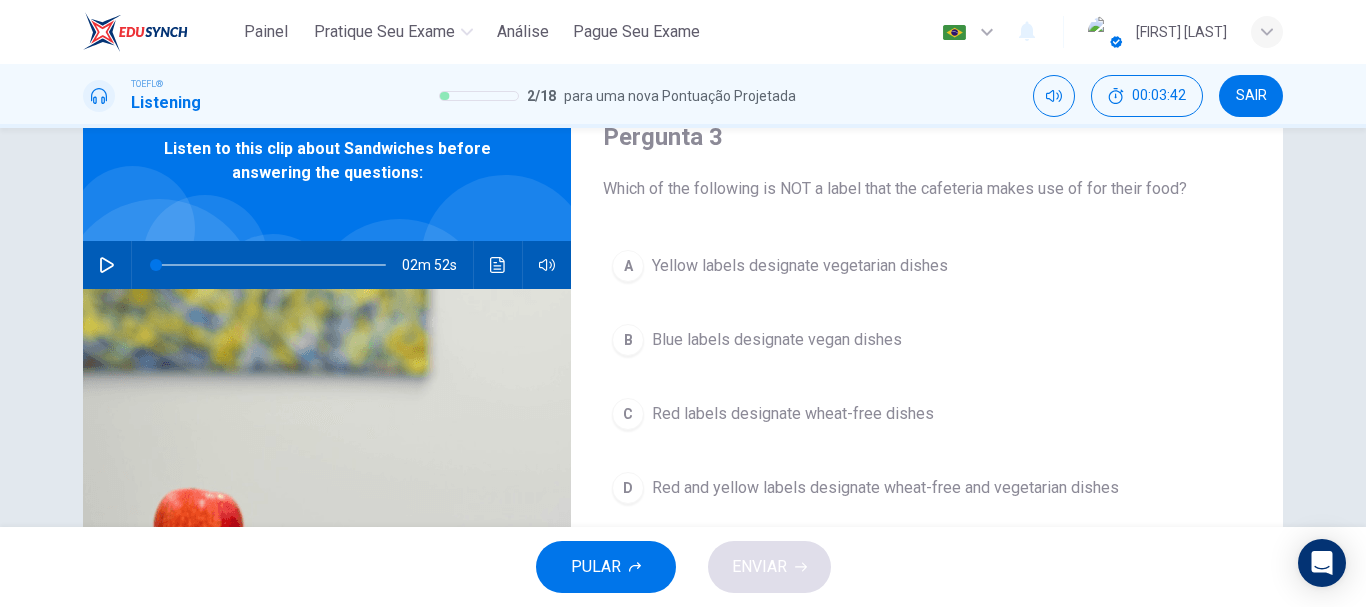 scroll, scrollTop: 89, scrollLeft: 0, axis: vertical 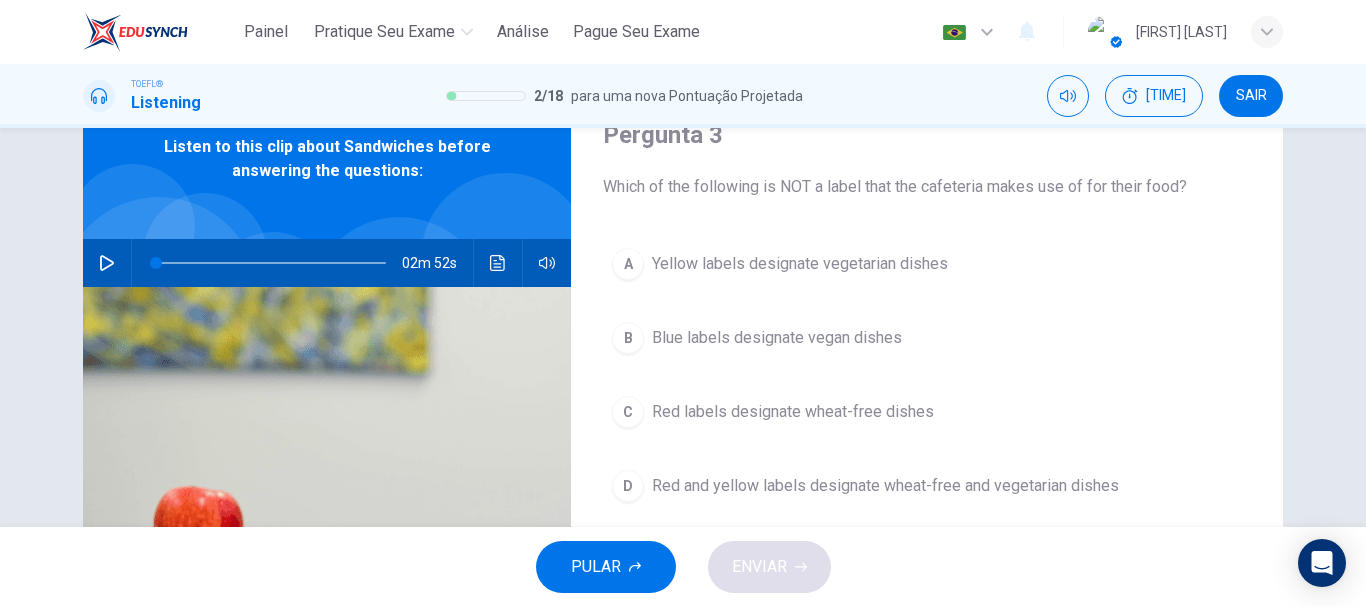 click on "Blue labels designate vegan dishes" at bounding box center [800, 264] 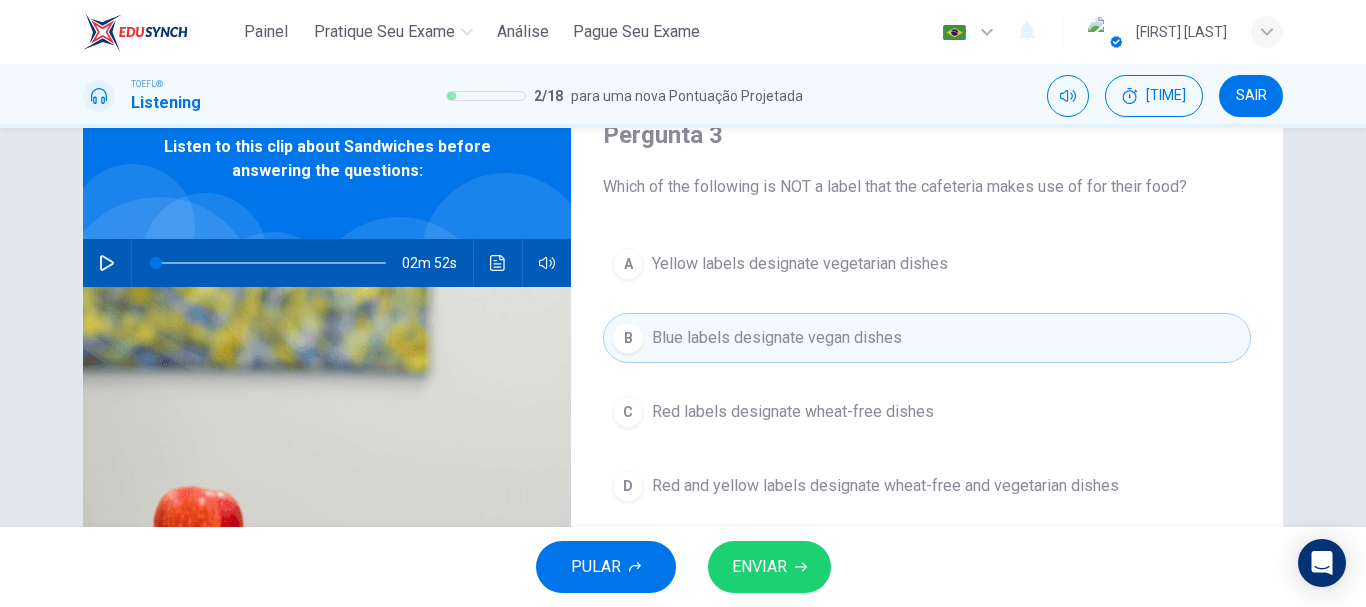 click on "ENVIAR" at bounding box center [759, 567] 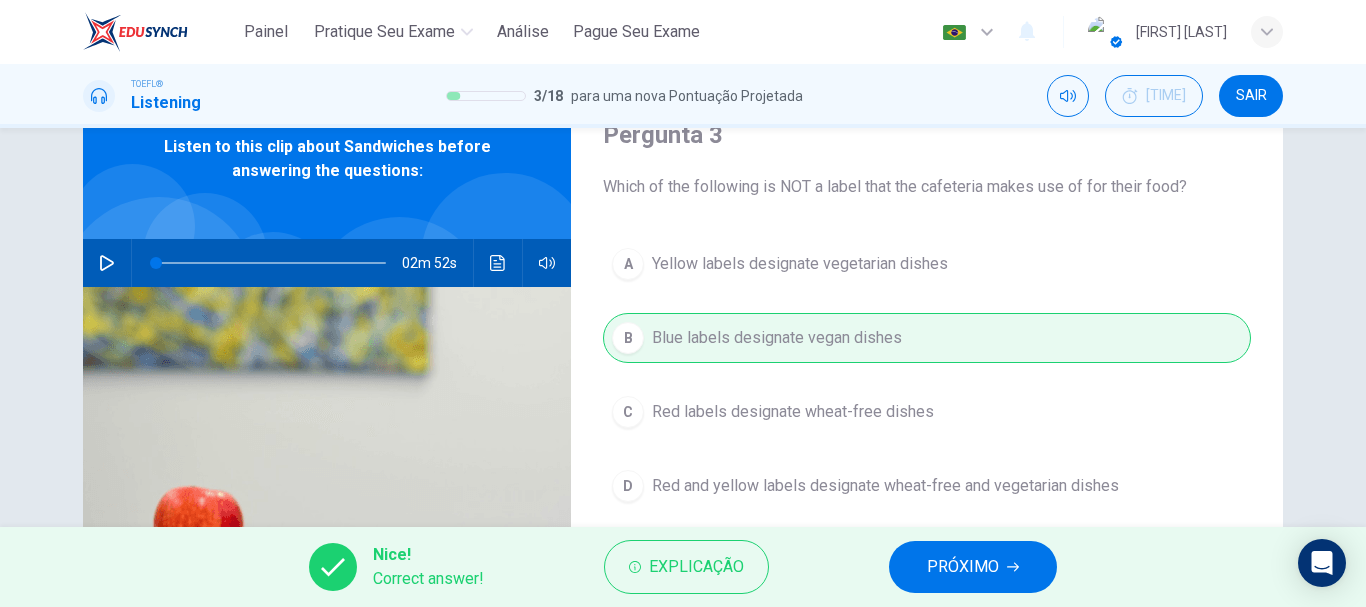 click on "PRÓXIMO" at bounding box center (963, 567) 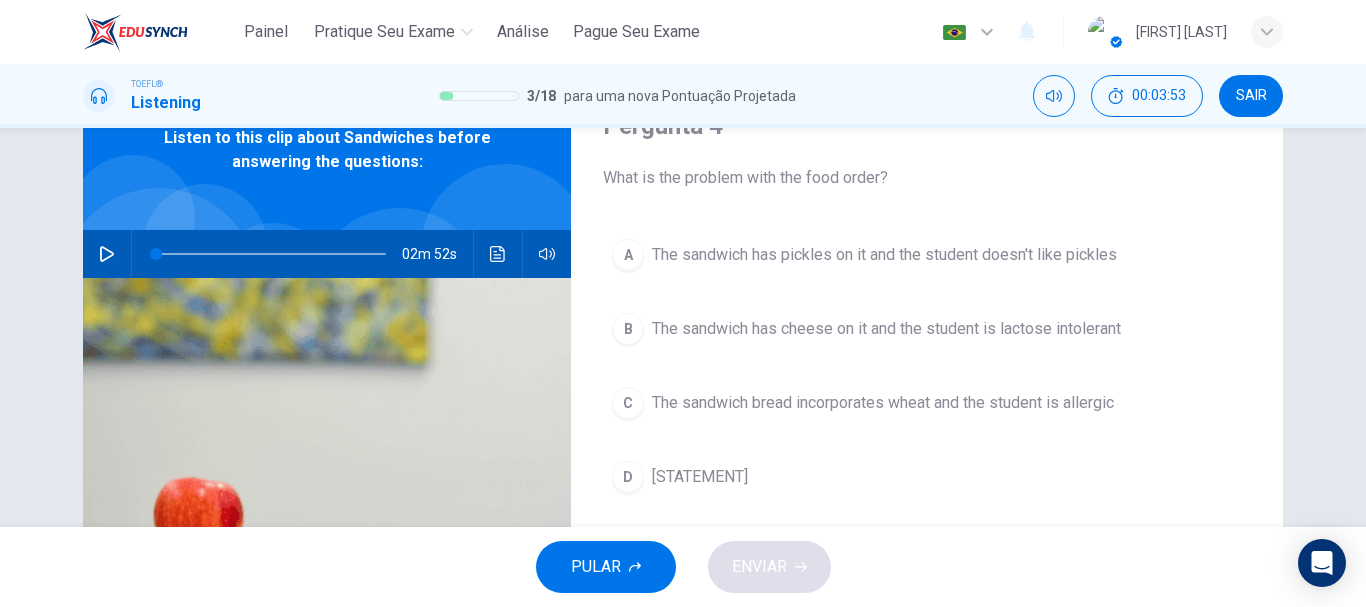 scroll, scrollTop: 95, scrollLeft: 0, axis: vertical 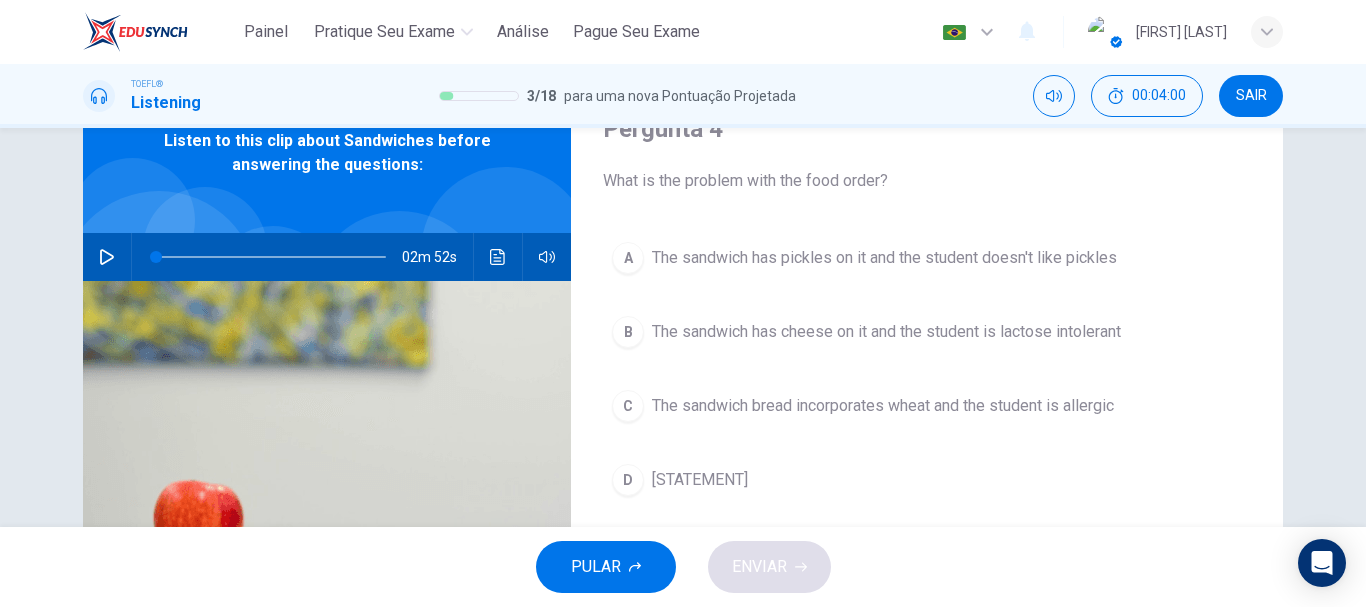 click on "The sandwich bread incorporates wheat and the student is allergic" at bounding box center (884, 258) 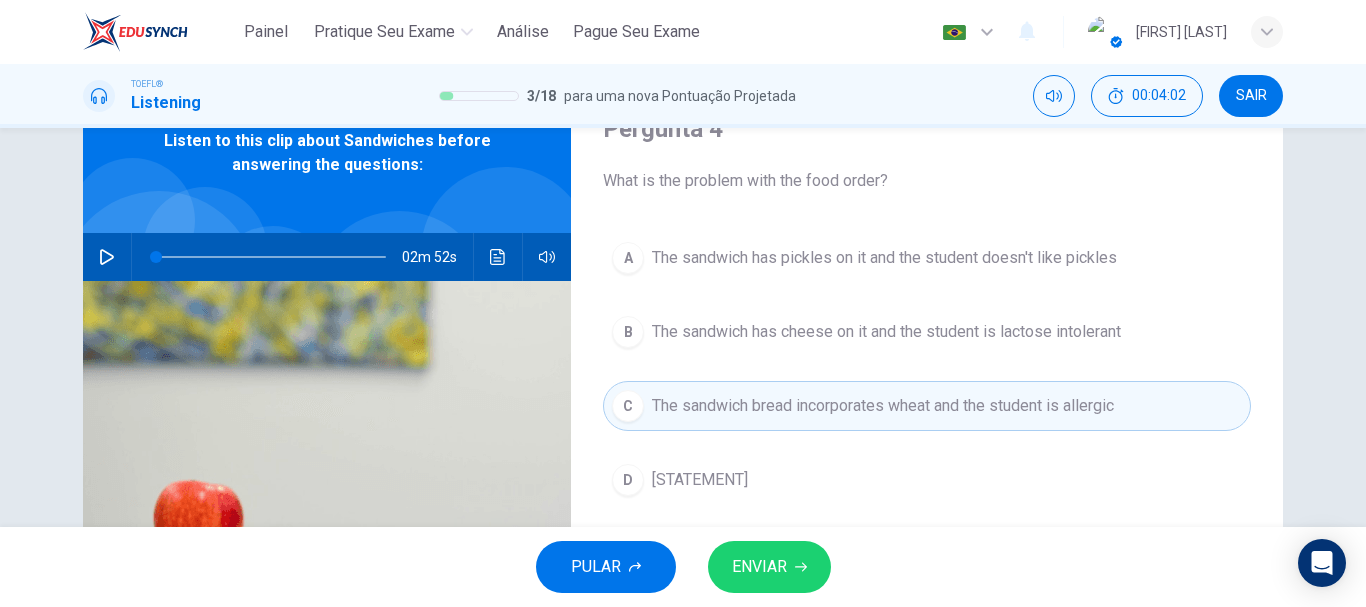 click on "ENVIAR" at bounding box center (769, 567) 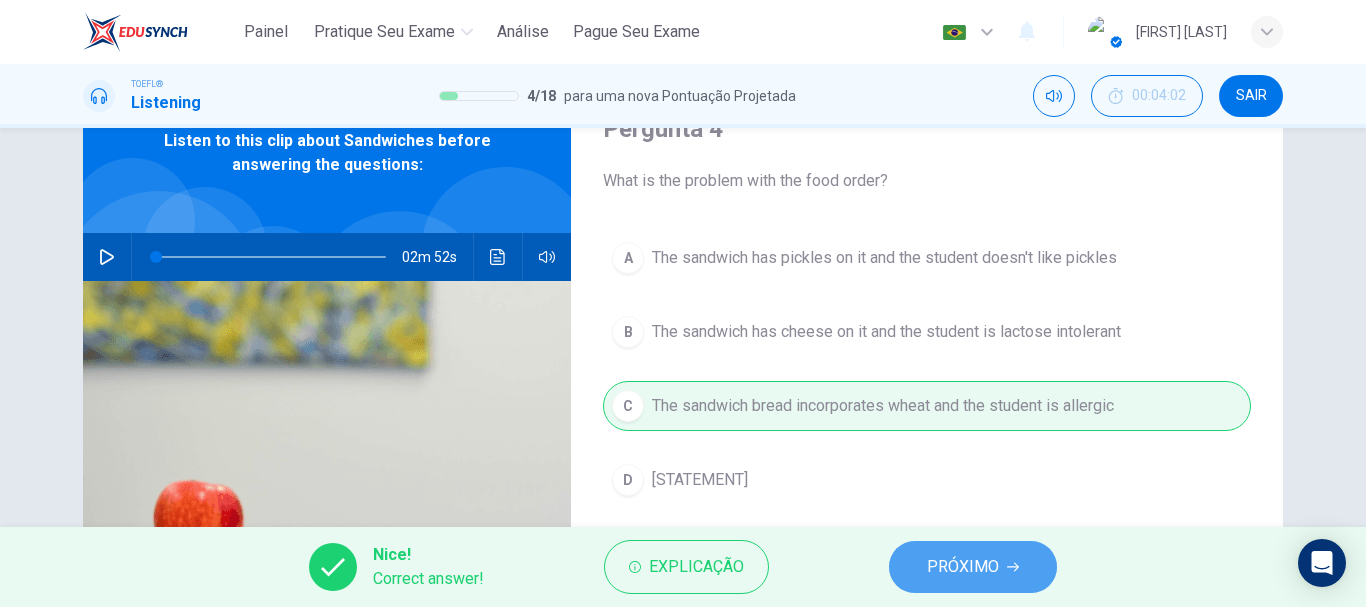 click on "PRÓXIMO" at bounding box center [963, 567] 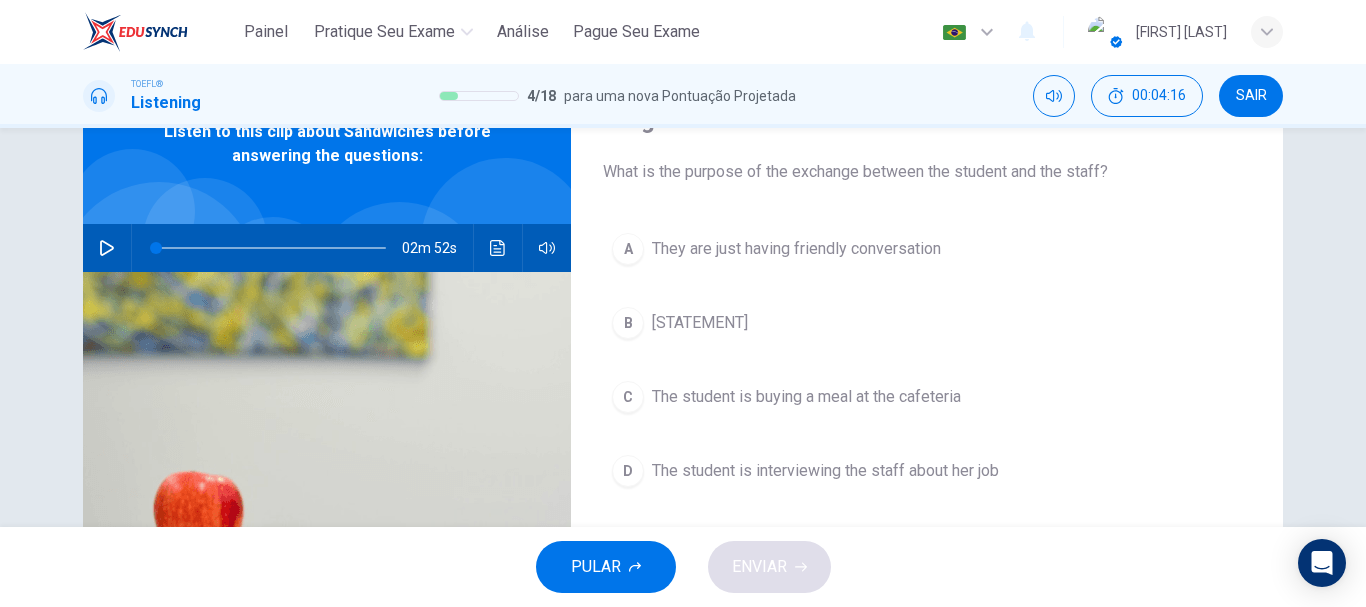 scroll, scrollTop: 108, scrollLeft: 0, axis: vertical 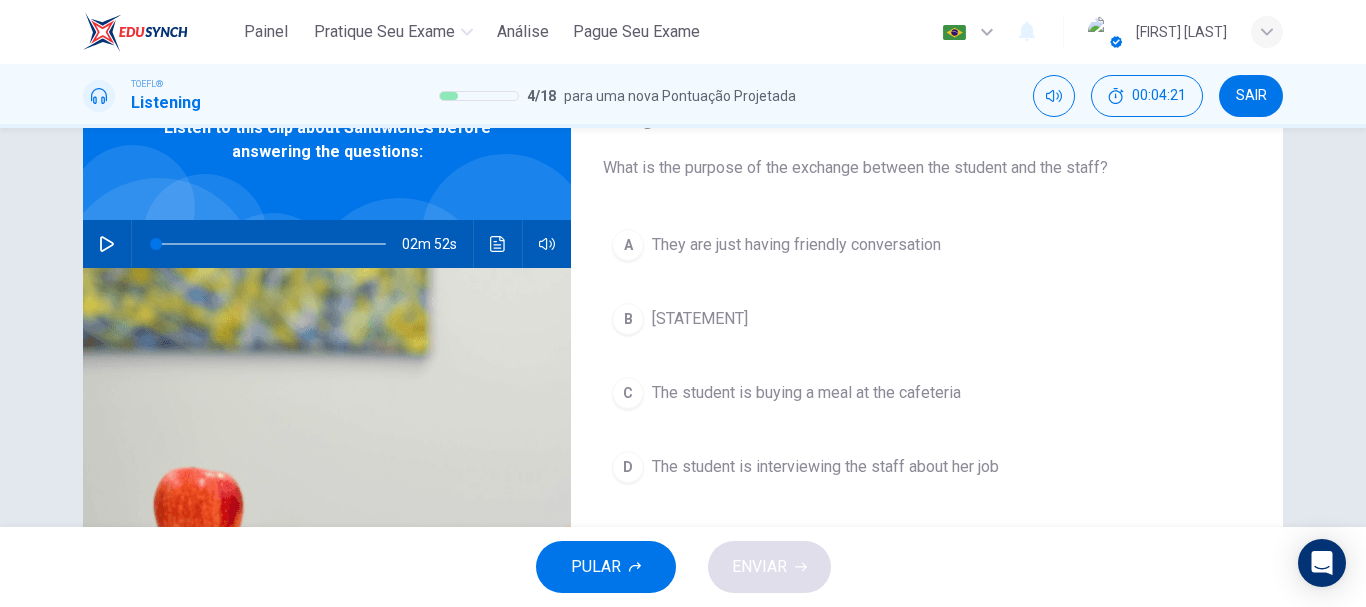 click on "The student is buying a meal at the cafeteria" at bounding box center (796, 245) 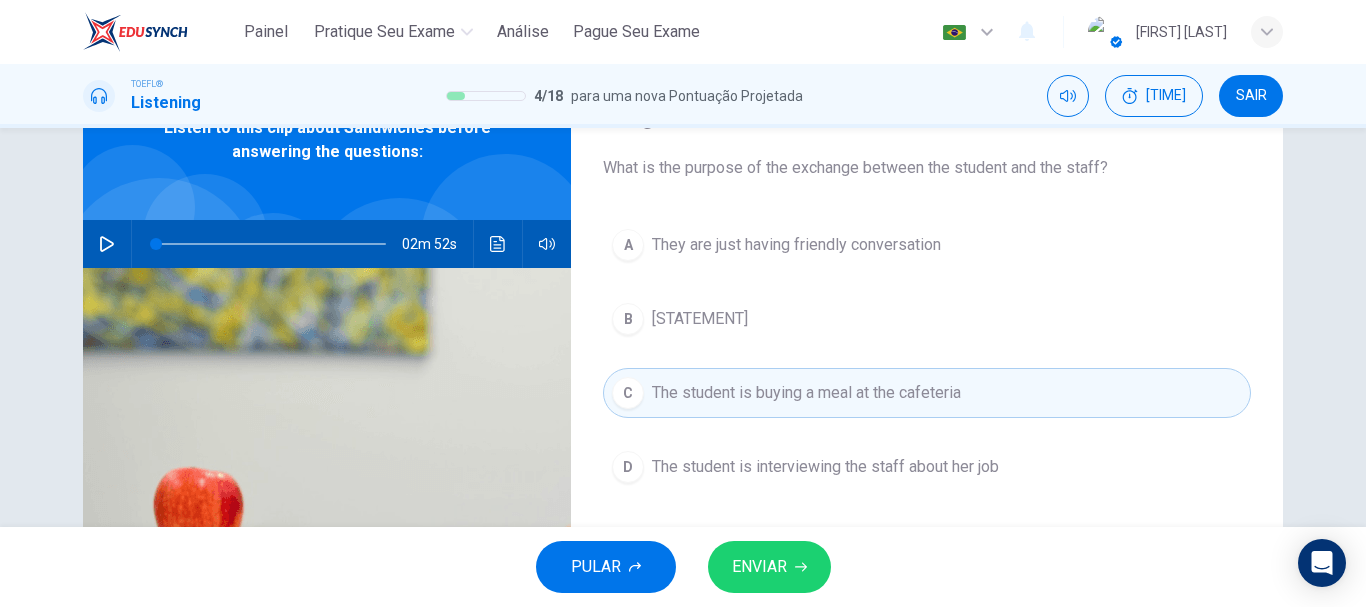 click on "ENVIAR" at bounding box center [769, 567] 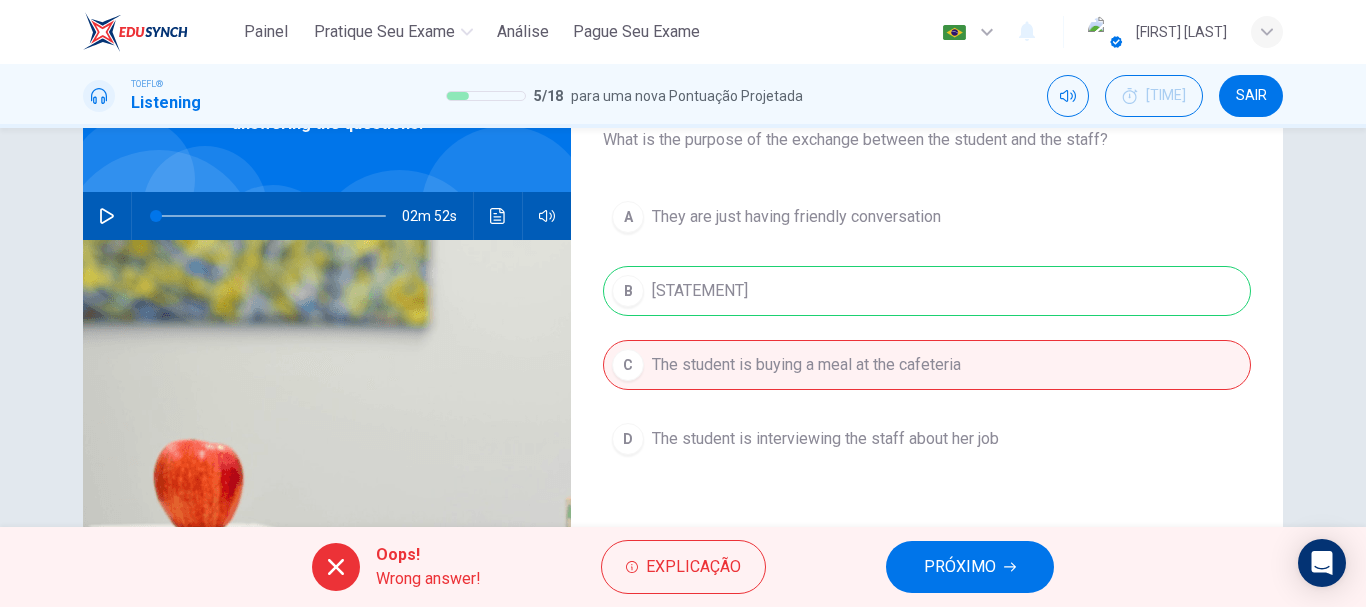 scroll, scrollTop: 119, scrollLeft: 0, axis: vertical 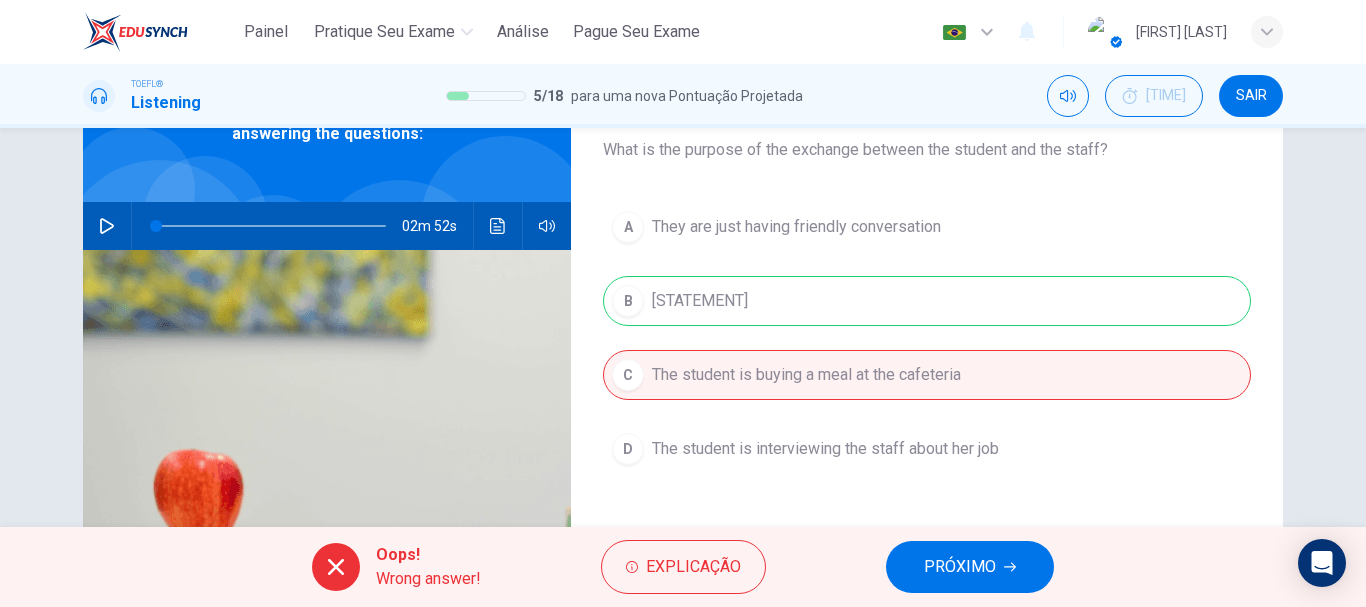 click on "PRÓXIMO" at bounding box center [960, 567] 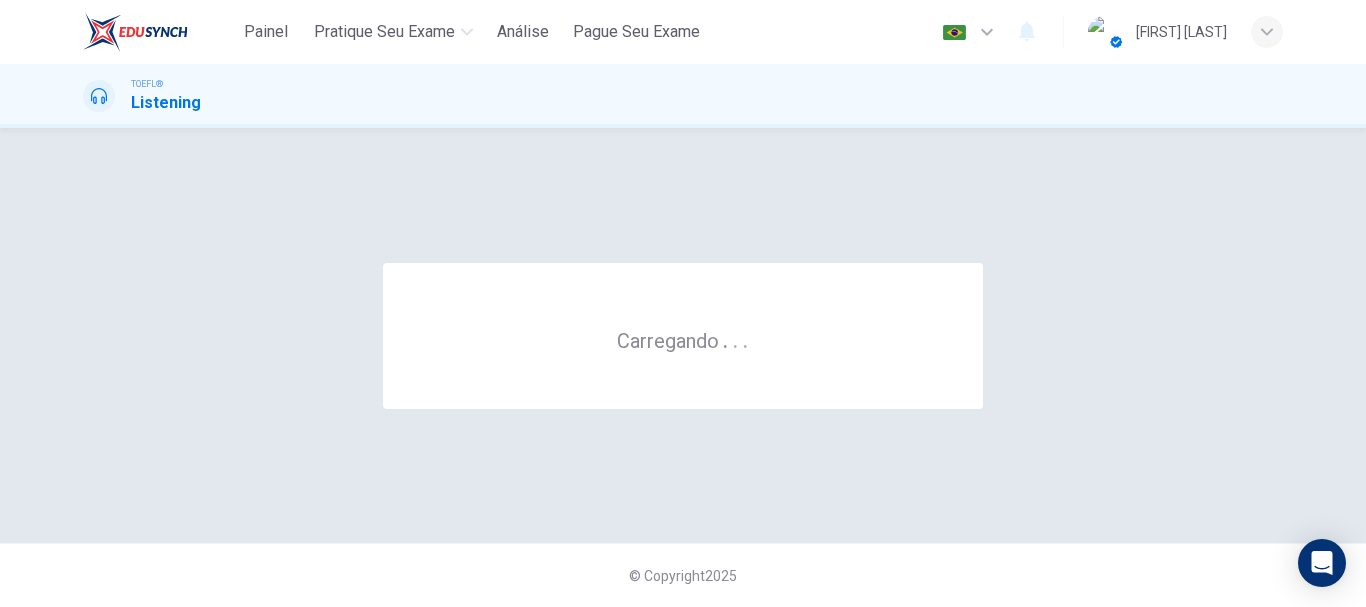 scroll, scrollTop: 0, scrollLeft: 0, axis: both 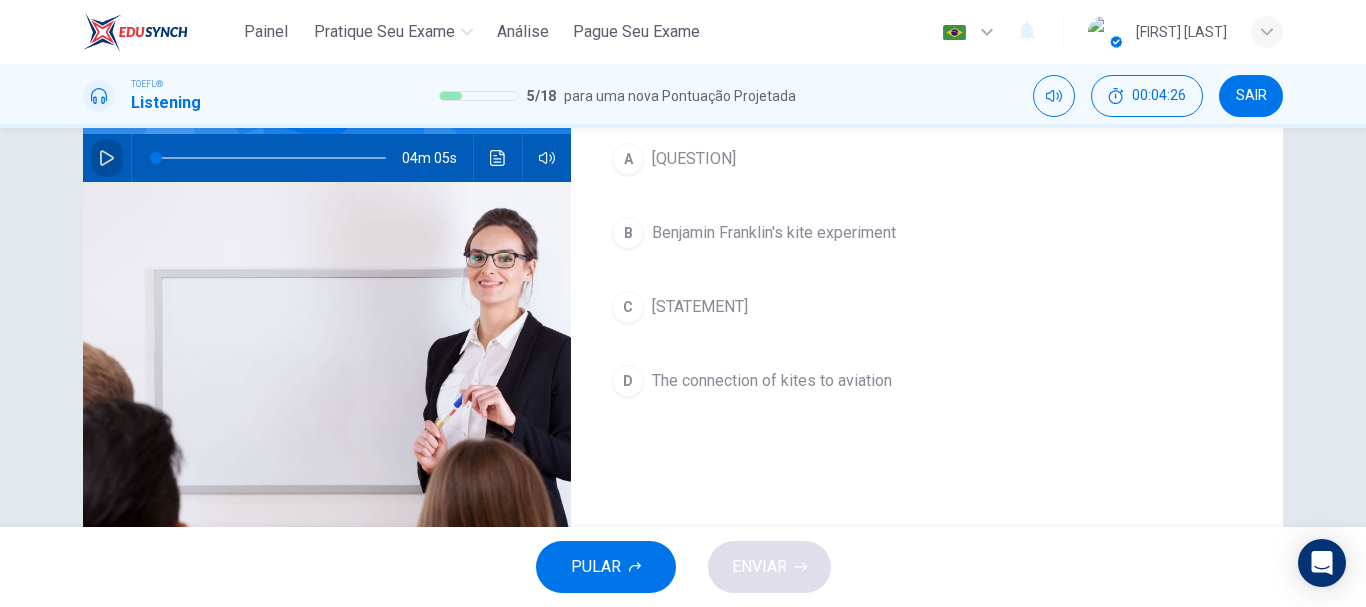 click at bounding box center [107, 158] 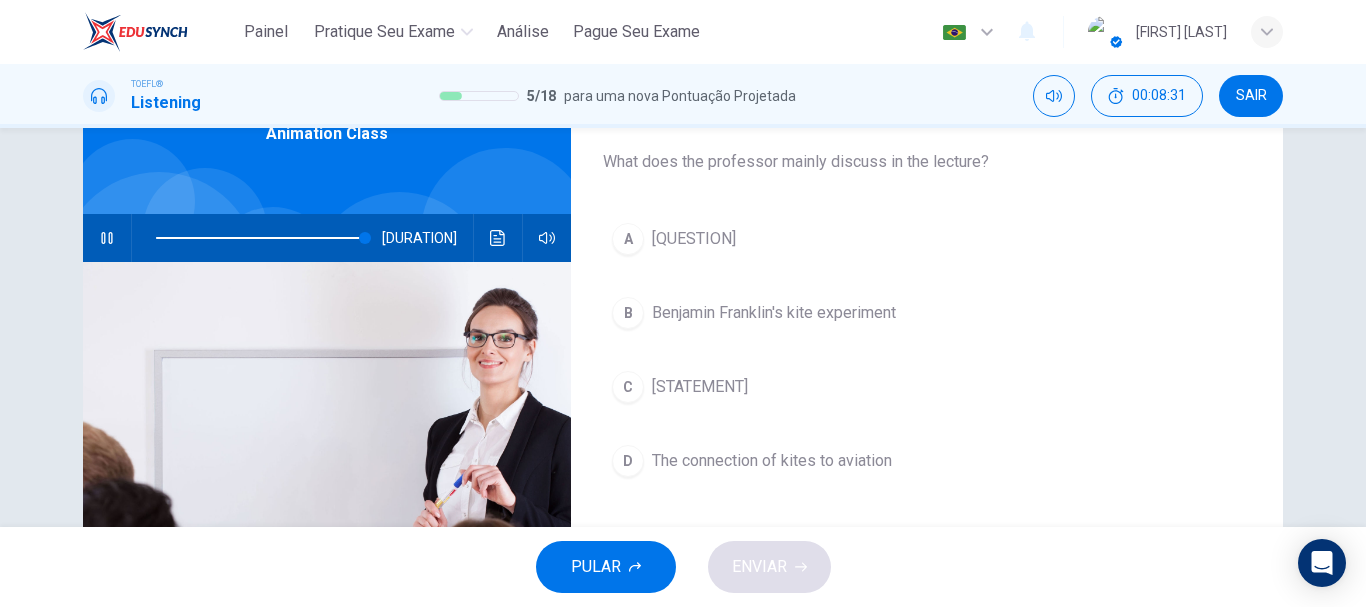 scroll, scrollTop: 105, scrollLeft: 0, axis: vertical 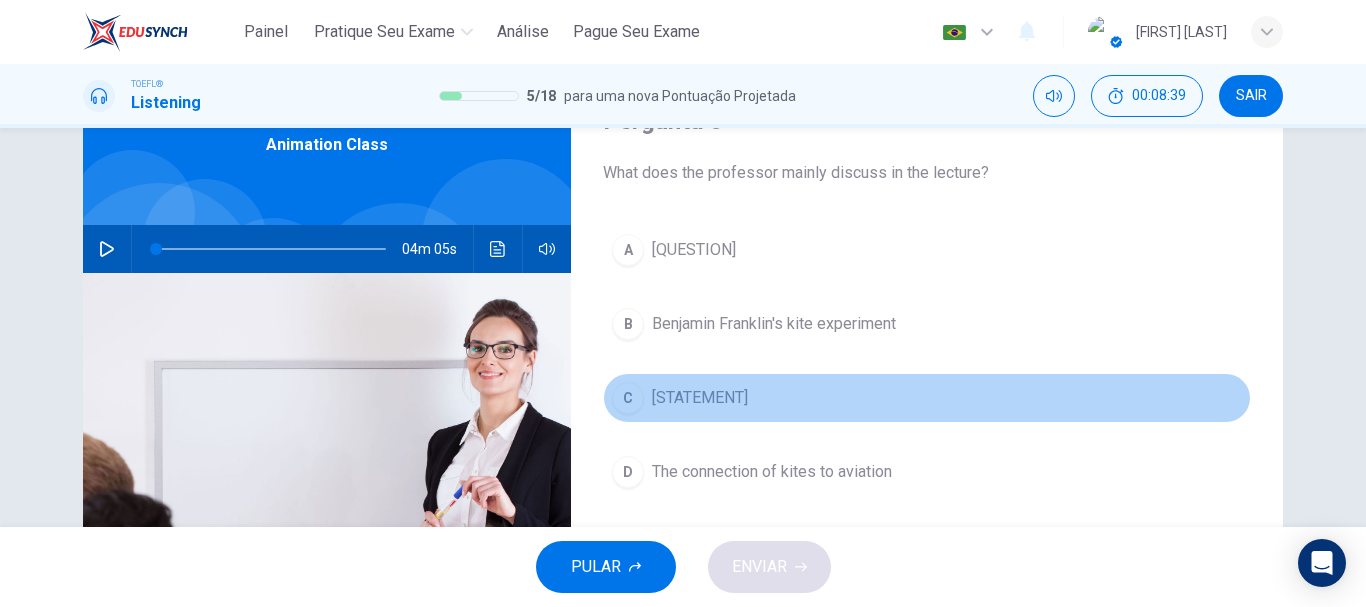 click on "[STATEMENT]" at bounding box center (694, 250) 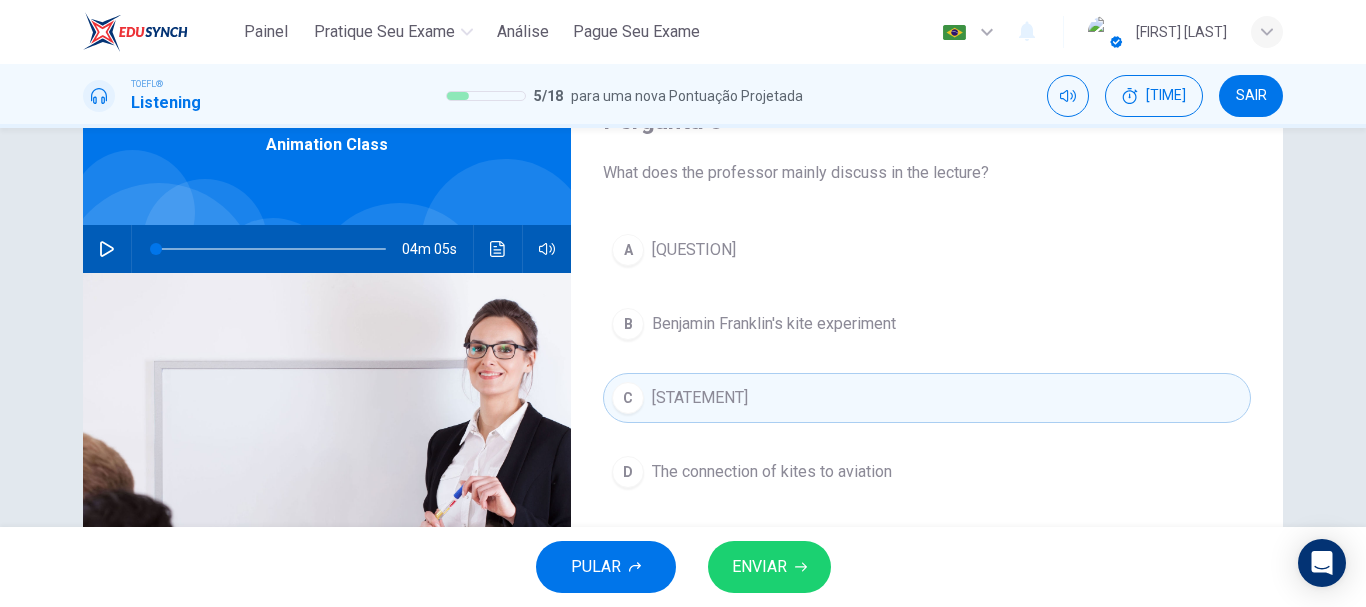 click at bounding box center (801, 567) 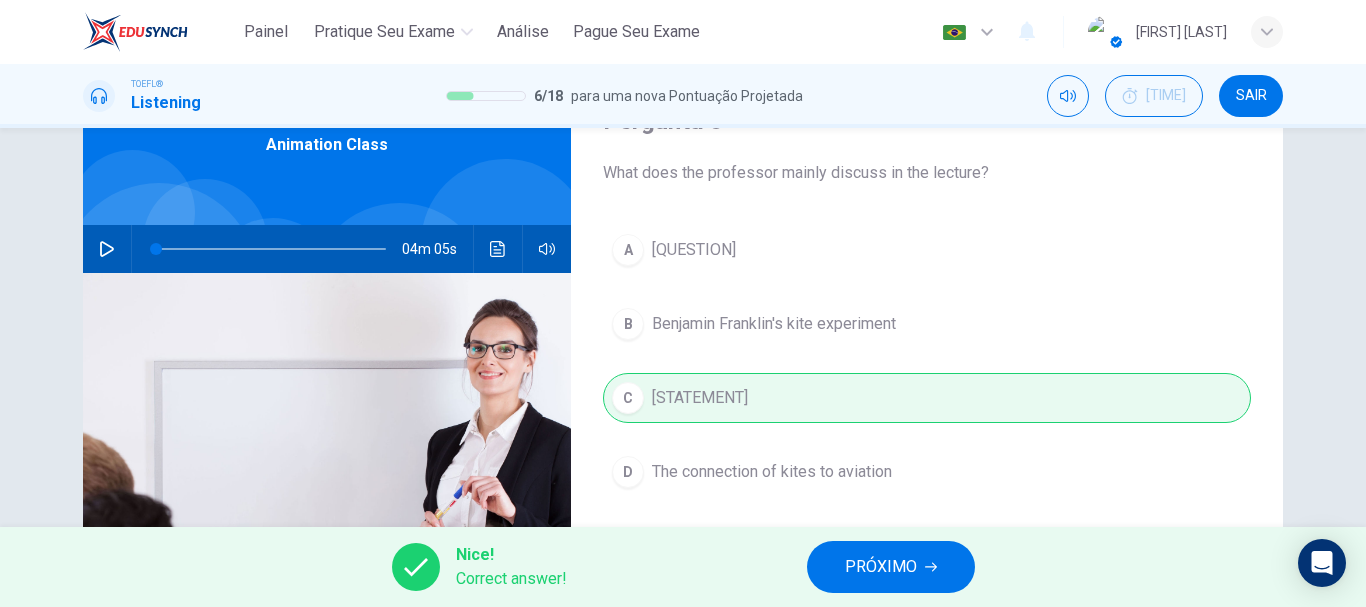 click on "PRÓXIMO" at bounding box center [881, 567] 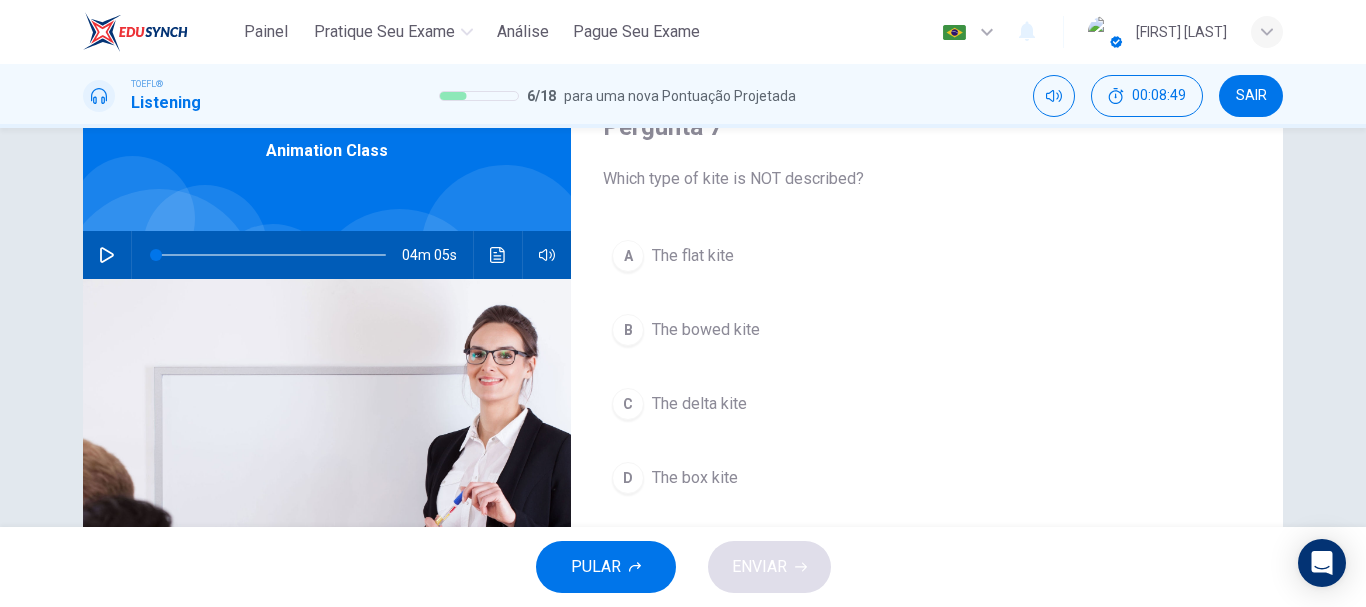 scroll, scrollTop: 105, scrollLeft: 0, axis: vertical 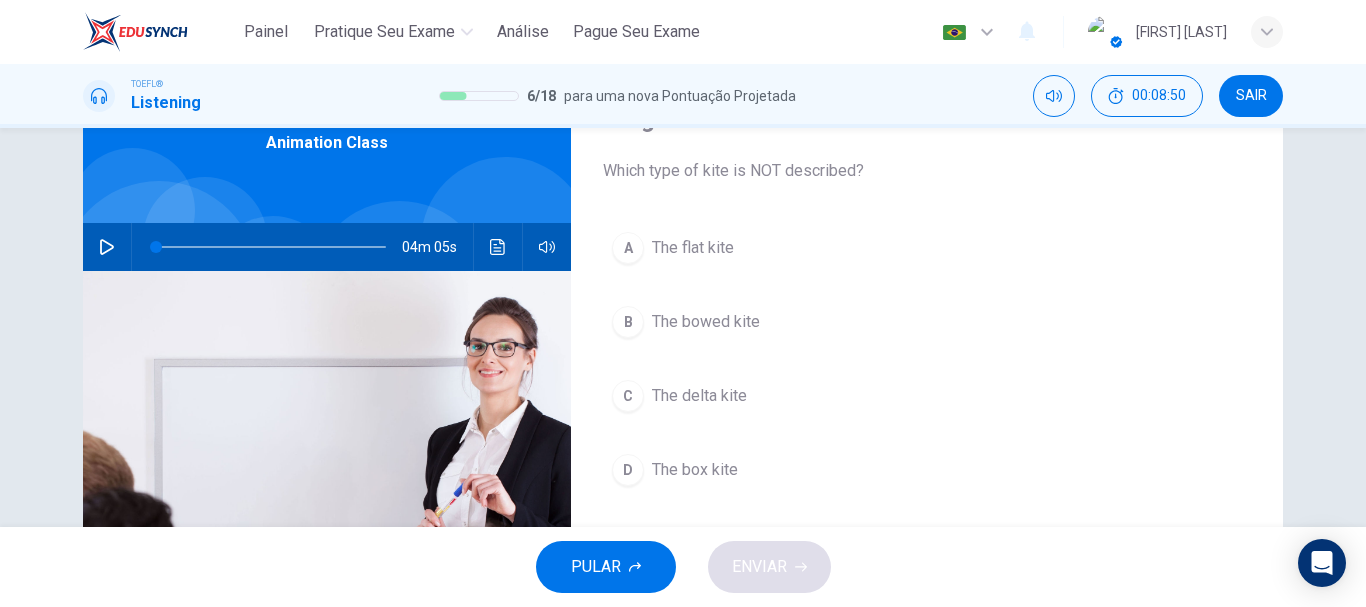 click on "The delta kite" at bounding box center [693, 248] 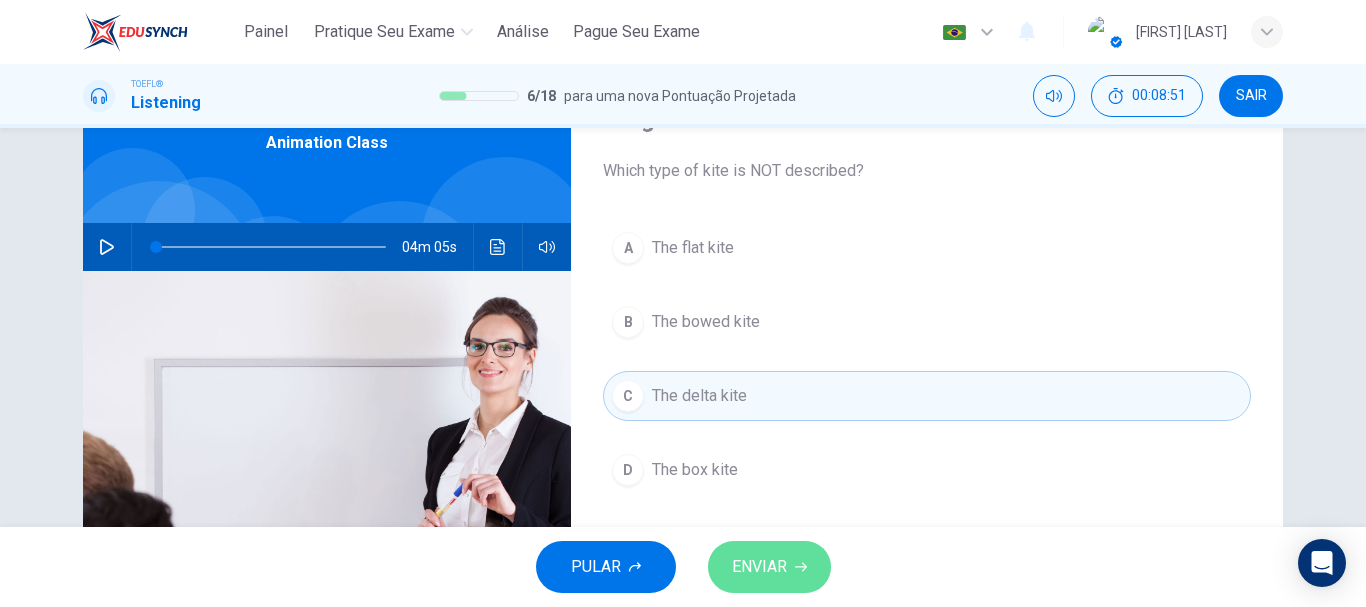 click on "ENVIAR" at bounding box center [759, 567] 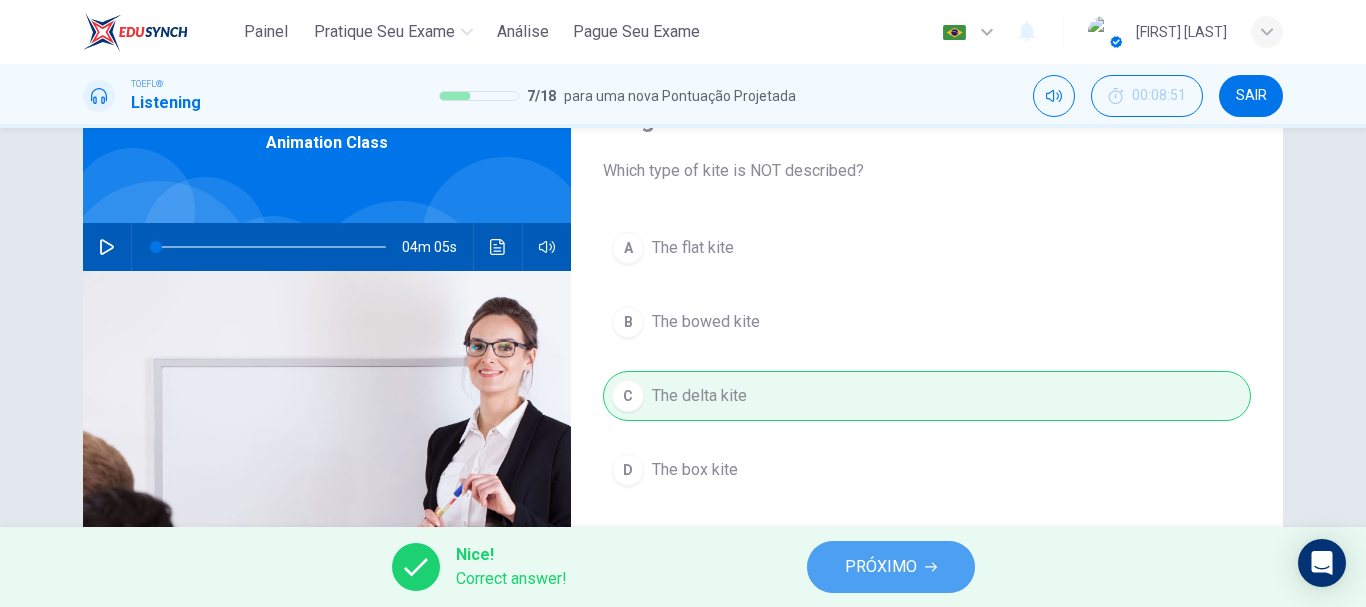 click on "PRÓXIMO" at bounding box center (881, 567) 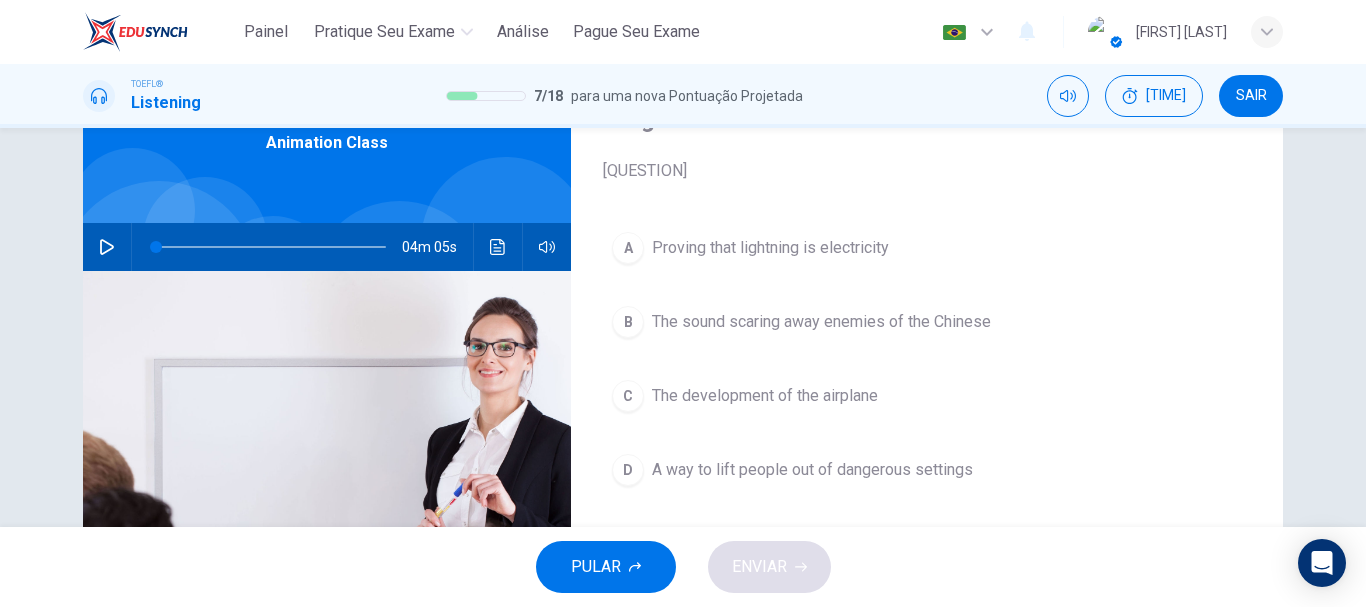 scroll, scrollTop: 107, scrollLeft: 0, axis: vertical 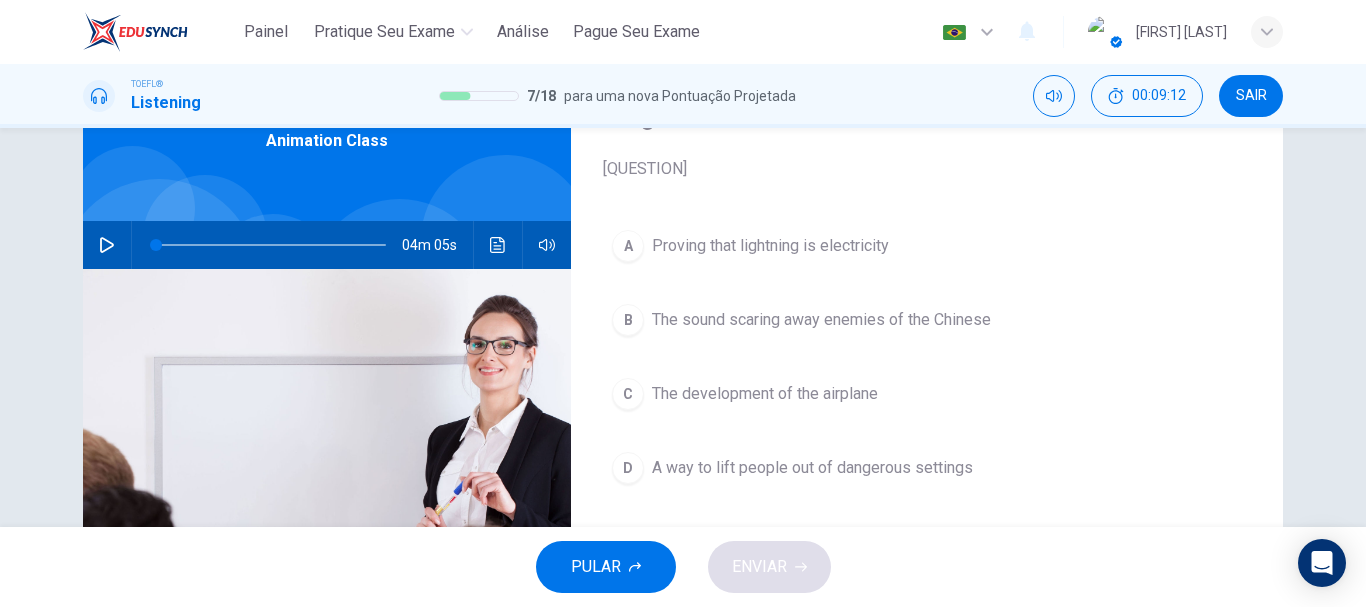 click on "A way to lift people out of dangerous settings" at bounding box center (770, 246) 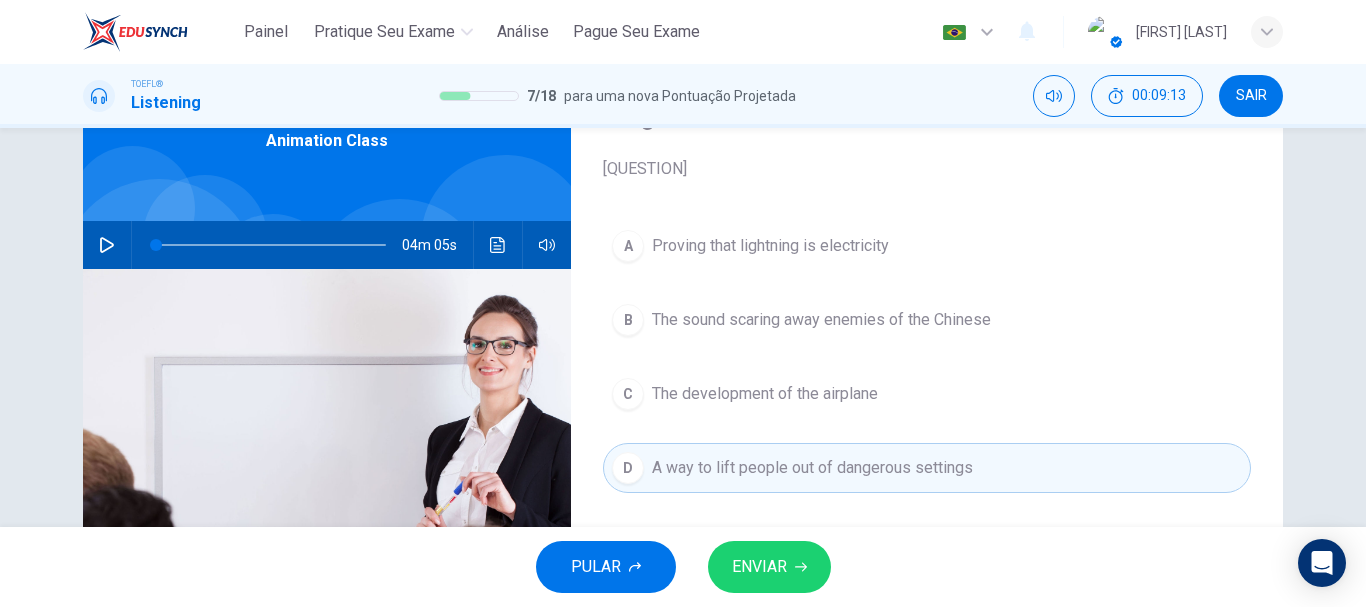 click at bounding box center (801, 567) 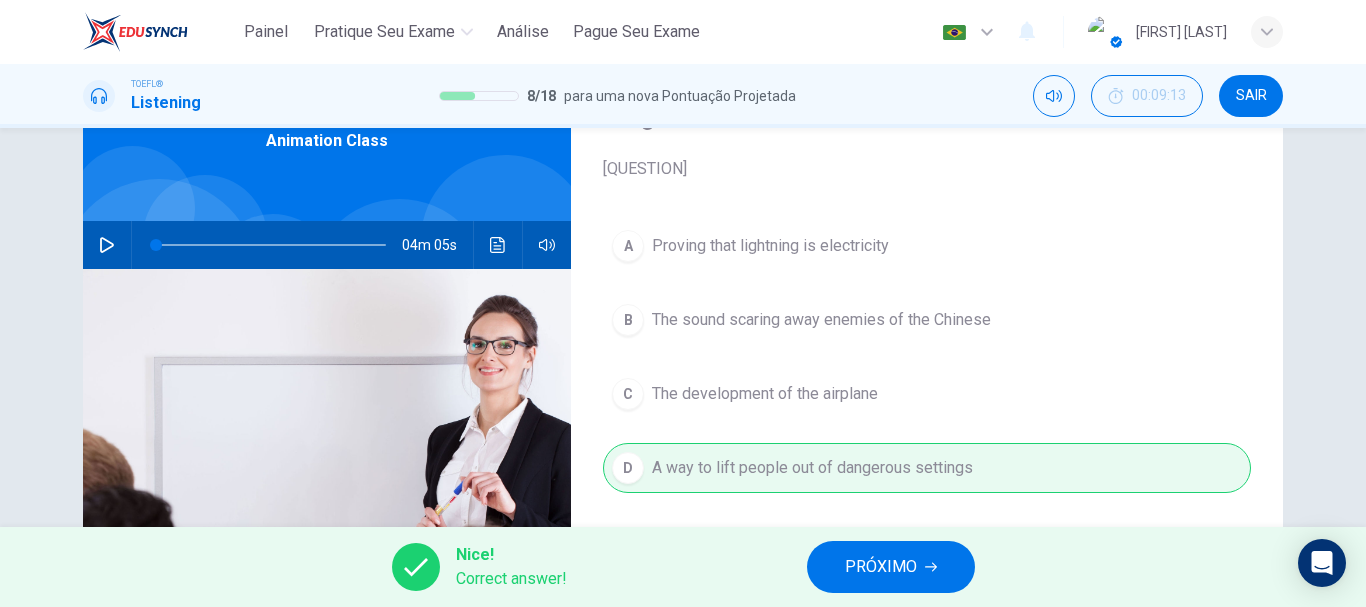 click on "PRÓXIMO" at bounding box center (891, 567) 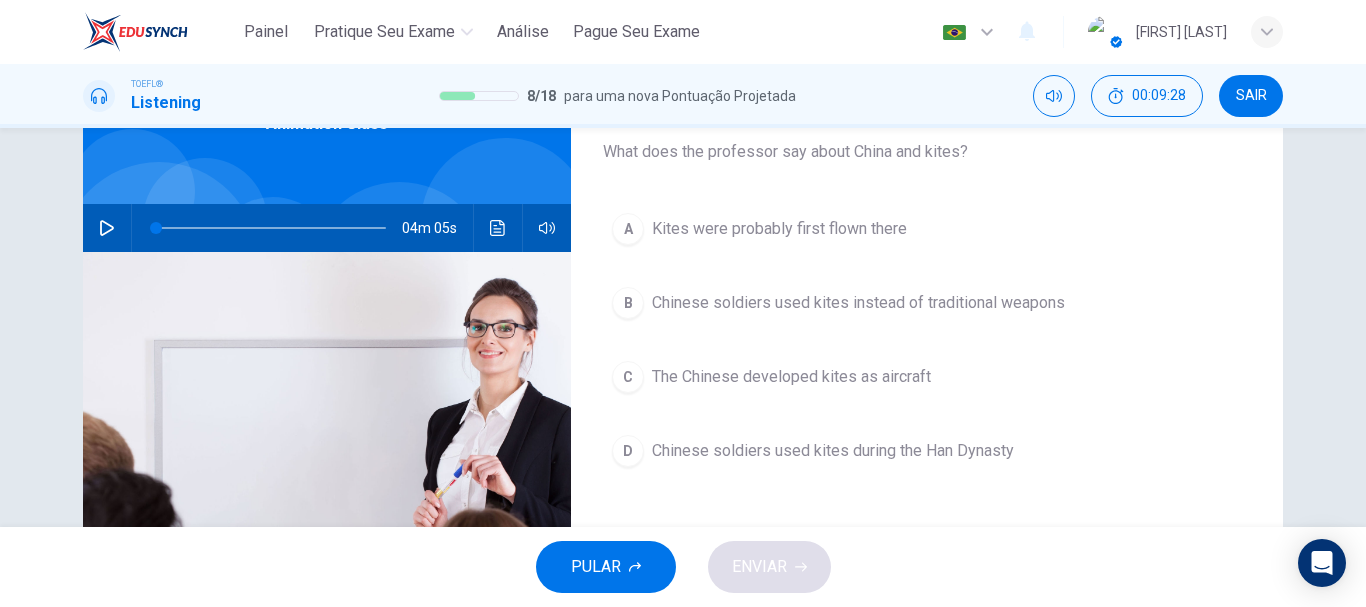 scroll, scrollTop: 116, scrollLeft: 0, axis: vertical 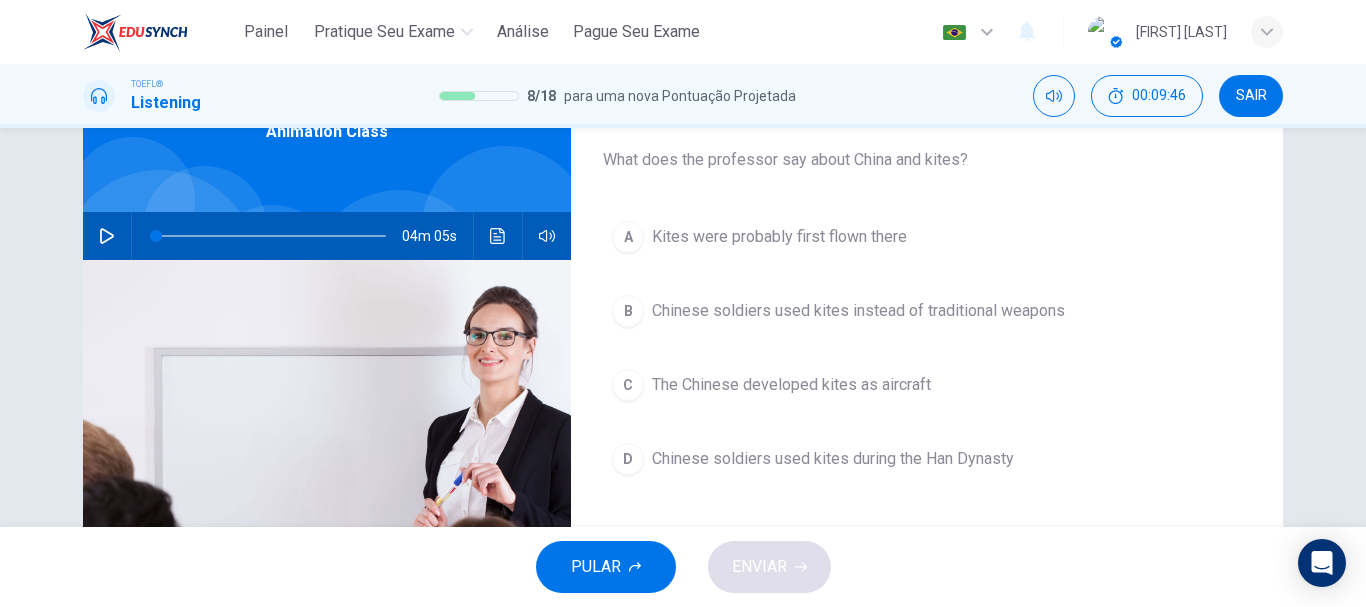 click on "Chinese soldiers used kites during the Han Dynasty" at bounding box center (779, 237) 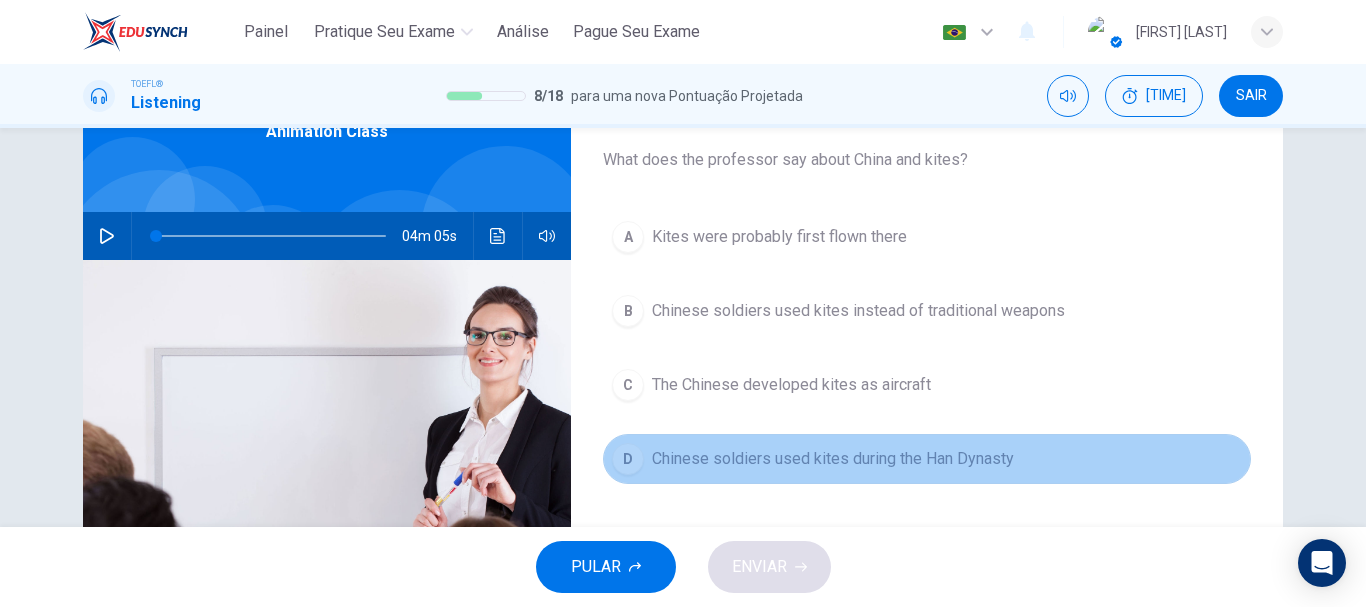 click on "Chinese soldiers used kites during the Han Dynasty" at bounding box center [833, 459] 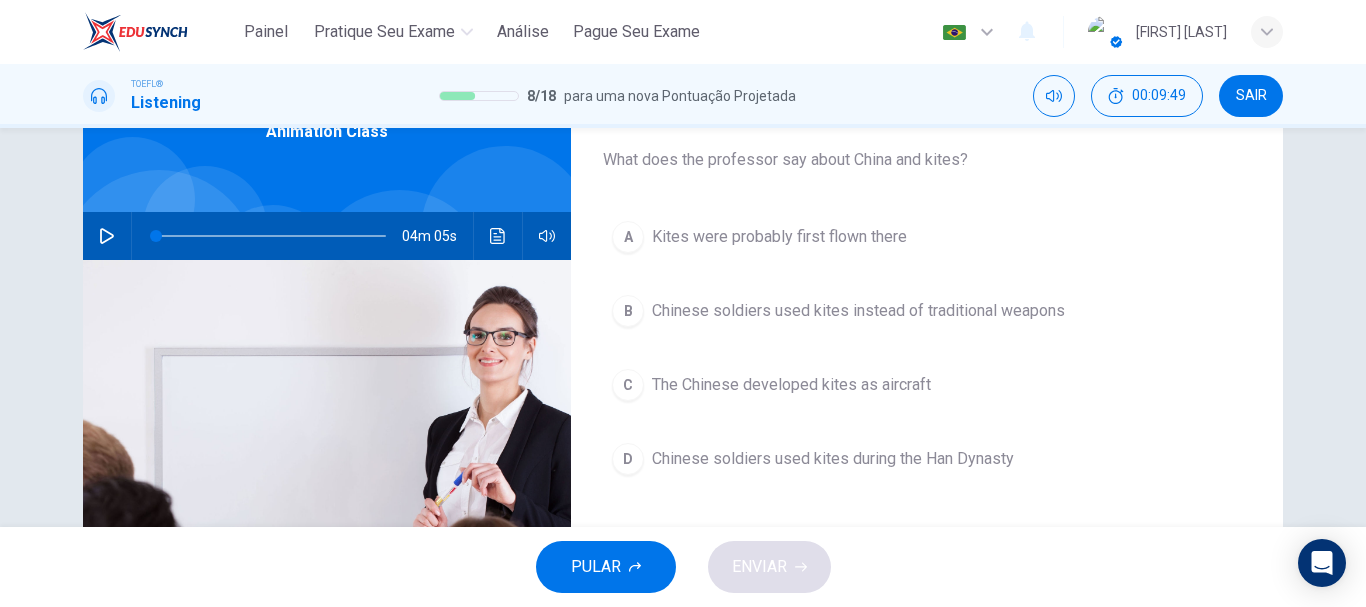 click on "Chinese soldiers used kites during the Han Dynasty" at bounding box center (779, 237) 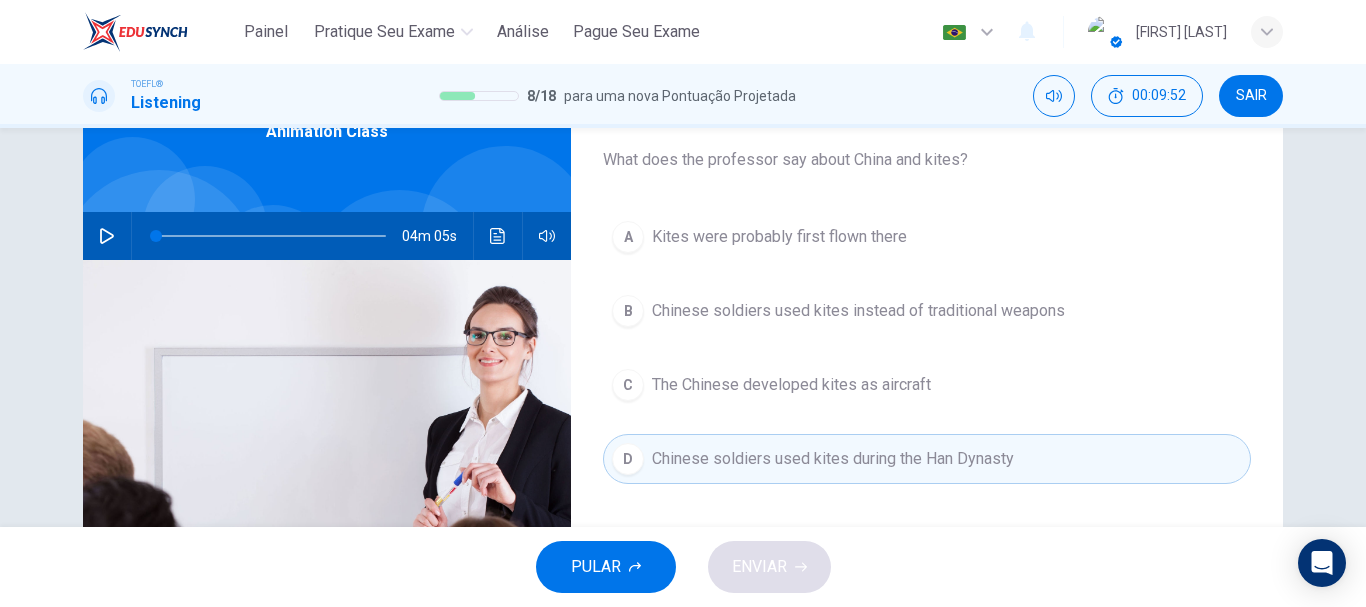 click on "Kites were probably first flown there" at bounding box center (779, 237) 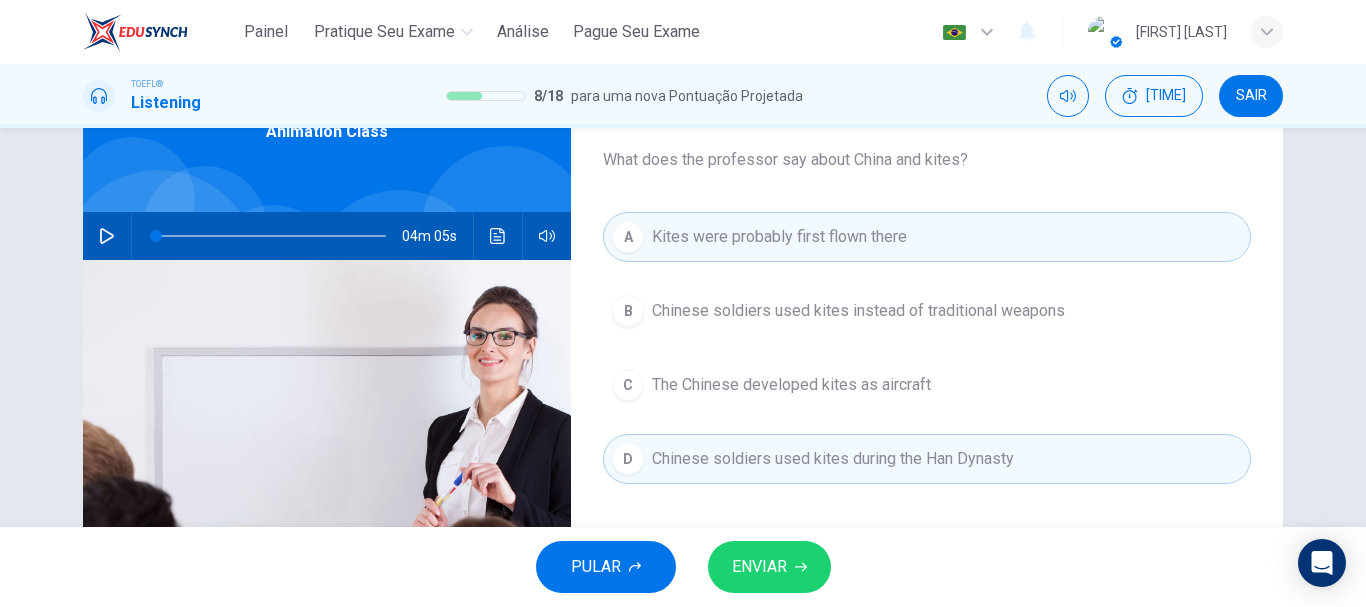 click on "ENVIAR" at bounding box center (769, 567) 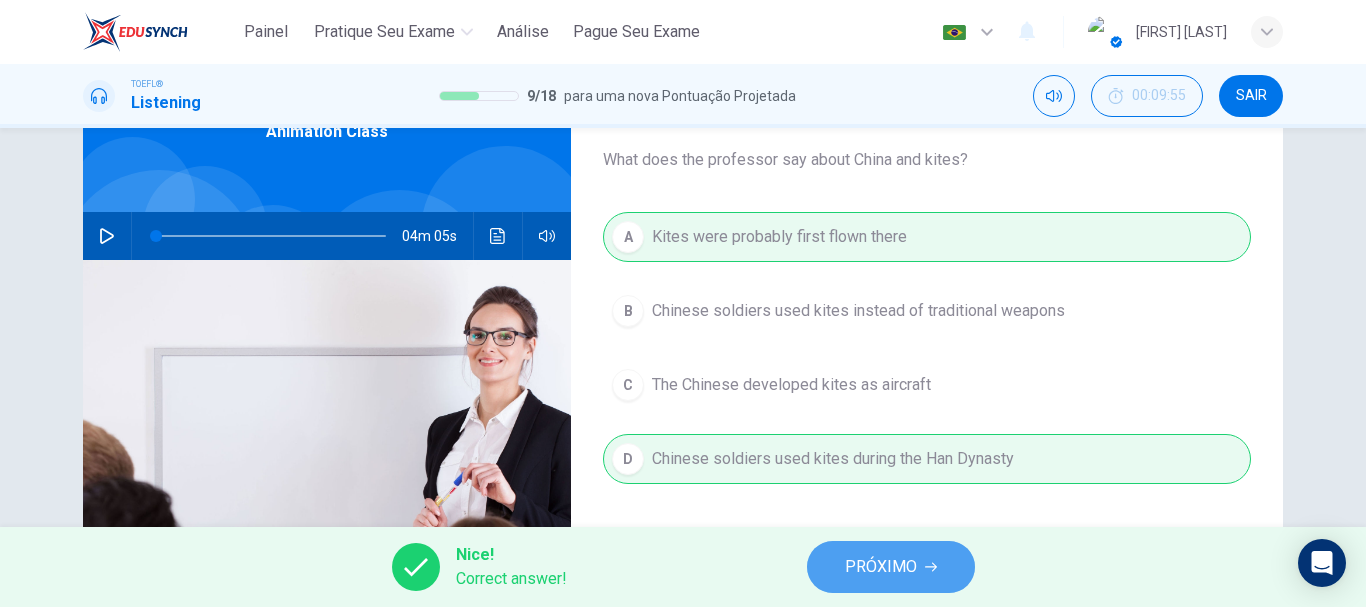 click on "PRÓXIMO" at bounding box center [881, 567] 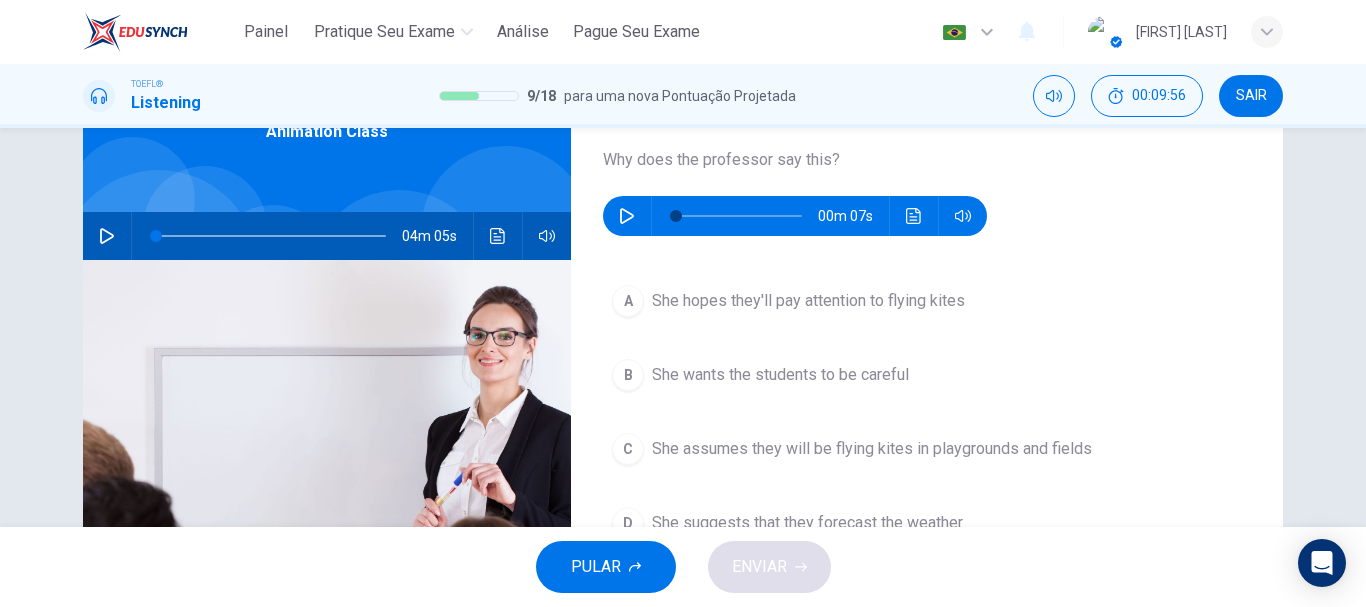 scroll, scrollTop: 134, scrollLeft: 0, axis: vertical 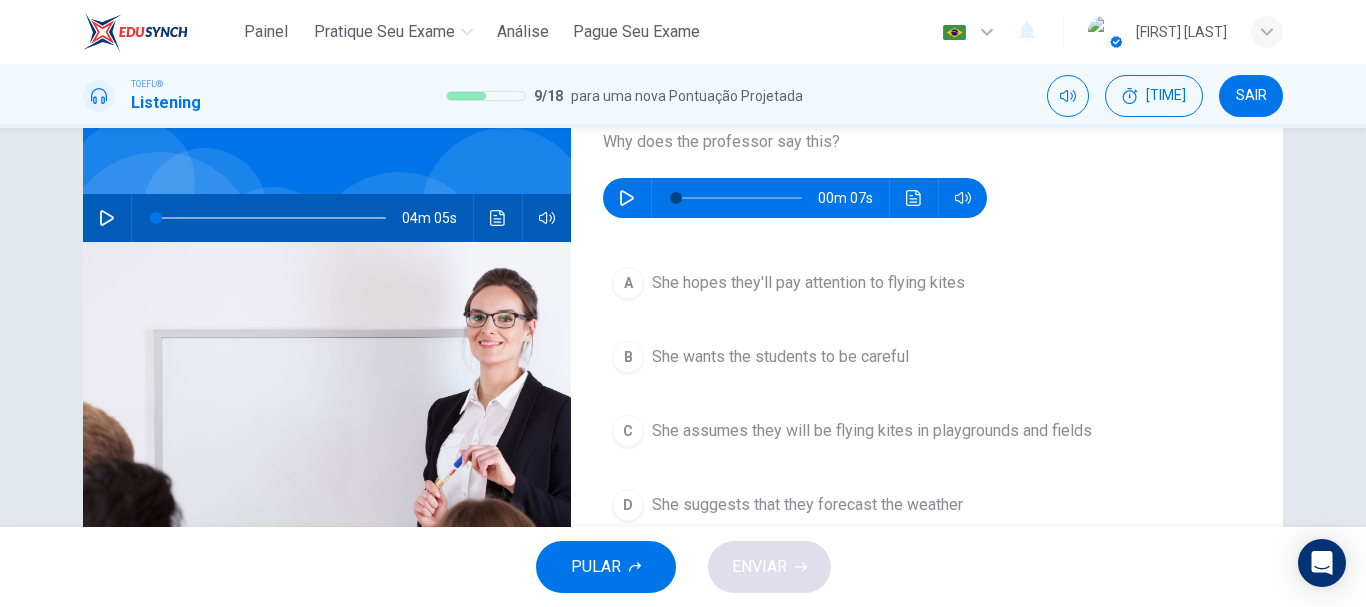 click at bounding box center (627, 198) 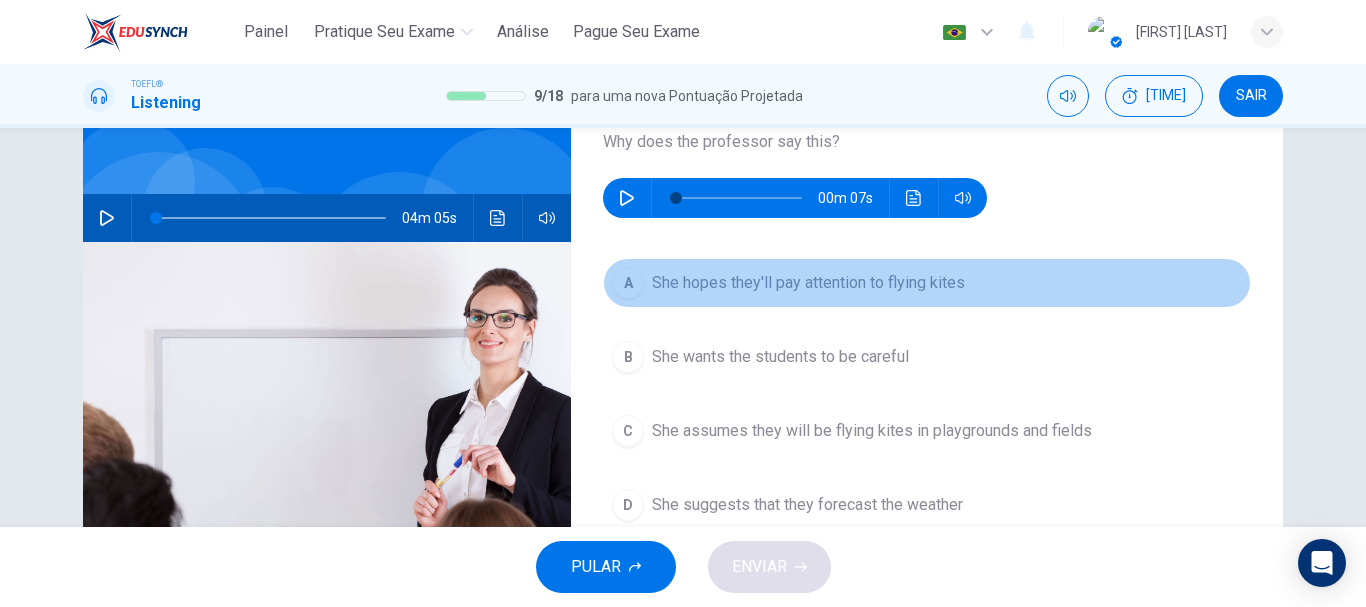 click on "She hopes they'll pay attention to flying kites" at bounding box center [808, 283] 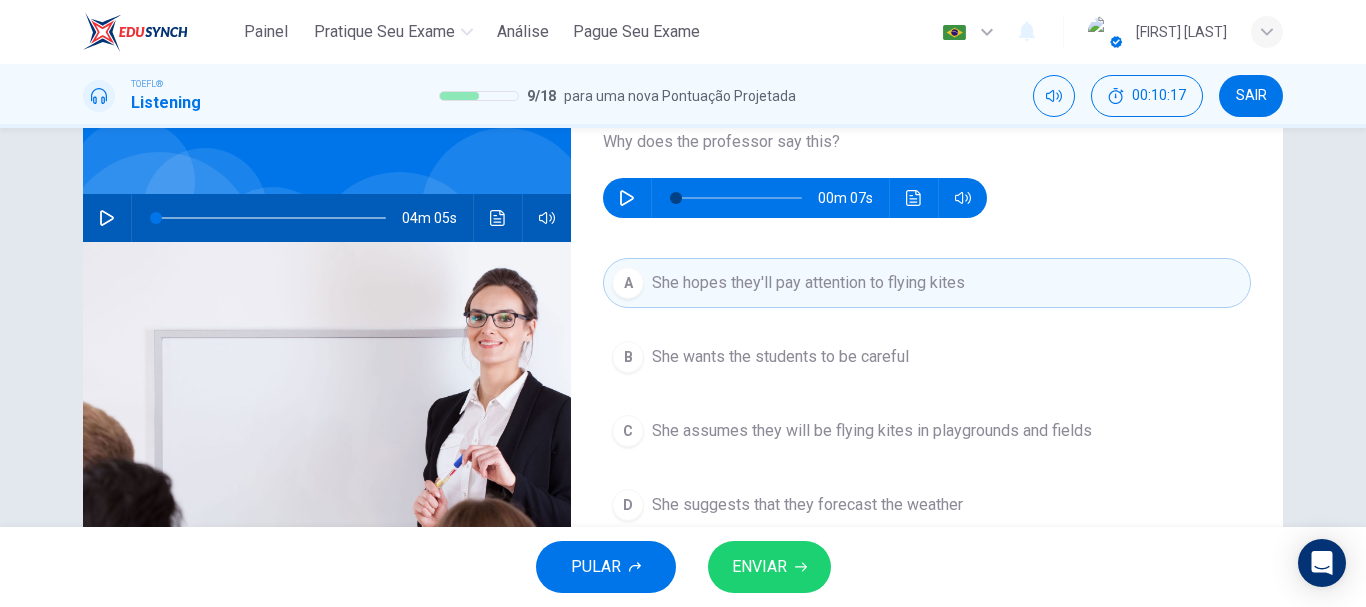 click on "ENVIAR" at bounding box center (759, 567) 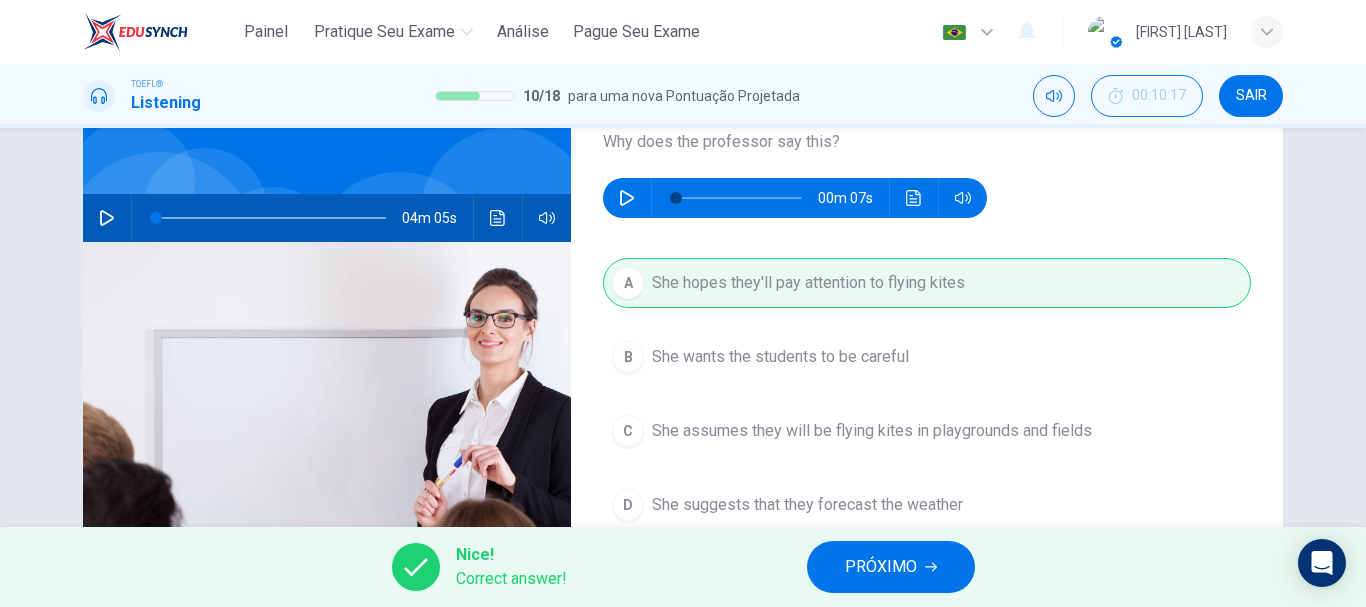 click on "PRÓXIMO" at bounding box center (881, 567) 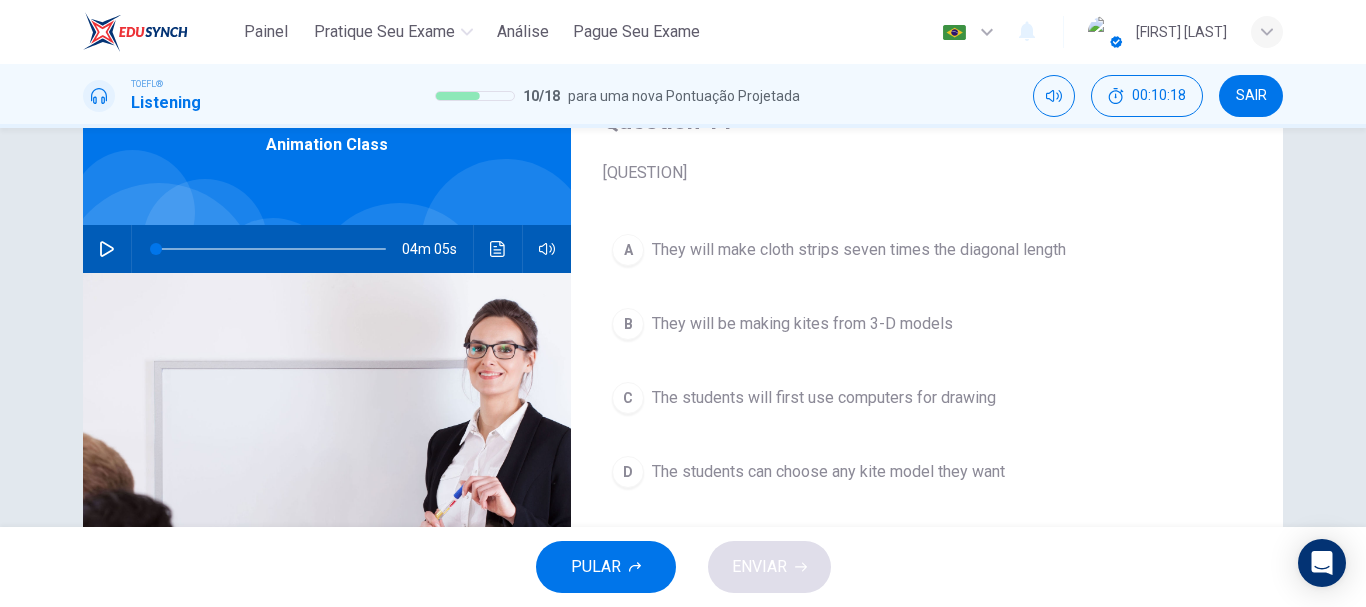 scroll, scrollTop: 116, scrollLeft: 0, axis: vertical 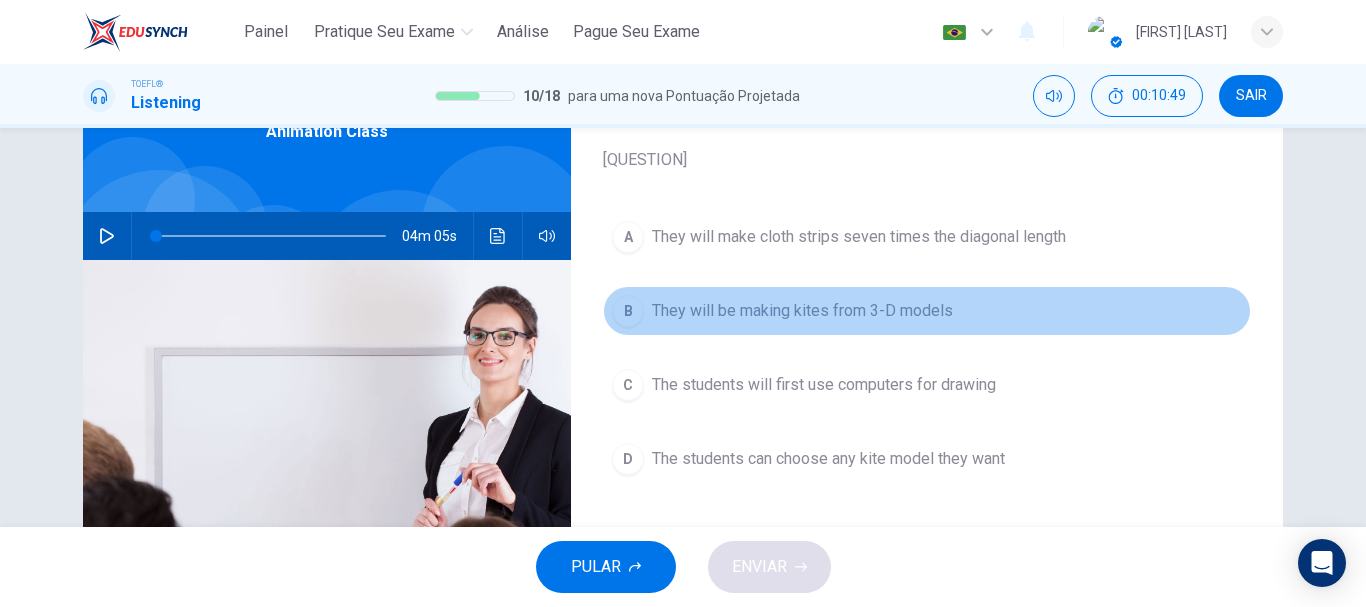 click on "They will be making kites from 3-D models" at bounding box center [859, 237] 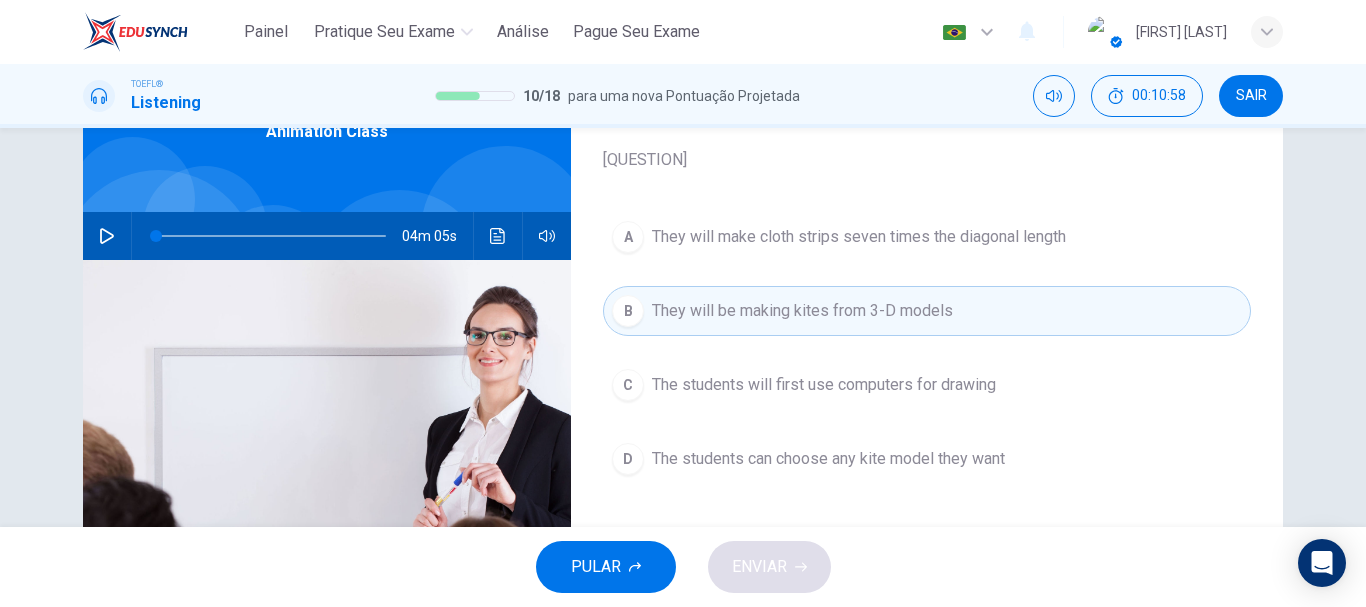 click on "The students will first use computers for drawing" at bounding box center [859, 237] 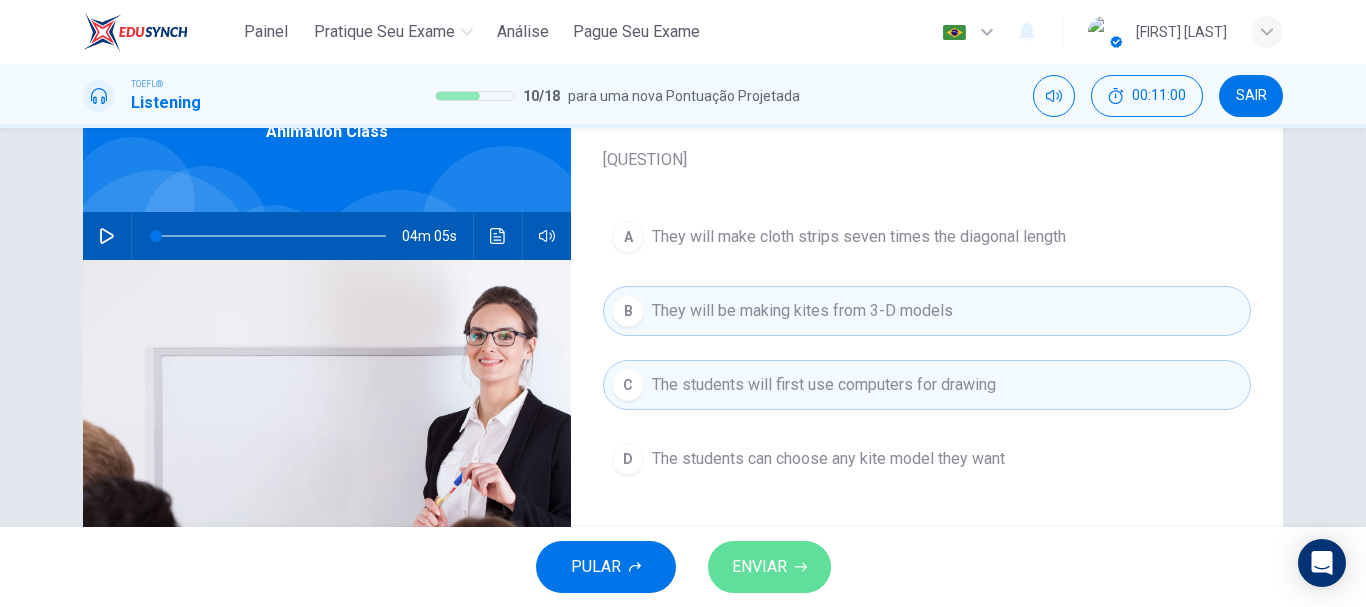 click at bounding box center (801, 567) 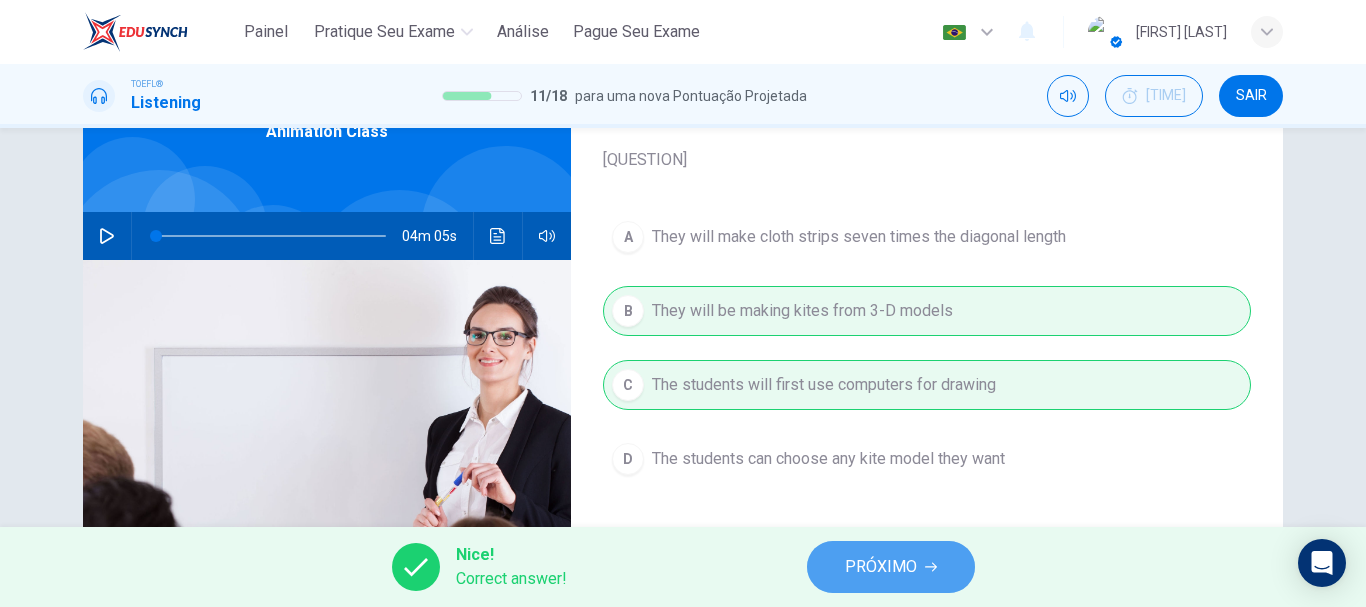 click on "PRÓXIMO" at bounding box center (891, 567) 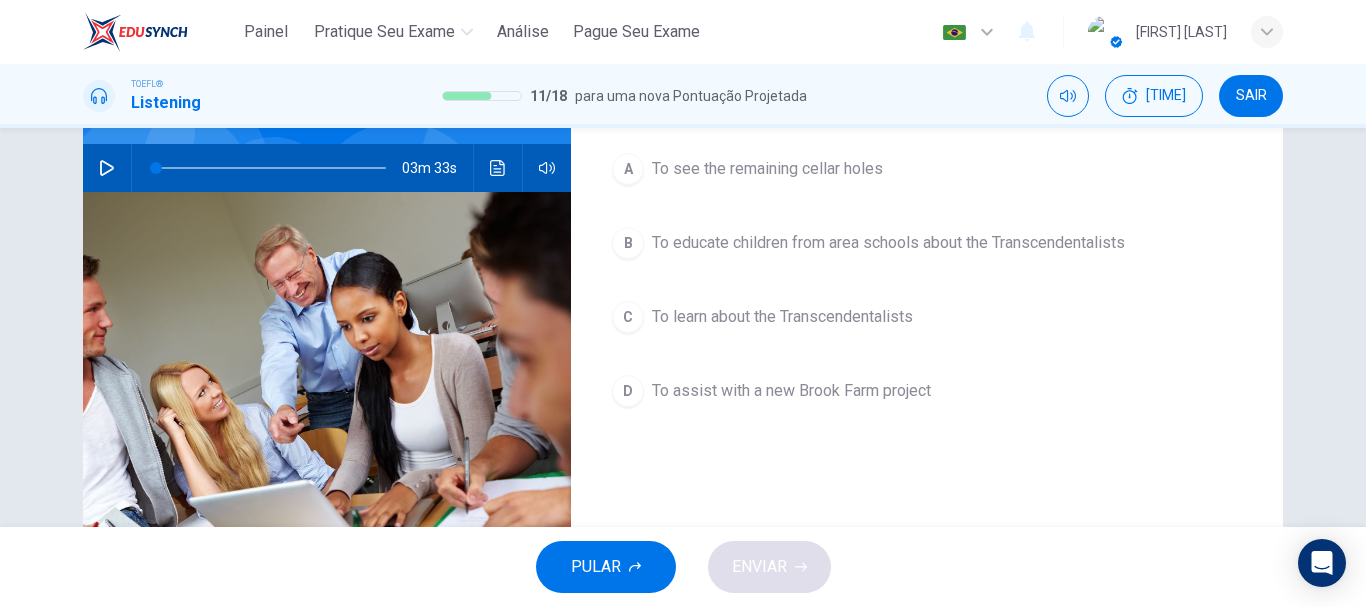 scroll, scrollTop: 190, scrollLeft: 0, axis: vertical 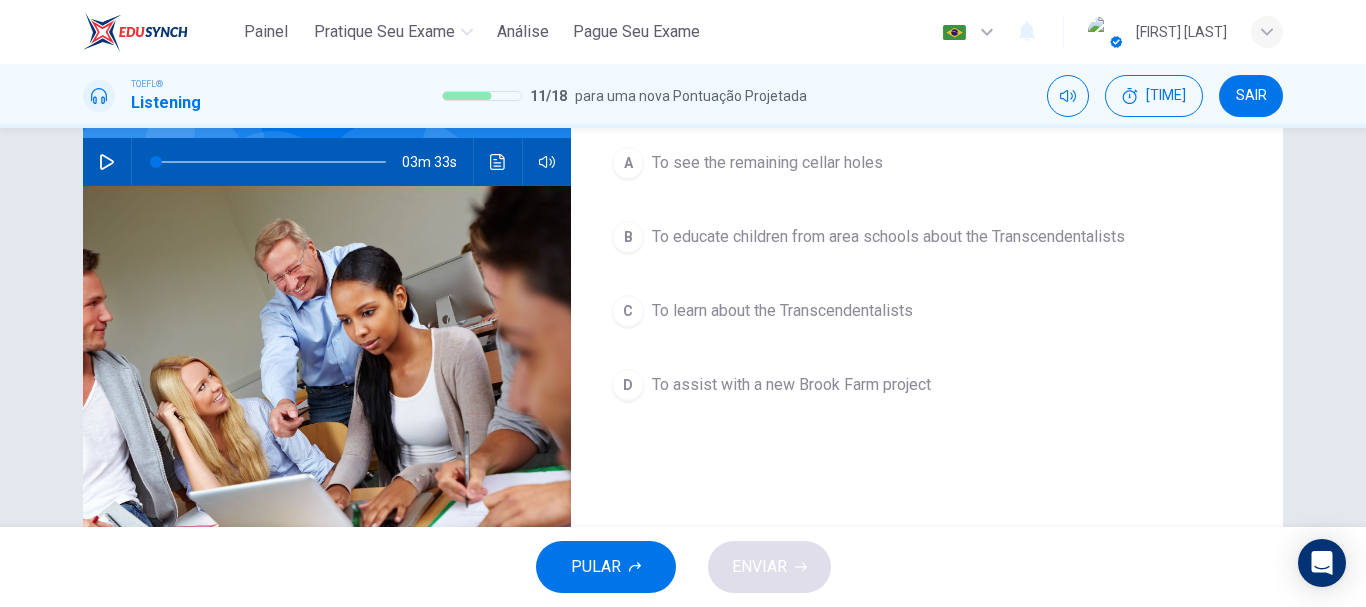 click at bounding box center [107, 162] 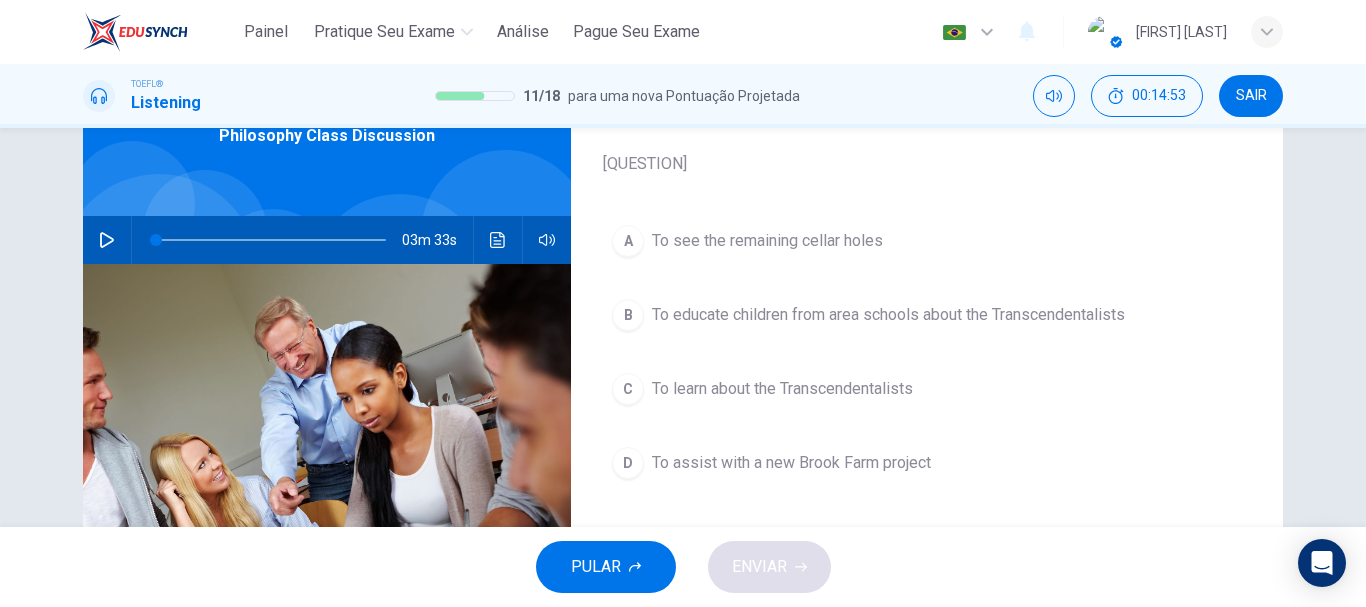 scroll, scrollTop: 128, scrollLeft: 0, axis: vertical 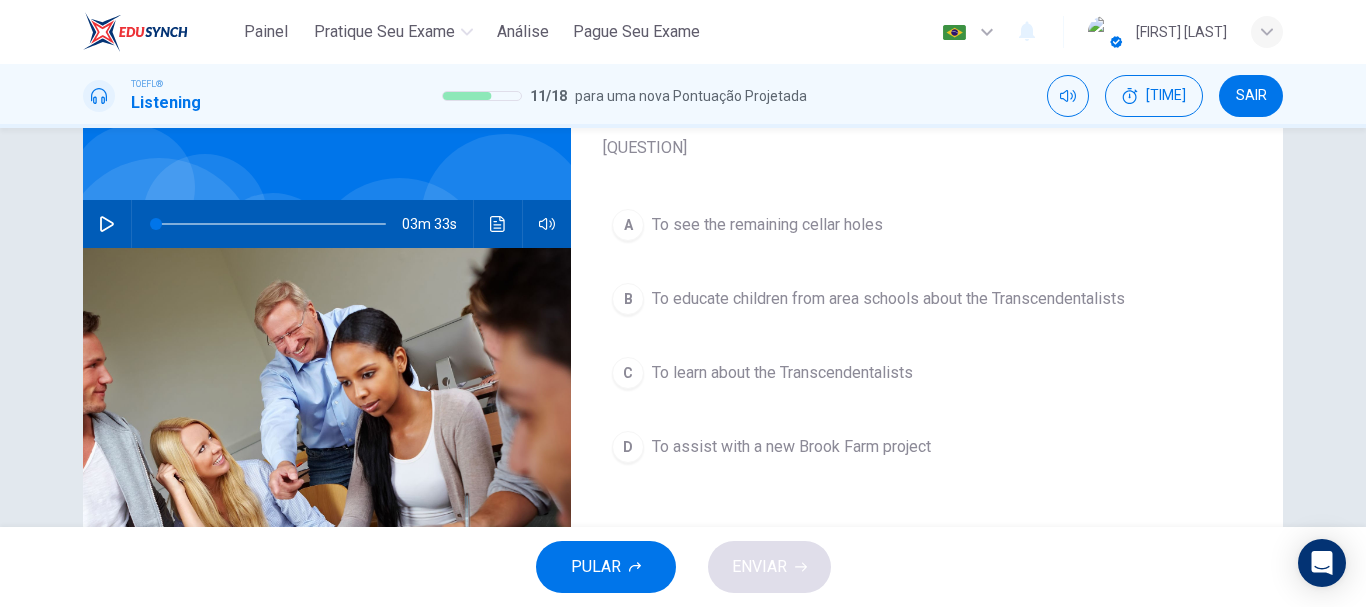click on "To assist with a new Brook Farm project" at bounding box center [767, 225] 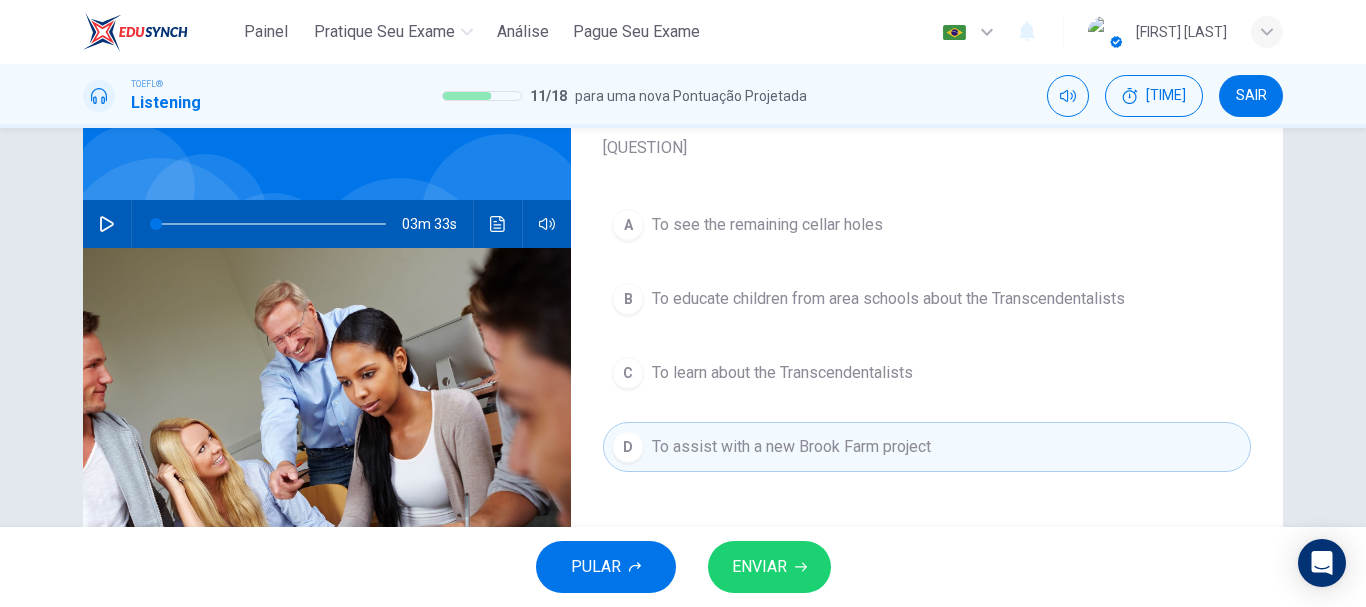 click at bounding box center [801, 567] 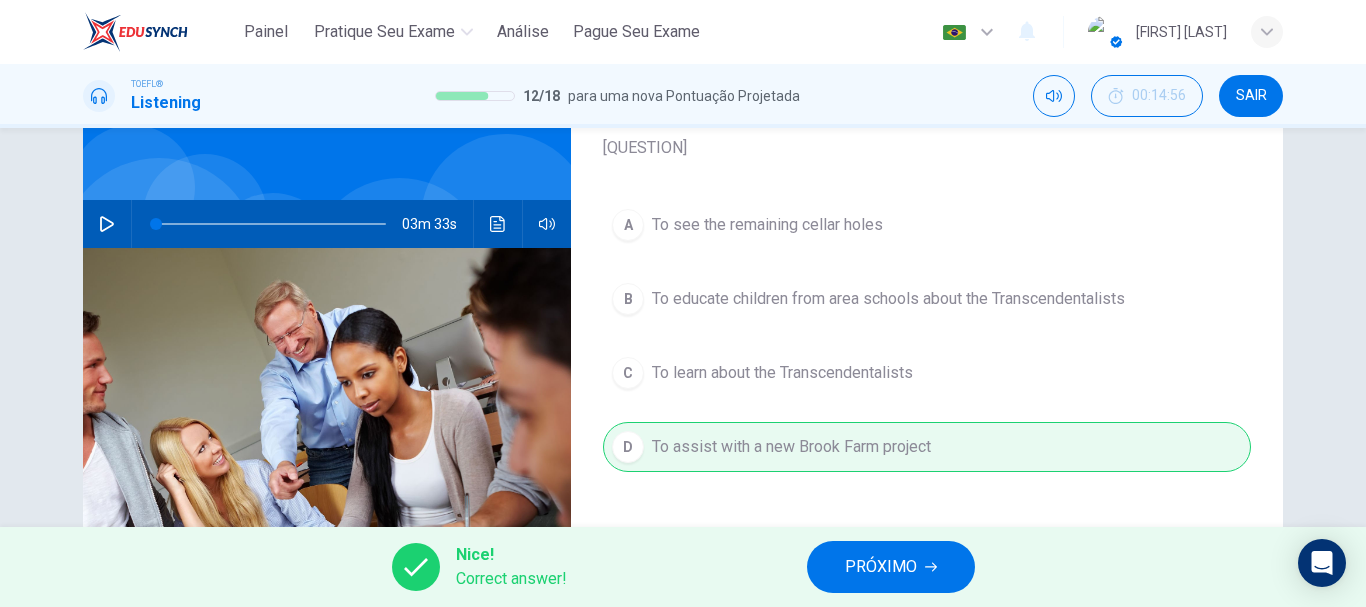 click on "PRÓXIMO" at bounding box center [881, 567] 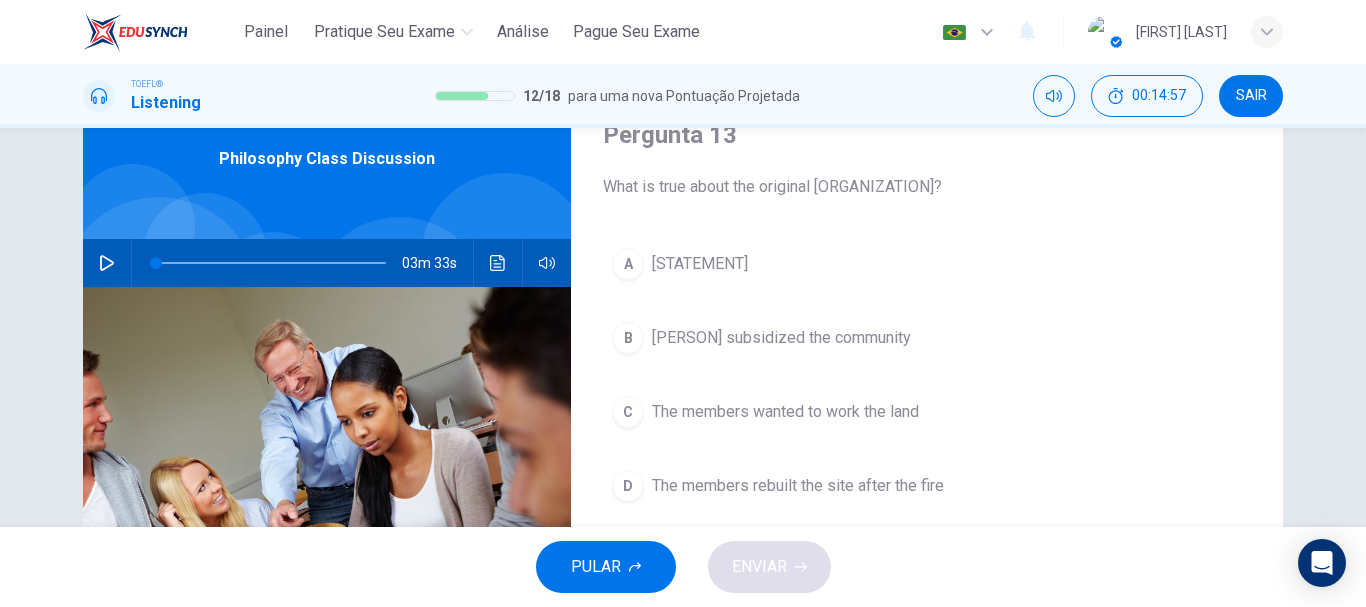 scroll, scrollTop: 83, scrollLeft: 0, axis: vertical 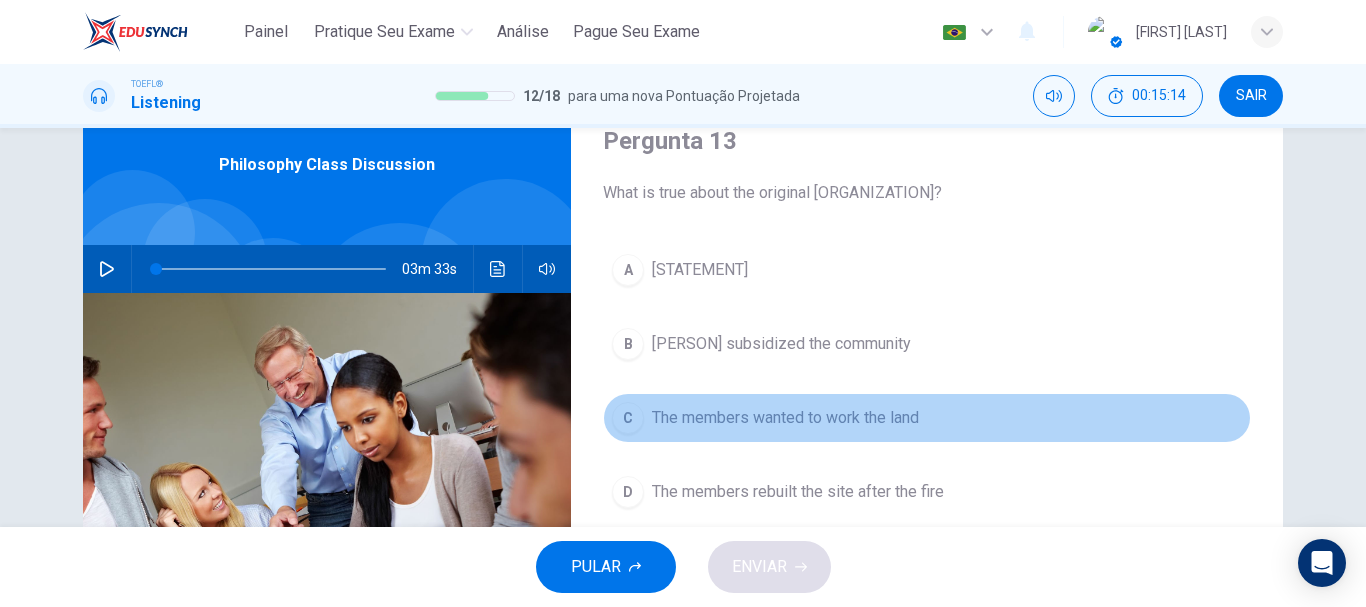 click on "The members wanted to work the land" at bounding box center [700, 270] 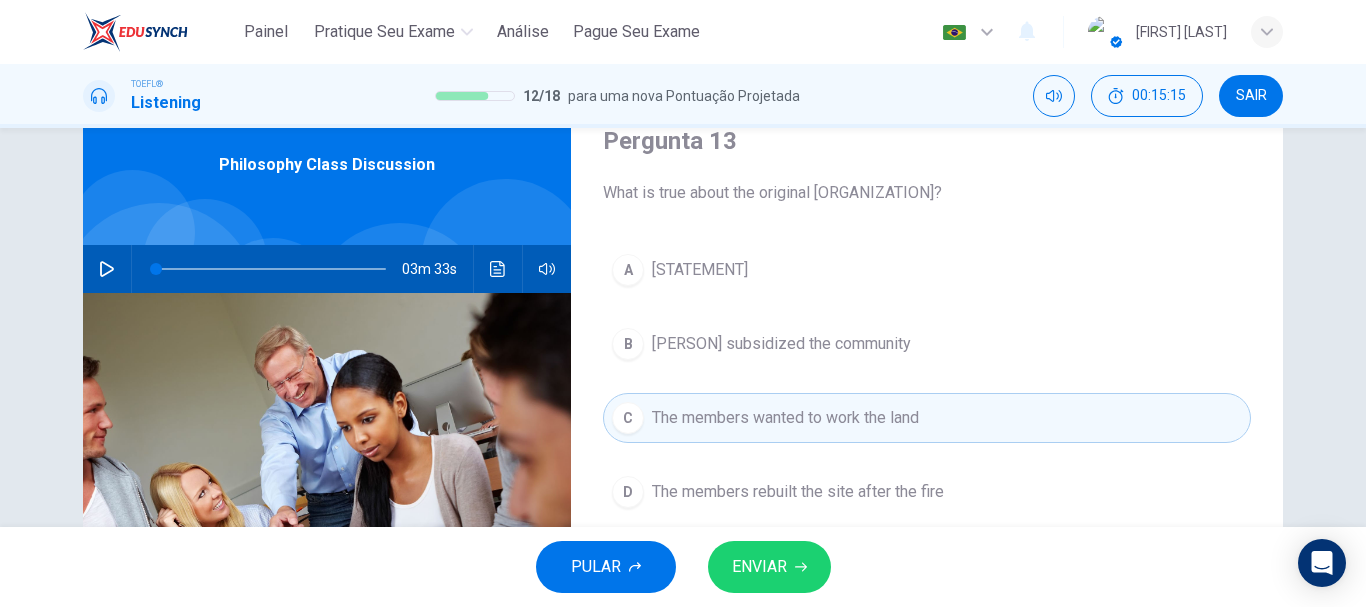 click on "ENVIAR" at bounding box center [769, 567] 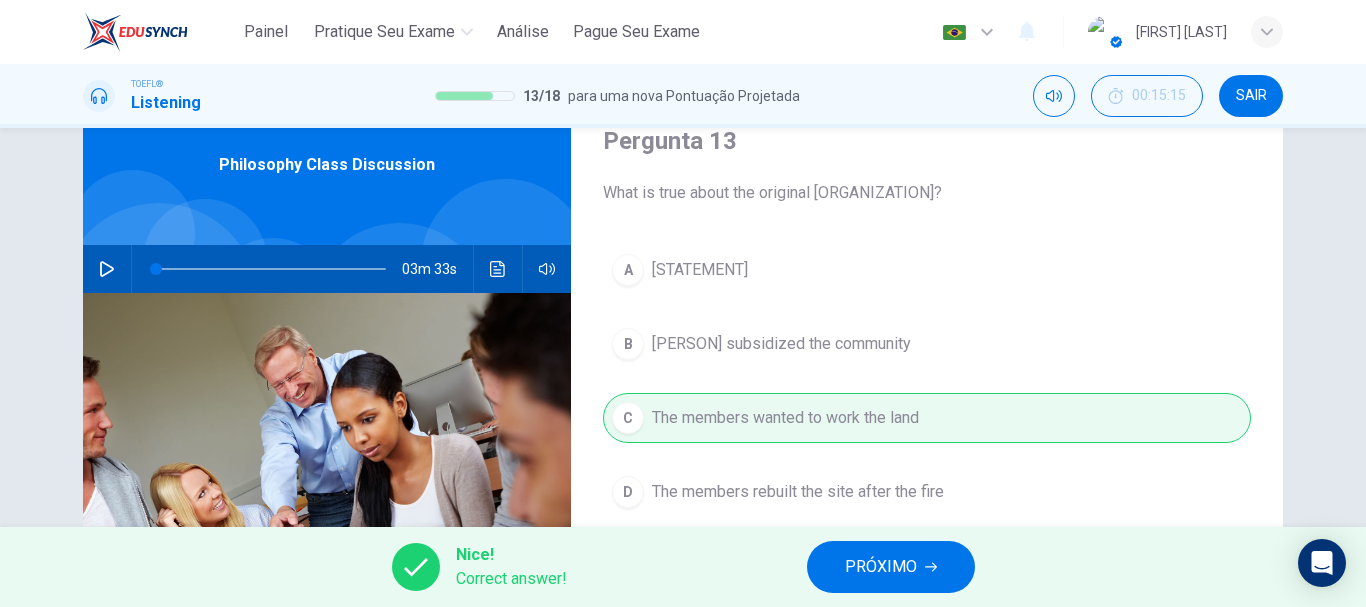 click on "PRÓXIMO" at bounding box center (881, 567) 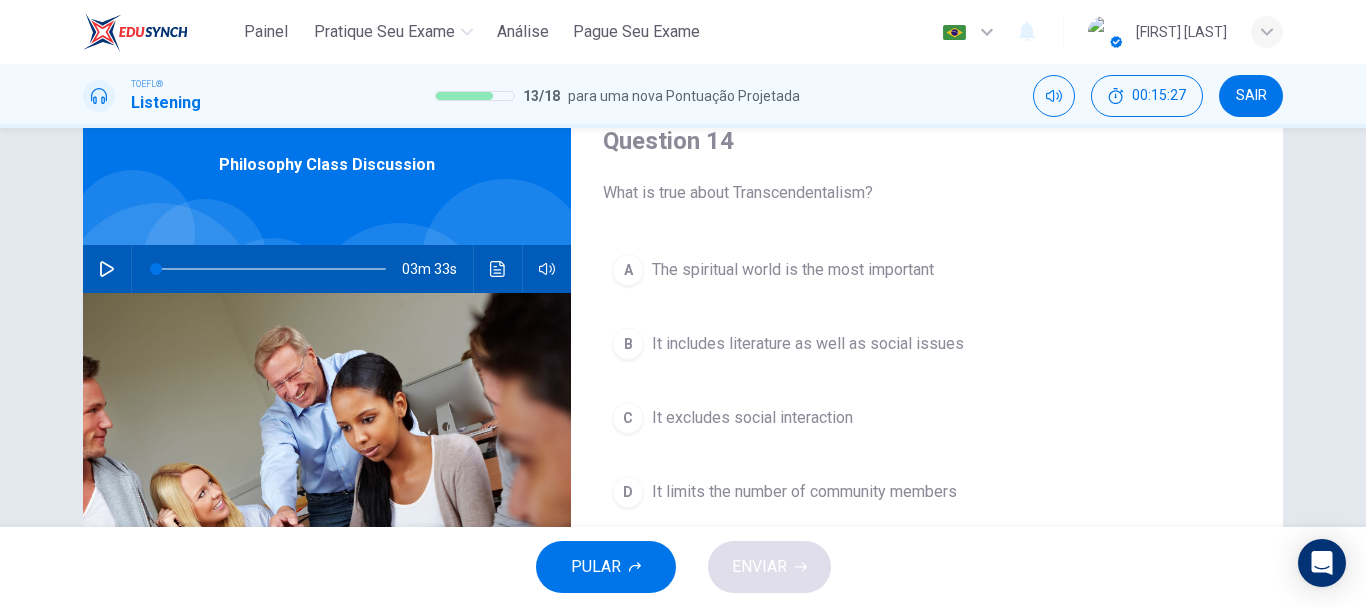 click on "The spiritual world is the most important" at bounding box center (793, 270) 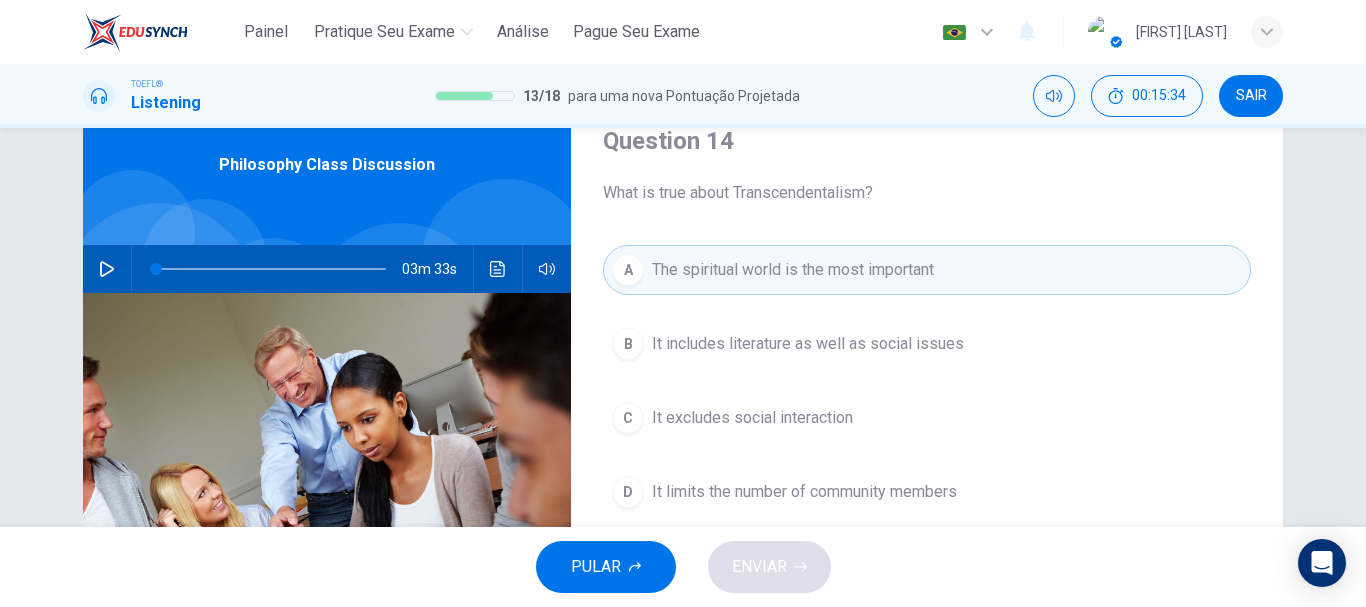 click on "It includes literature as well as social issues" at bounding box center (808, 344) 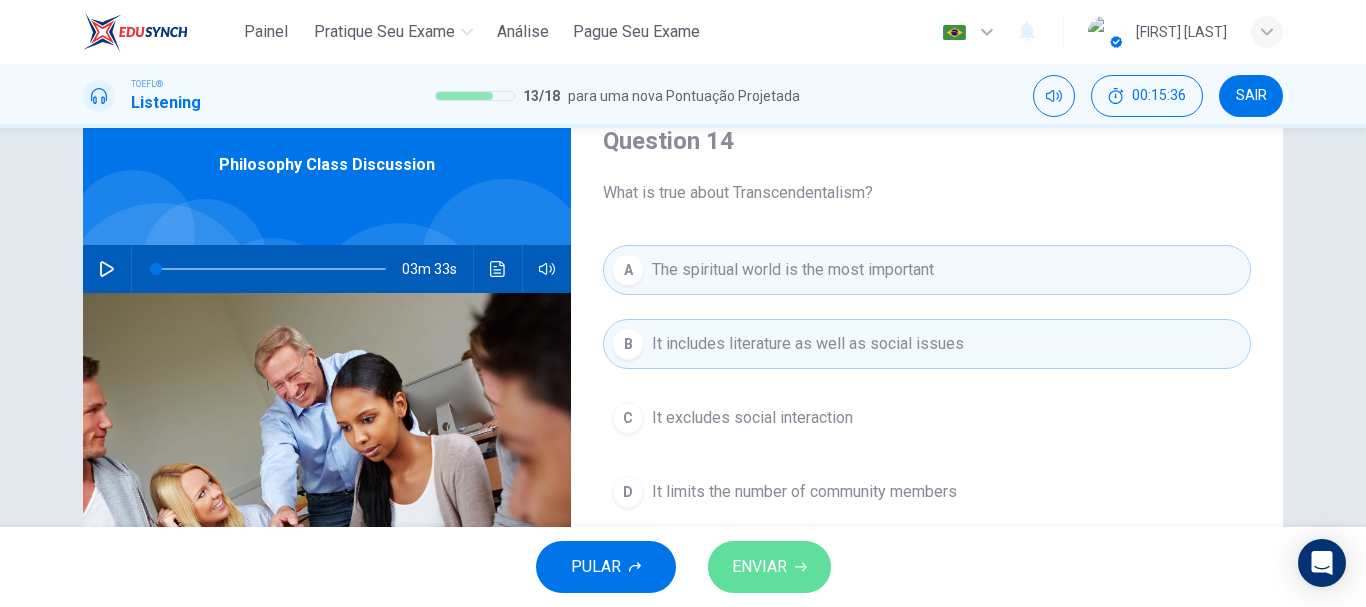 click at bounding box center (801, 567) 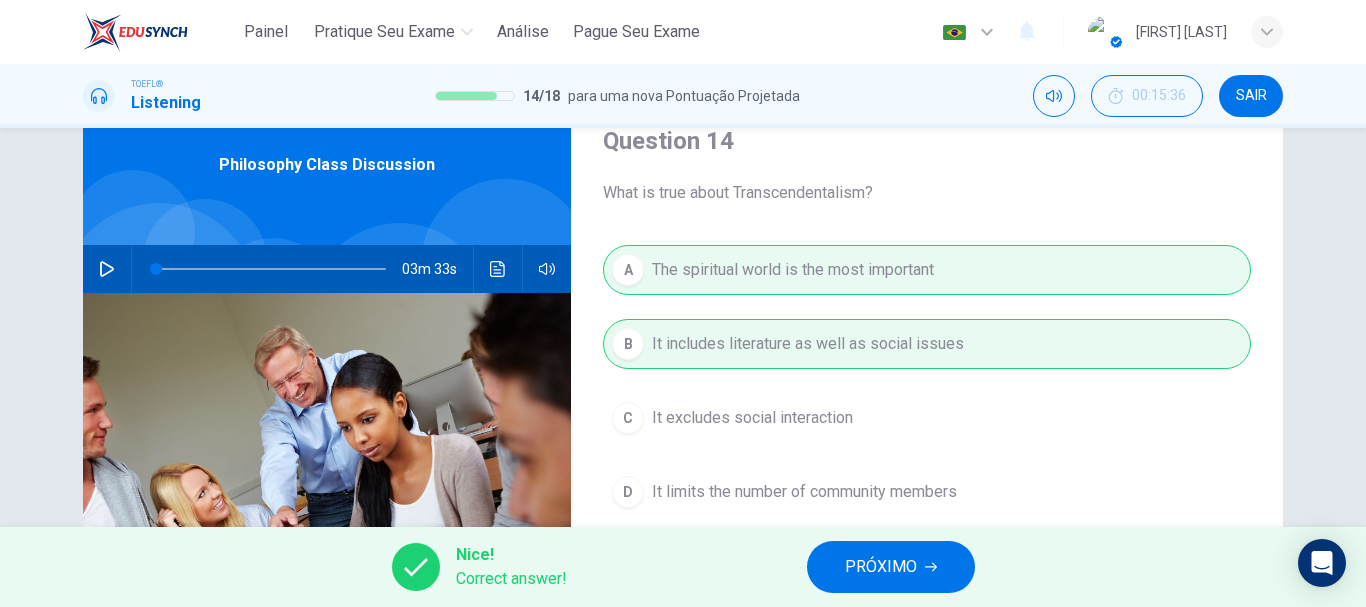 click on "PRÓXIMO" at bounding box center [891, 567] 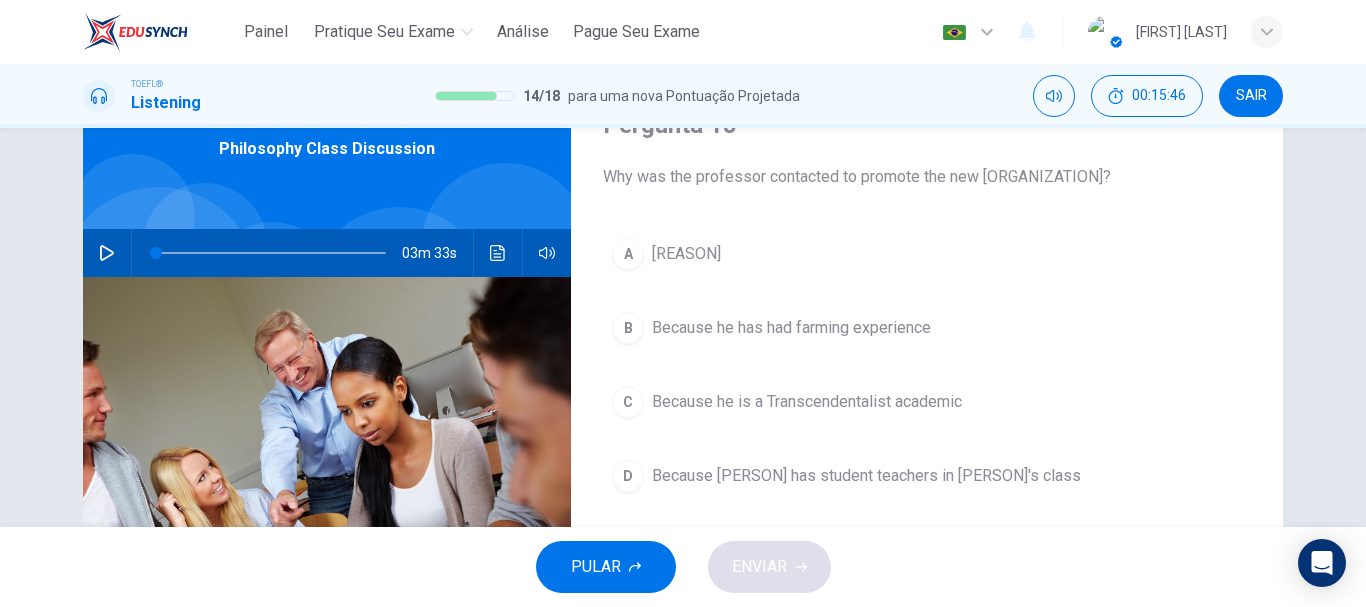 scroll, scrollTop: 89, scrollLeft: 0, axis: vertical 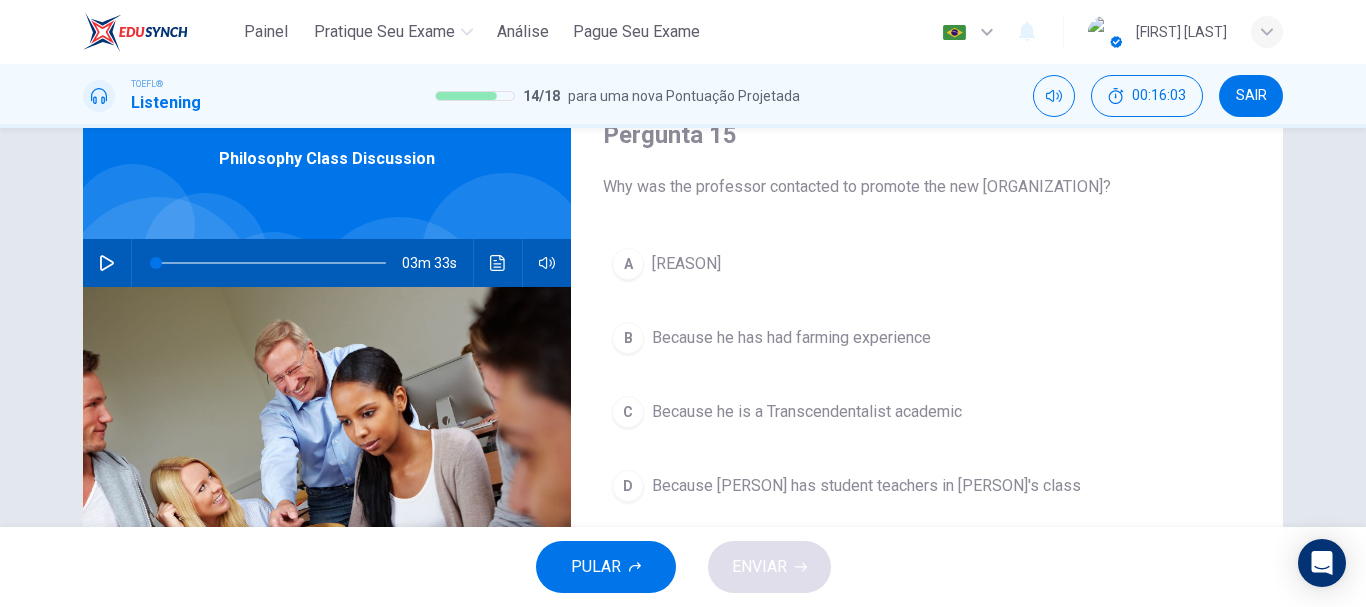 click on "[REASON]" at bounding box center (927, 412) 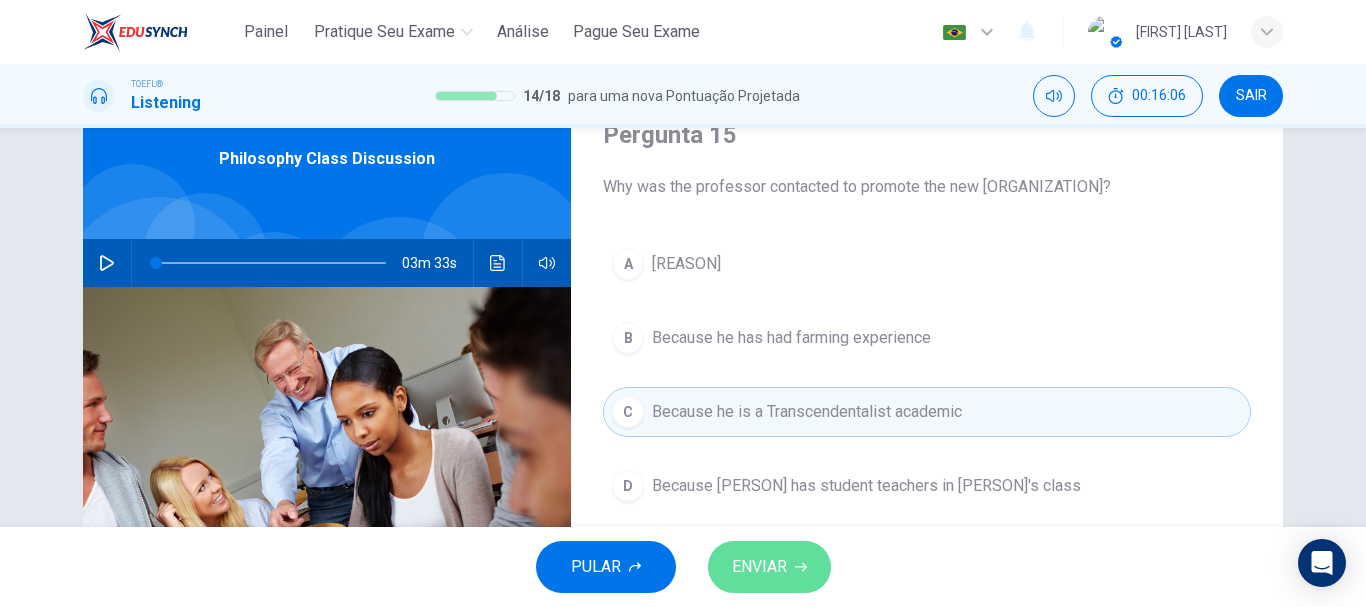 click on "ENVIAR" at bounding box center (769, 567) 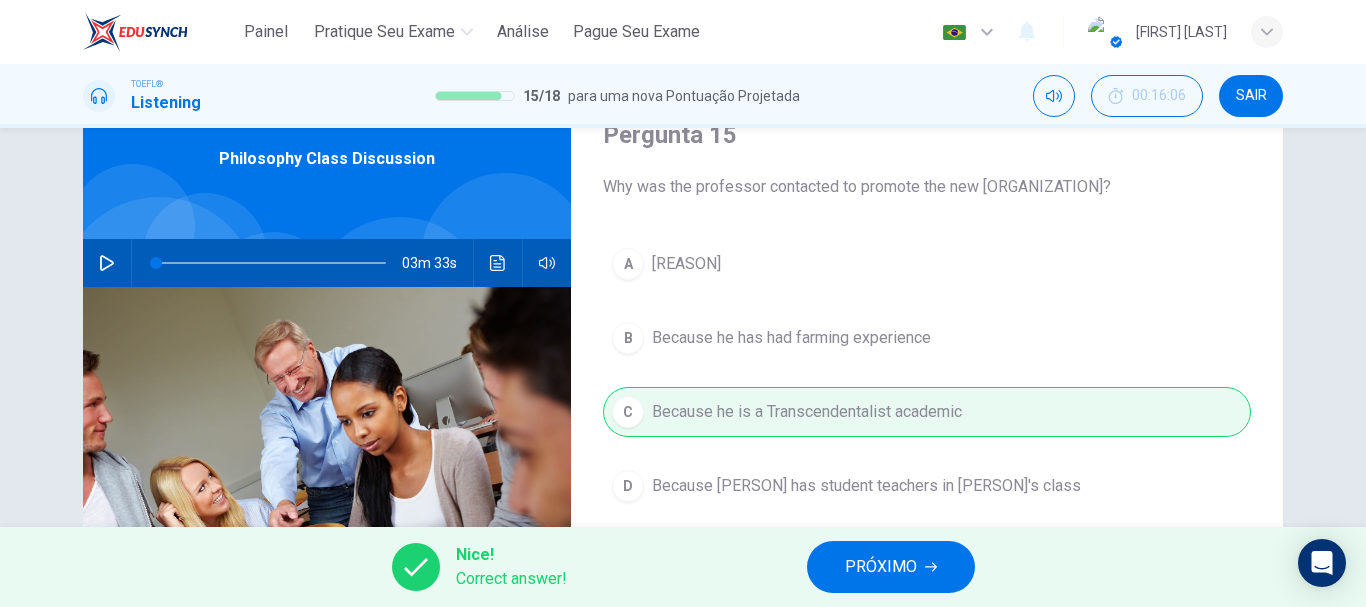 click on "PRÓXIMO" at bounding box center (891, 567) 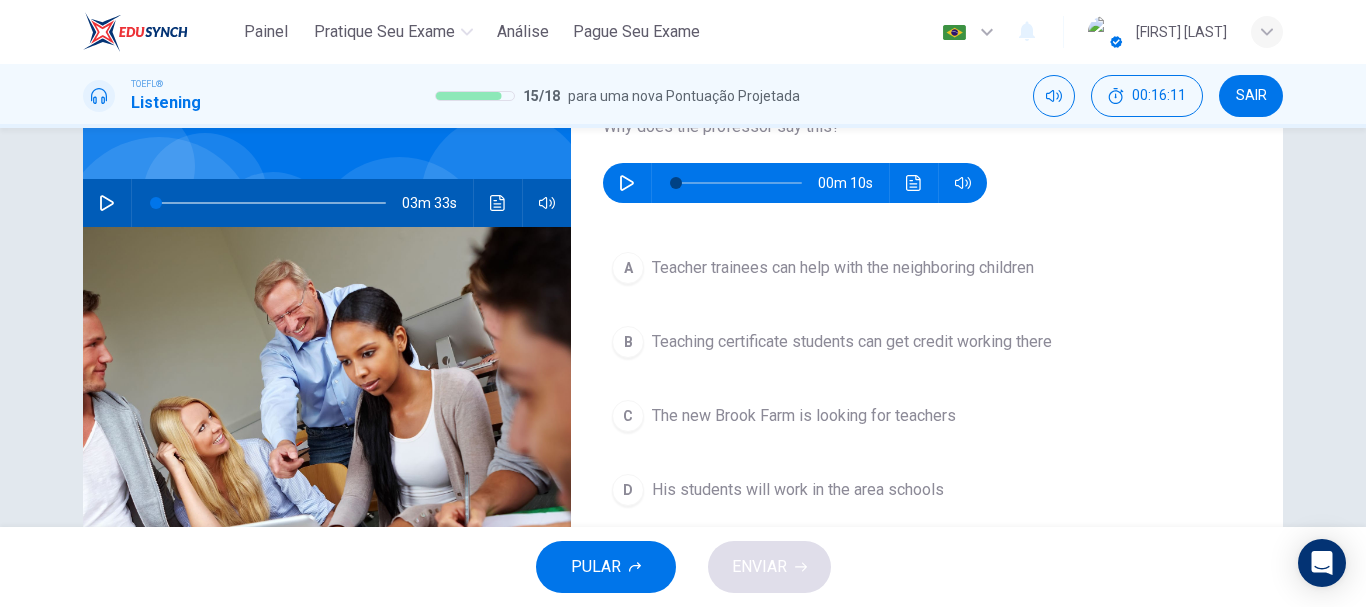scroll, scrollTop: 155, scrollLeft: 0, axis: vertical 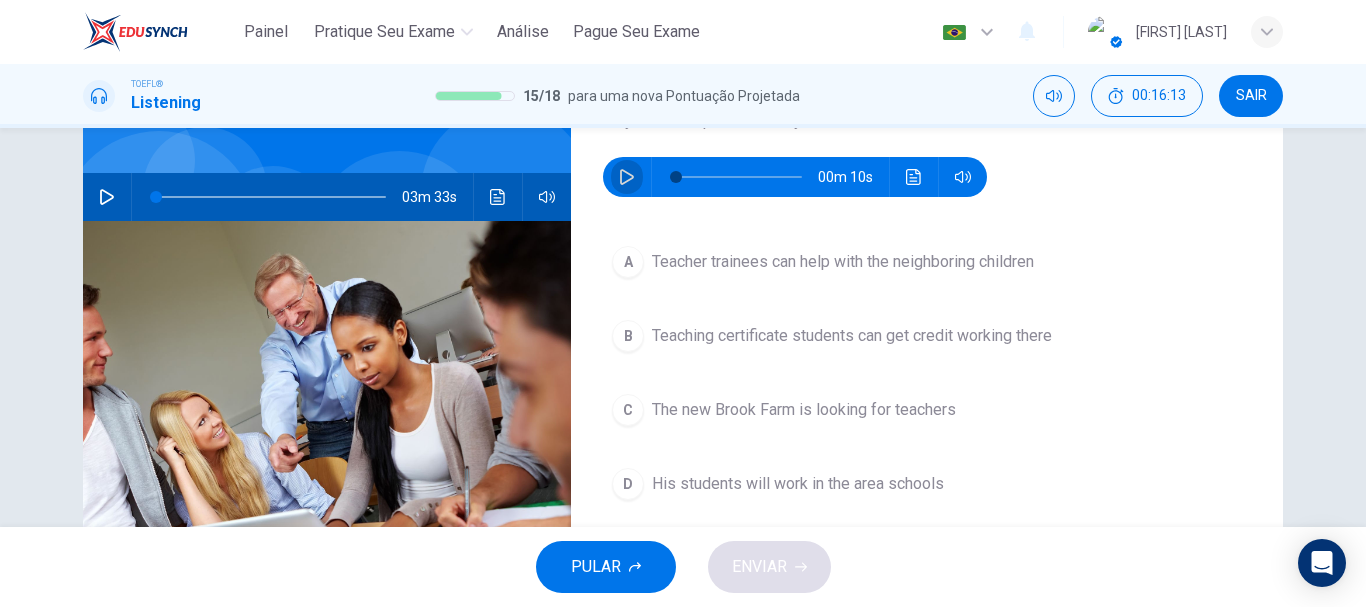 click at bounding box center [627, 177] 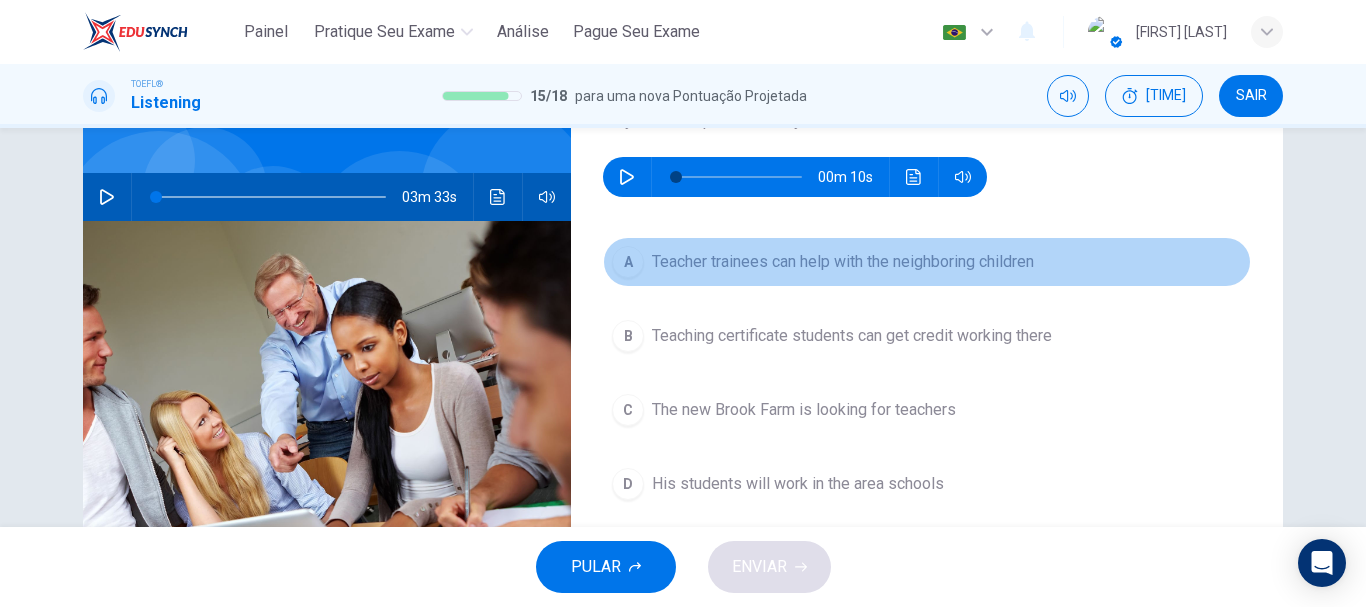click on "Teacher trainees can help with the neighboring children" at bounding box center (843, 262) 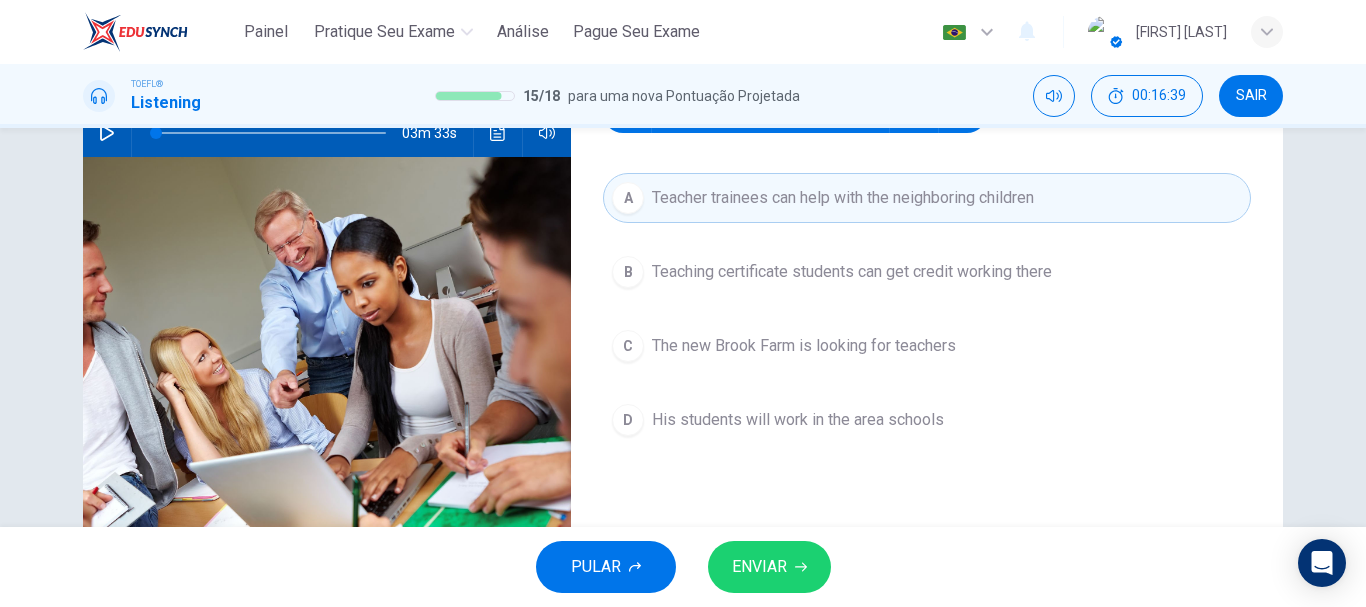 scroll, scrollTop: 262, scrollLeft: 0, axis: vertical 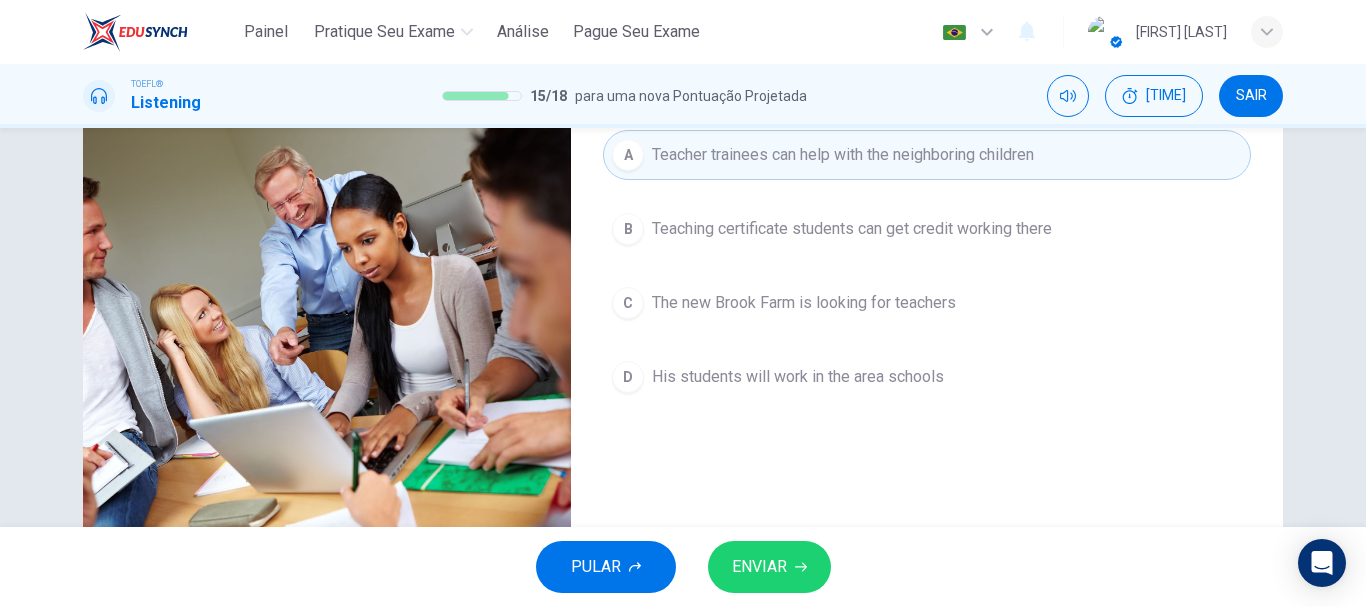 click on "ENVIAR" at bounding box center [759, 567] 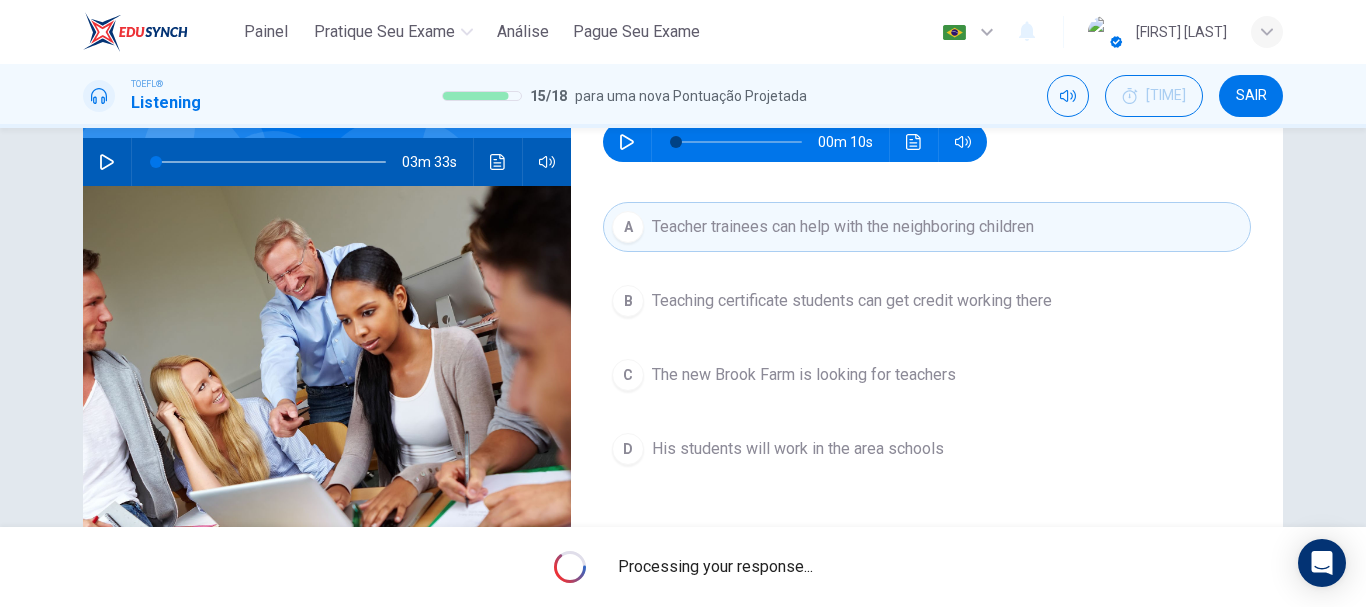 scroll, scrollTop: 174, scrollLeft: 0, axis: vertical 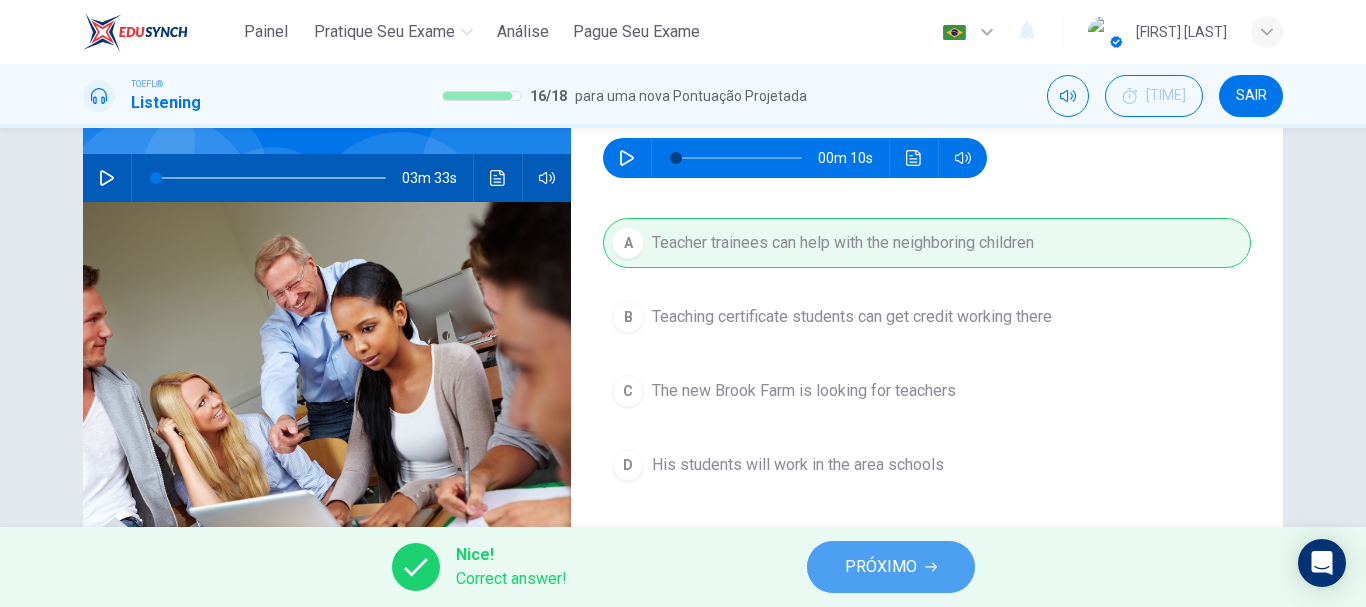 click on "PRÓXIMO" at bounding box center [881, 567] 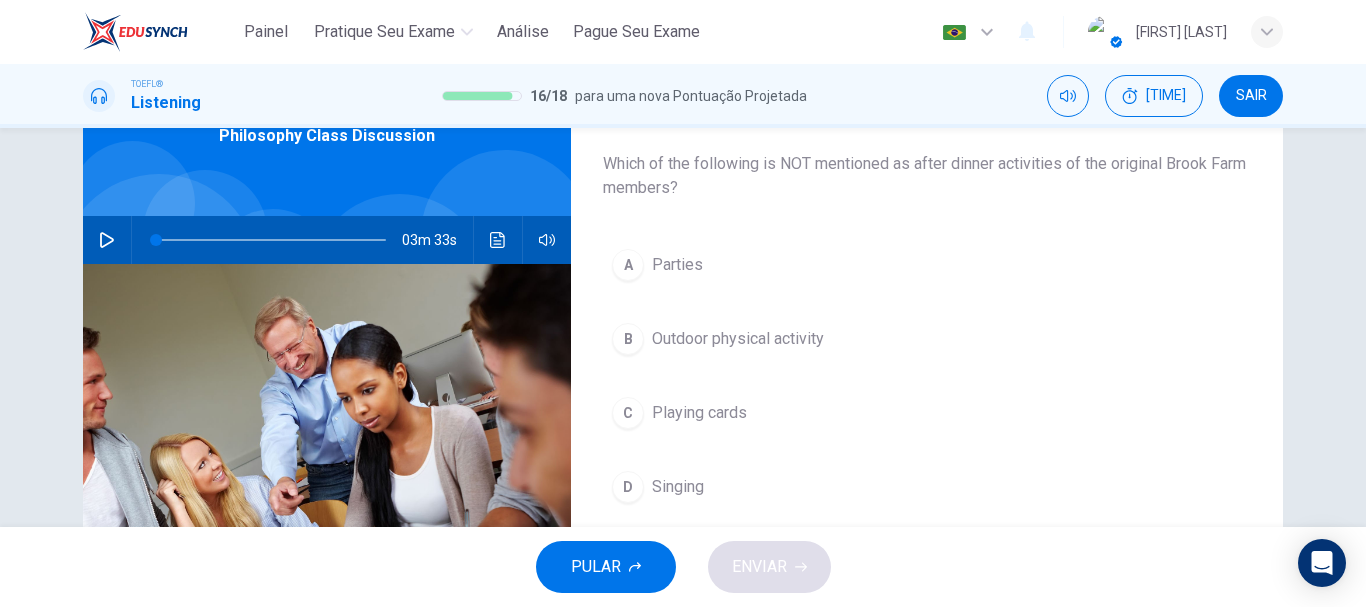 scroll, scrollTop: 136, scrollLeft: 0, axis: vertical 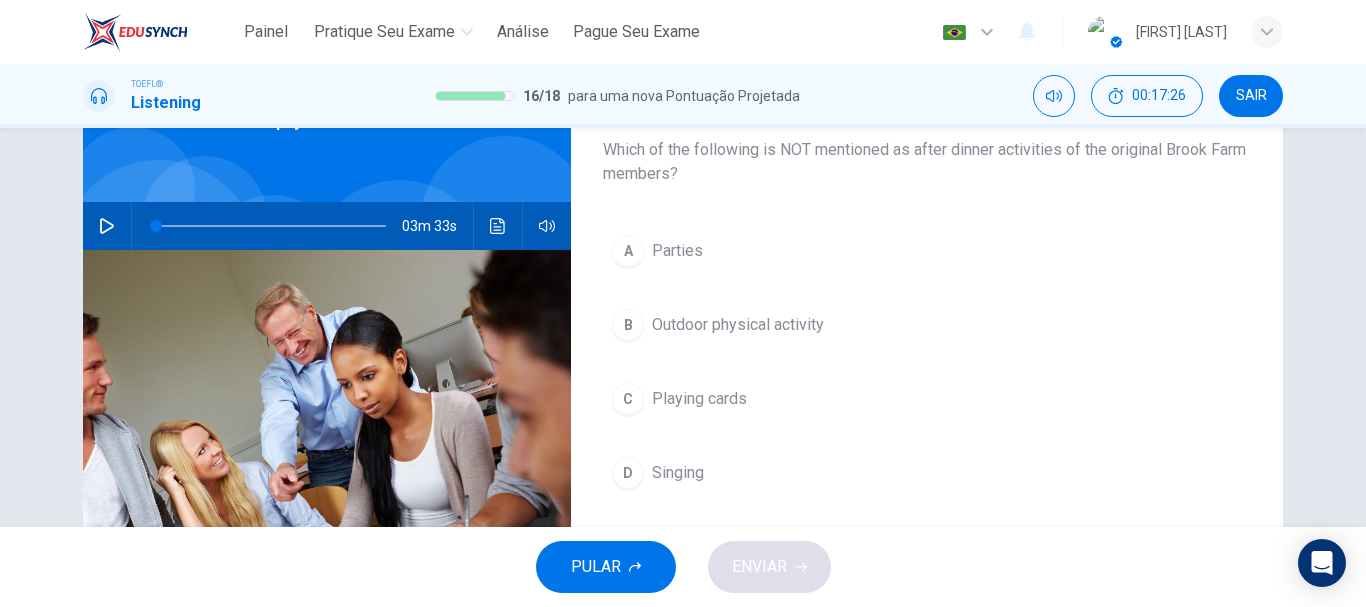 click on "B Outdoor physical activity" at bounding box center (927, 325) 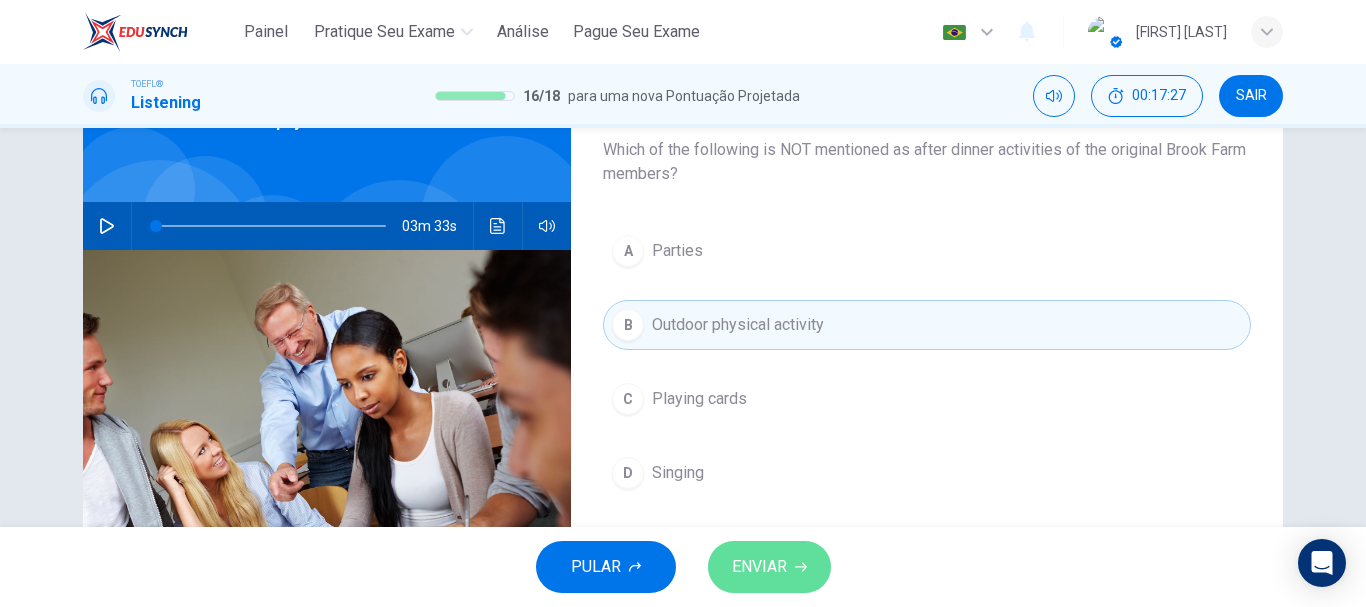 click on "ENVIAR" at bounding box center (769, 567) 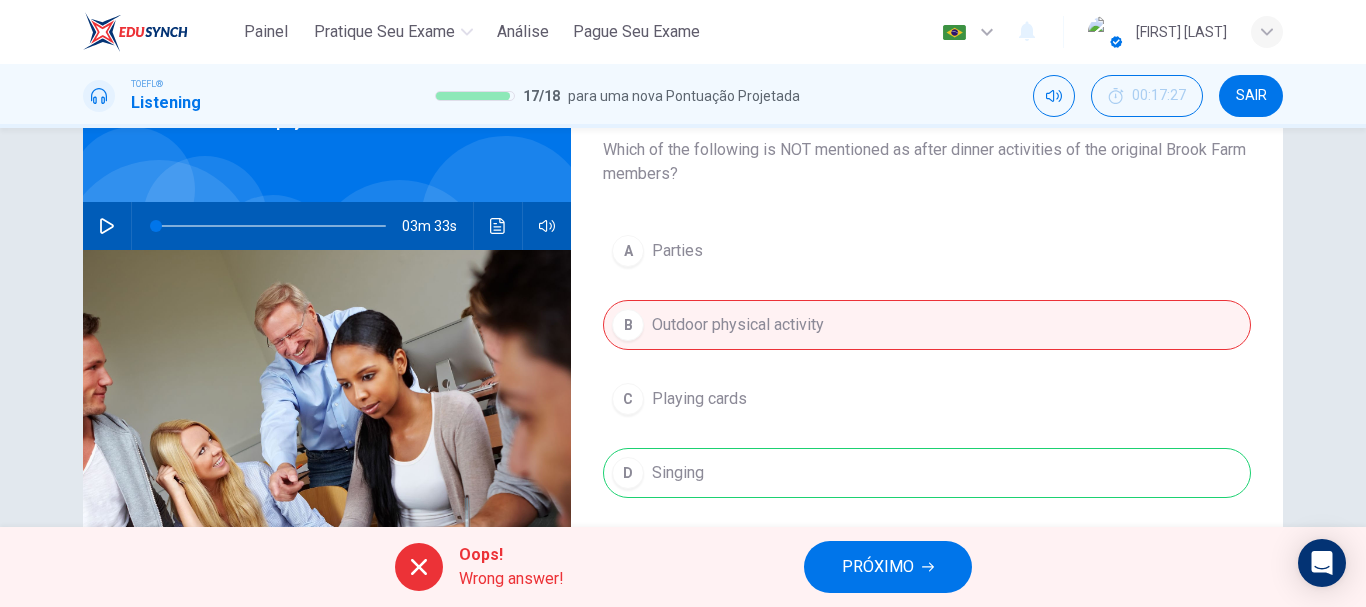 click on "PRÓXIMO" at bounding box center [888, 567] 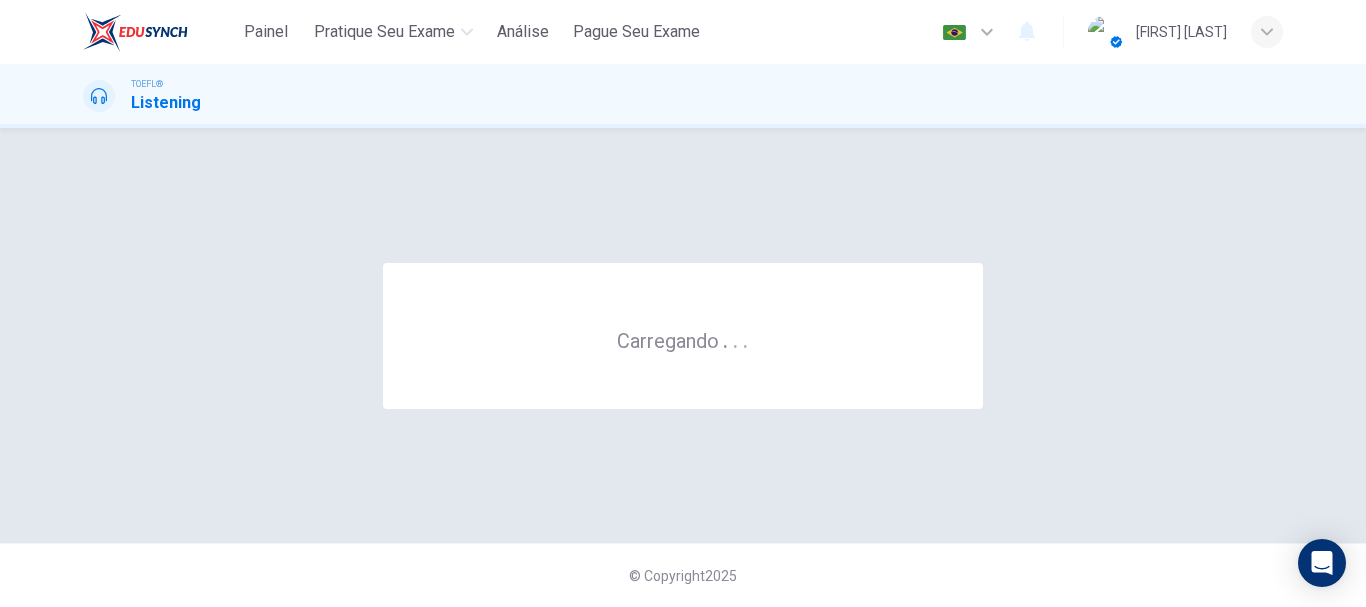 scroll, scrollTop: 0, scrollLeft: 0, axis: both 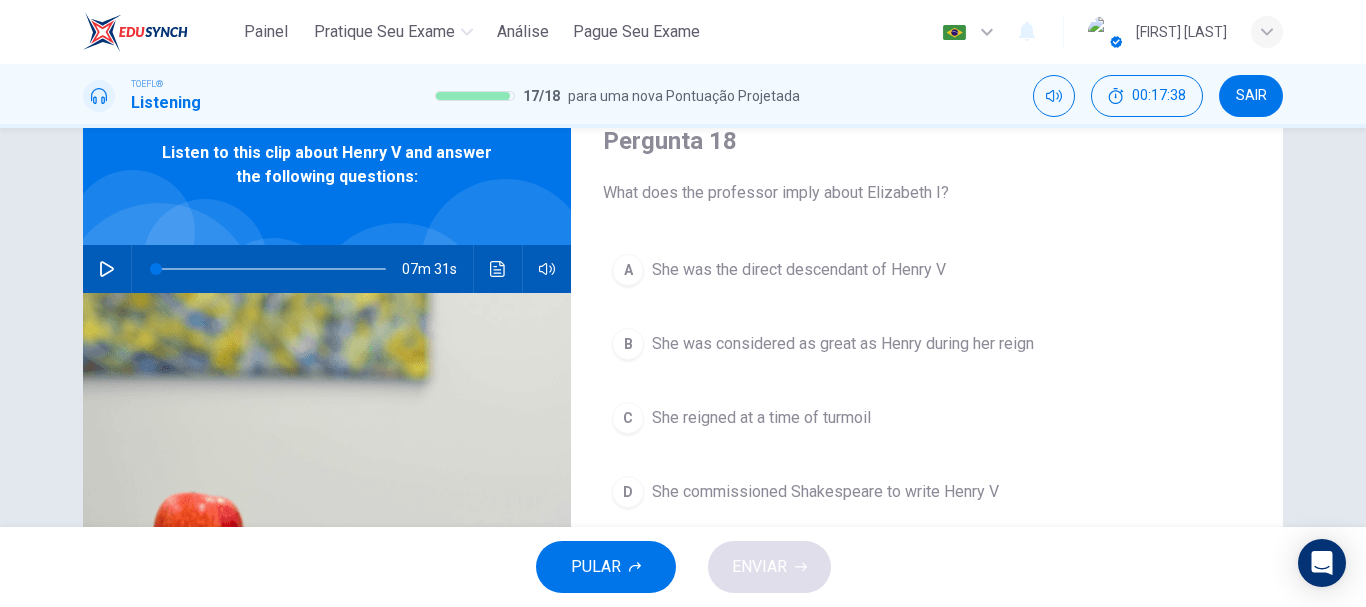 click at bounding box center [107, 269] 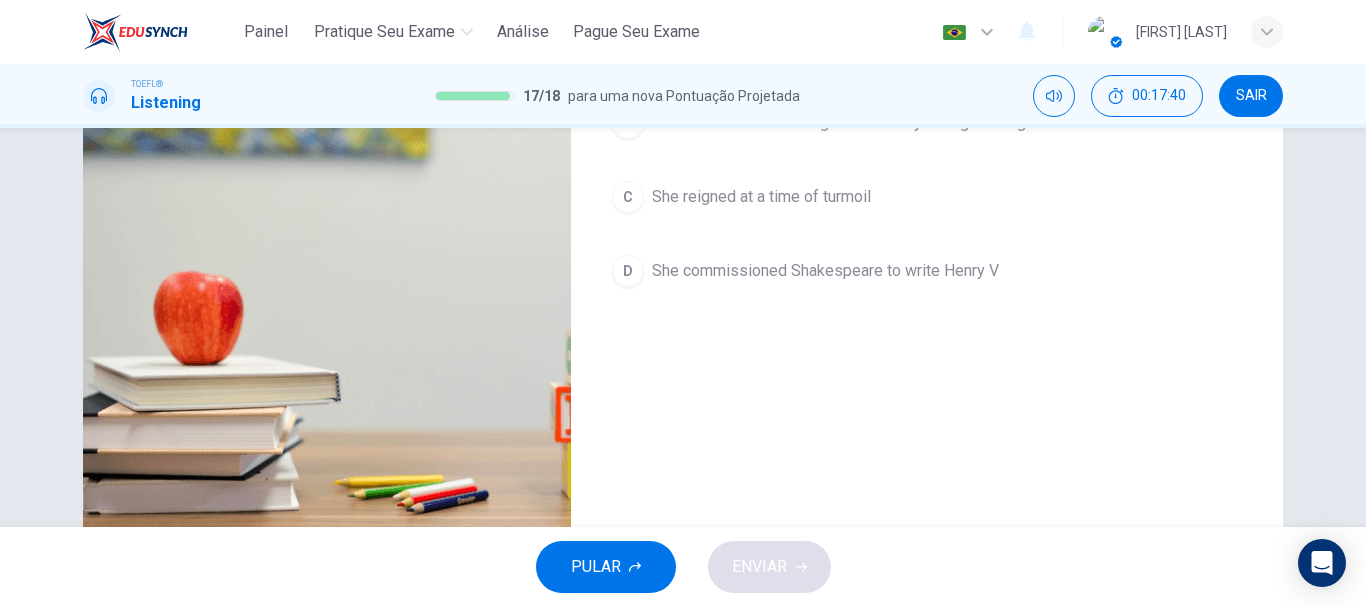 scroll, scrollTop: 376, scrollLeft: 0, axis: vertical 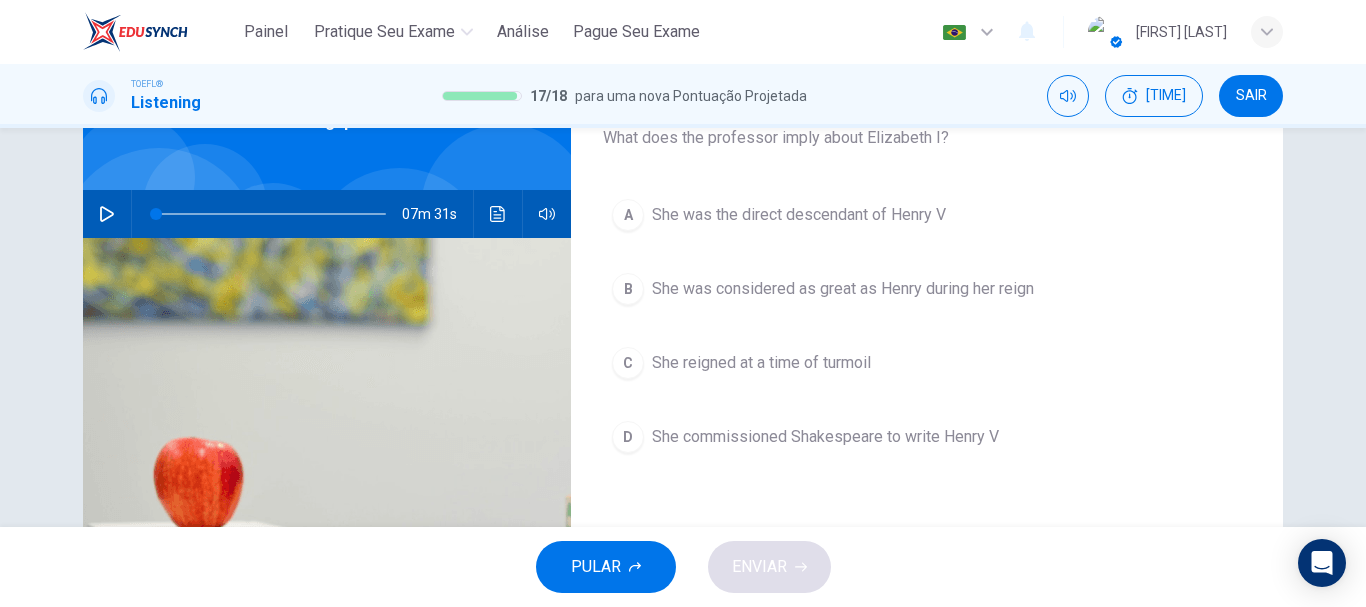 click on "C [PERSON] reigned at a time of turmoil" at bounding box center [927, 363] 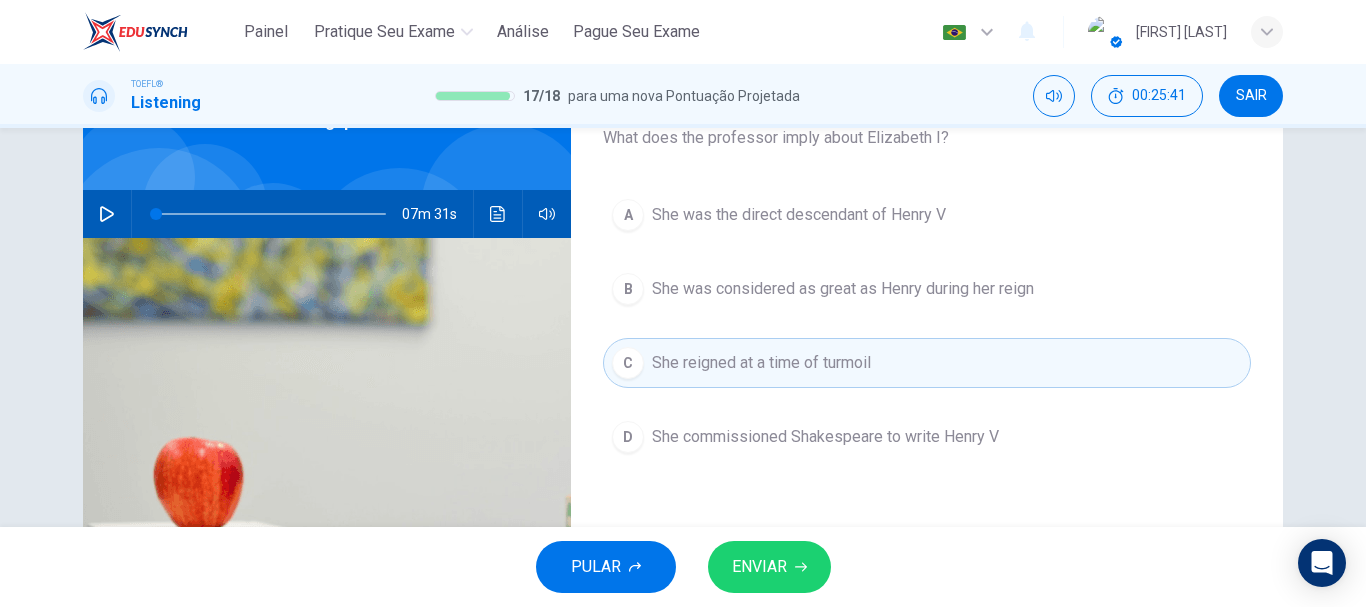 click on "ENVIAR" at bounding box center (769, 567) 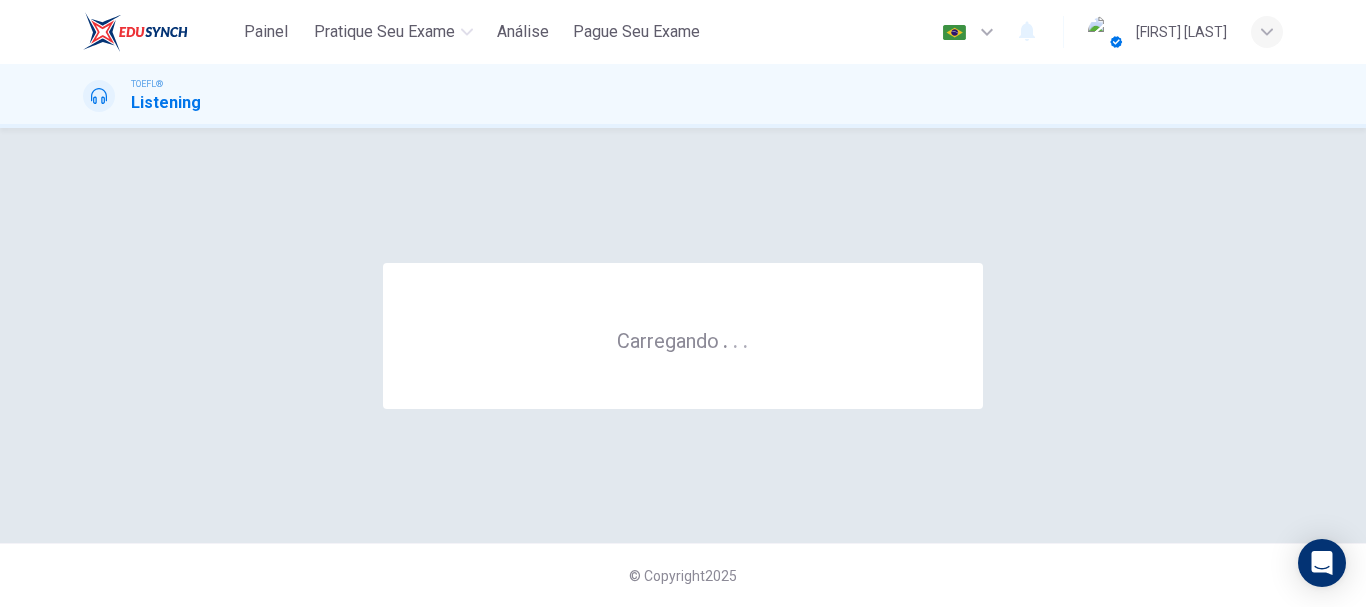 scroll, scrollTop: 0, scrollLeft: 0, axis: both 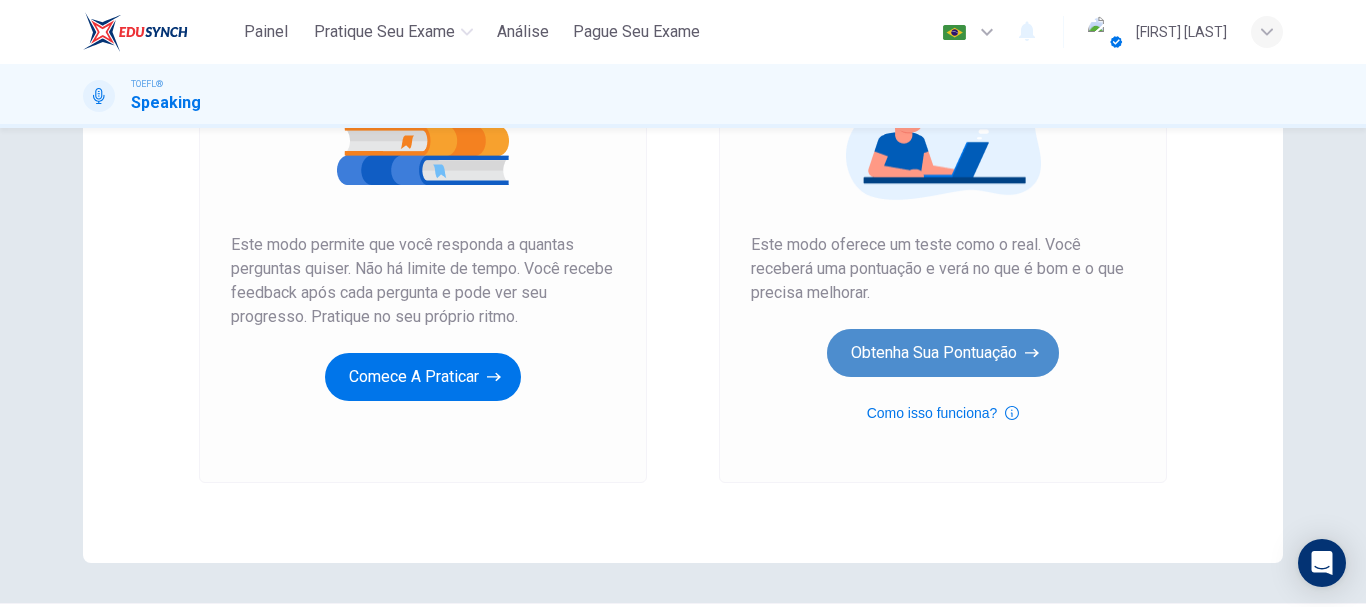 click on "Obtenha sua pontuação" at bounding box center (423, 377) 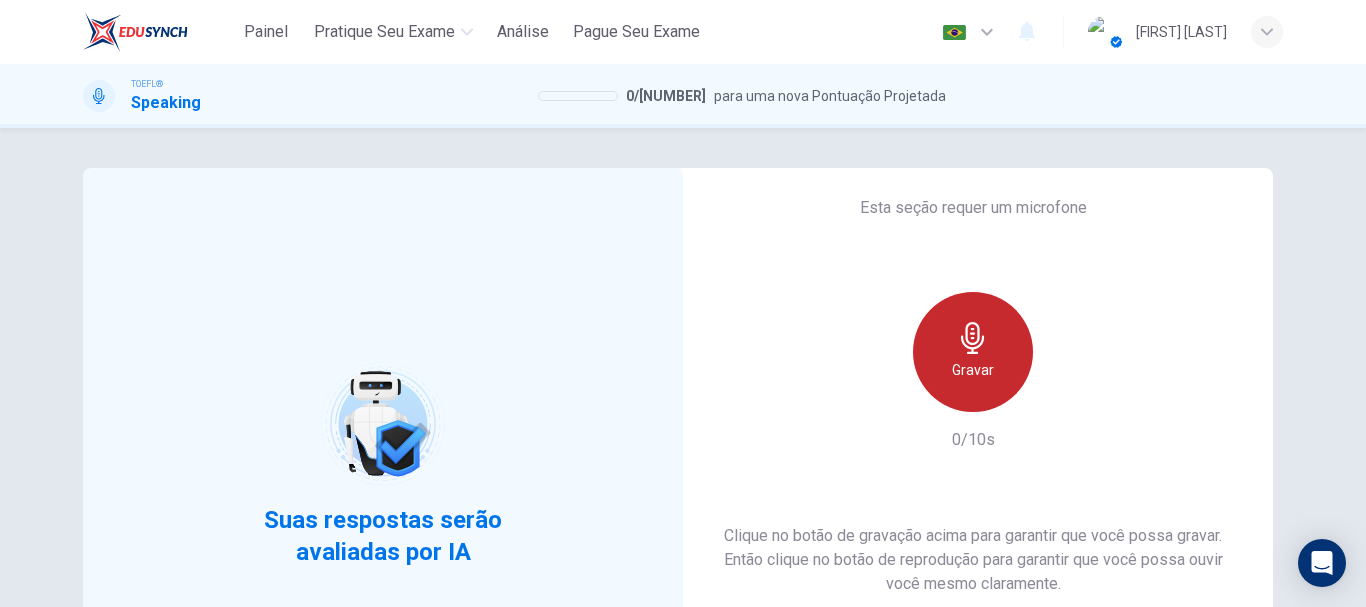 click on "Gravar" at bounding box center (973, 352) 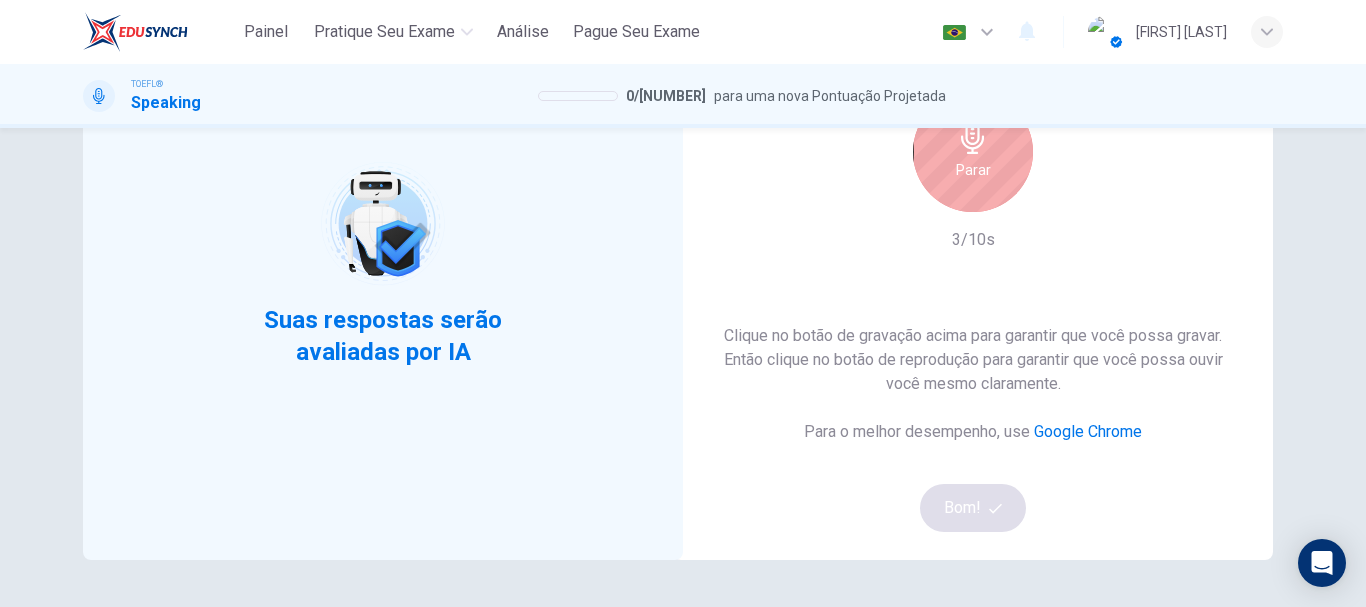scroll, scrollTop: 0, scrollLeft: 0, axis: both 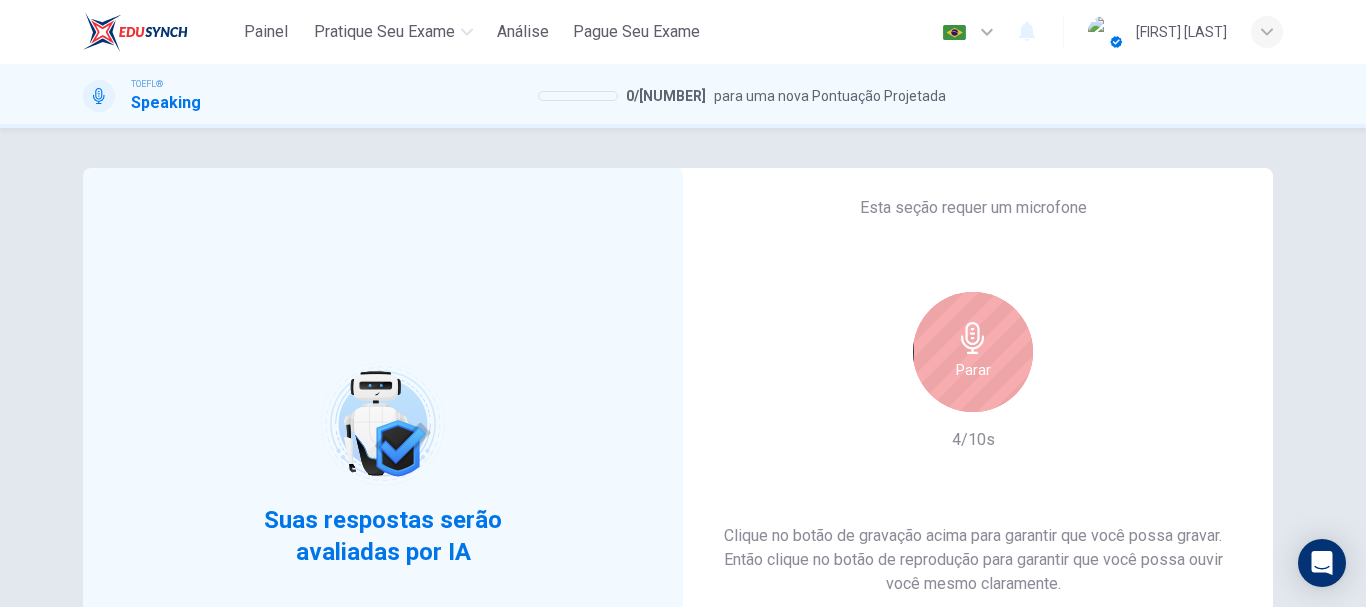 click on "Parar" at bounding box center [973, 352] 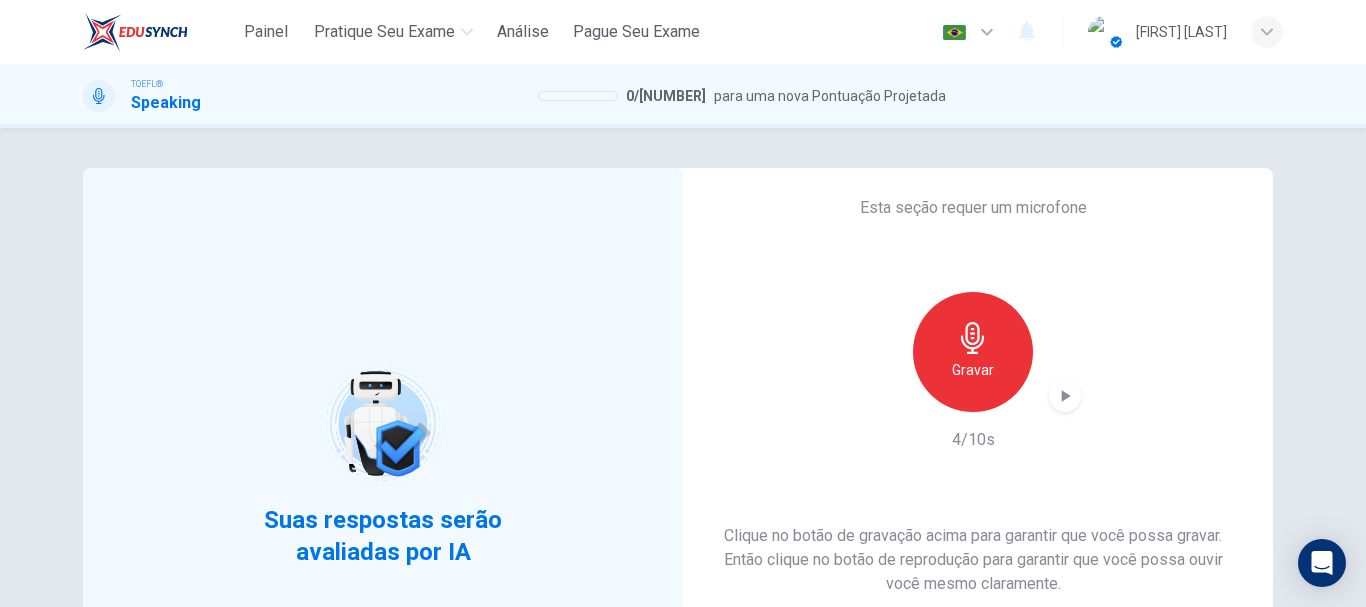 click at bounding box center (1065, 396) 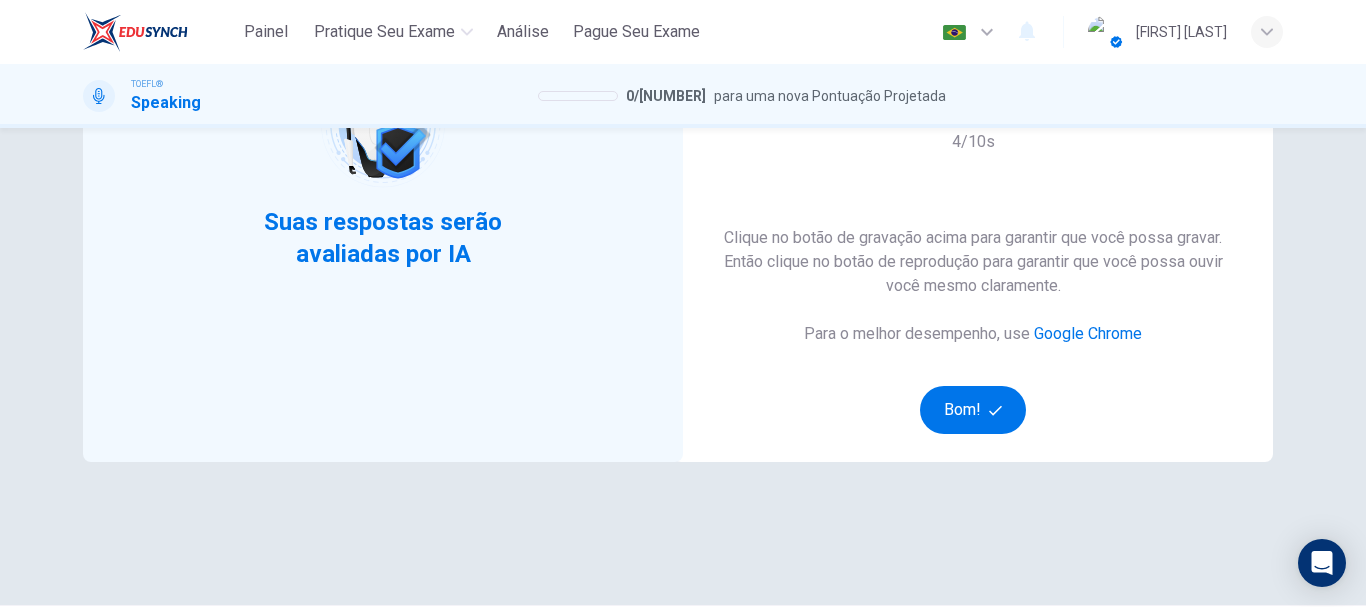 scroll, scrollTop: 300, scrollLeft: 0, axis: vertical 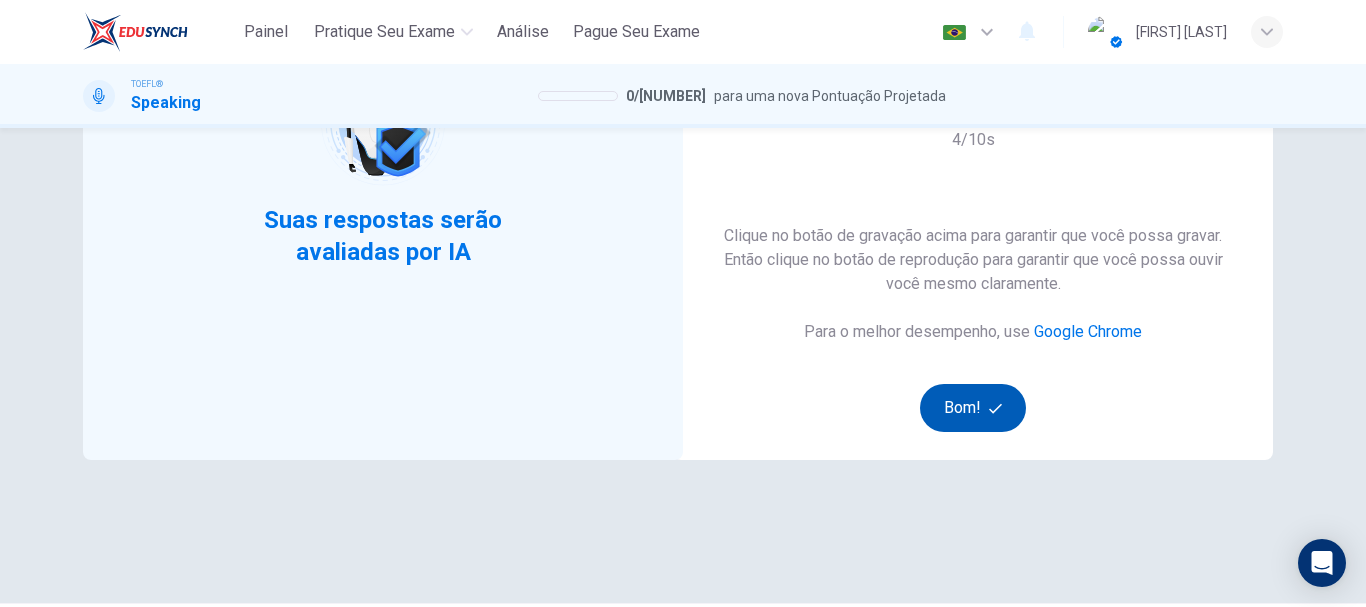 click on "Bom!" at bounding box center (973, 408) 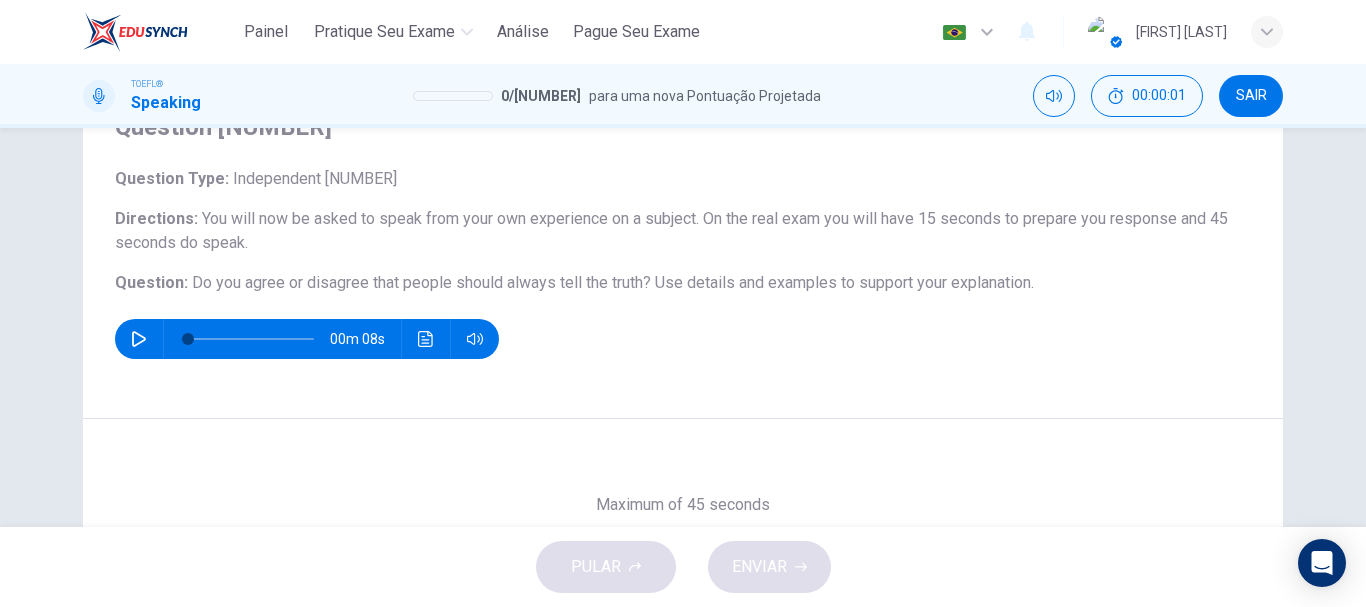 scroll, scrollTop: 0, scrollLeft: 0, axis: both 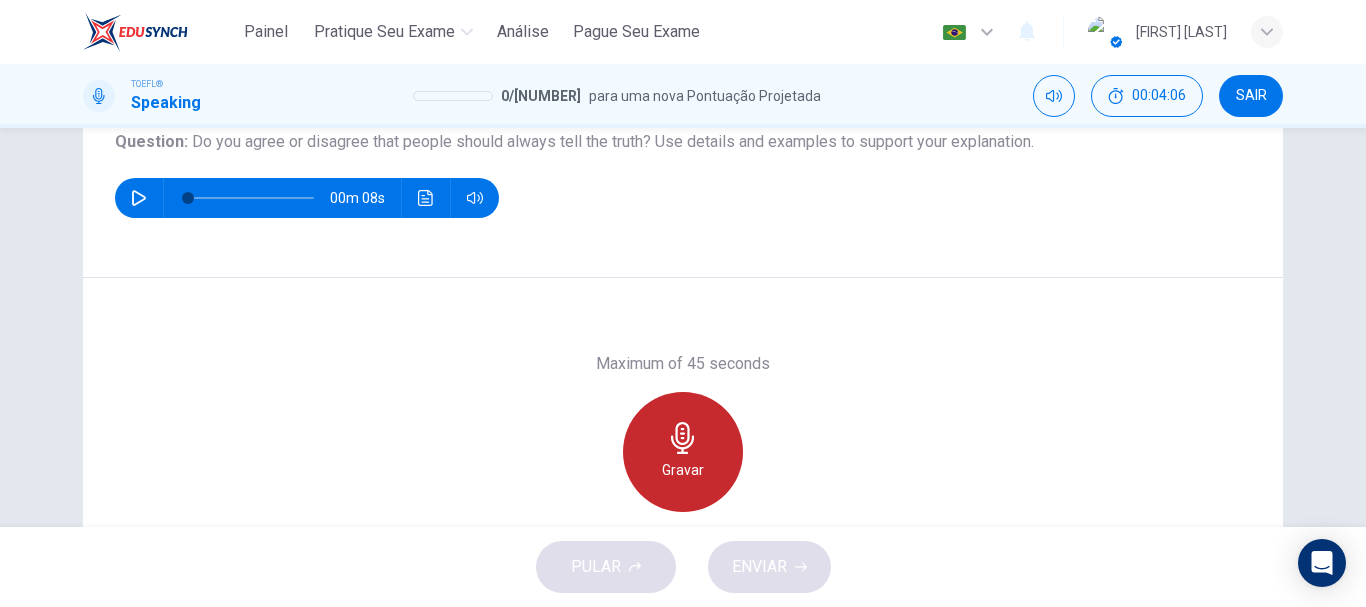 click on "Gravar" at bounding box center [683, 452] 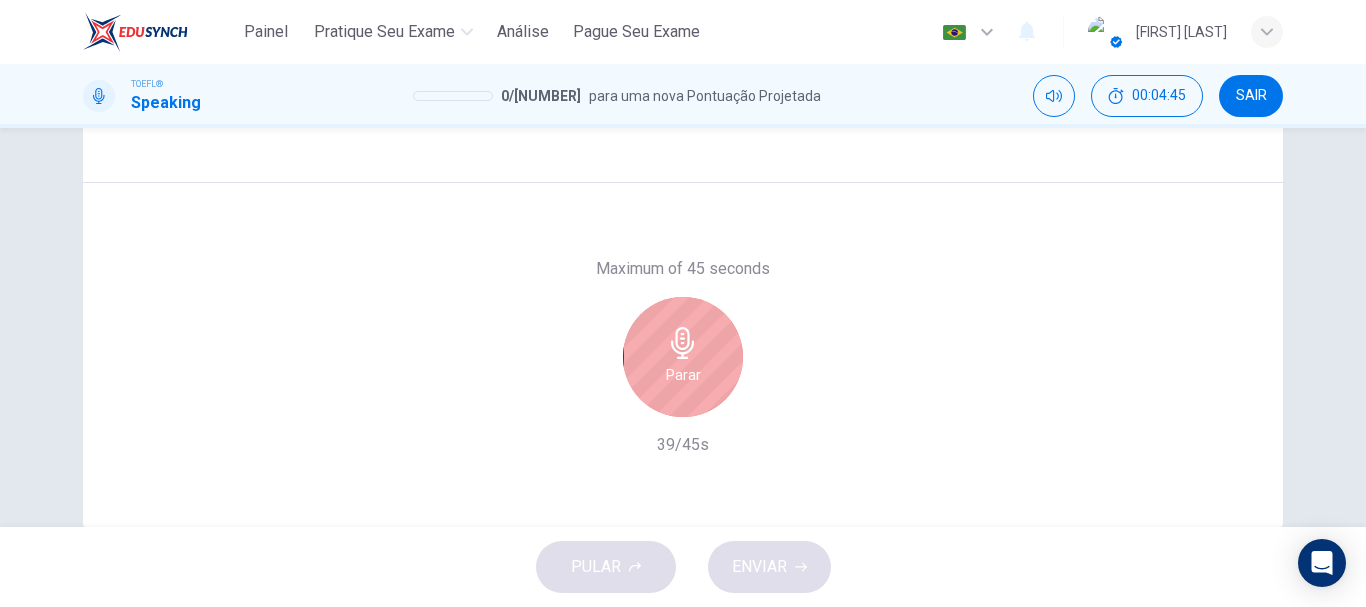 scroll, scrollTop: 337, scrollLeft: 0, axis: vertical 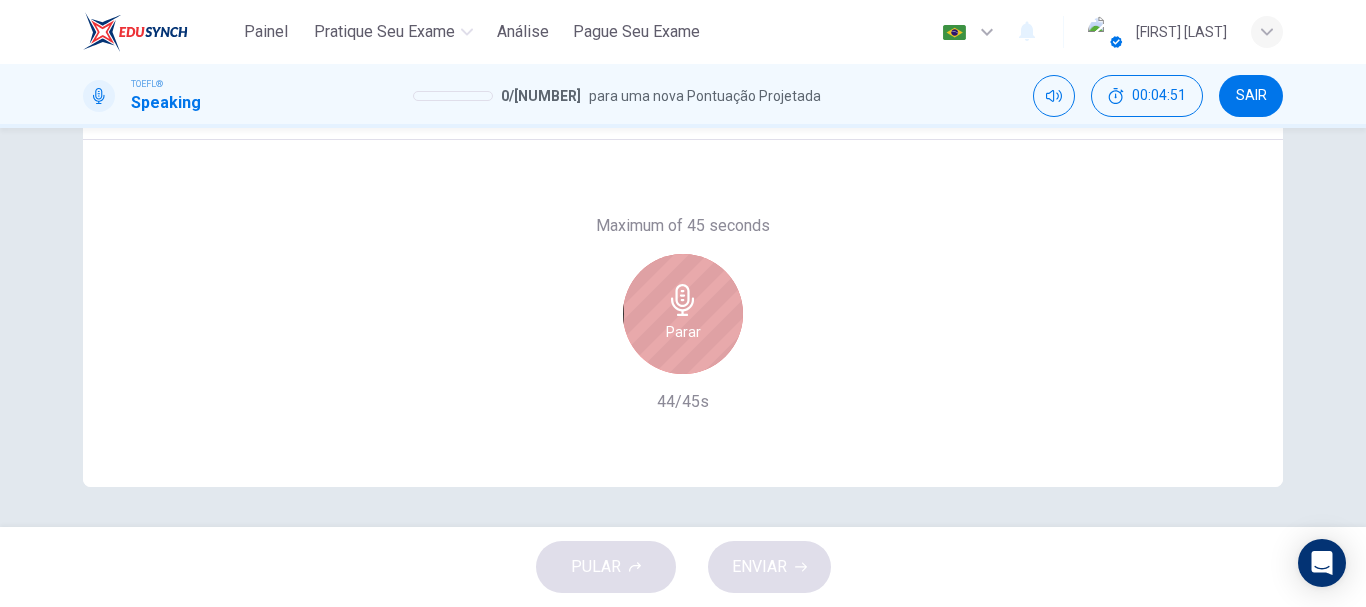click on "Parar" at bounding box center (683, 332) 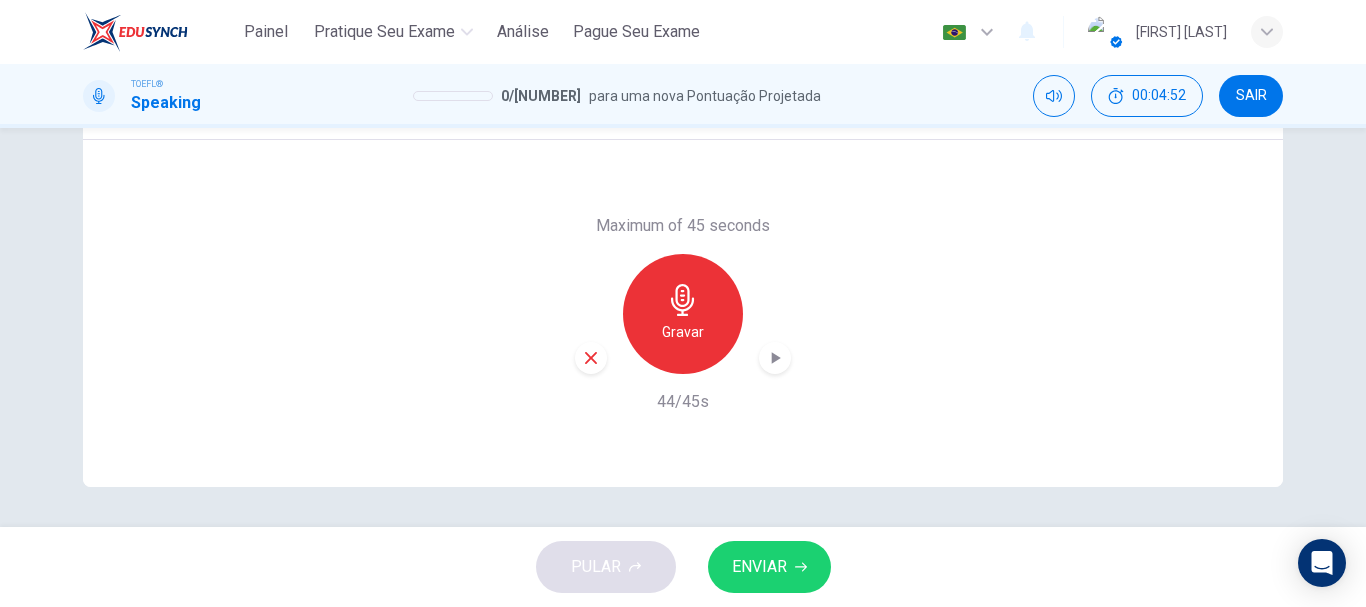 click on "ENVIAR" at bounding box center (759, 567) 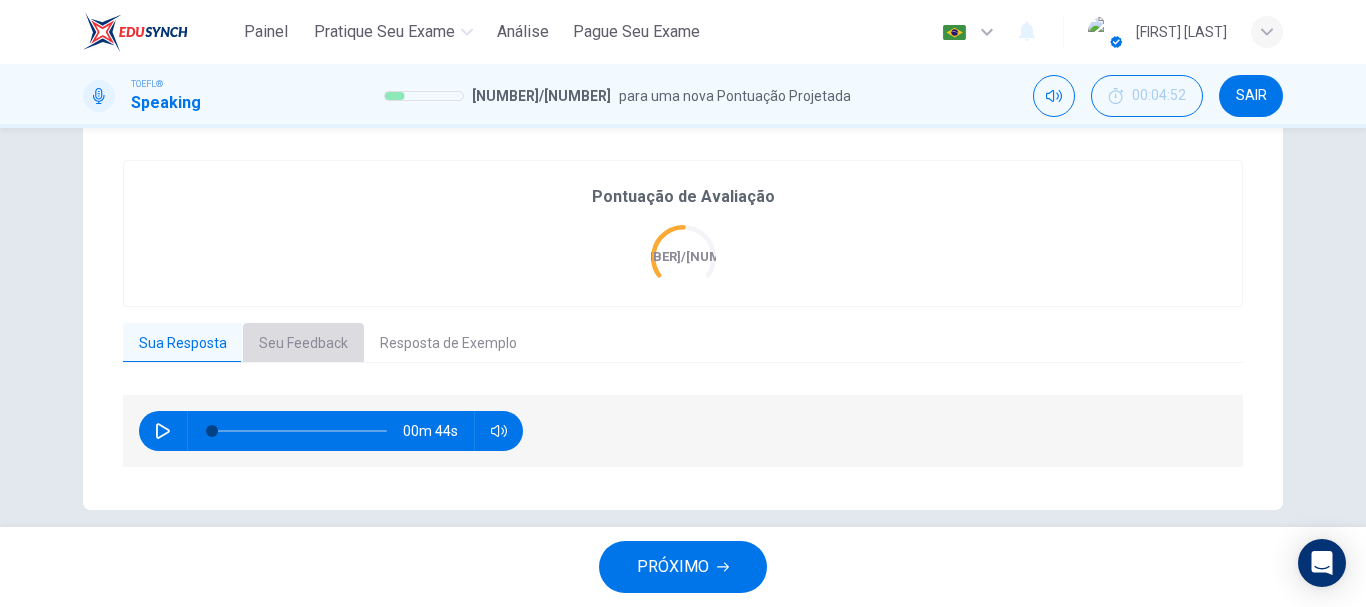 click on "Seu Feedback" at bounding box center (303, 344) 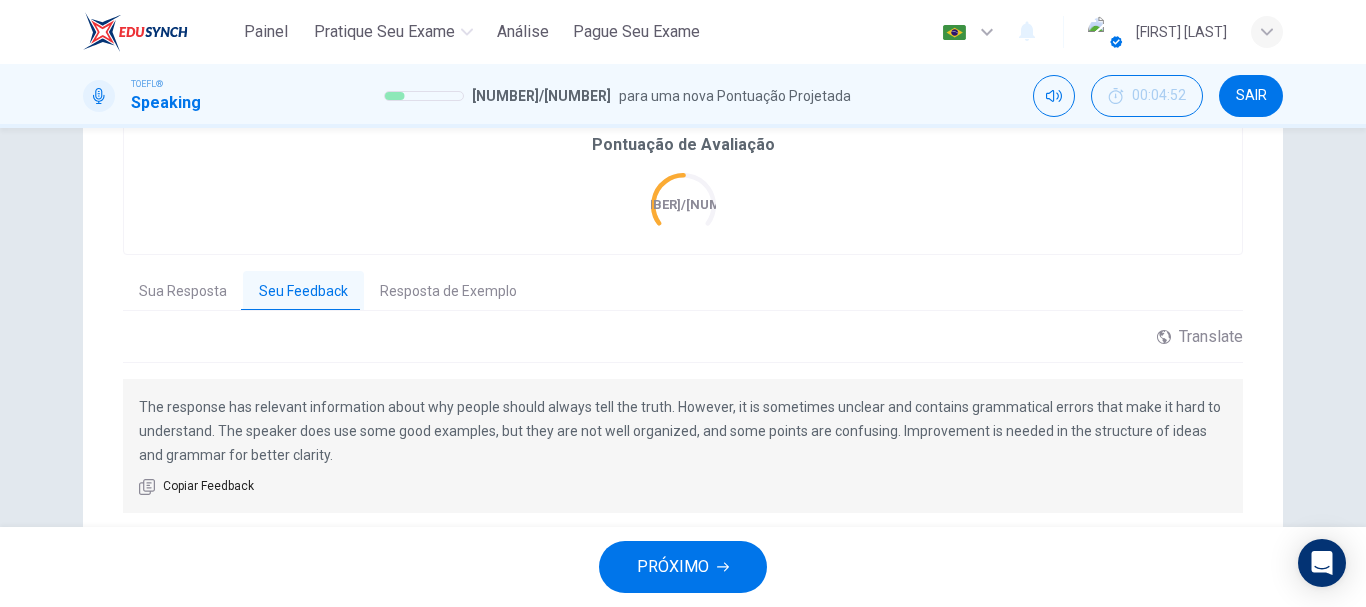 scroll, scrollTop: 476, scrollLeft: 0, axis: vertical 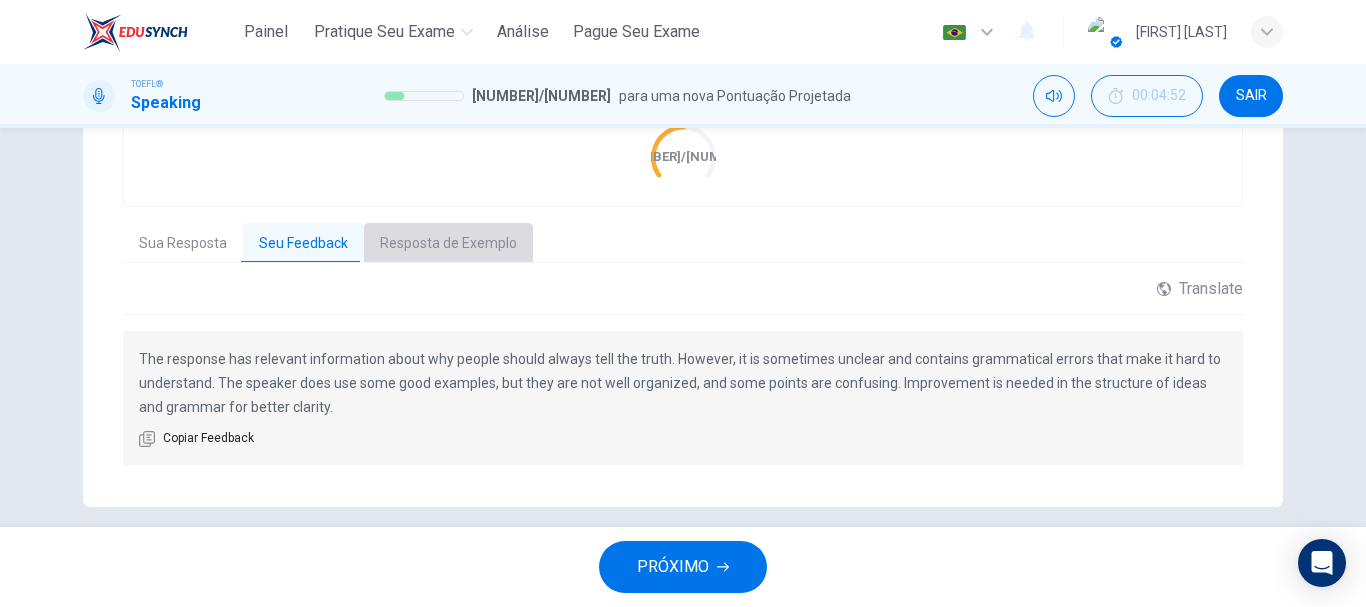 click on "Resposta de Exemplo" at bounding box center [448, 244] 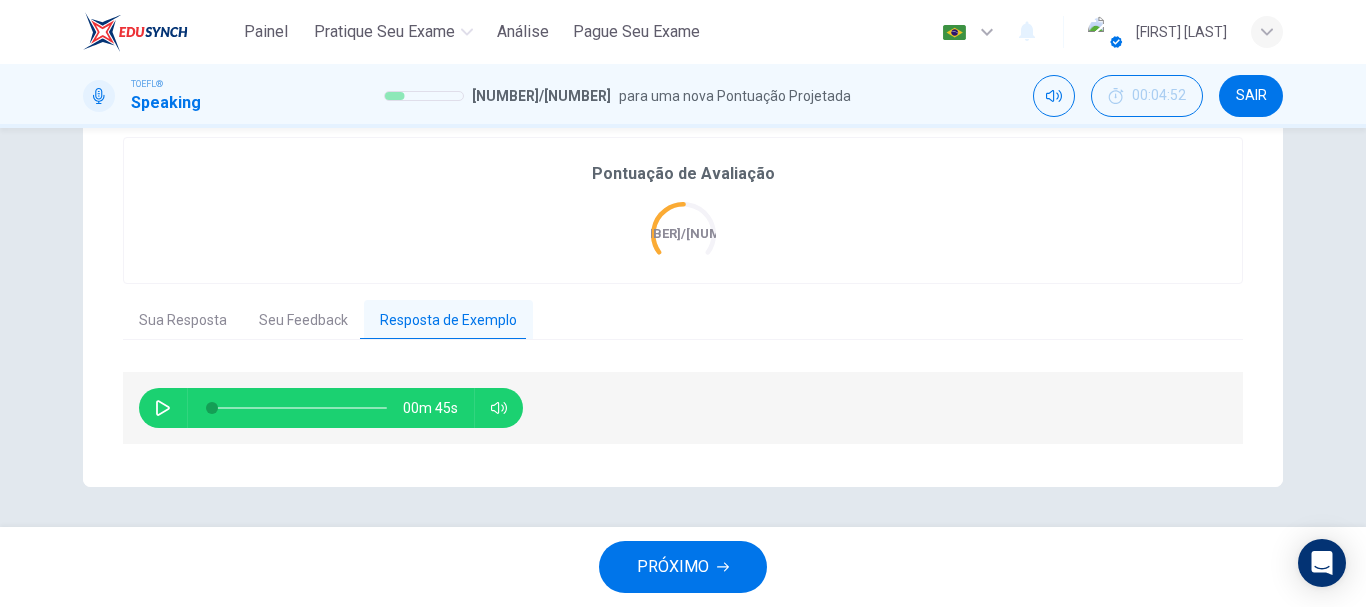 click at bounding box center [163, 408] 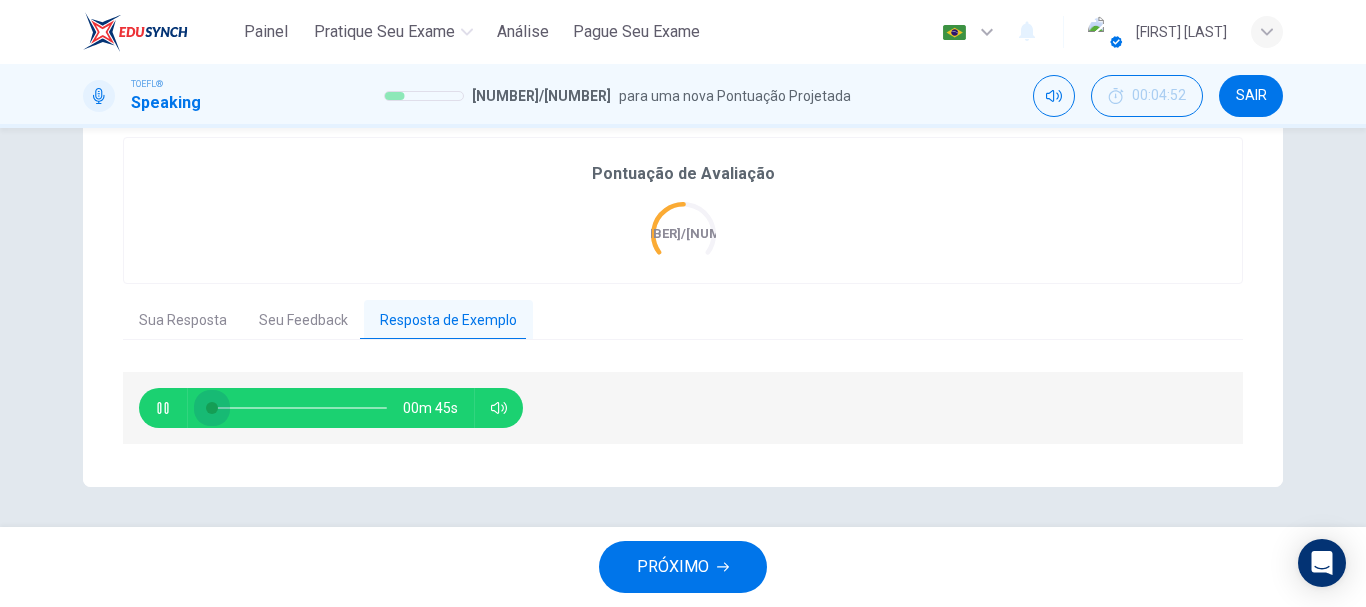 drag, startPoint x: 248, startPoint y: 406, endPoint x: 192, endPoint y: 402, distance: 56.142673 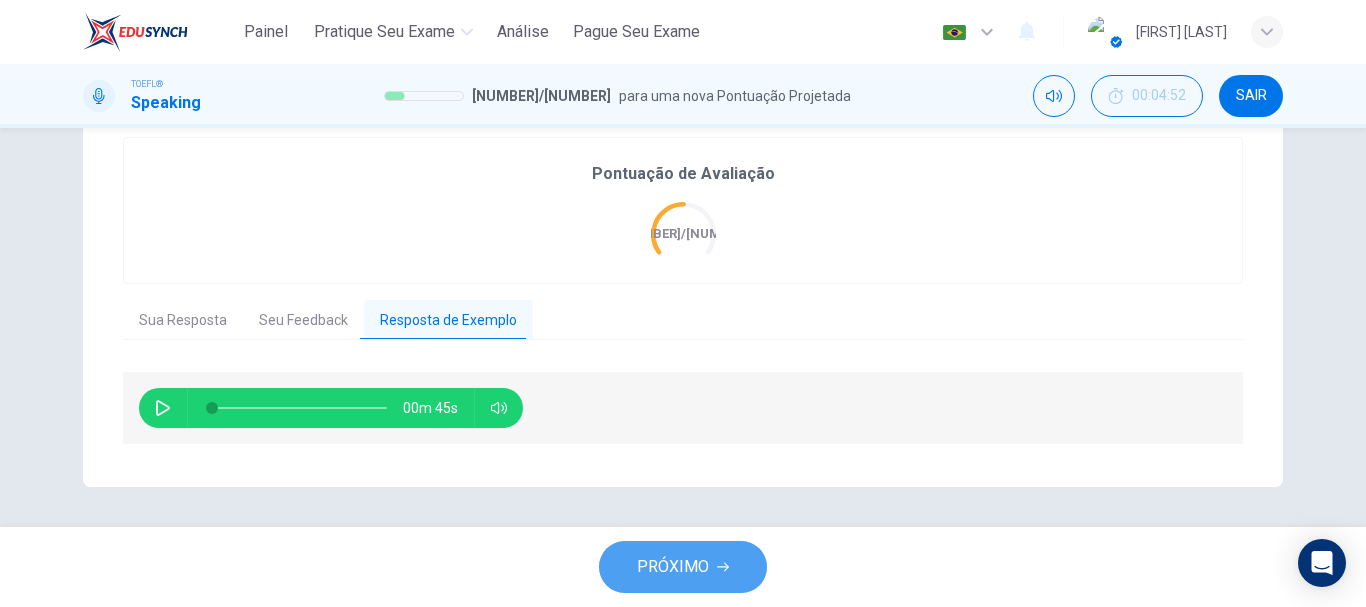 click on "PRÓXIMO" at bounding box center (683, 567) 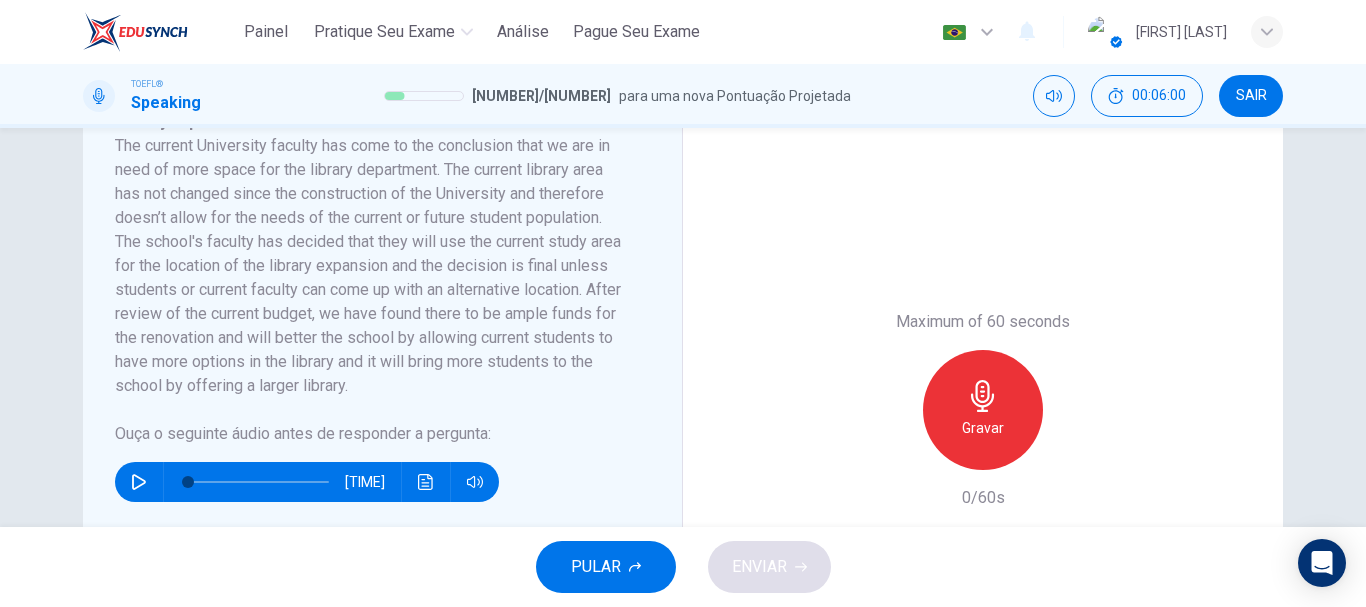scroll, scrollTop: 392, scrollLeft: 0, axis: vertical 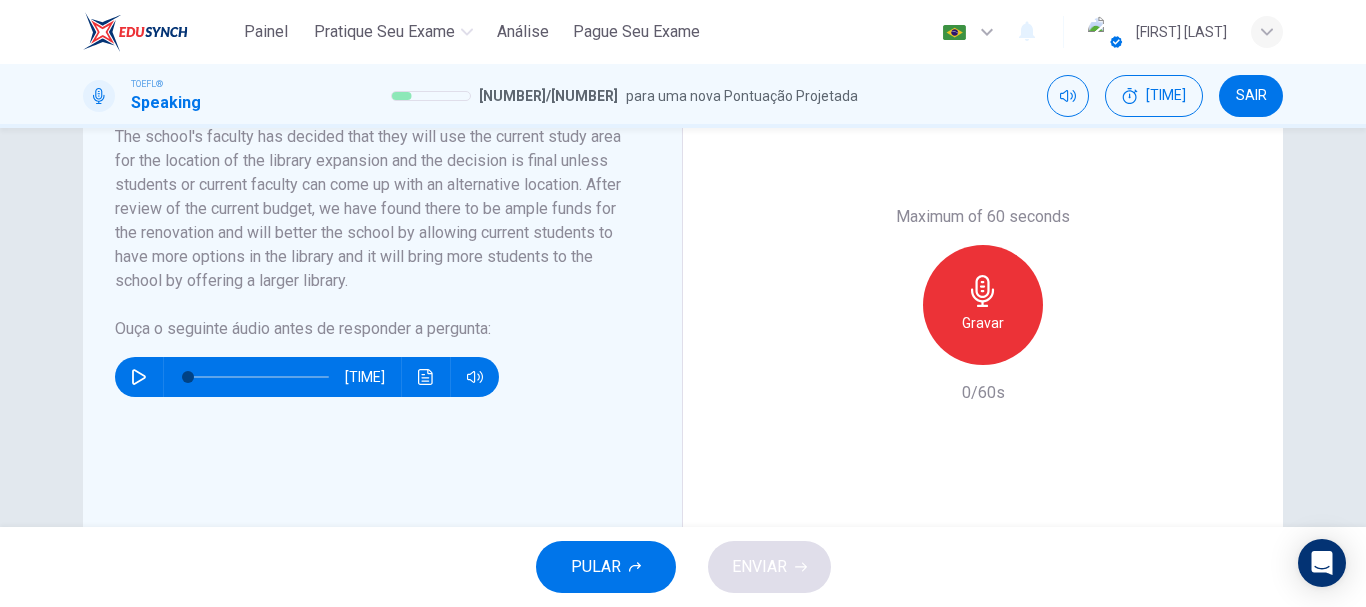 click at bounding box center [139, 377] 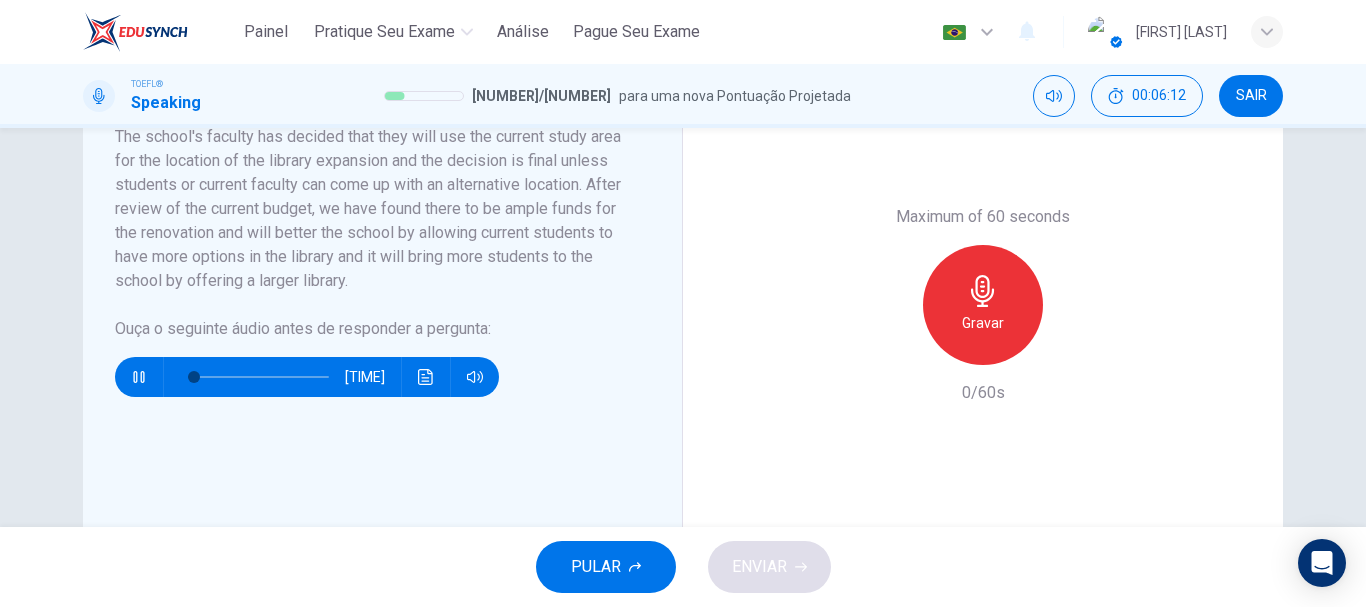 type 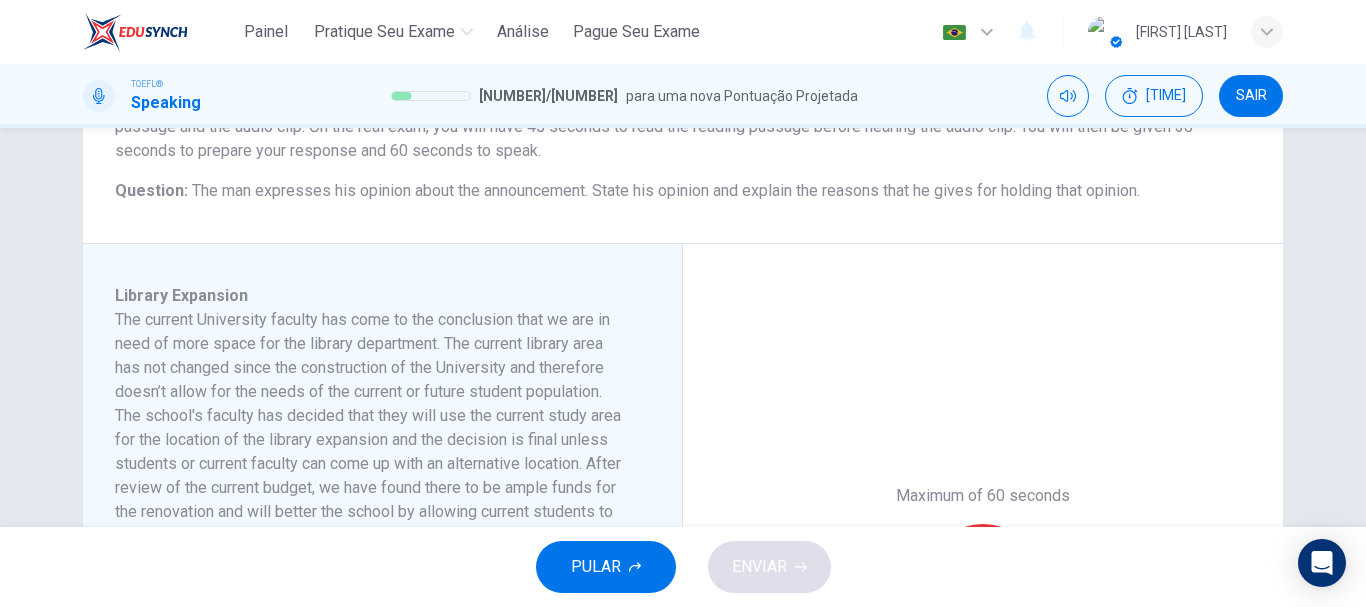 scroll, scrollTop: 192, scrollLeft: 0, axis: vertical 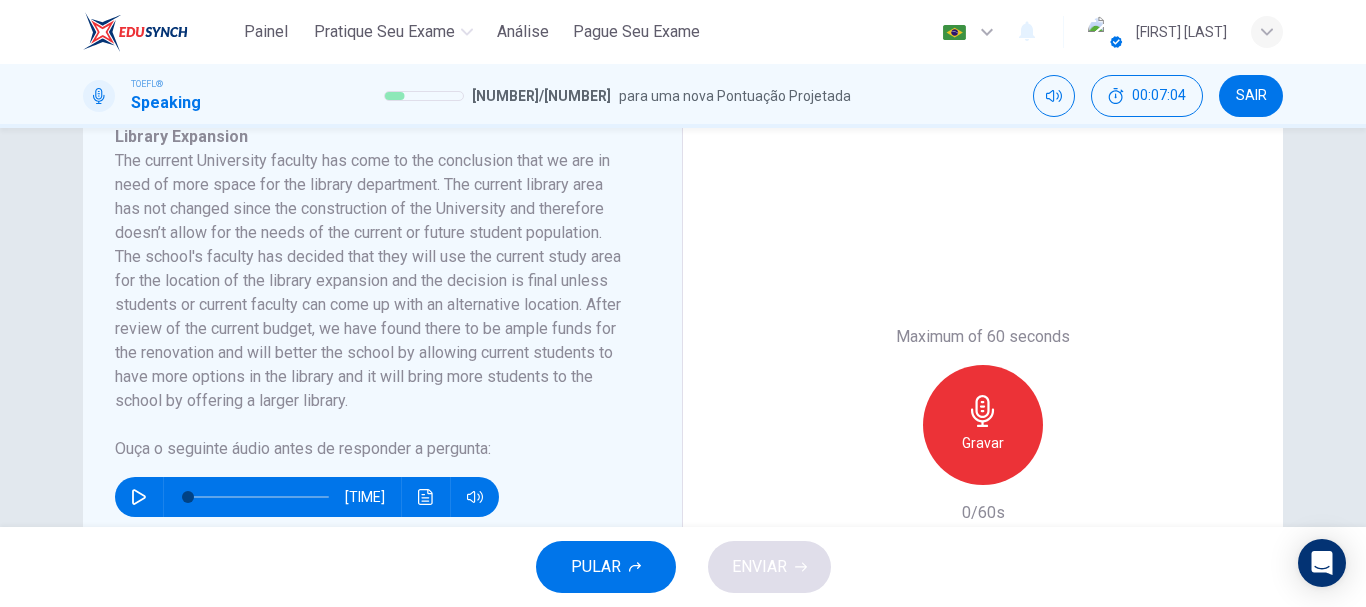click at bounding box center (983, 411) 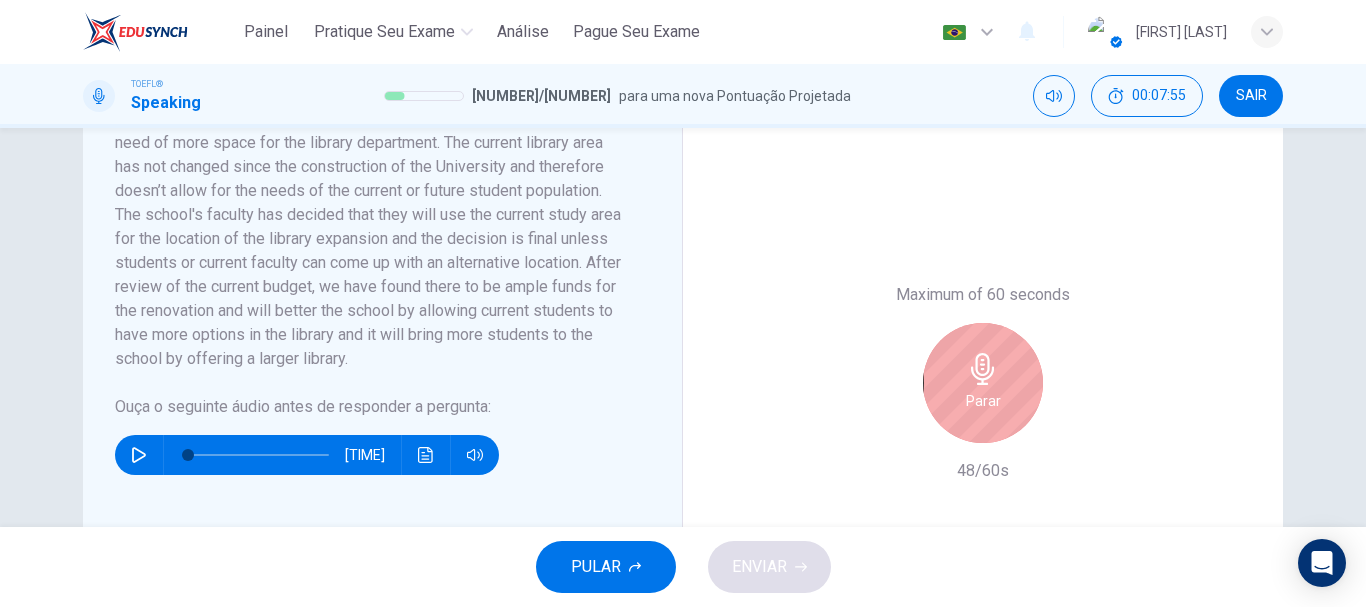 scroll, scrollTop: 394, scrollLeft: 0, axis: vertical 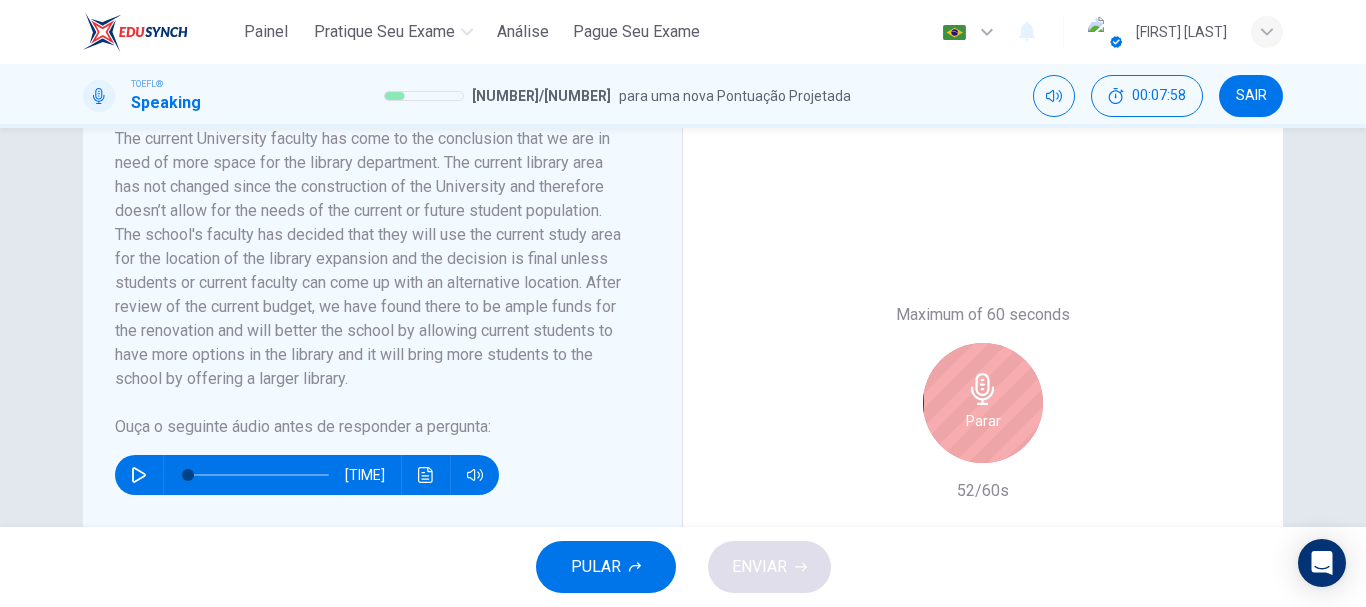 click on "Parar" at bounding box center (983, 421) 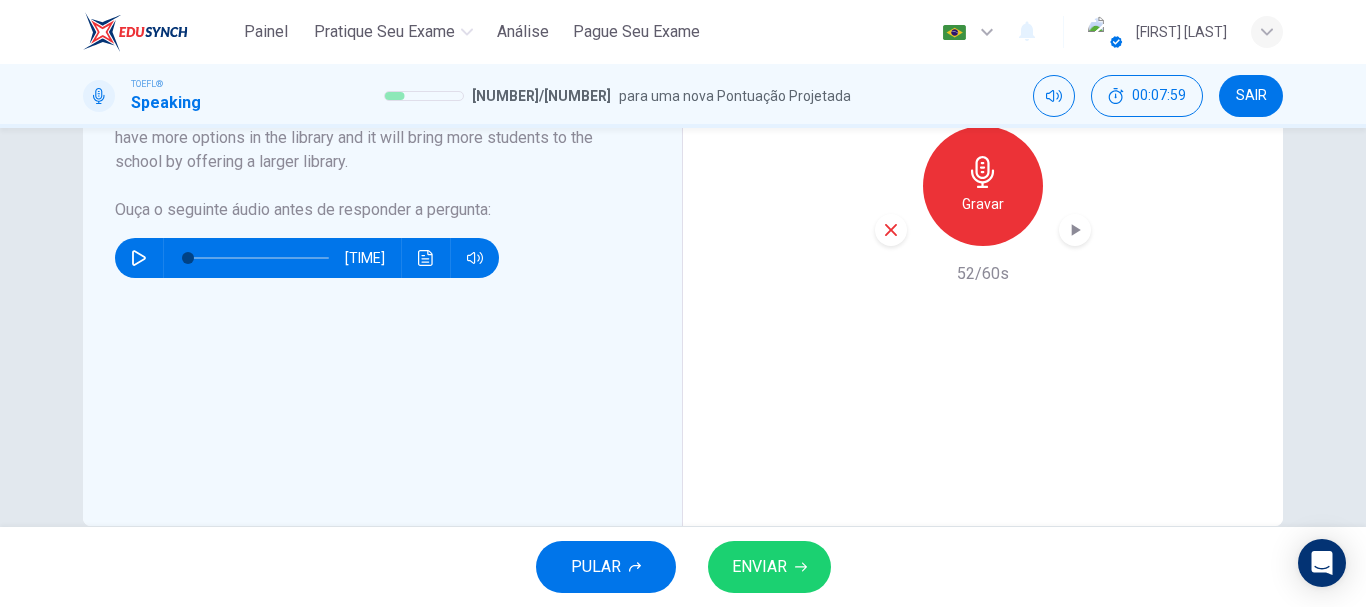 scroll, scrollTop: 650, scrollLeft: 0, axis: vertical 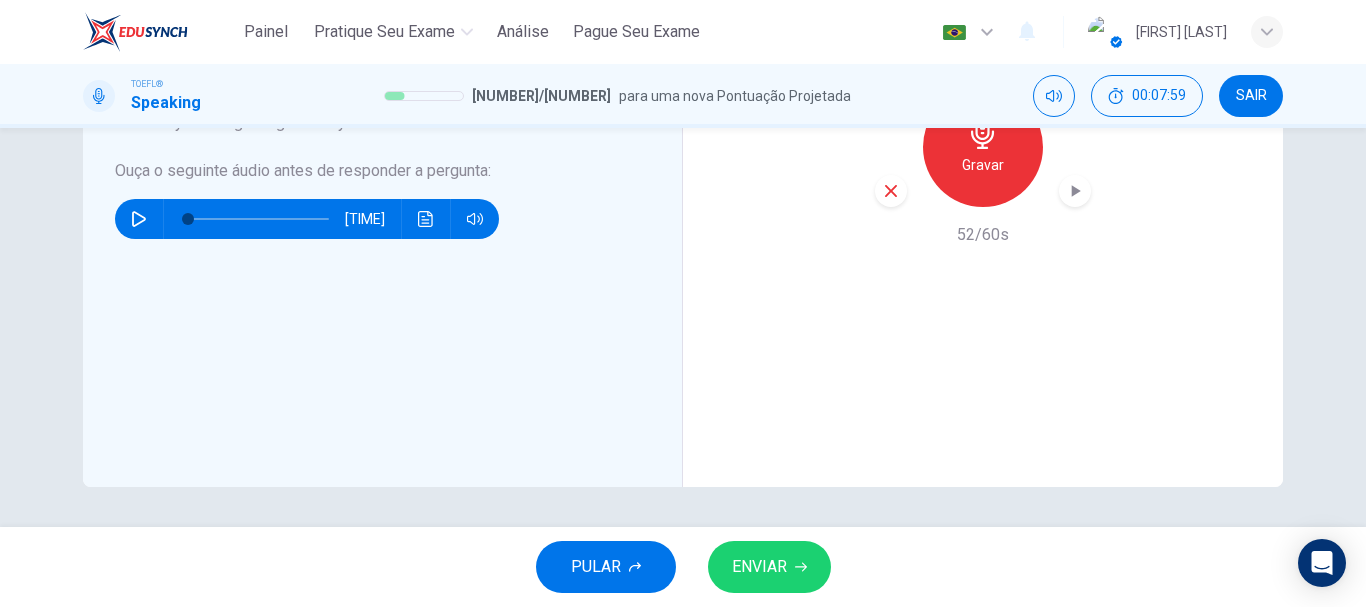 click on "ENVIAR" at bounding box center (759, 567) 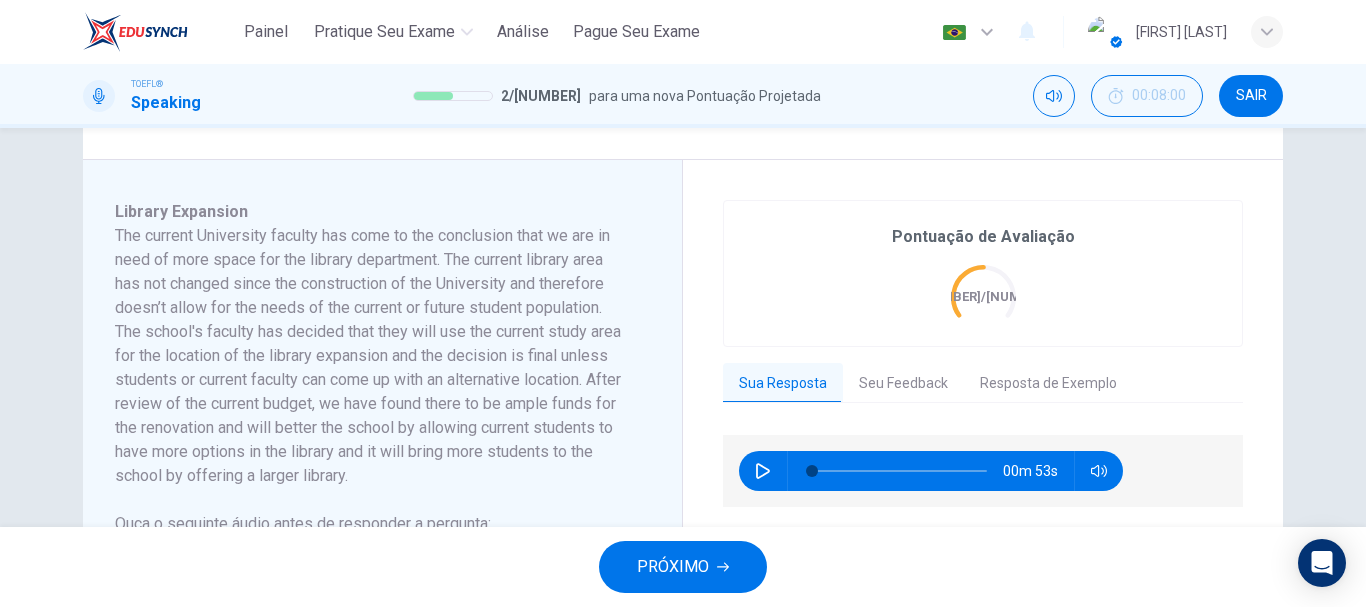 scroll, scrollTop: 336, scrollLeft: 0, axis: vertical 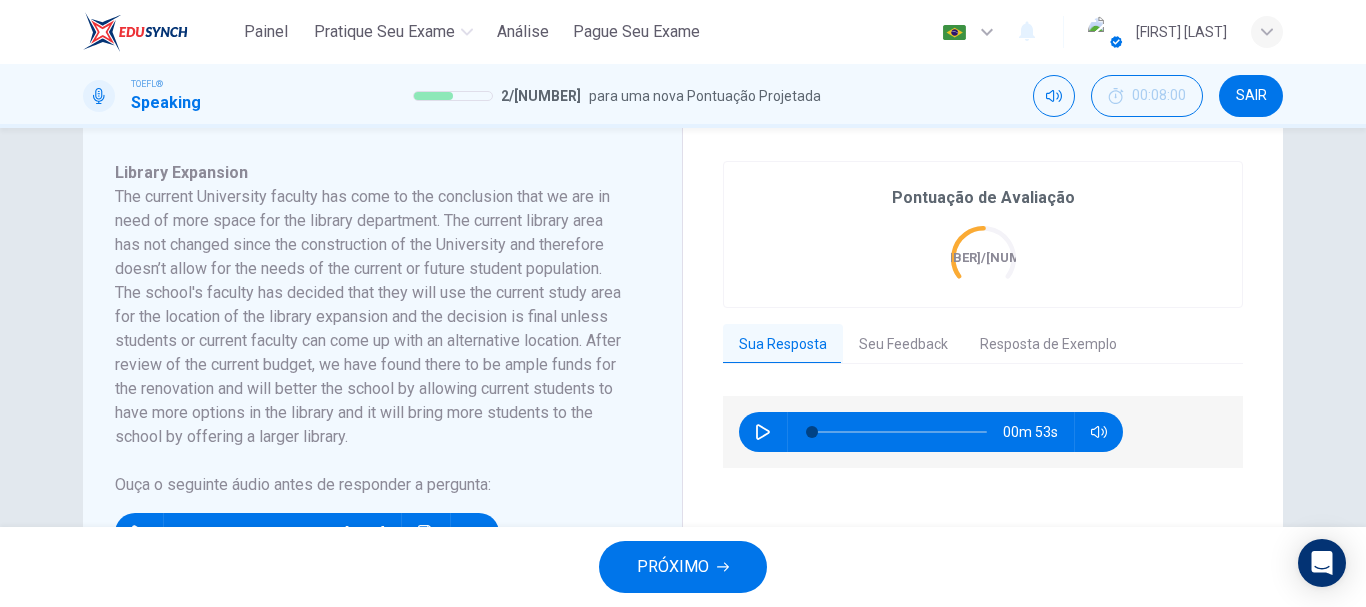 click on "Seu Feedback" at bounding box center (903, 345) 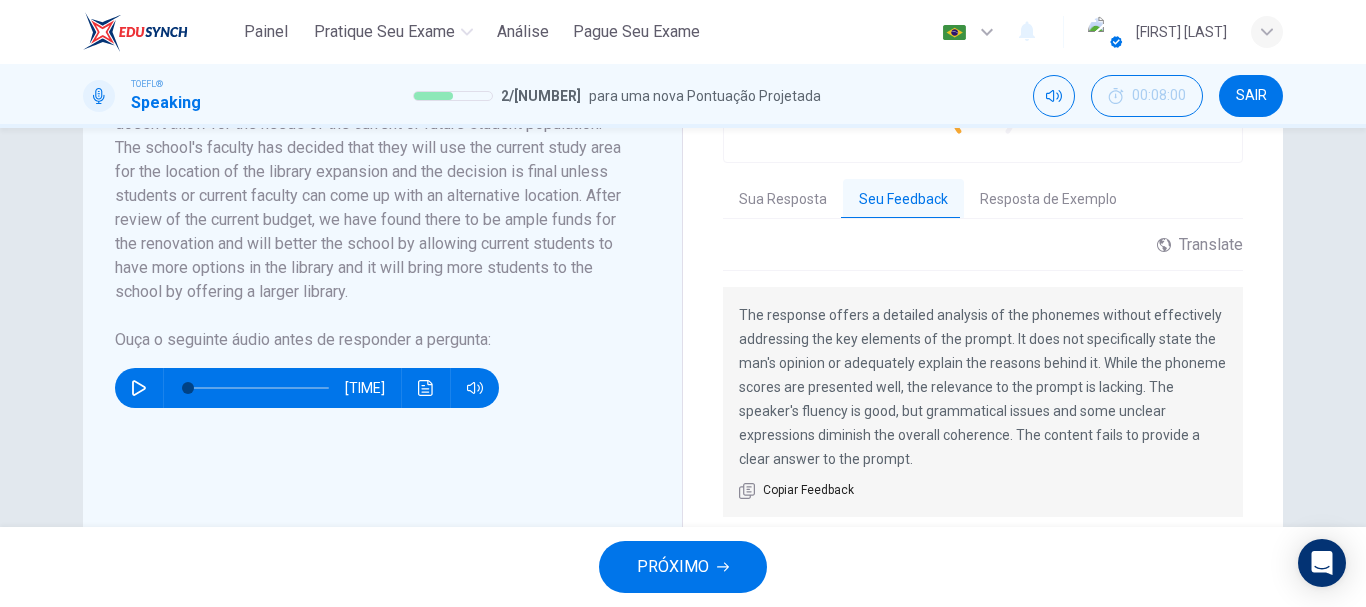 scroll, scrollTop: 536, scrollLeft: 0, axis: vertical 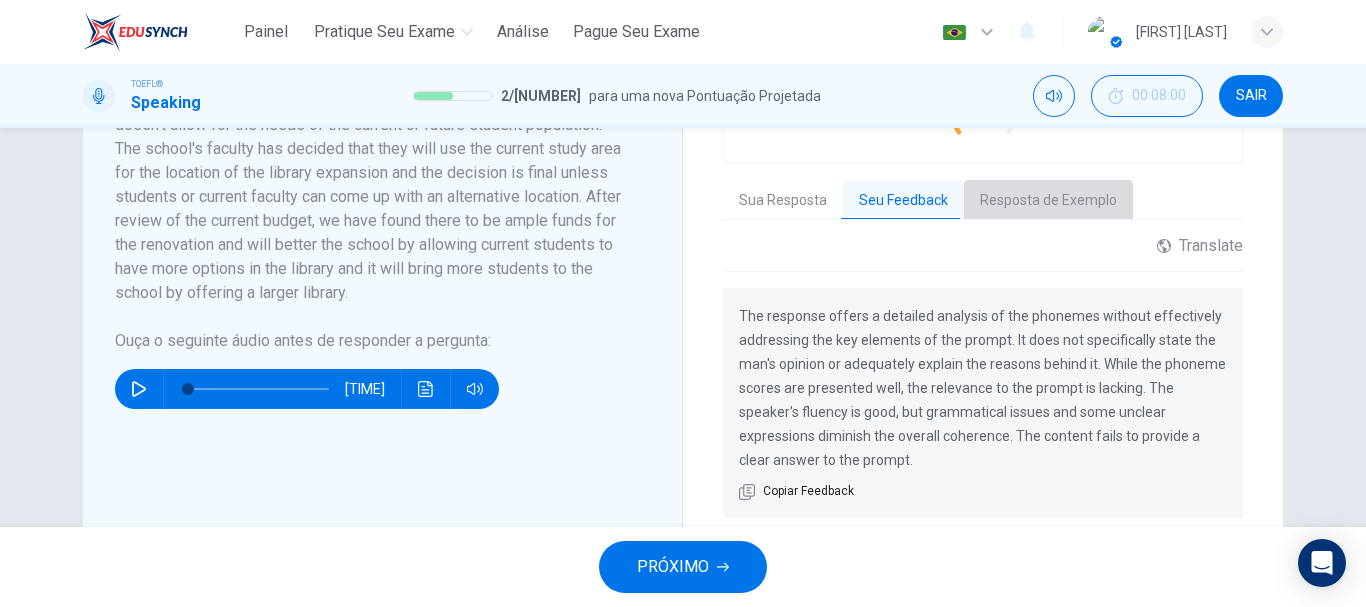 click on "Resposta de Exemplo" at bounding box center (1048, 201) 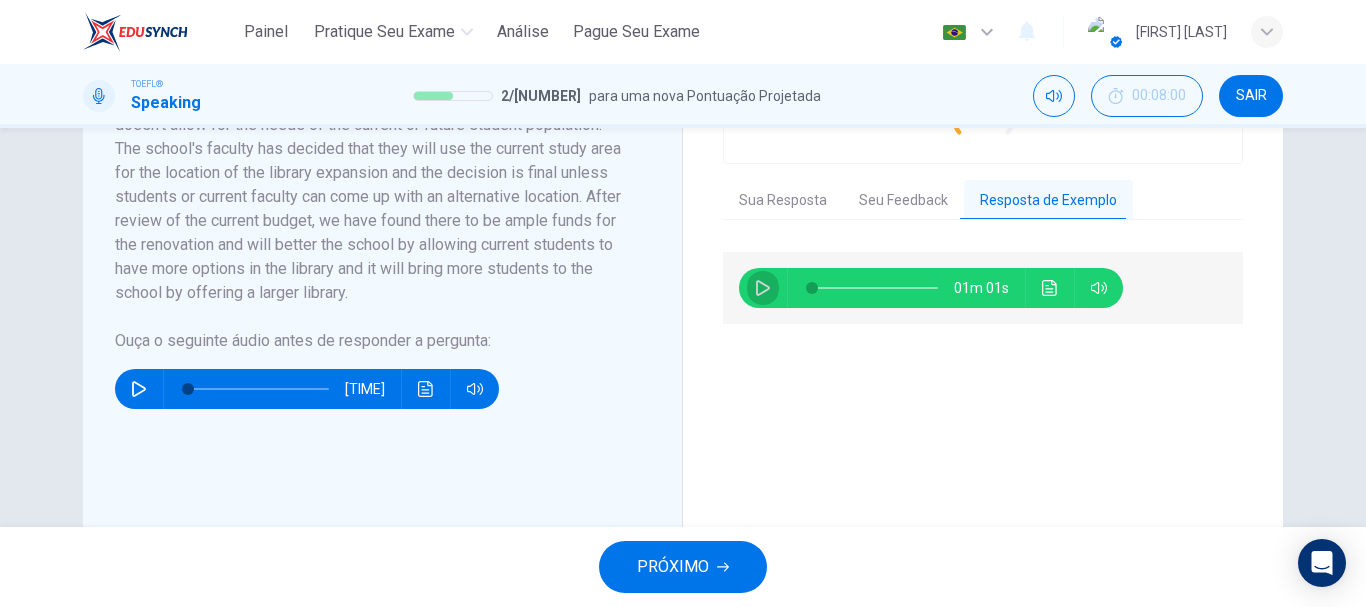 click at bounding box center [763, 288] 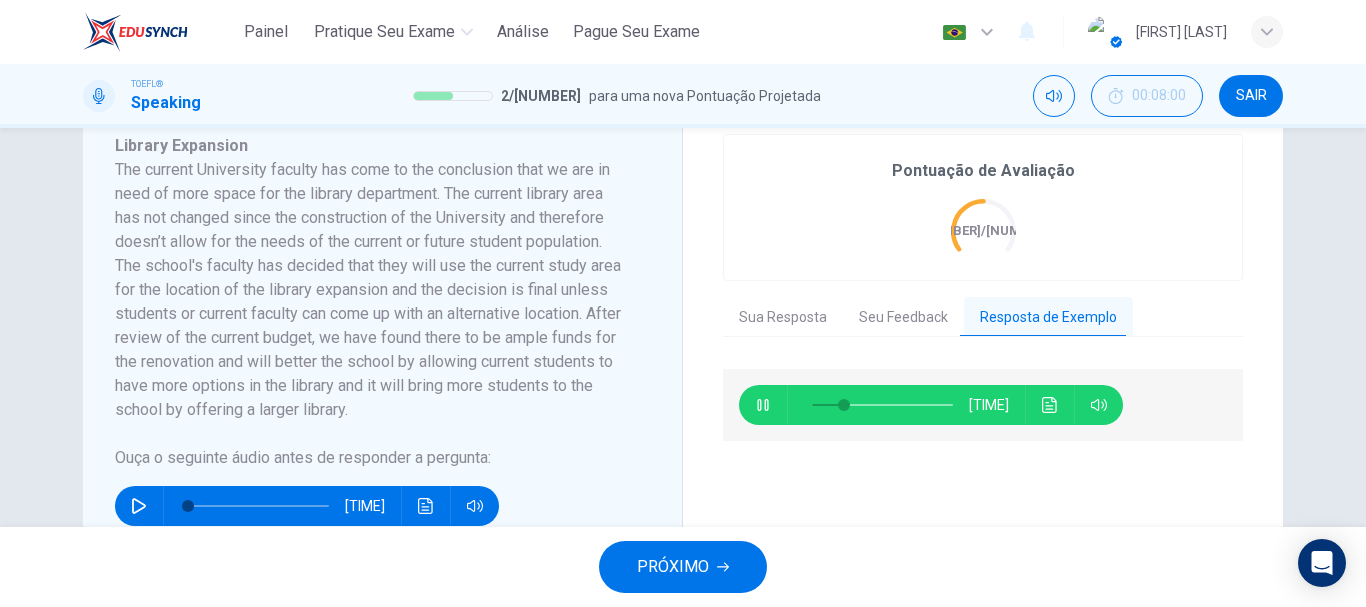scroll, scrollTop: 357, scrollLeft: 0, axis: vertical 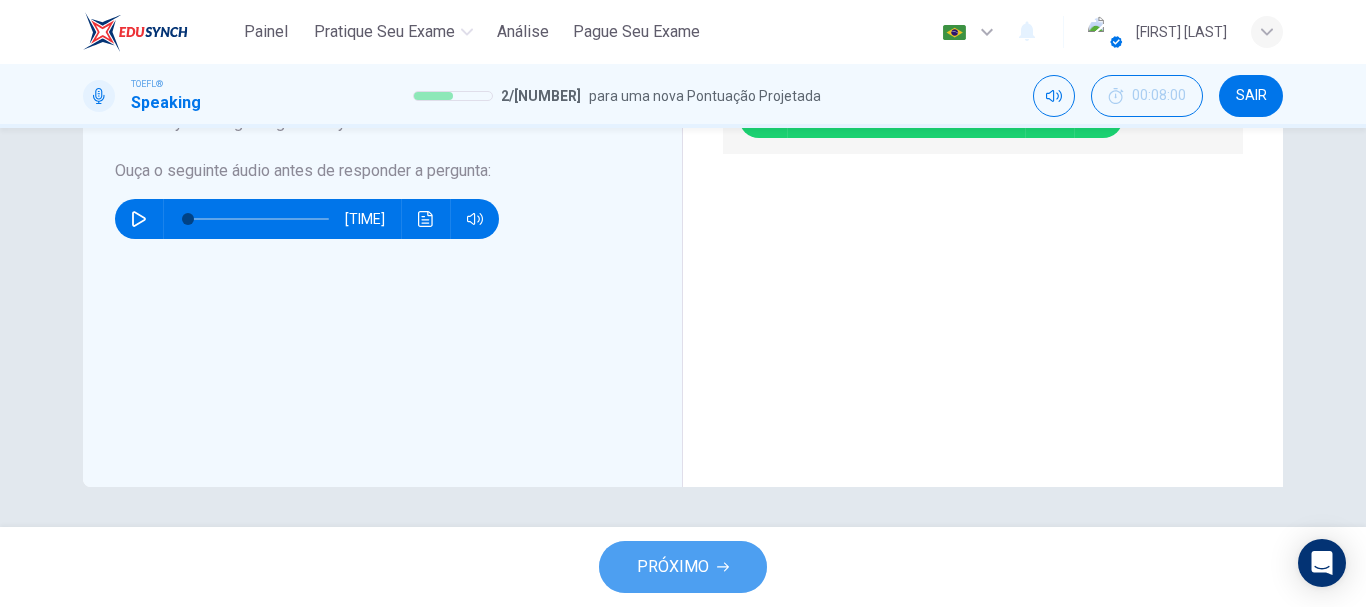 click on "PRÓXIMO" at bounding box center [683, 567] 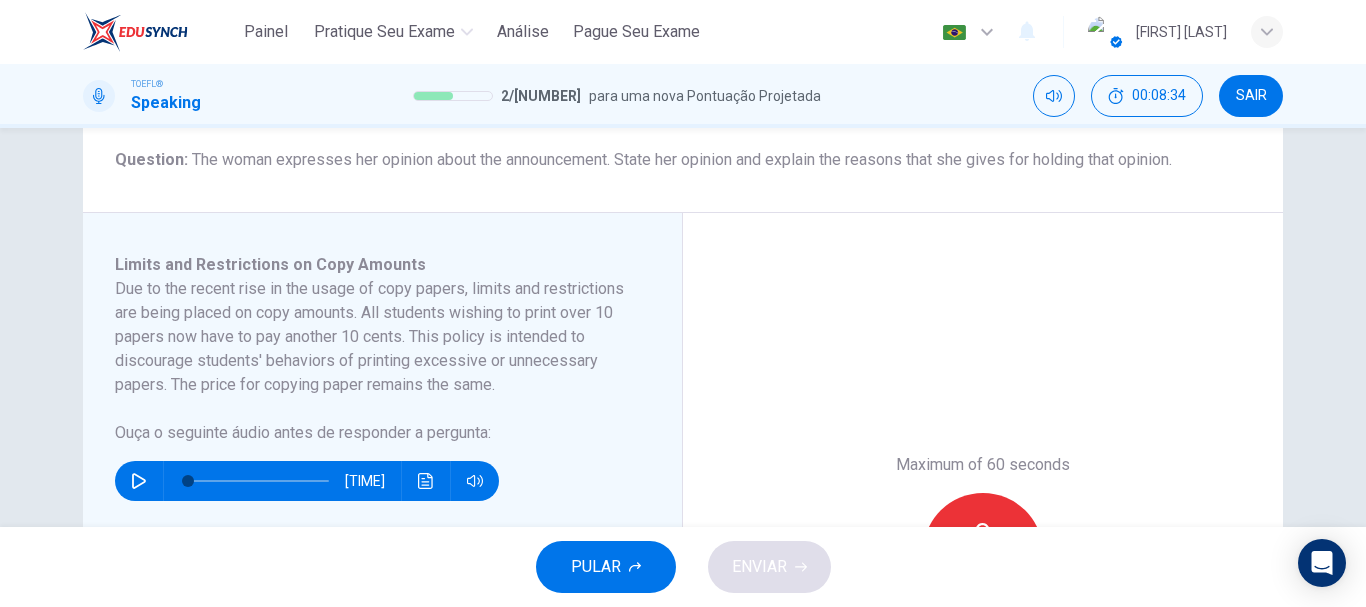 scroll, scrollTop: 322, scrollLeft: 0, axis: vertical 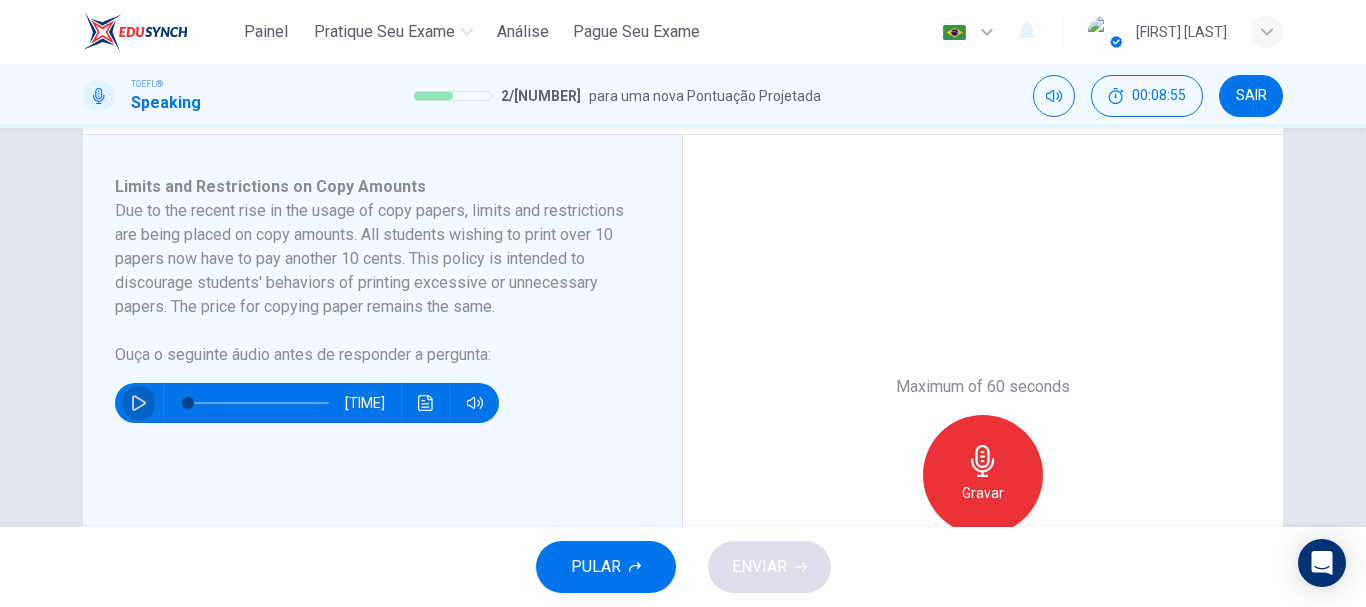 click at bounding box center (139, 403) 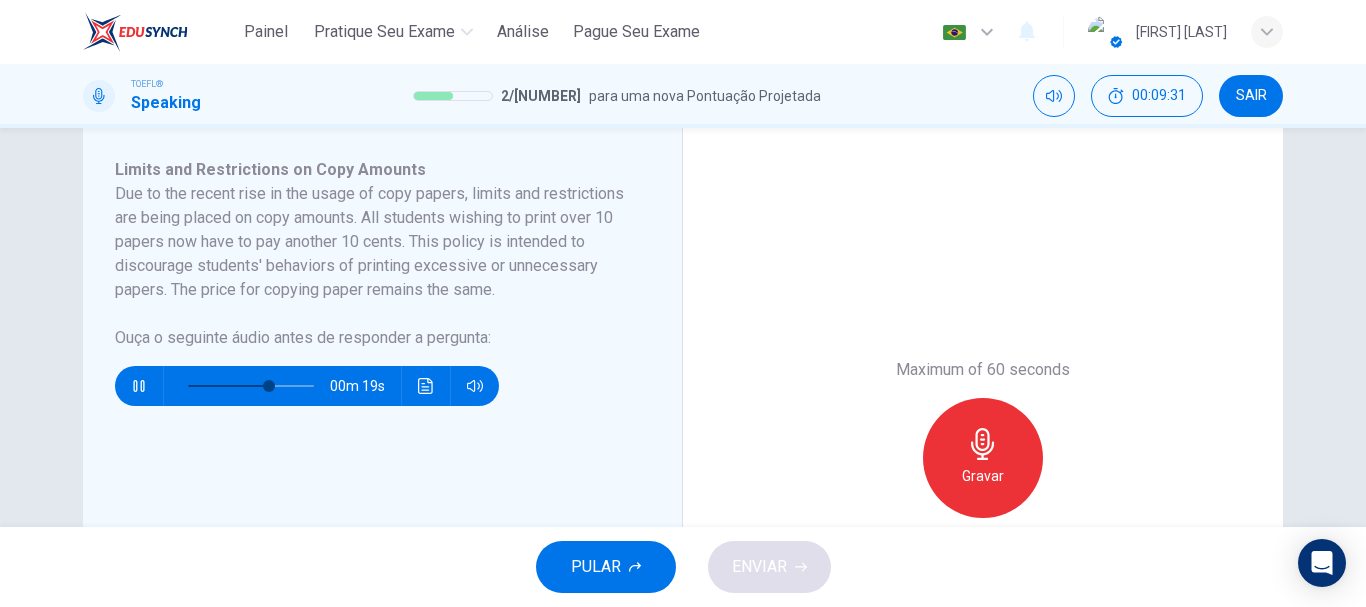 scroll, scrollTop: 347, scrollLeft: 0, axis: vertical 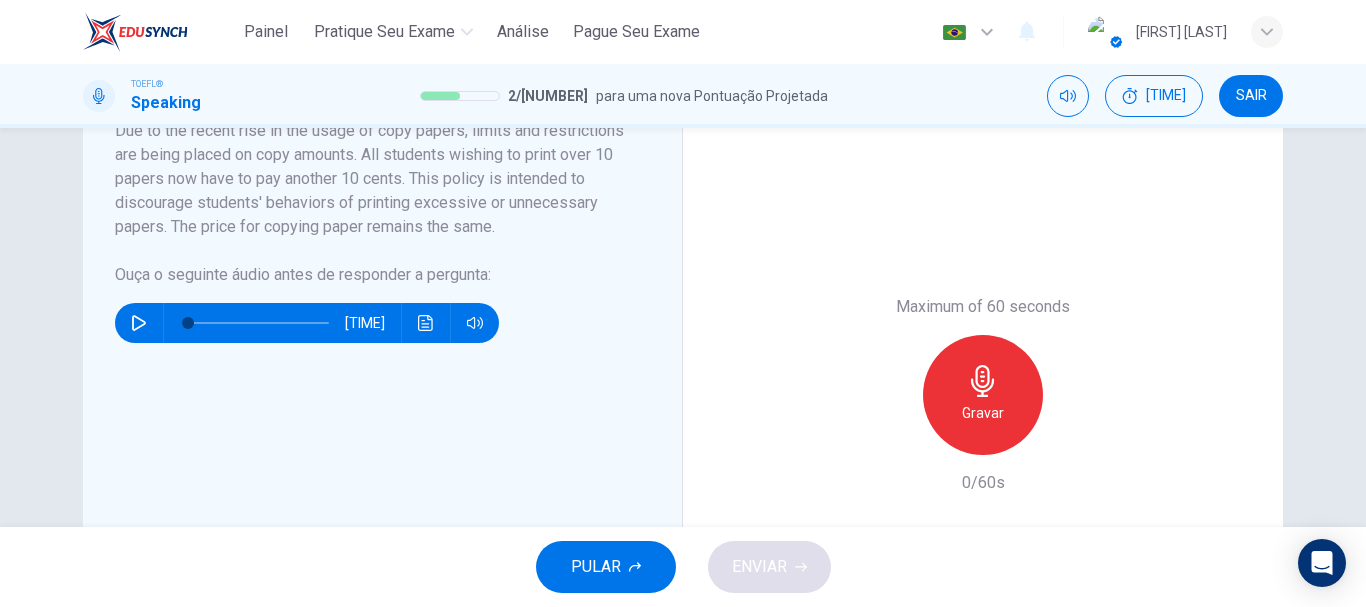 click on "Gravar" at bounding box center (983, 413) 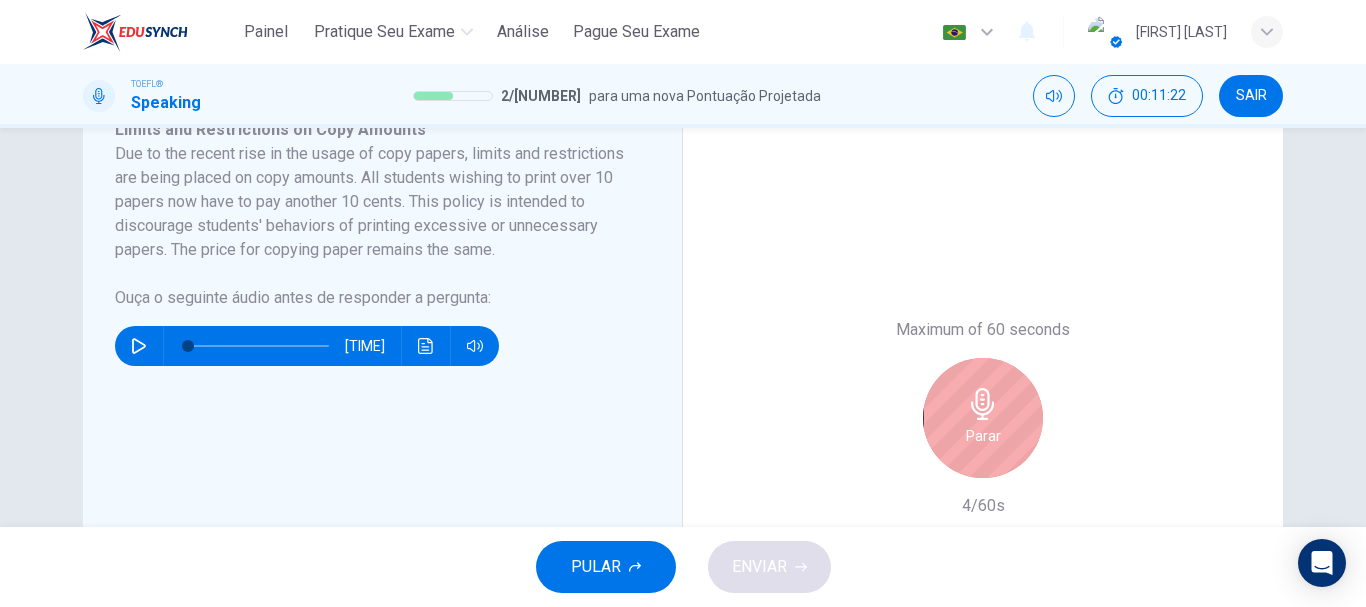 scroll, scrollTop: 340, scrollLeft: 0, axis: vertical 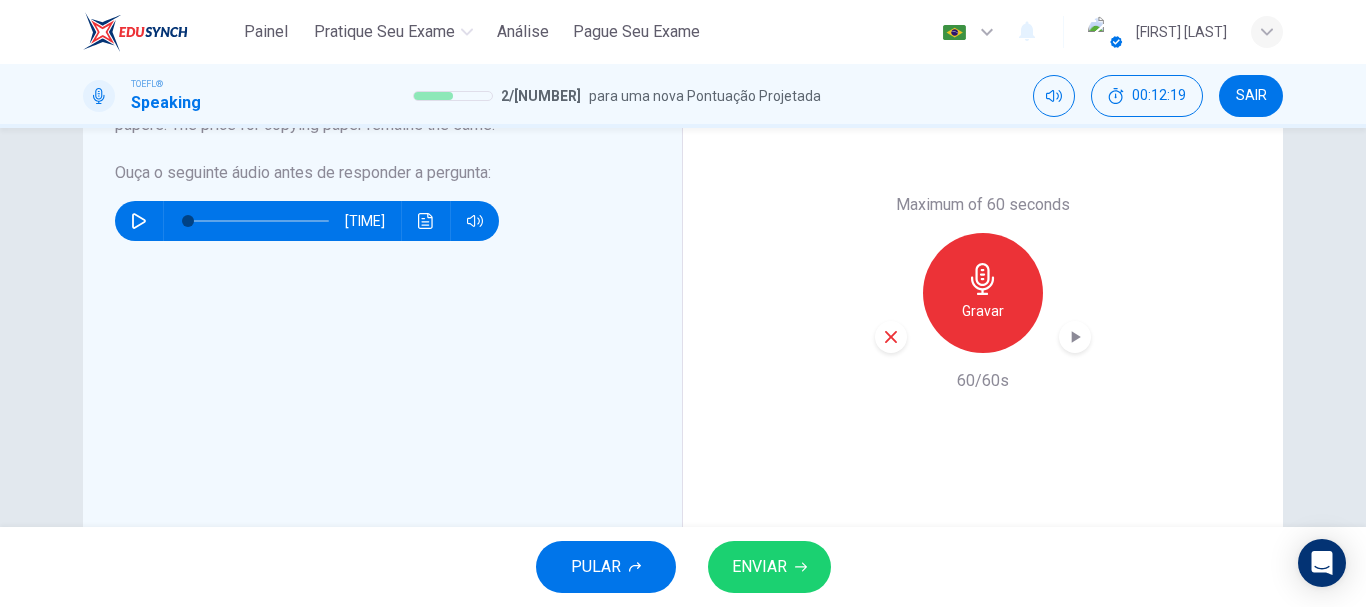 click on "ENVIAR" at bounding box center [769, 567] 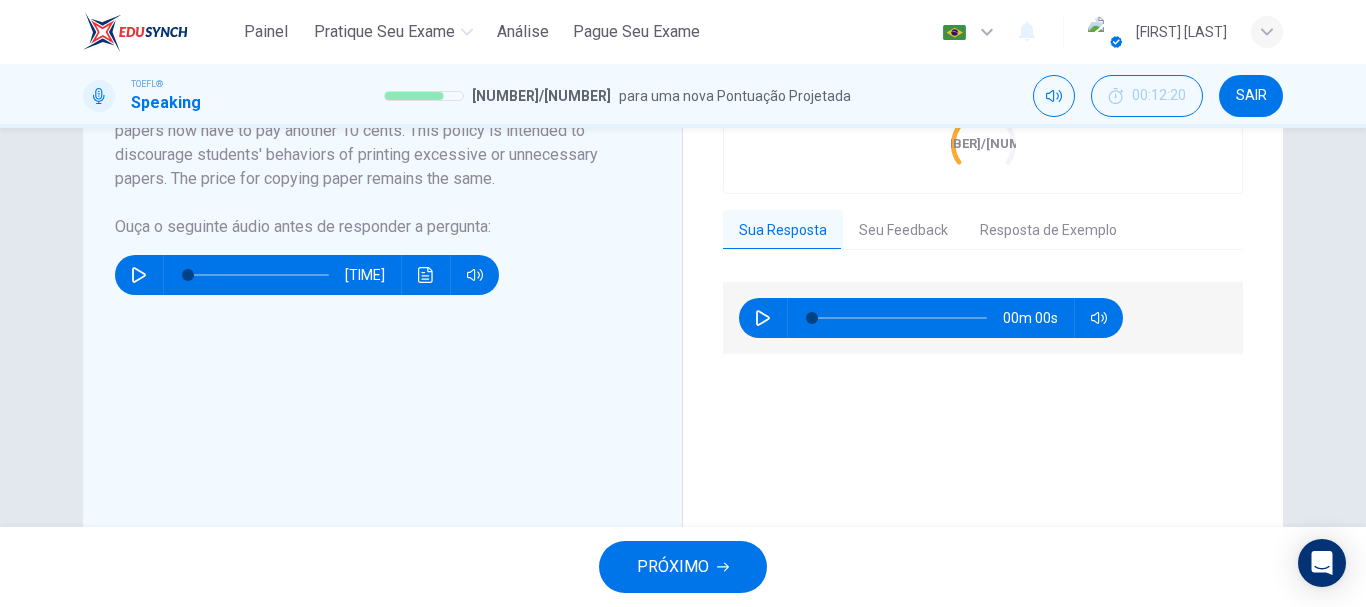 scroll, scrollTop: 404, scrollLeft: 0, axis: vertical 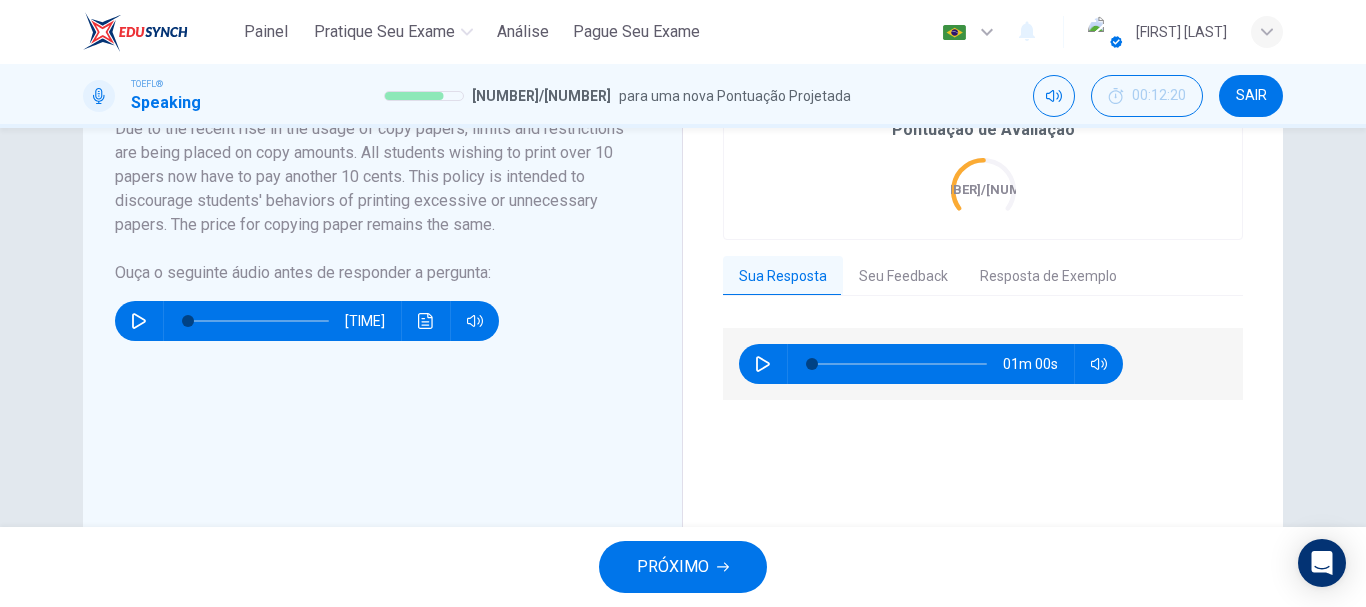 click on "Seu Feedback" at bounding box center [903, 277] 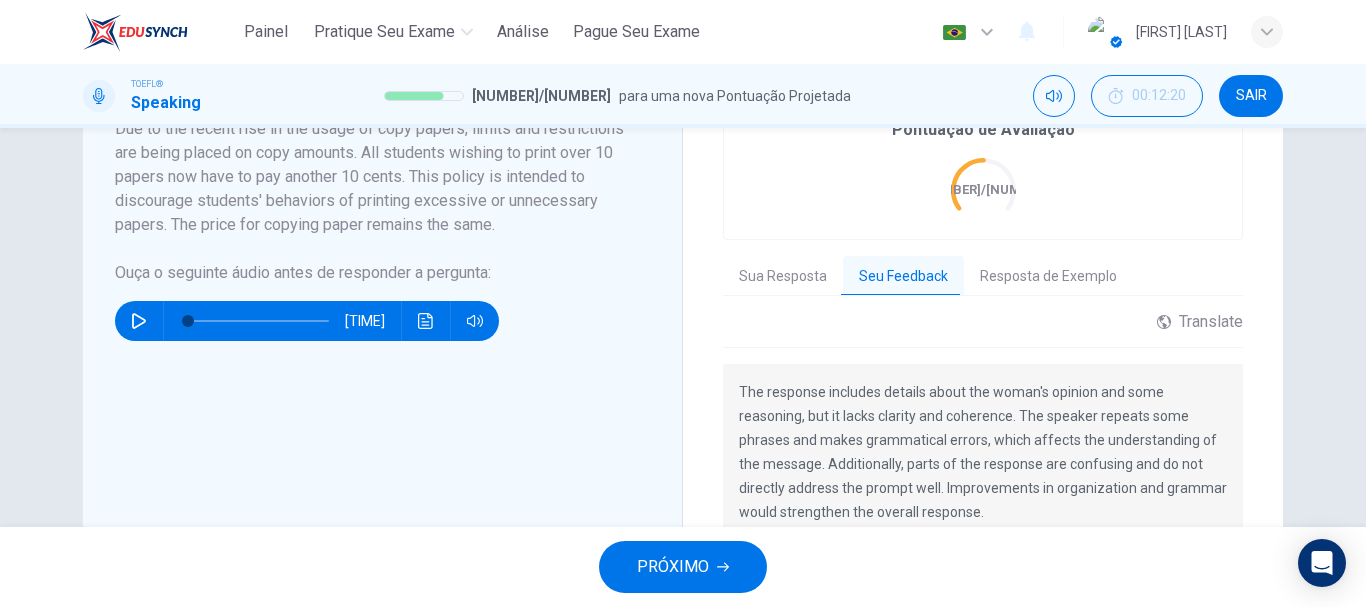 scroll, scrollTop: 432, scrollLeft: 0, axis: vertical 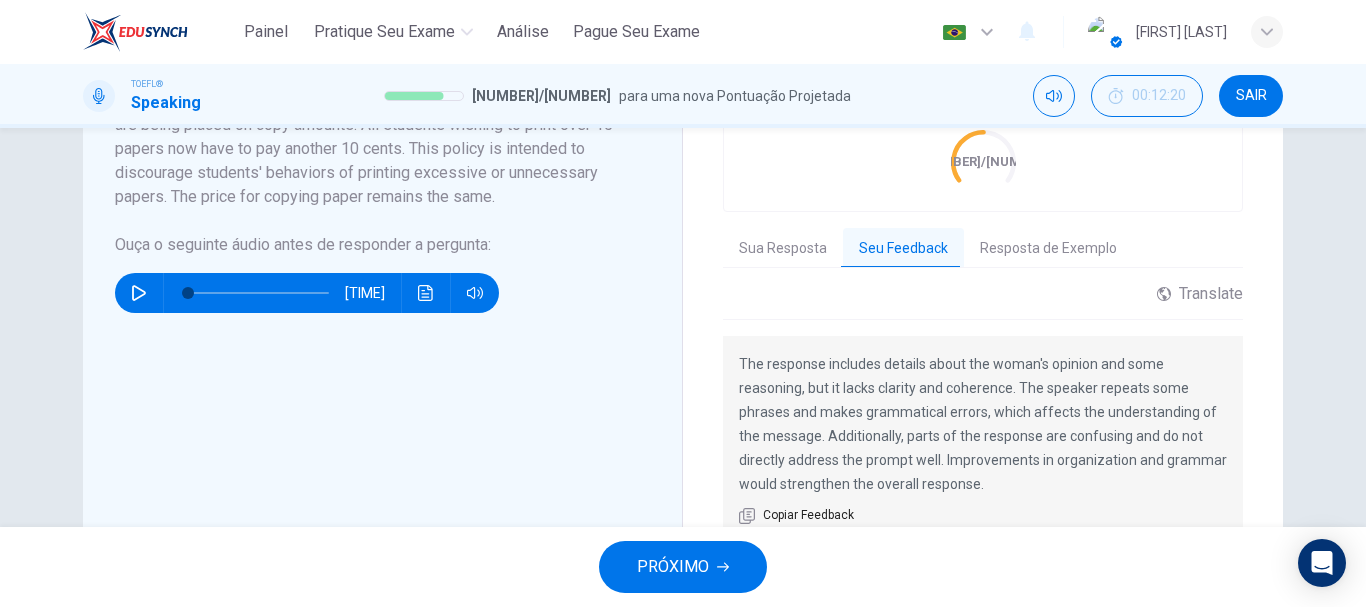 click on "Resposta de Exemplo" at bounding box center (1048, 249) 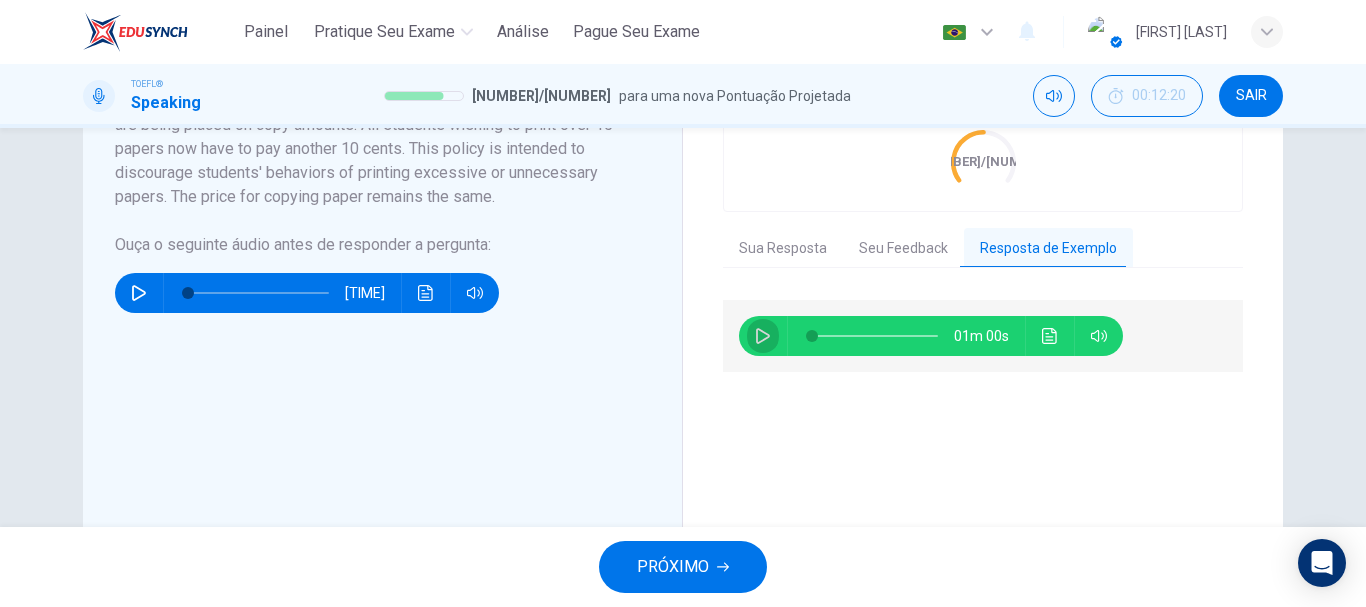click at bounding box center (763, 336) 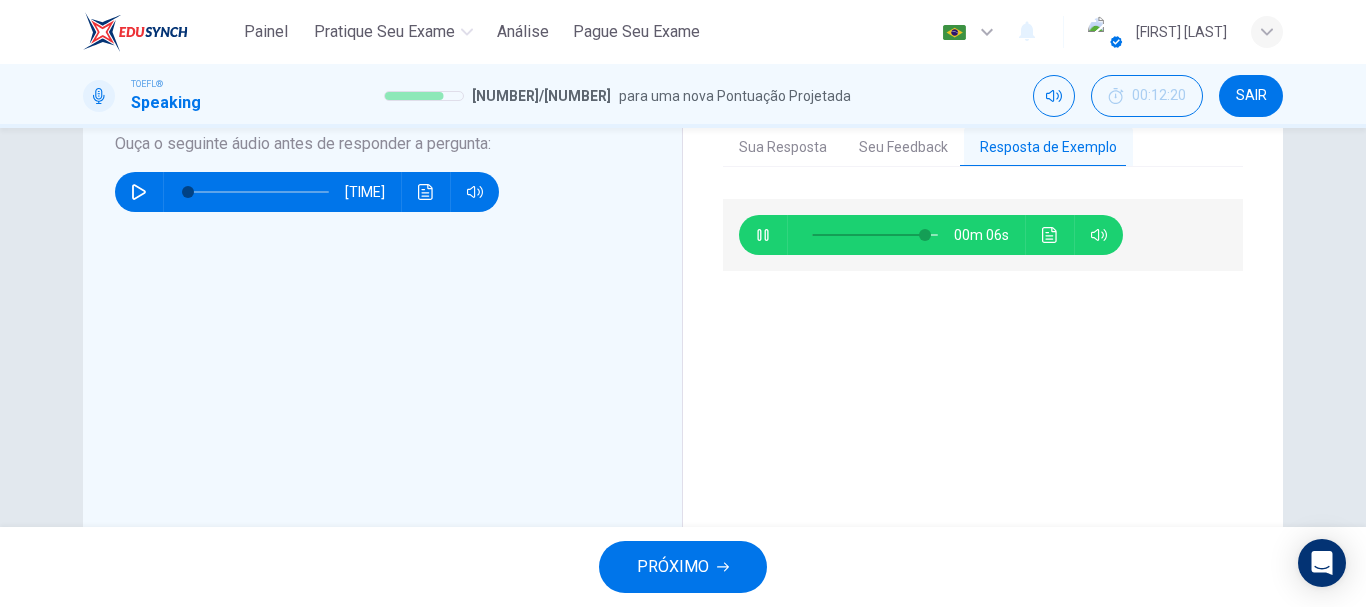 scroll, scrollTop: 586, scrollLeft: 0, axis: vertical 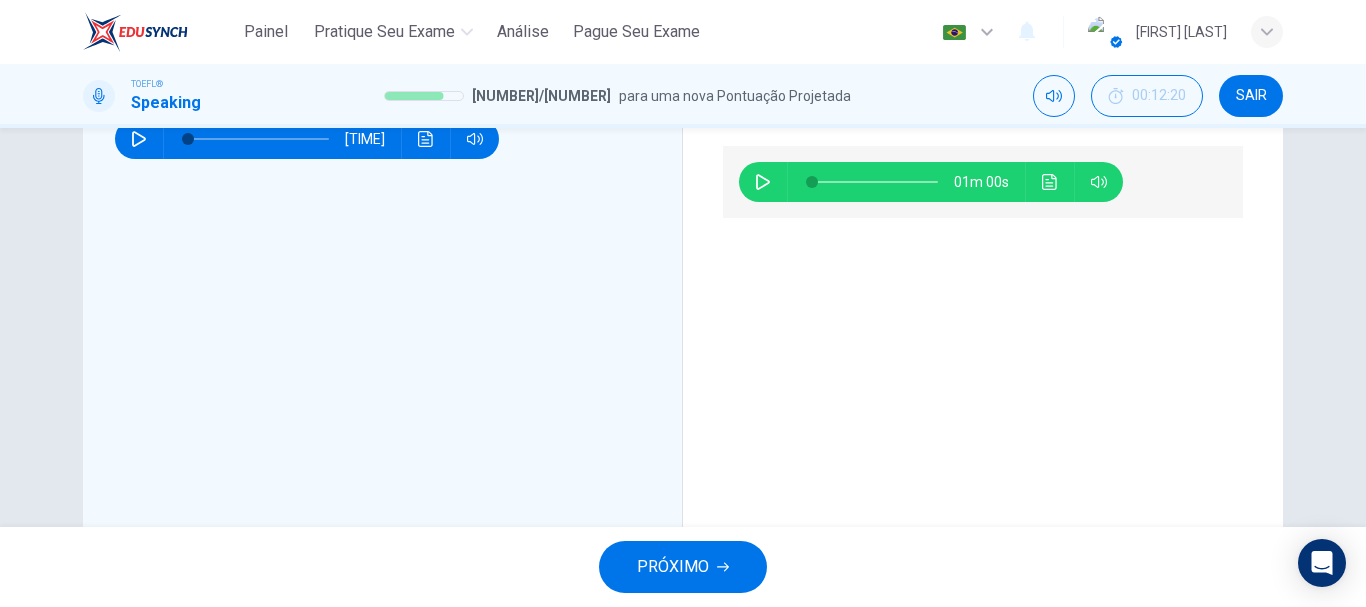 click at bounding box center [723, 567] 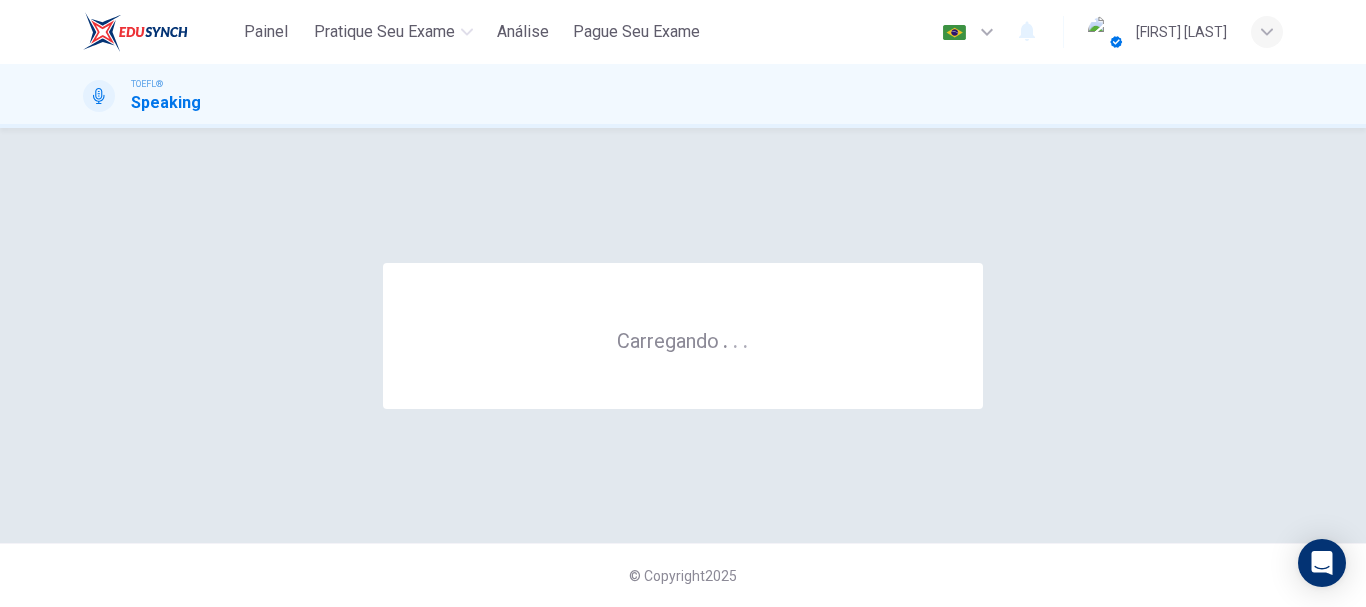 scroll, scrollTop: 0, scrollLeft: 0, axis: both 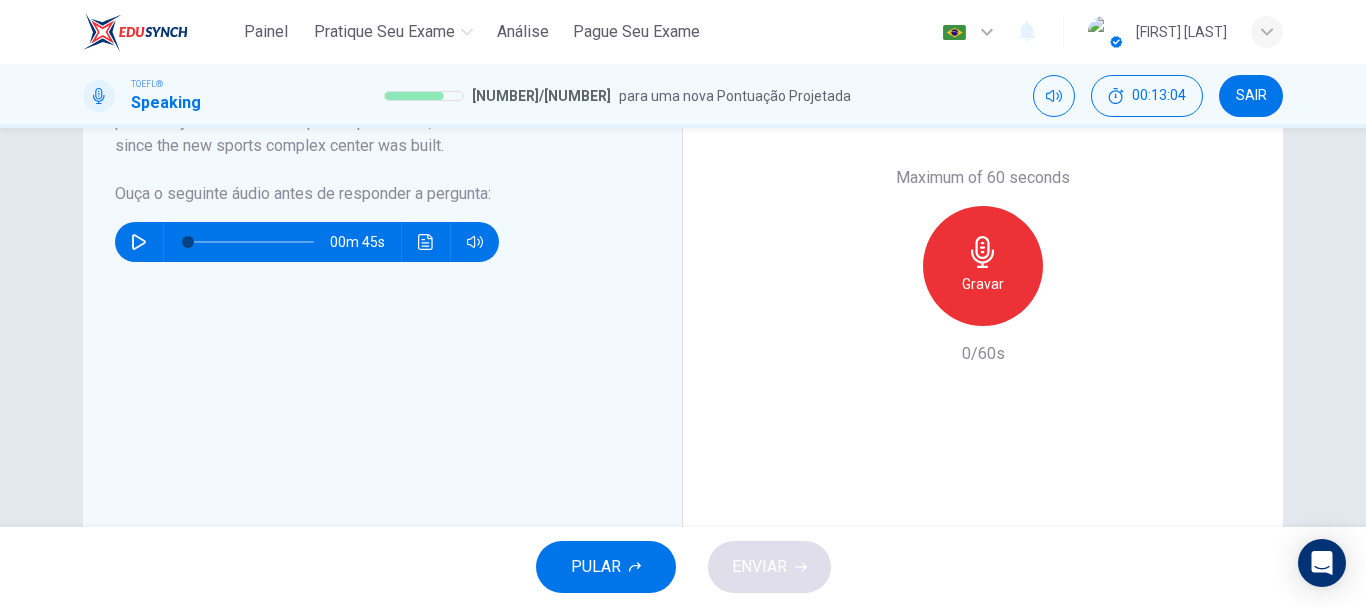 click at bounding box center [139, 242] 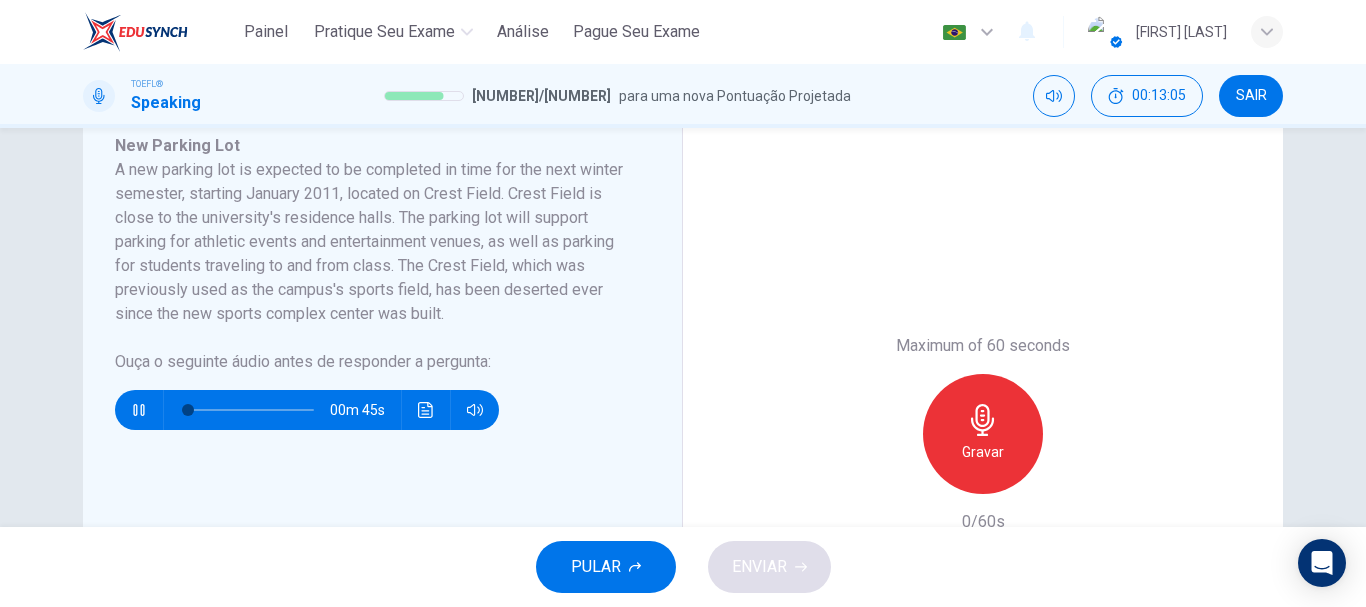 scroll, scrollTop: 331, scrollLeft: 0, axis: vertical 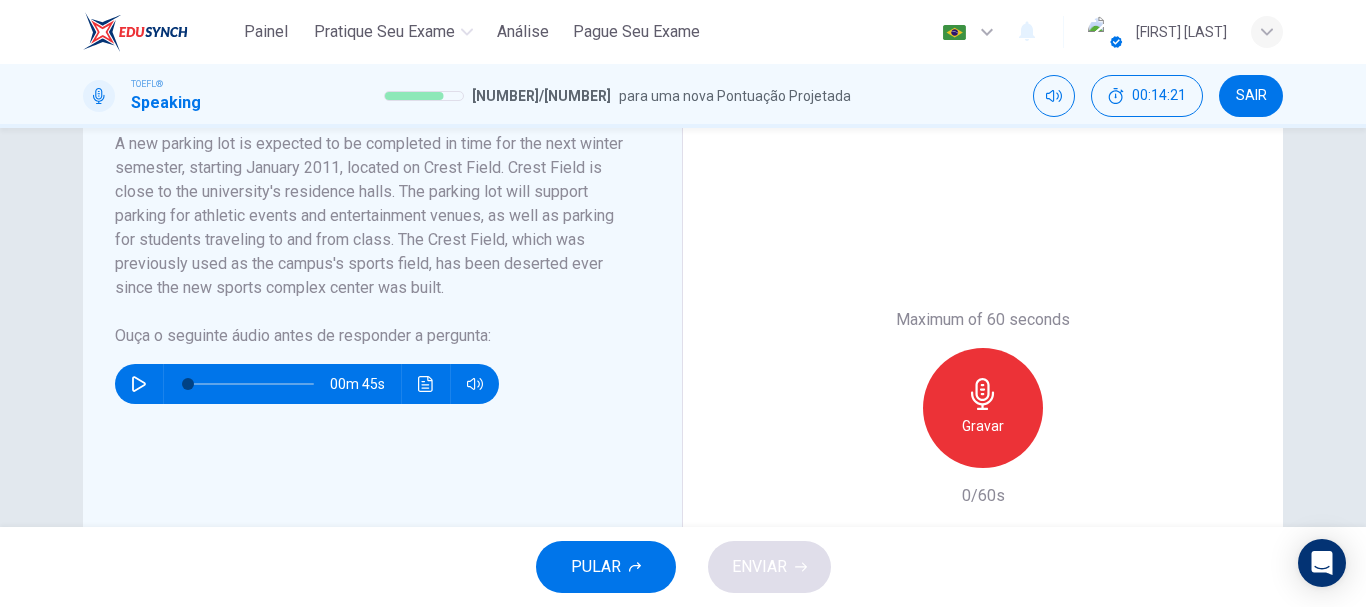 click at bounding box center (983, 394) 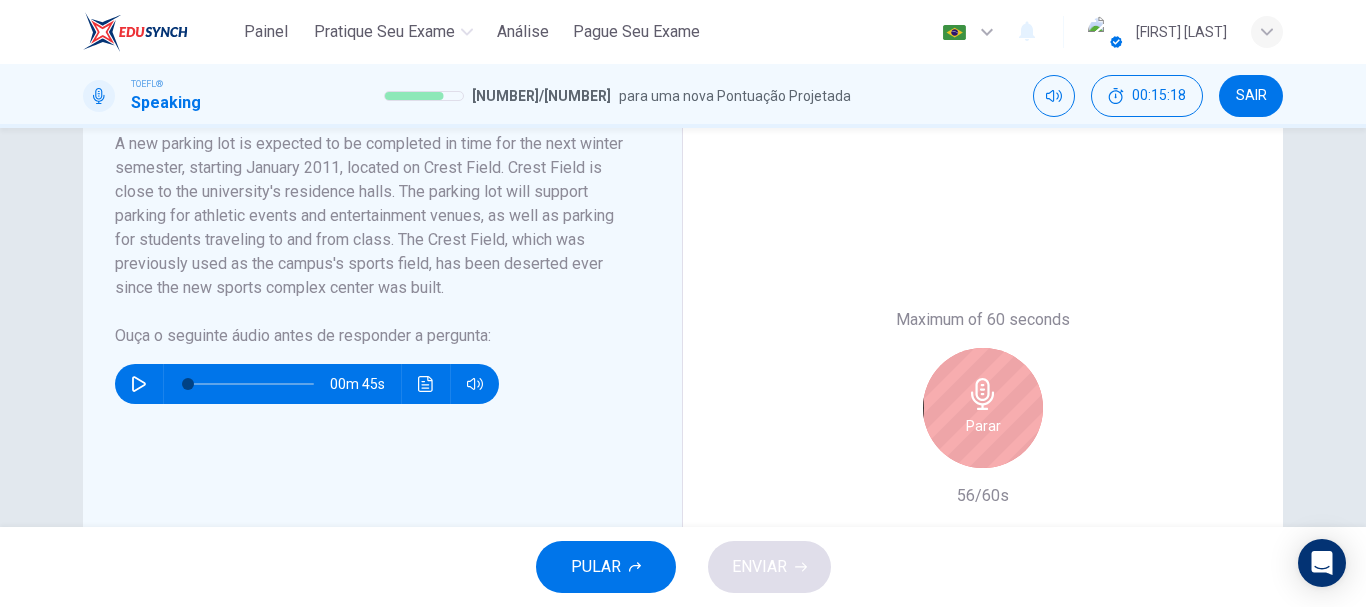 scroll, scrollTop: 489, scrollLeft: 0, axis: vertical 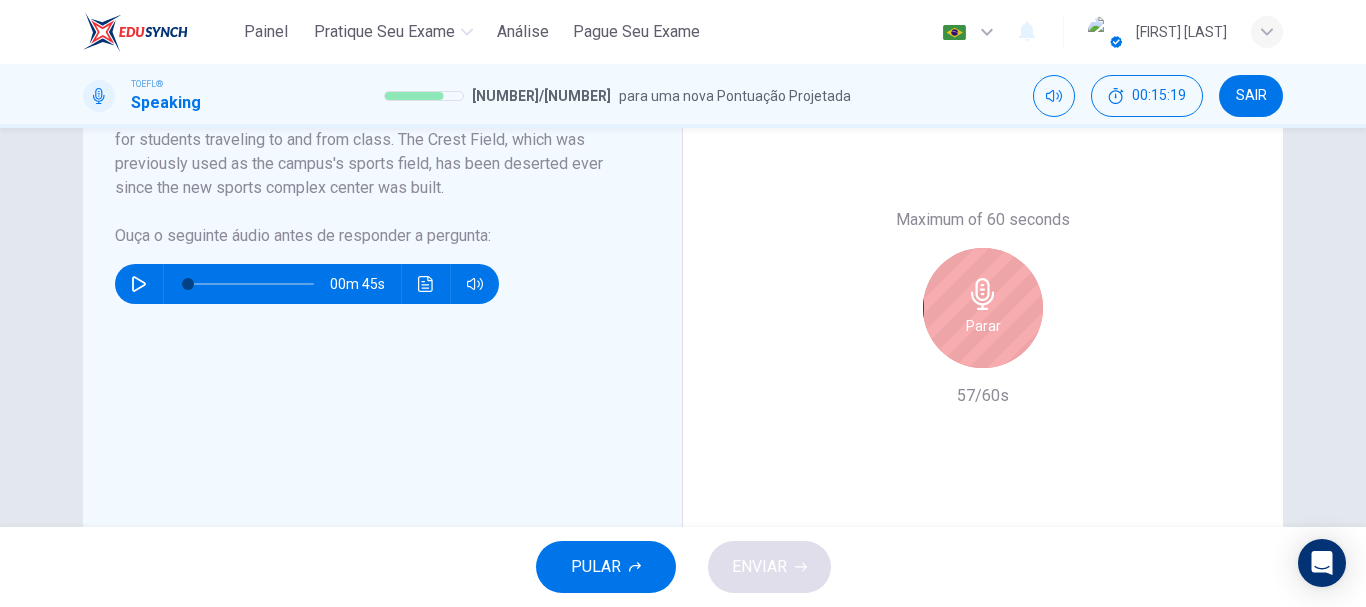 click on "Parar" at bounding box center [983, 326] 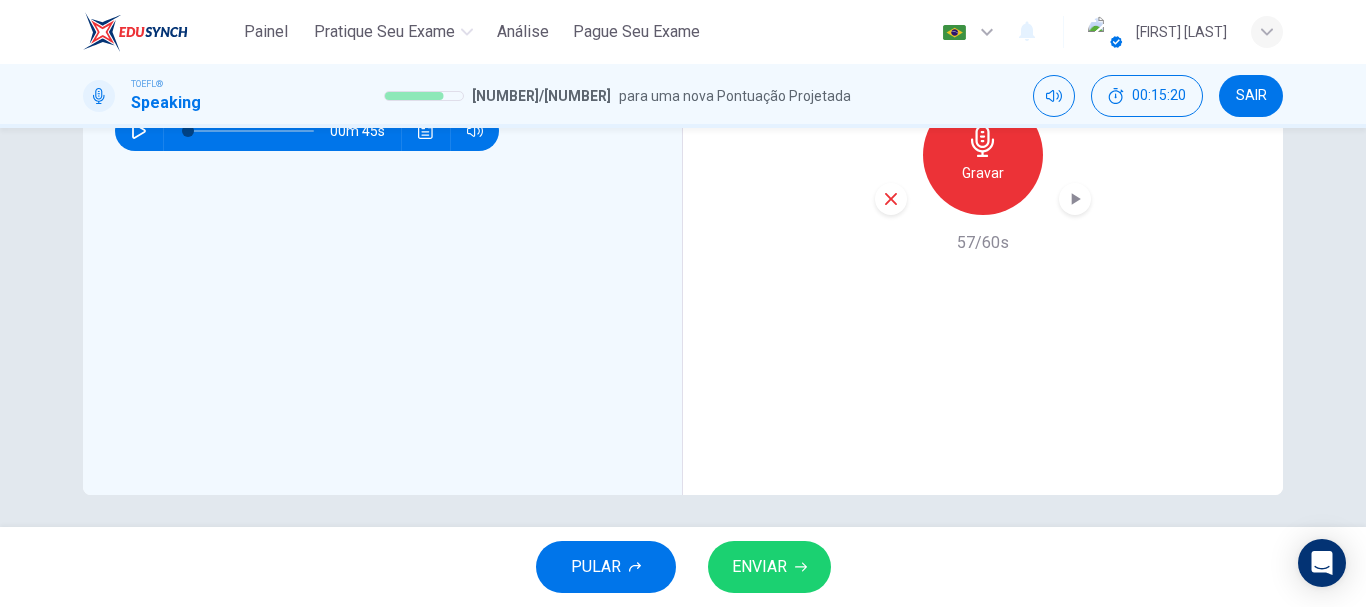 scroll, scrollTop: 650, scrollLeft: 0, axis: vertical 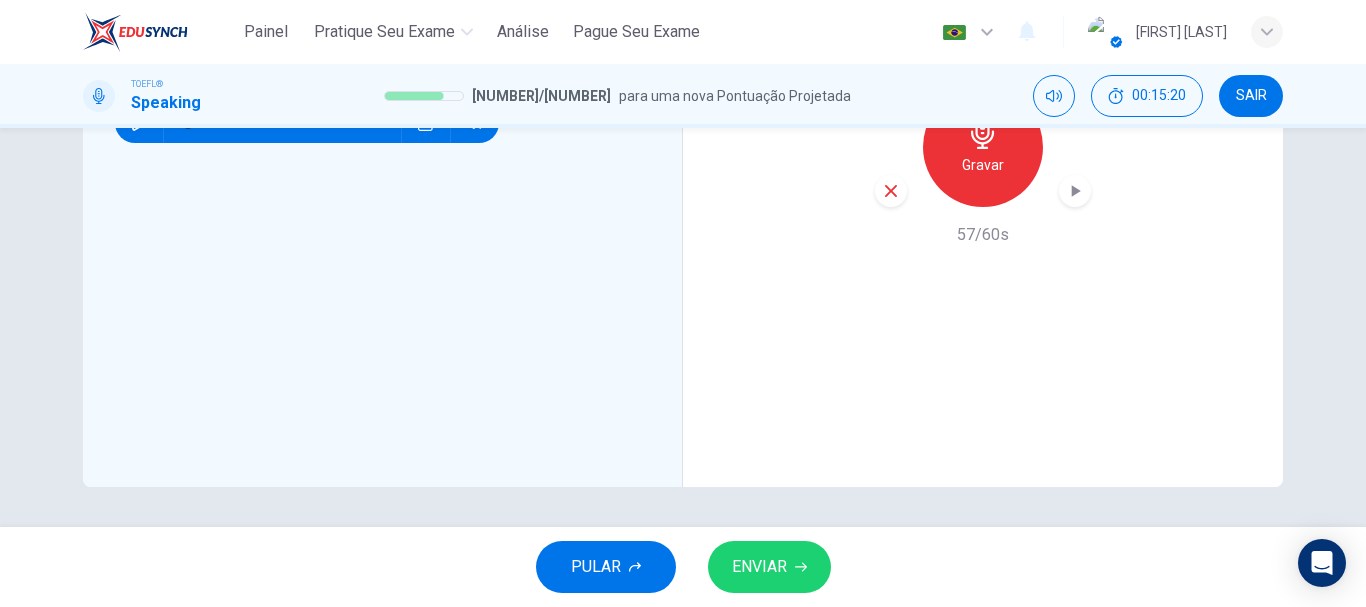 click on "ENVIAR" at bounding box center (759, 567) 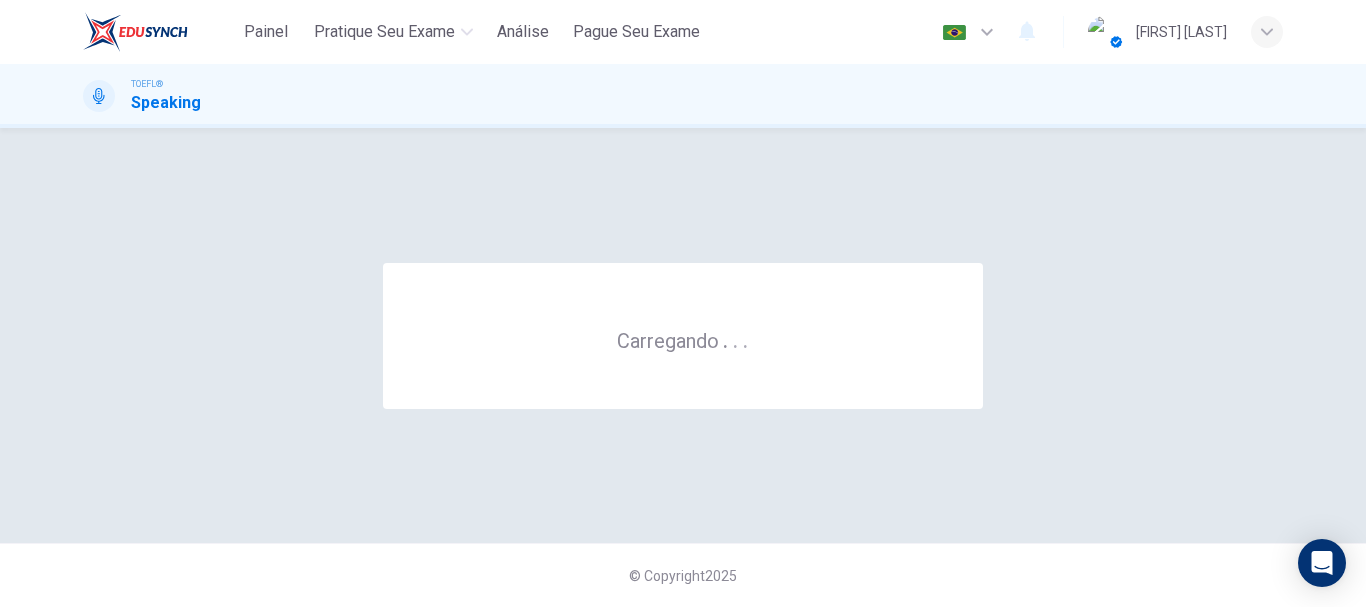 scroll, scrollTop: 0, scrollLeft: 0, axis: both 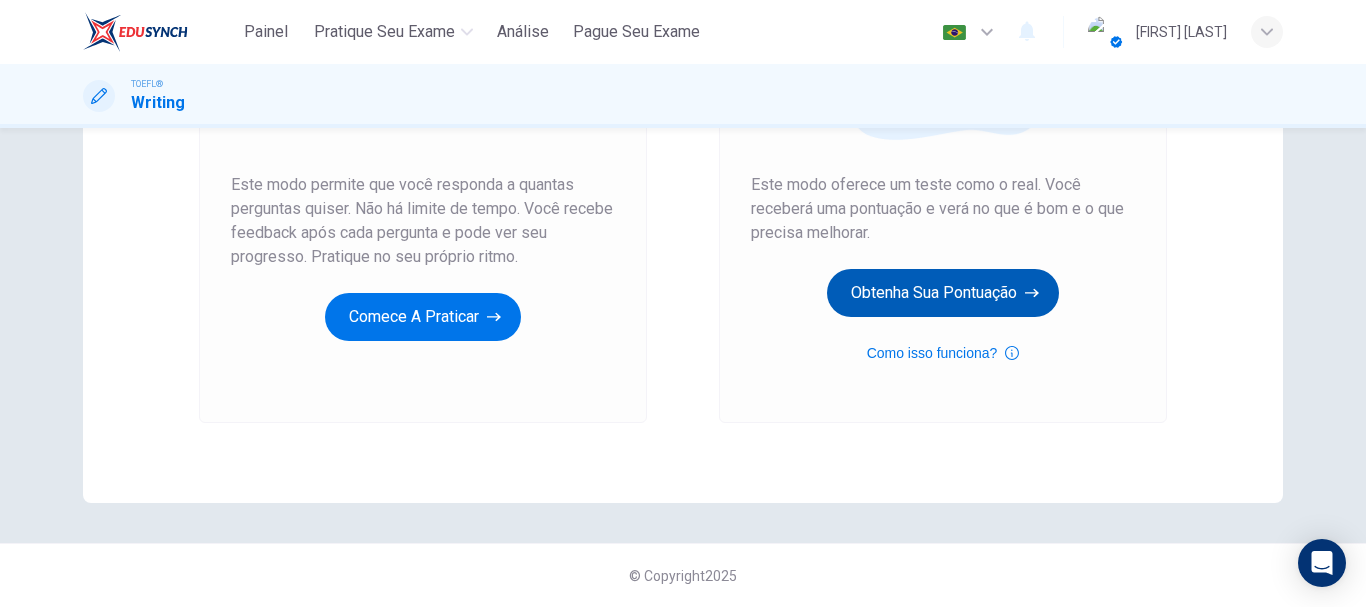 click on "Obtenha sua pontuação" at bounding box center [423, 317] 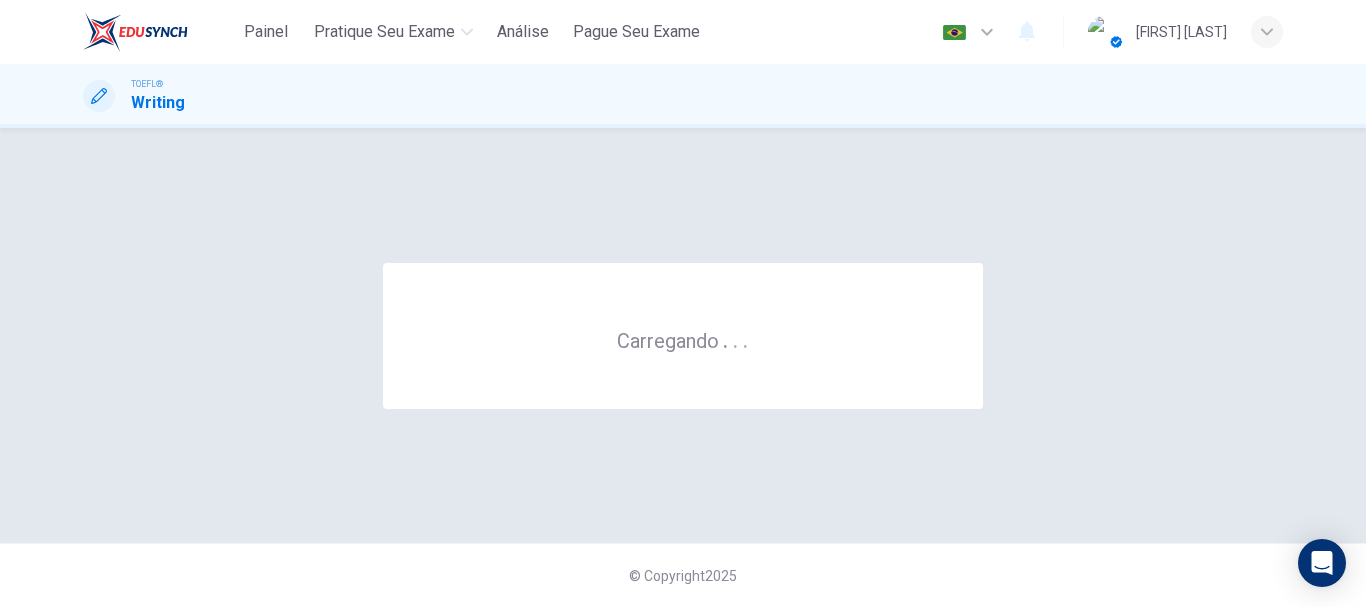 scroll, scrollTop: 0, scrollLeft: 0, axis: both 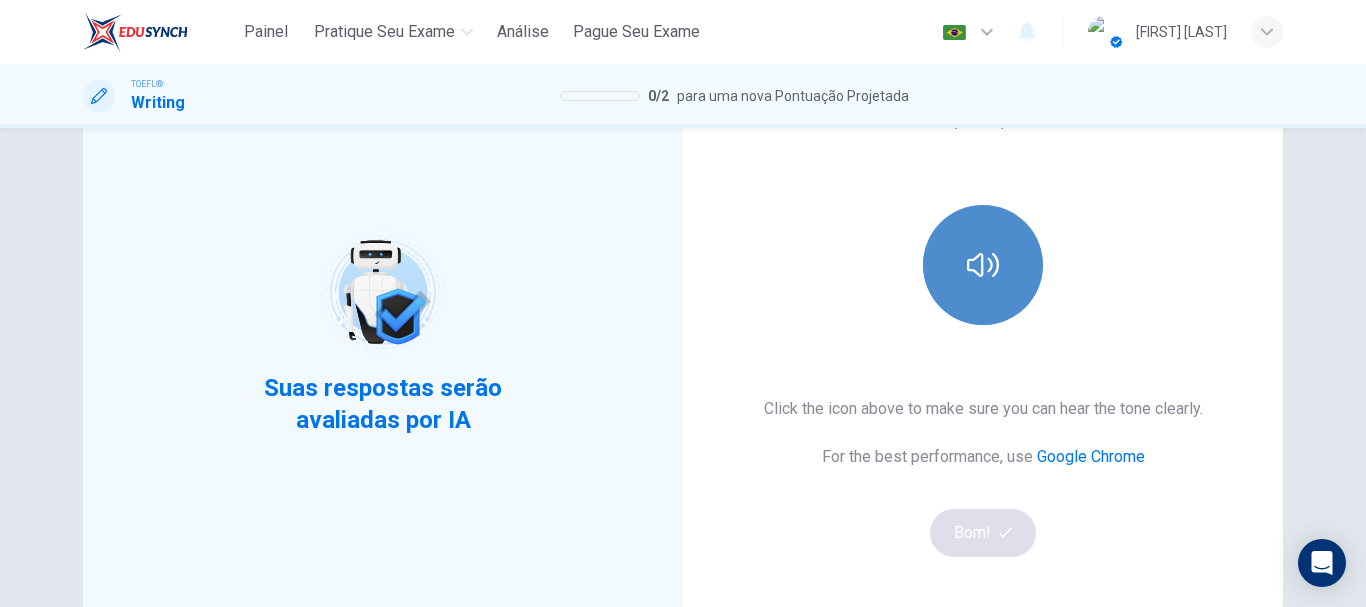 click at bounding box center [983, 265] 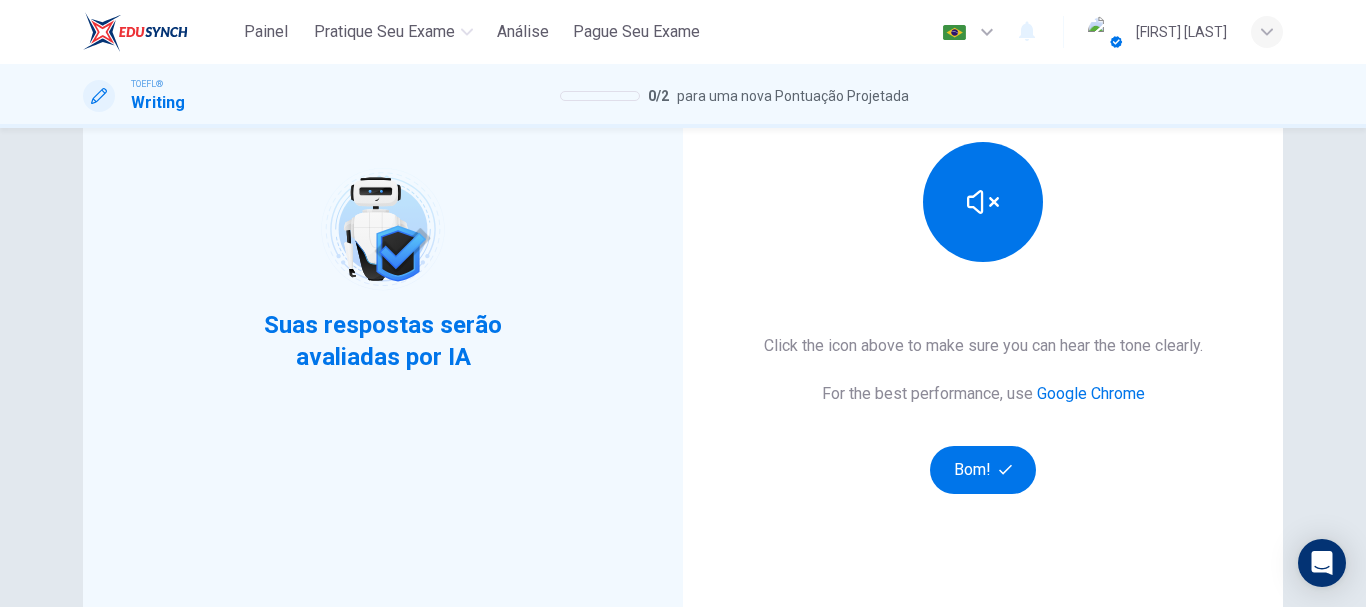 scroll, scrollTop: 360, scrollLeft: 0, axis: vertical 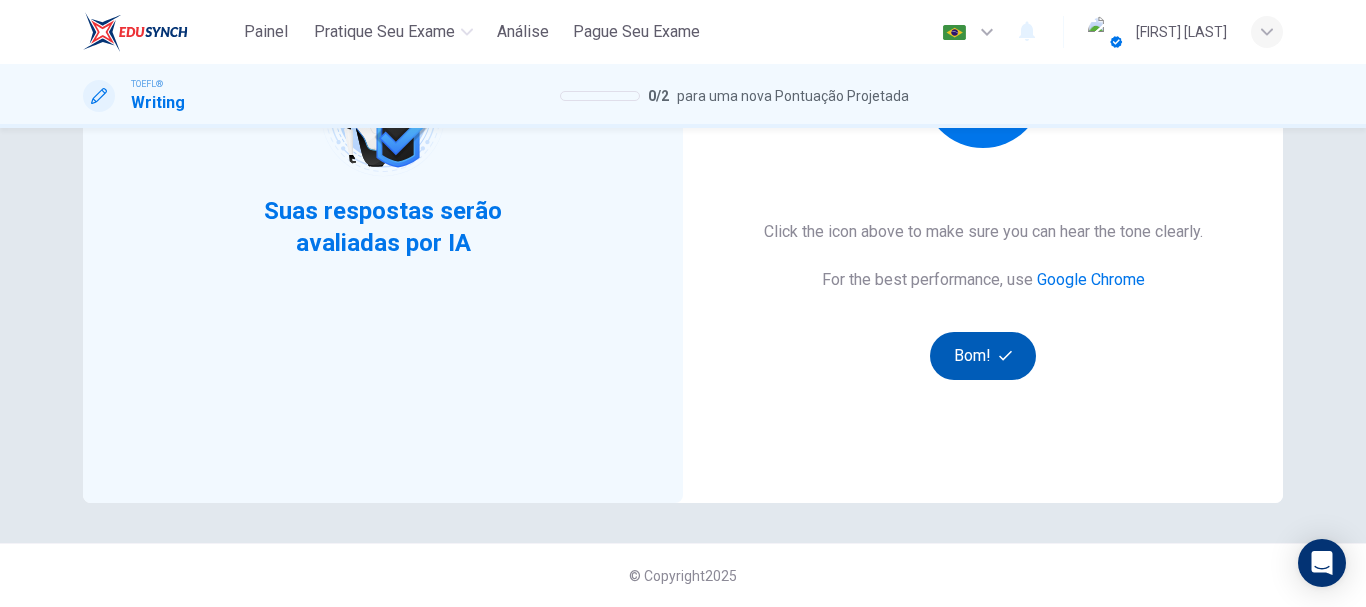 click on "Bom!" at bounding box center [983, 356] 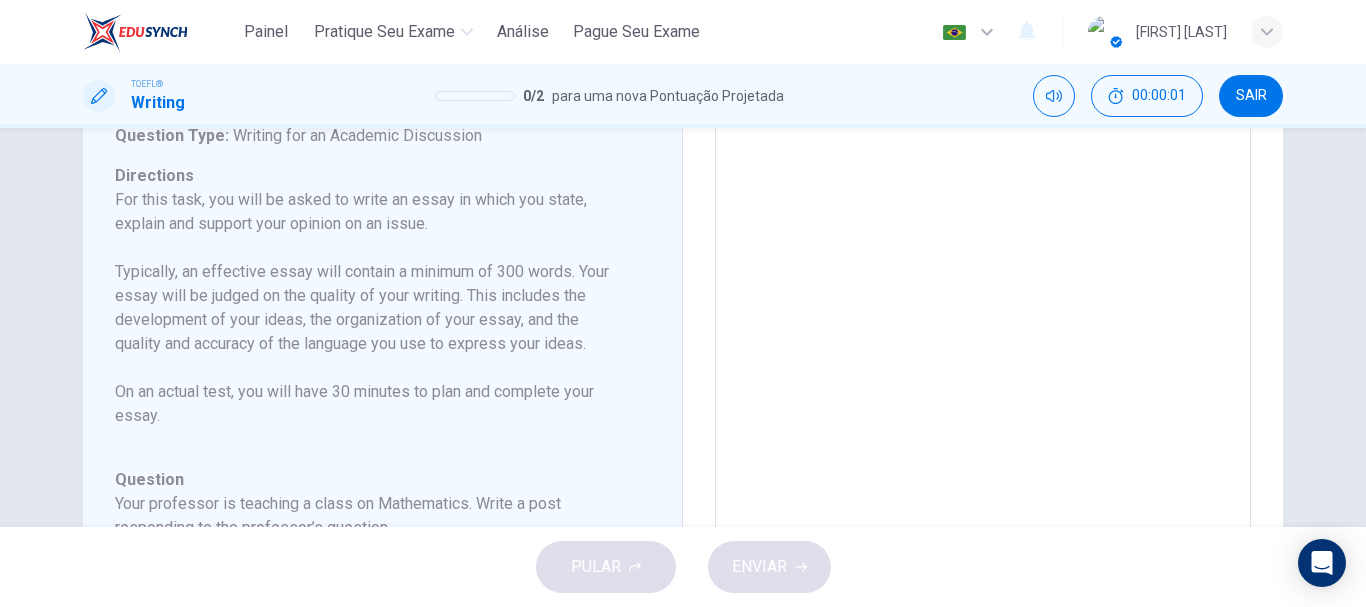 scroll, scrollTop: 60, scrollLeft: 0, axis: vertical 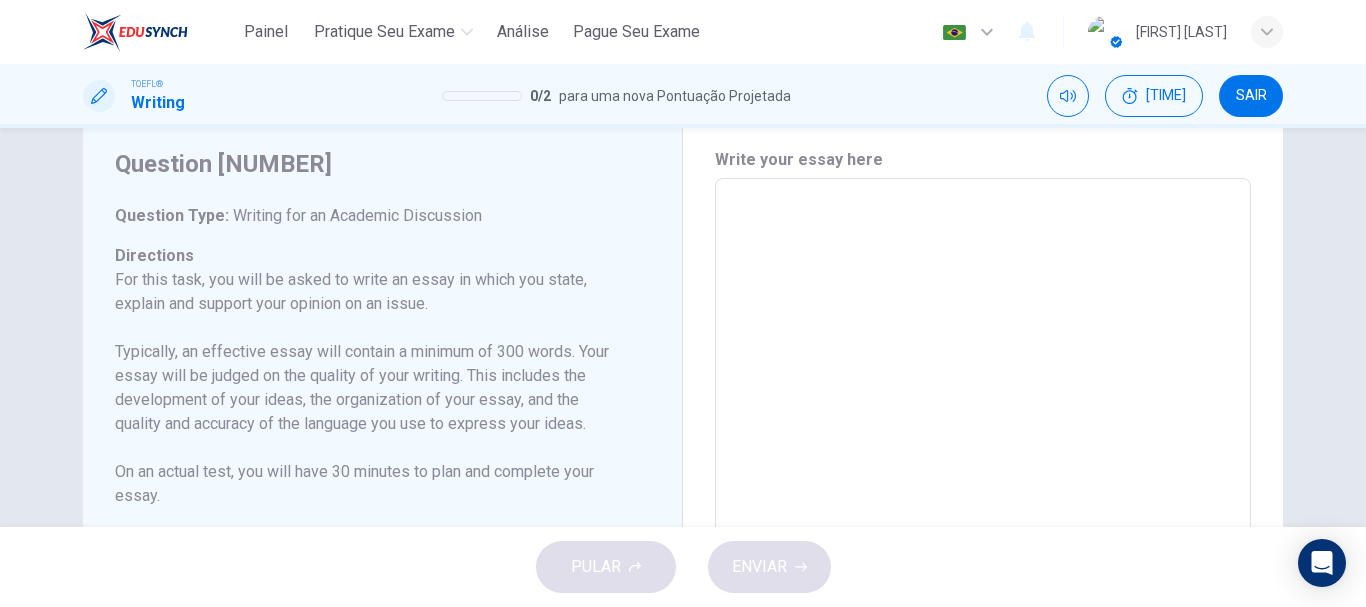 click on "Question Type :   Writing for an Academic Discussion" at bounding box center [370, 216] 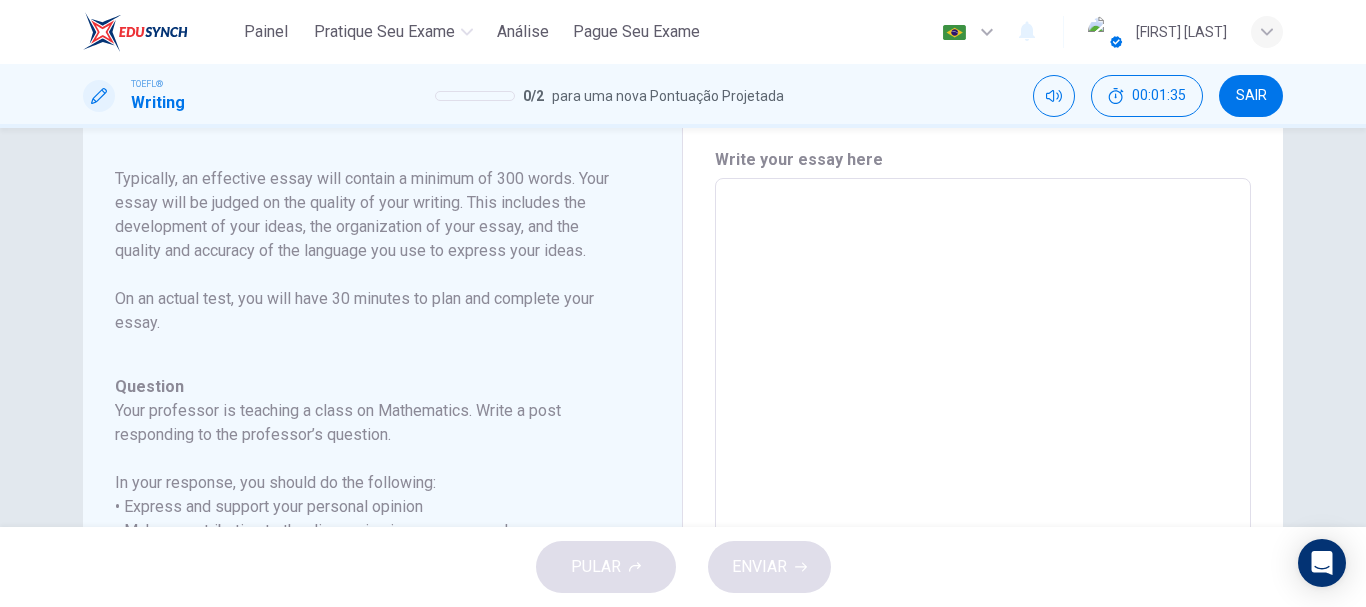 scroll, scrollTop: 174, scrollLeft: 0, axis: vertical 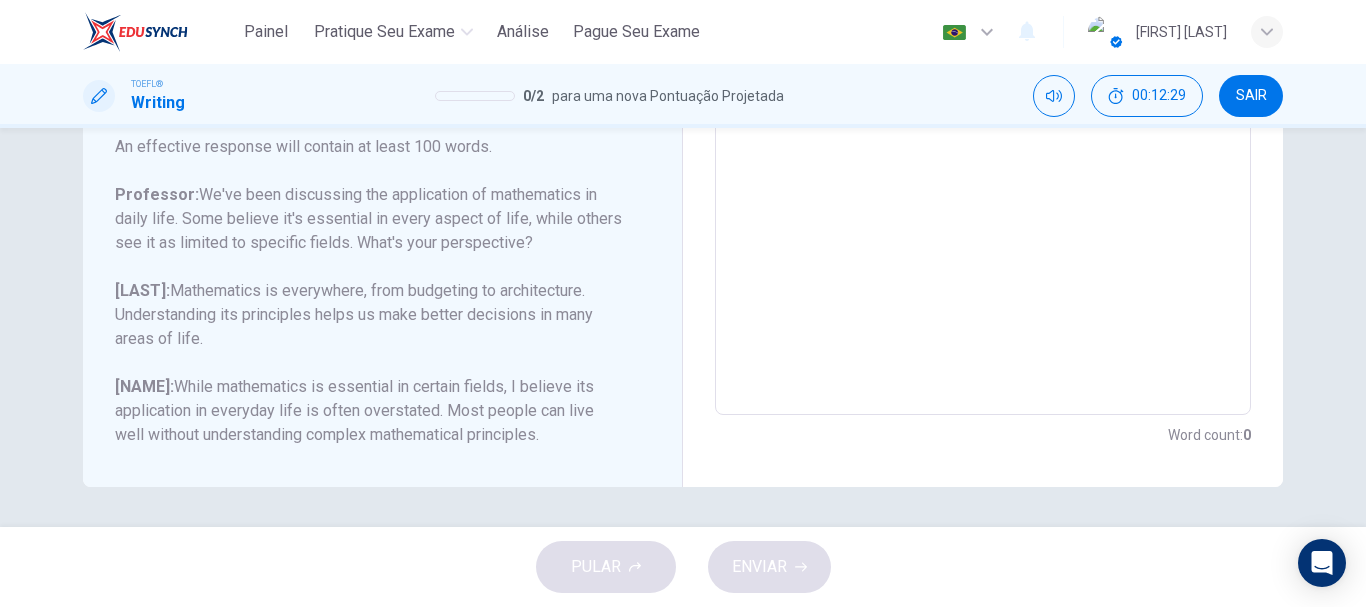 click on "Question Your professor is teaching a class on Mathematics. Write a post responding to the professor’s question. In your response, you should do the following:
• Express and support your personal opinion
• Make a contribution to the discussion in your own words An effective response will contain at least 100 words. Professor:  We've been discussing the application of mathematics in daily life. Some believe it's essential in every aspect of life, while others see it as limited to specific fields. What's your perspective? Samuel:  Mathematics is everywhere, from budgeting to architecture. Understanding its principles helps us make better decisions in many areas of life. Grace:  While mathematics is essential in certain fields, I believe its application in everyday life is often overstated. Most people can live well without understanding complex mathematical principles." at bounding box center [370, 195] 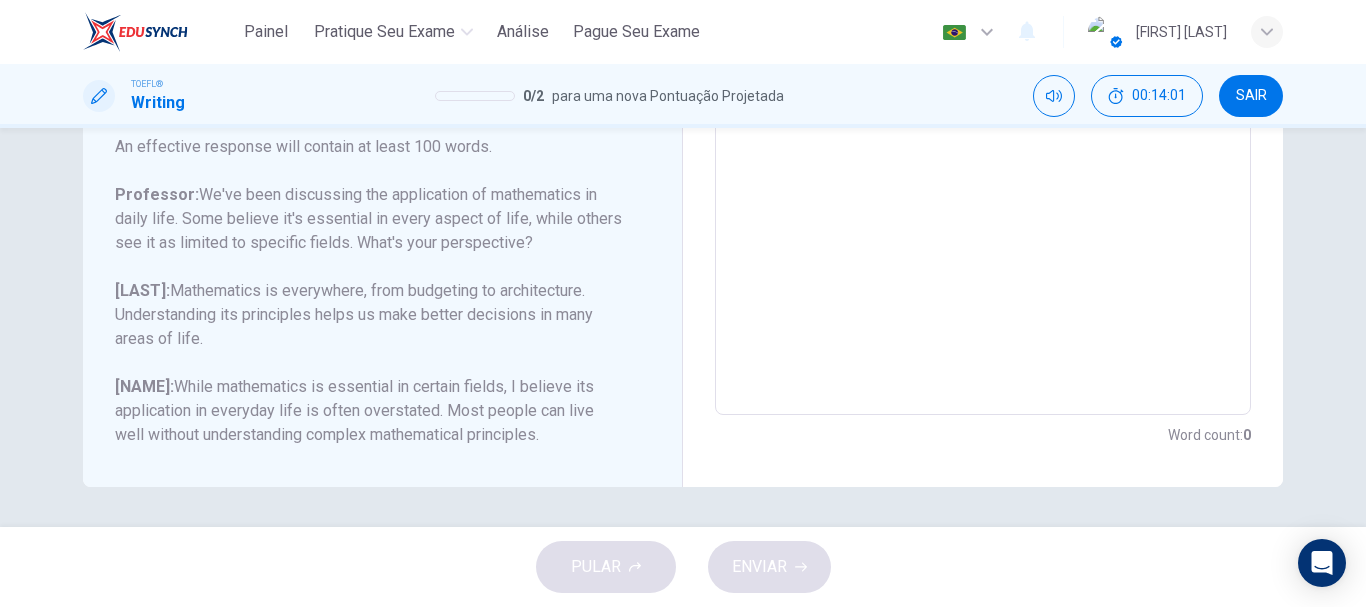 click on "Professor:  We've been discussing the application of mathematics in daily life. Some believe it's essential in every aspect of life, while others see it as limited to specific fields. What's your perspective?" at bounding box center [370, 219] 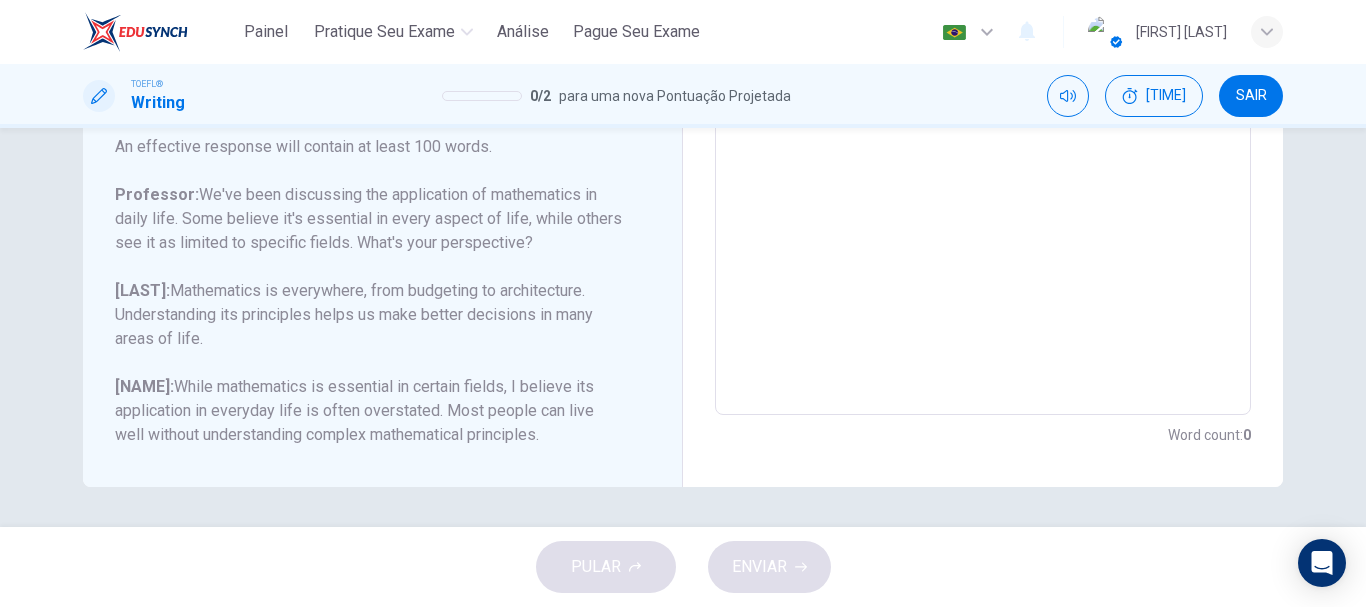 click at bounding box center [983, 81] 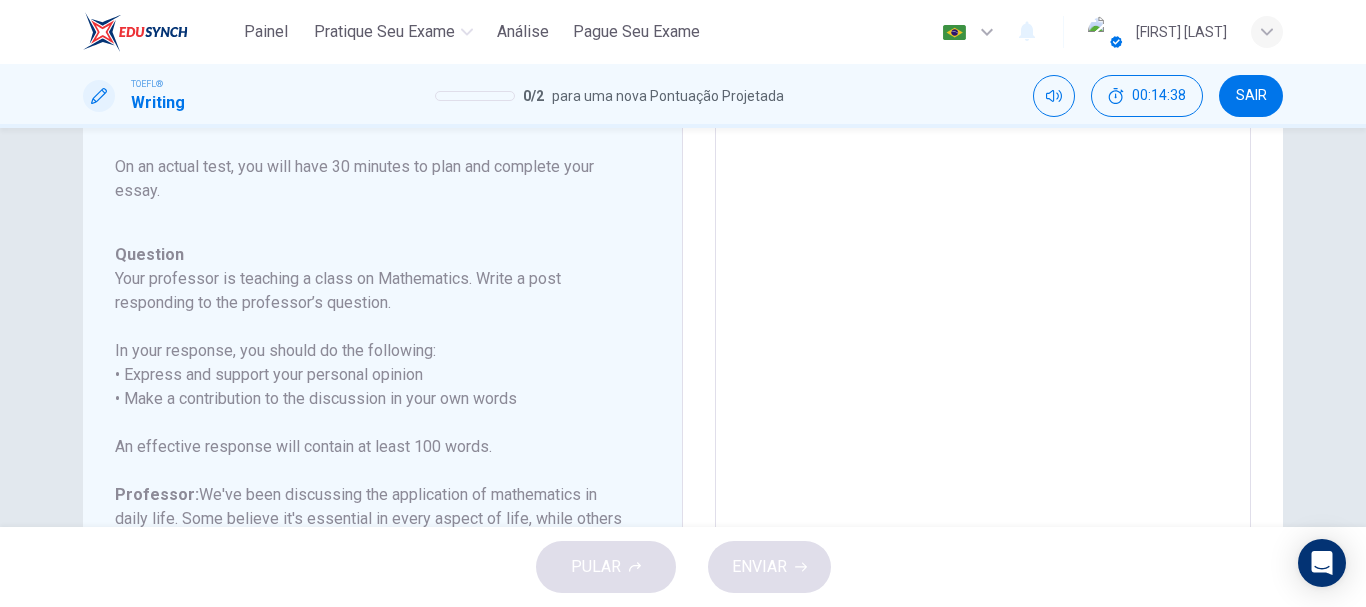 scroll, scrollTop: 91, scrollLeft: 0, axis: vertical 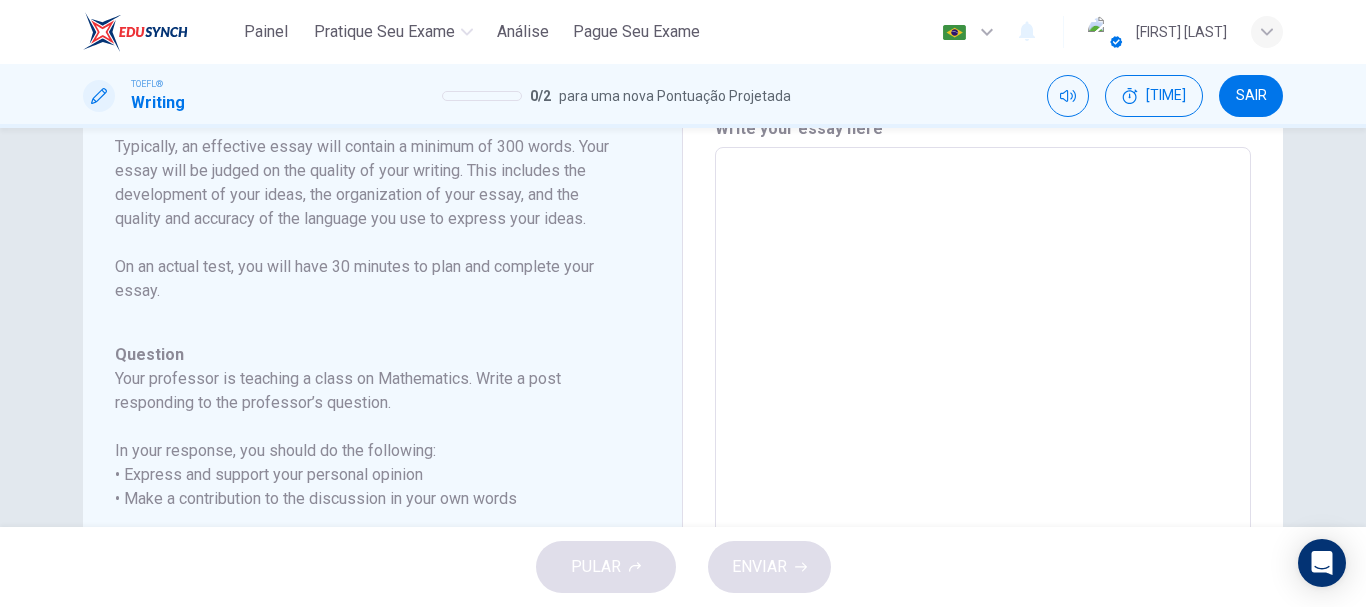 click at bounding box center (983, 481) 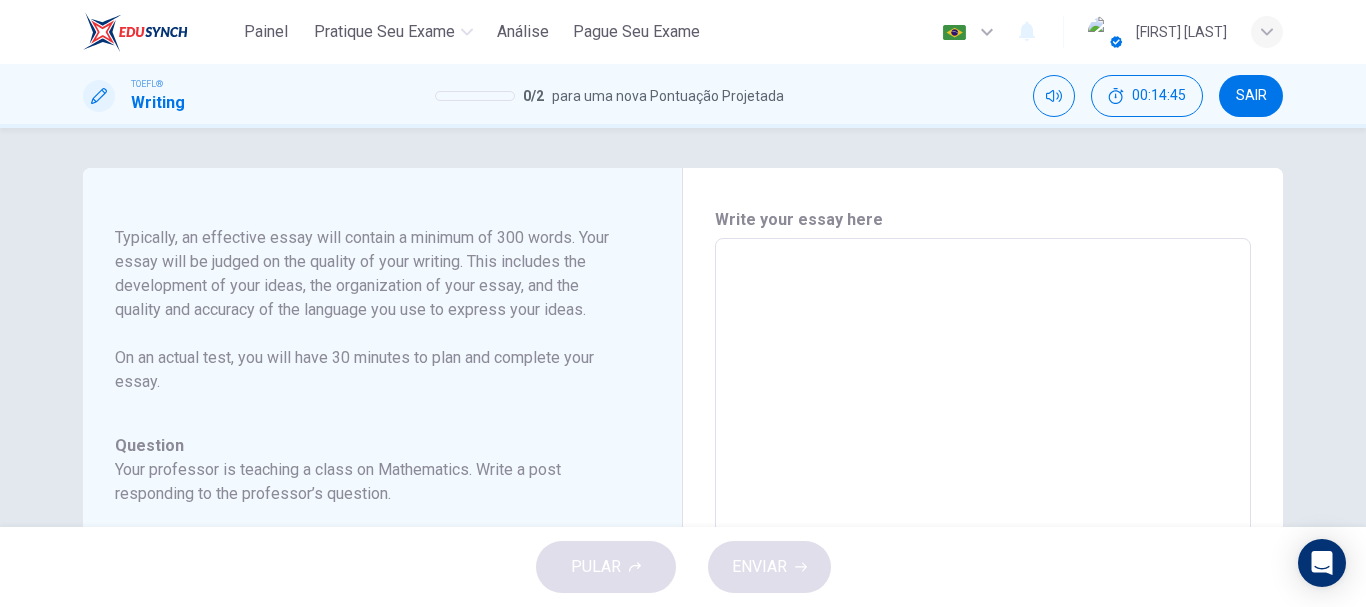 scroll, scrollTop: 100, scrollLeft: 0, axis: vertical 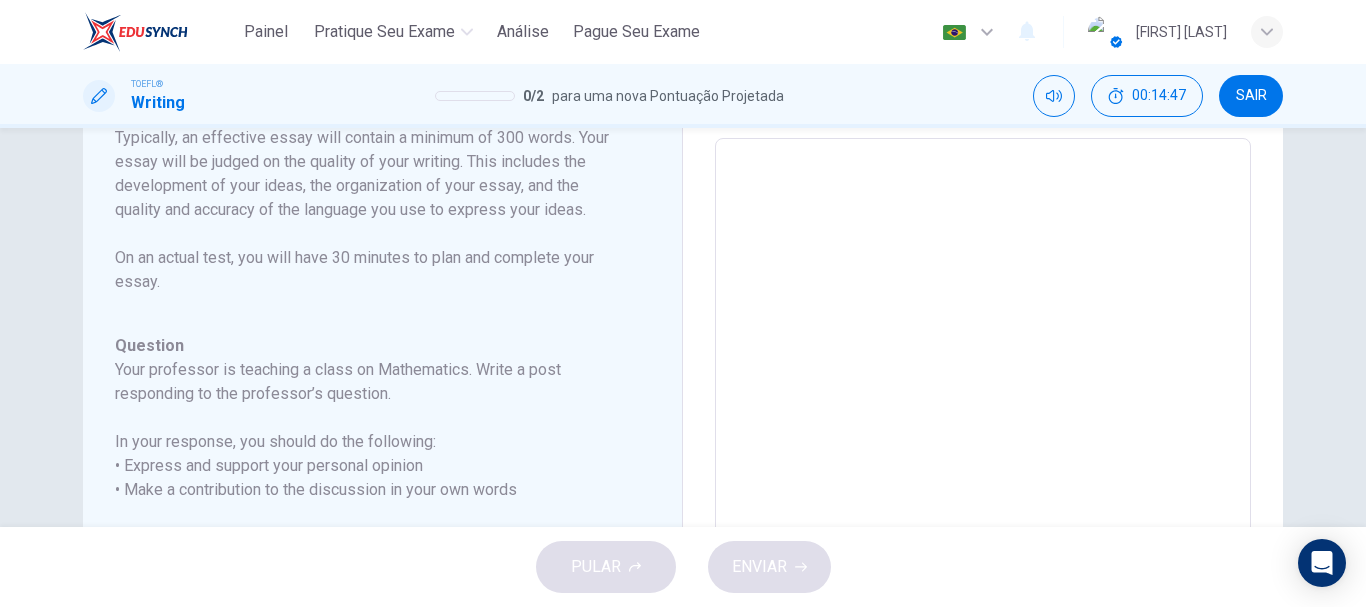 click at bounding box center (983, 472) 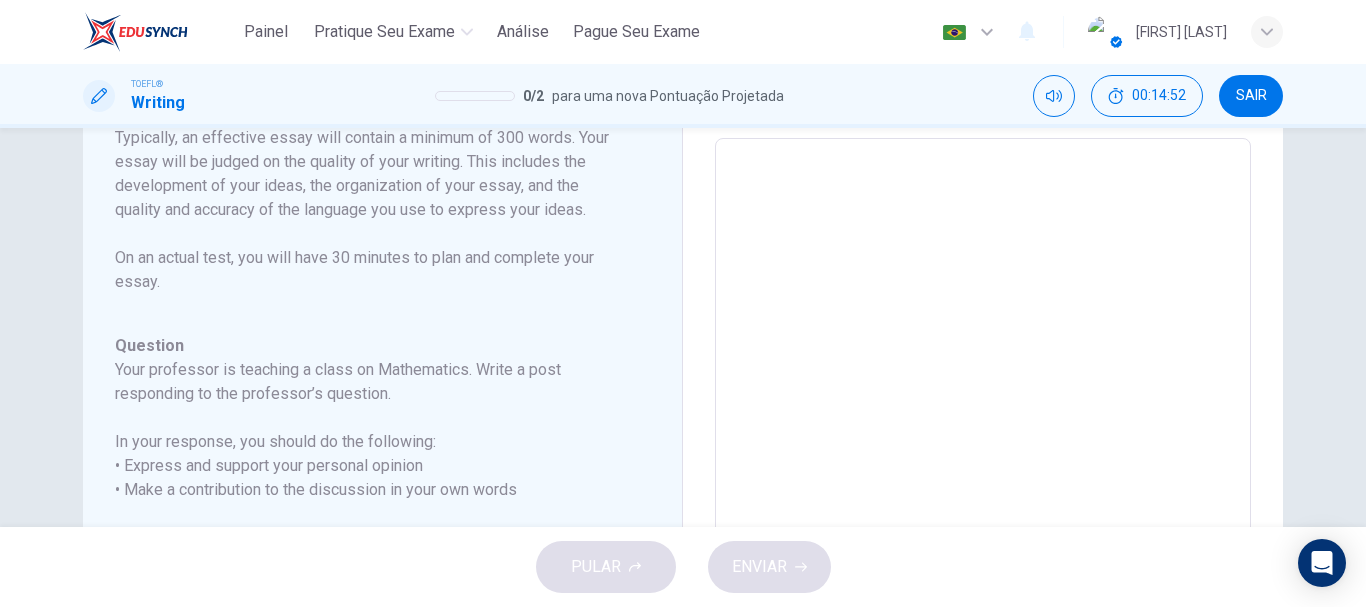 click at bounding box center (983, 472) 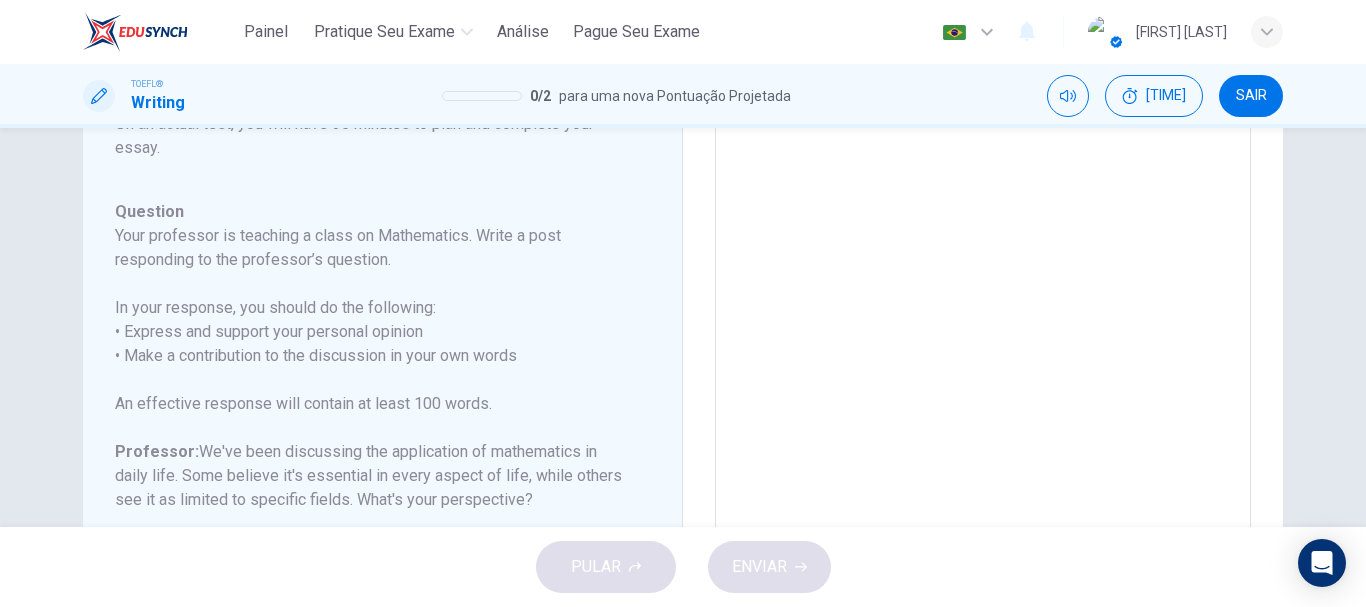 scroll, scrollTop: 300, scrollLeft: 0, axis: vertical 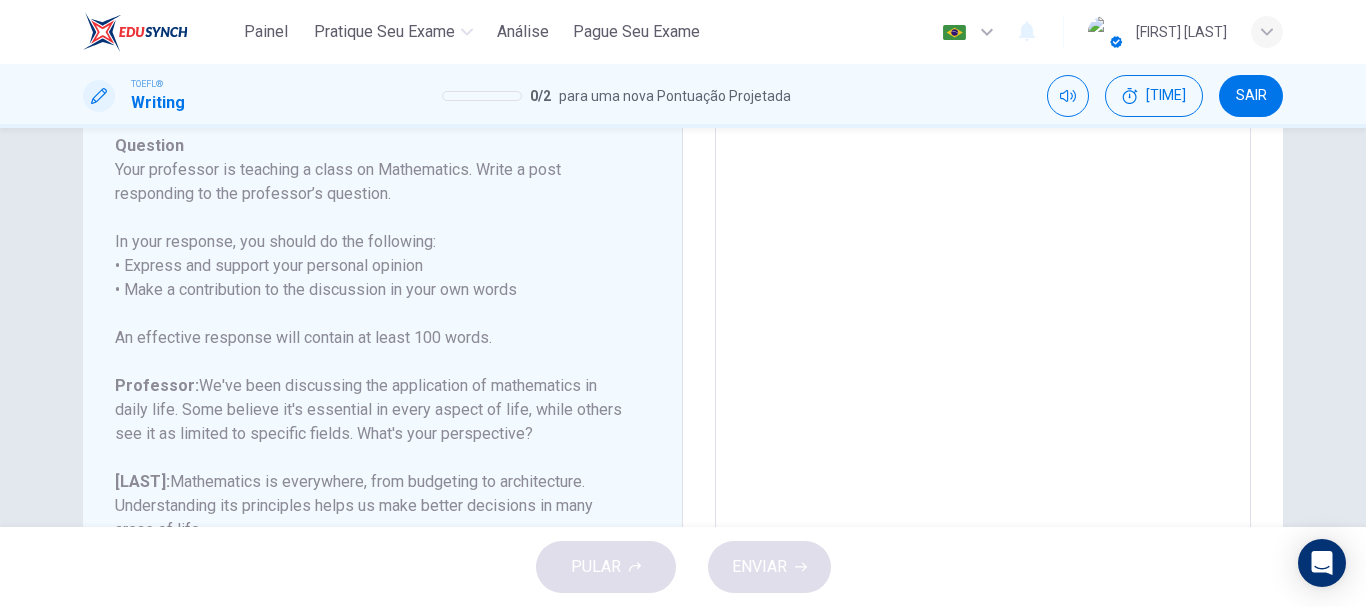 click at bounding box center [983, 272] 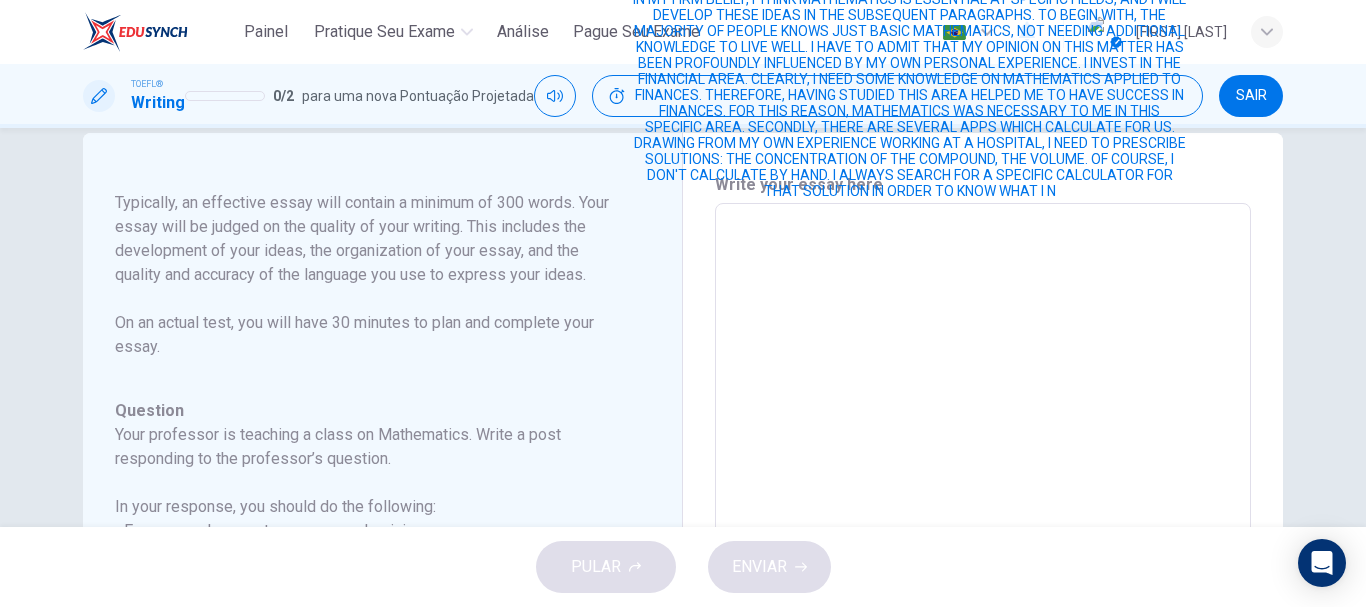scroll, scrollTop: 0, scrollLeft: 0, axis: both 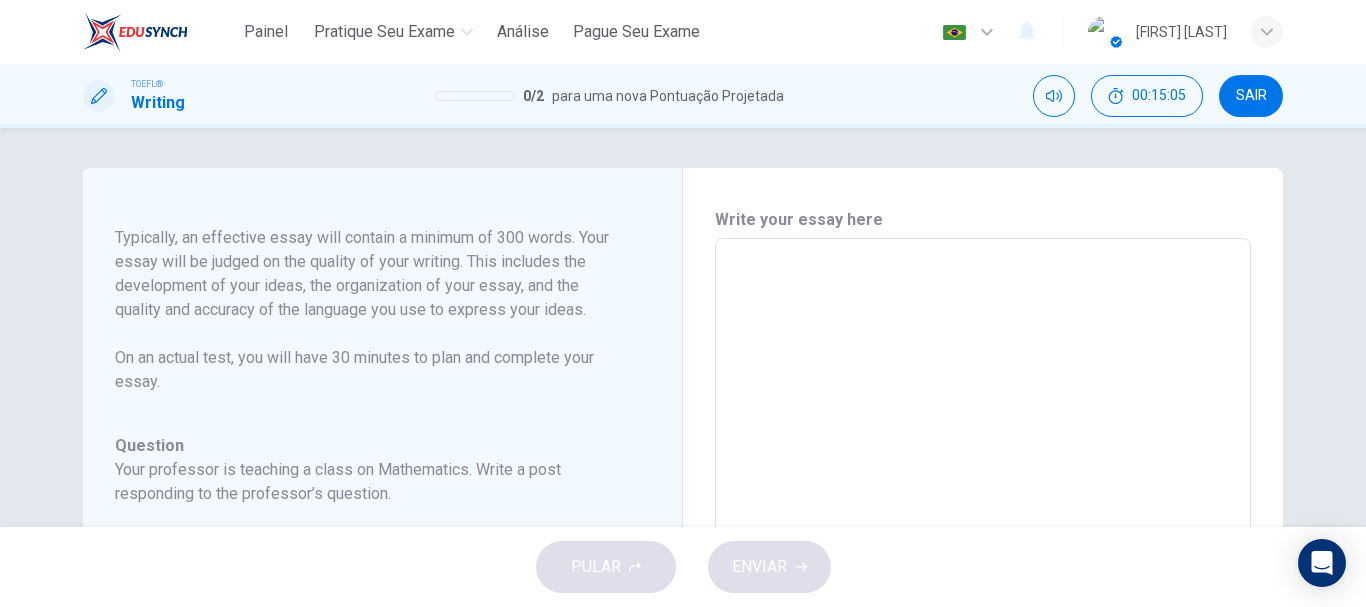 click on "For this task, you will be asked to write an essay in which you state, explain and support your opinion on an issue. Typically, an effective essay will contain a minimum of 300 words. Your essay will be judged on the quality of your writing. This includes the development of your ideas, the organization of your essay, and the quality and accuracy of the language you use to express your ideas. On an actual test, you will have 30 minutes to plan and complete your essay." at bounding box center (370, 274) 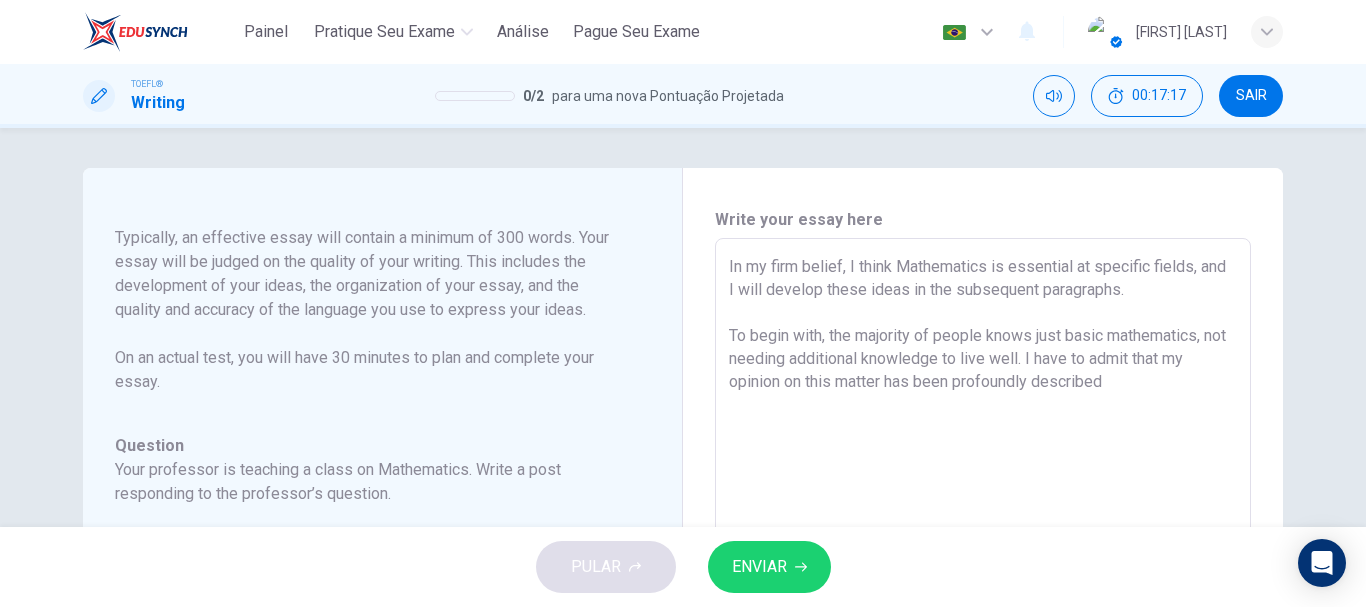 drag, startPoint x: 1103, startPoint y: 389, endPoint x: 1031, endPoint y: 383, distance: 72.249565 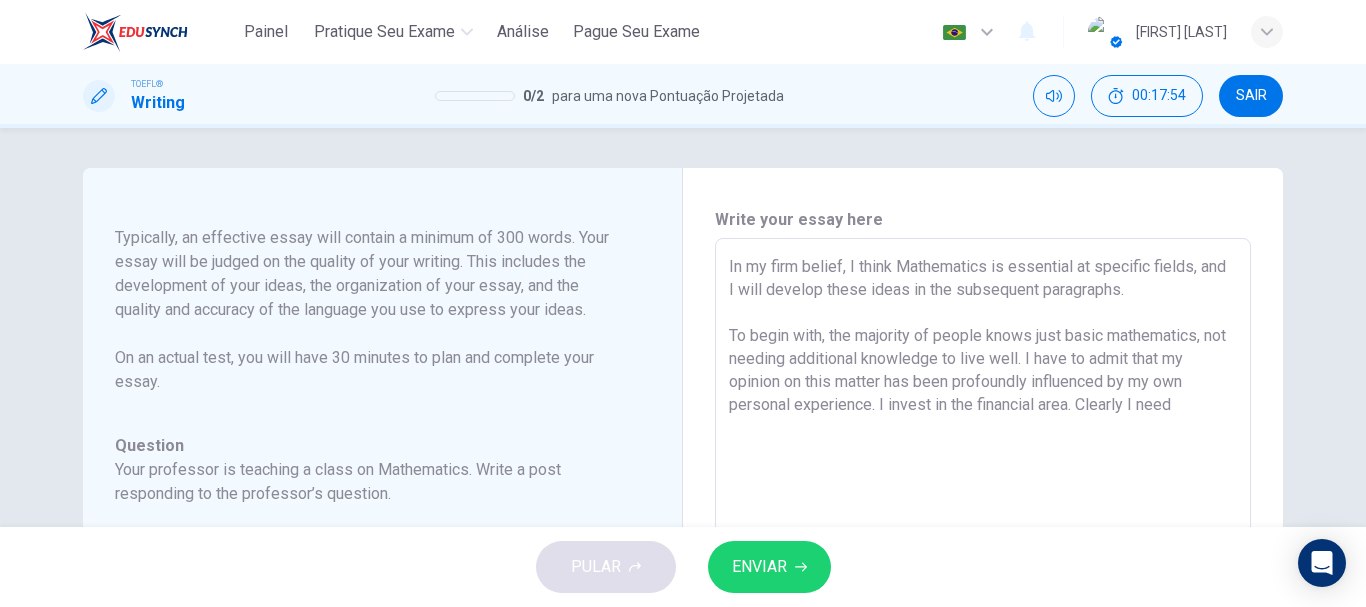 click on "In my firm belief, I think Mathematics is essential at specific fields, and I will develop these ideas in the subsequent paragraphs.
To begin with, the majority of people knows just basic mathematics, not needing additional knowledge to live well. I have to admit that my opinion on this matter has been profoundly influenced by my own personal experience. I invest in the financial area. Clearly I need" at bounding box center [983, 572] 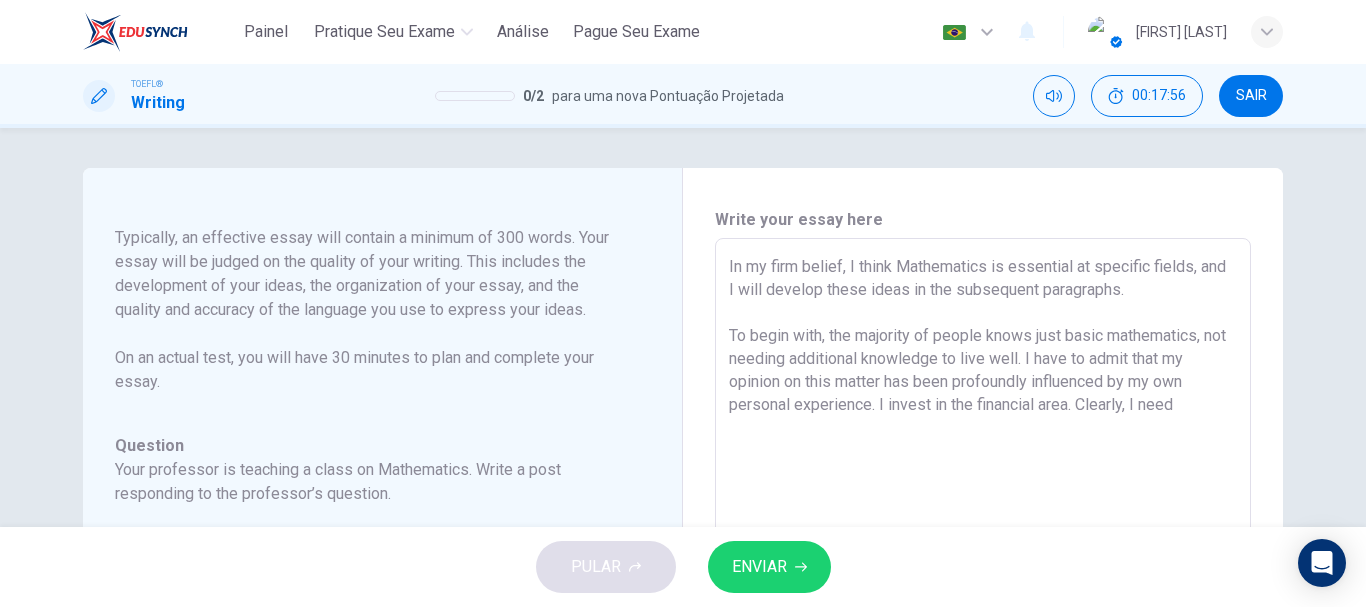 drag, startPoint x: 1162, startPoint y: 391, endPoint x: 1165, endPoint y: 404, distance: 13.341664 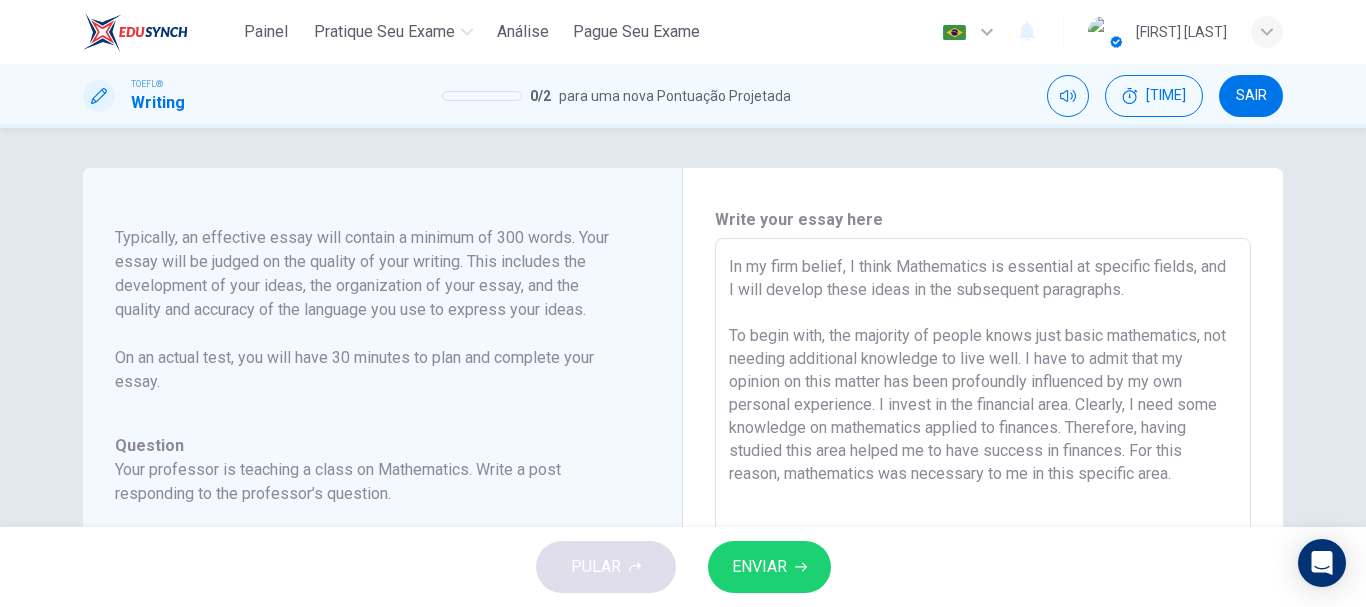 scroll, scrollTop: 2, scrollLeft: 0, axis: vertical 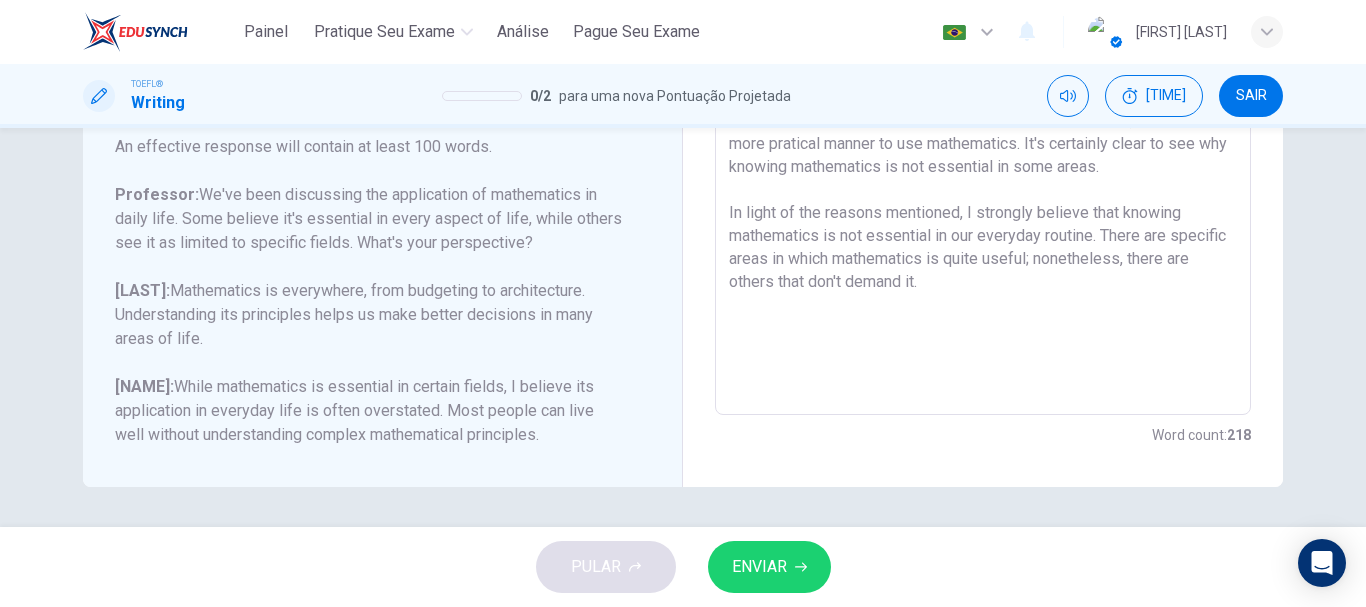 type on "In my firm belief, I think Mathematics is essential at specific fields, and I will develop these ideas in the subsequent paragraphs.
To begin with, the majority of people knows just basic mathematics, not needing additional knowledge to live well. I have to admit that my opinion on this matter has been profoundly influenced by my own personal experience. I invest in the financial area. Clearly, I need some knowledge on mathematics applied to finances. Therefore, having studied this area helped me to have success in finances. For this reason, mathematics was necessary to me in this specific area.
Secondly, there are several apps which calculate for us. Drawing from my own experience working at a hospital, I need to prescribe solutions: the concentration of the compound, the volume. Of course, I don't calculate by hand. I always search for a specific calculator for that solution in order to know what I need to ask for. Moreover, it is a much more pratical manner to use mathematics. It's certainly clear to ..." 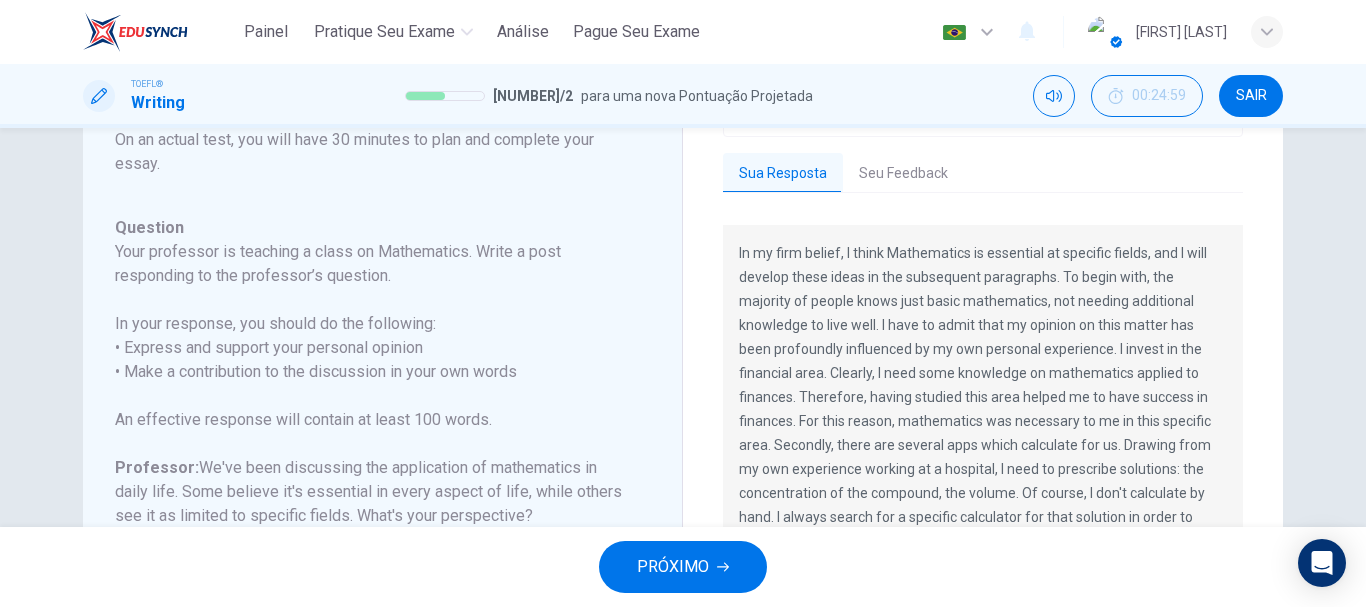scroll, scrollTop: 173, scrollLeft: 0, axis: vertical 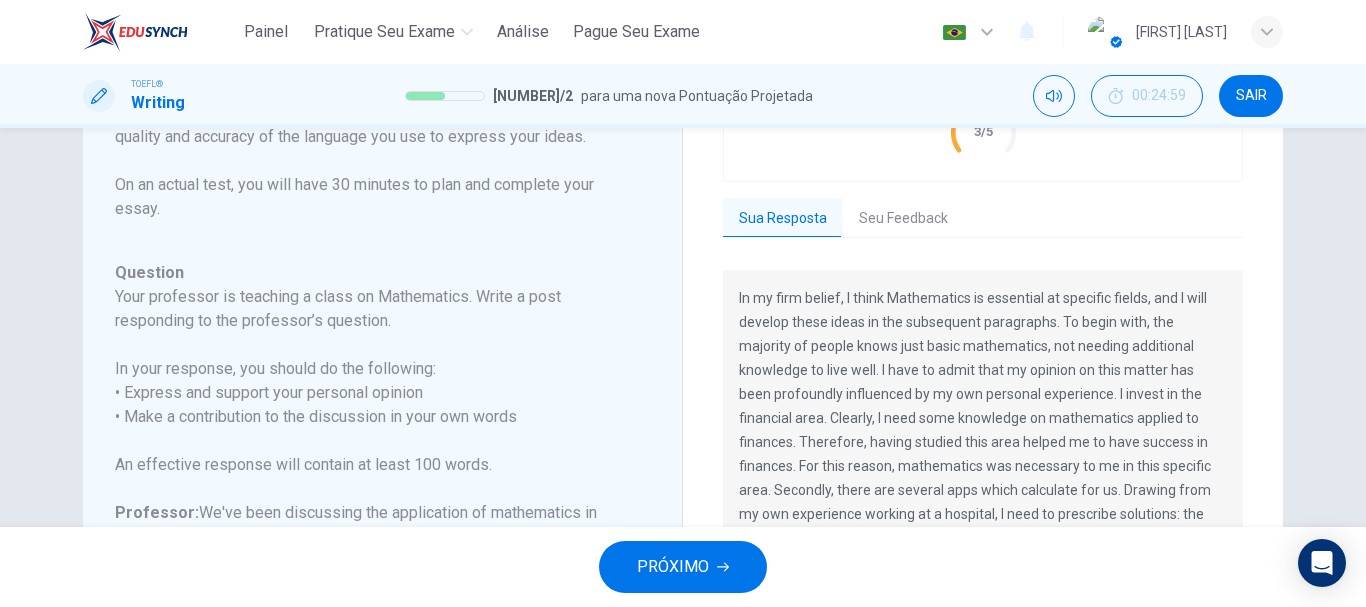 click on "Seu Feedback" at bounding box center [903, 219] 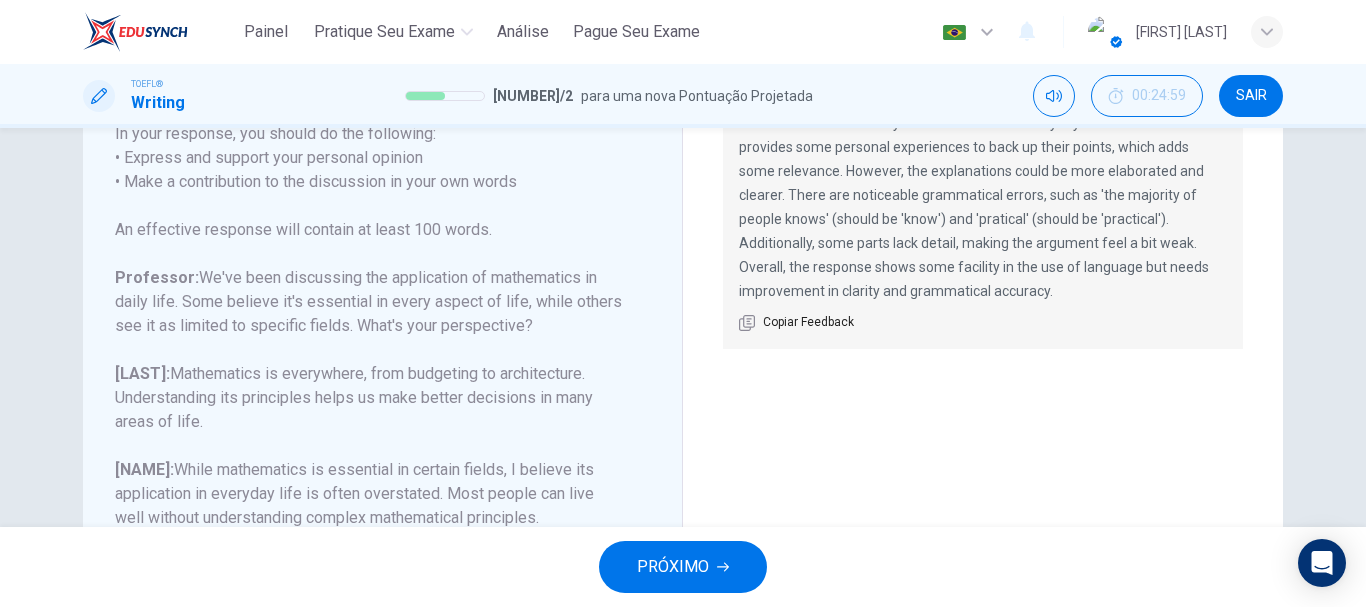 scroll, scrollTop: 491, scrollLeft: 0, axis: vertical 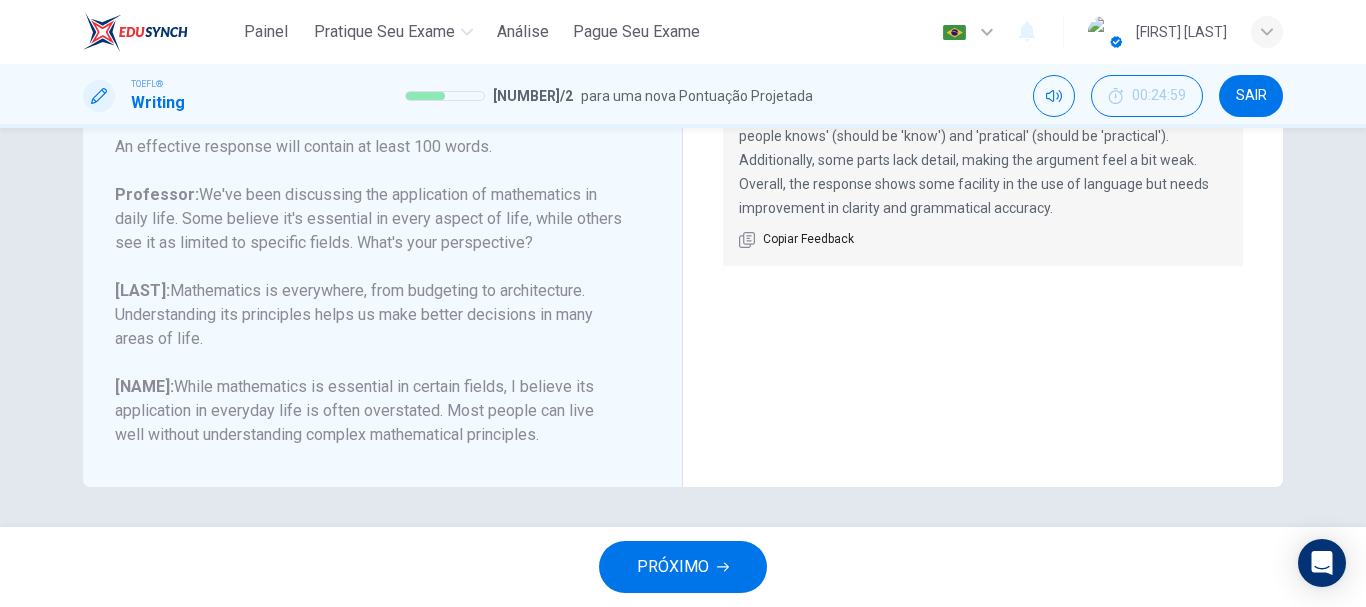 click on "PRÓXIMO" at bounding box center (673, 567) 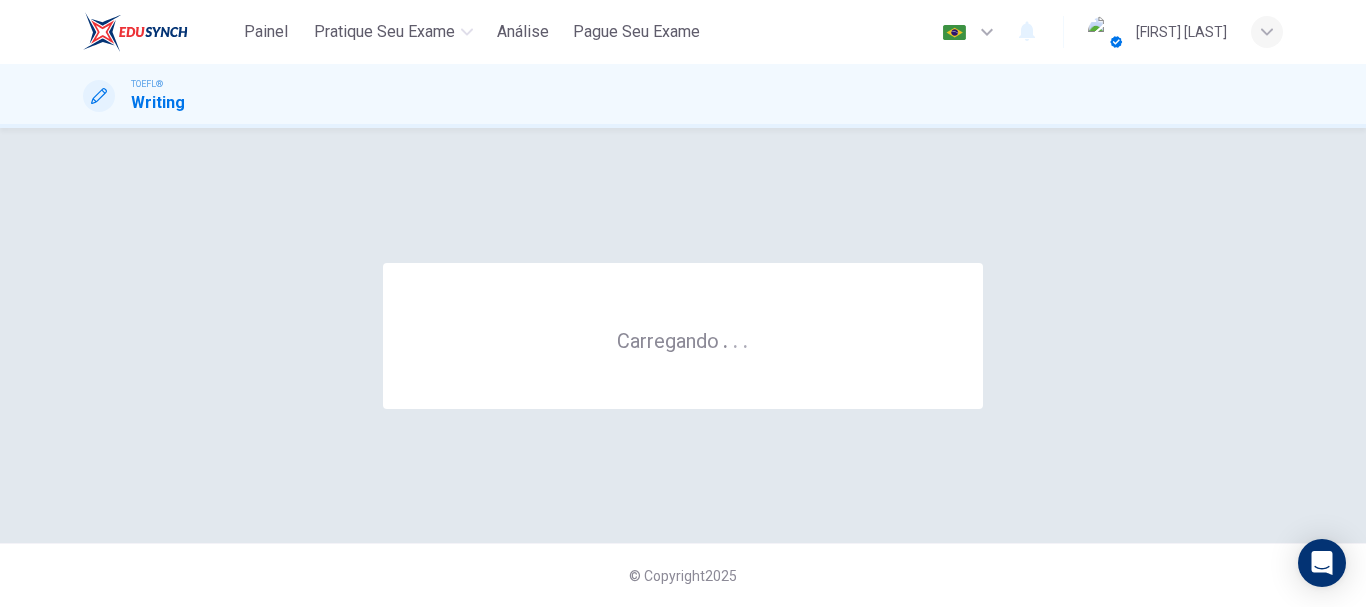 scroll, scrollTop: 0, scrollLeft: 0, axis: both 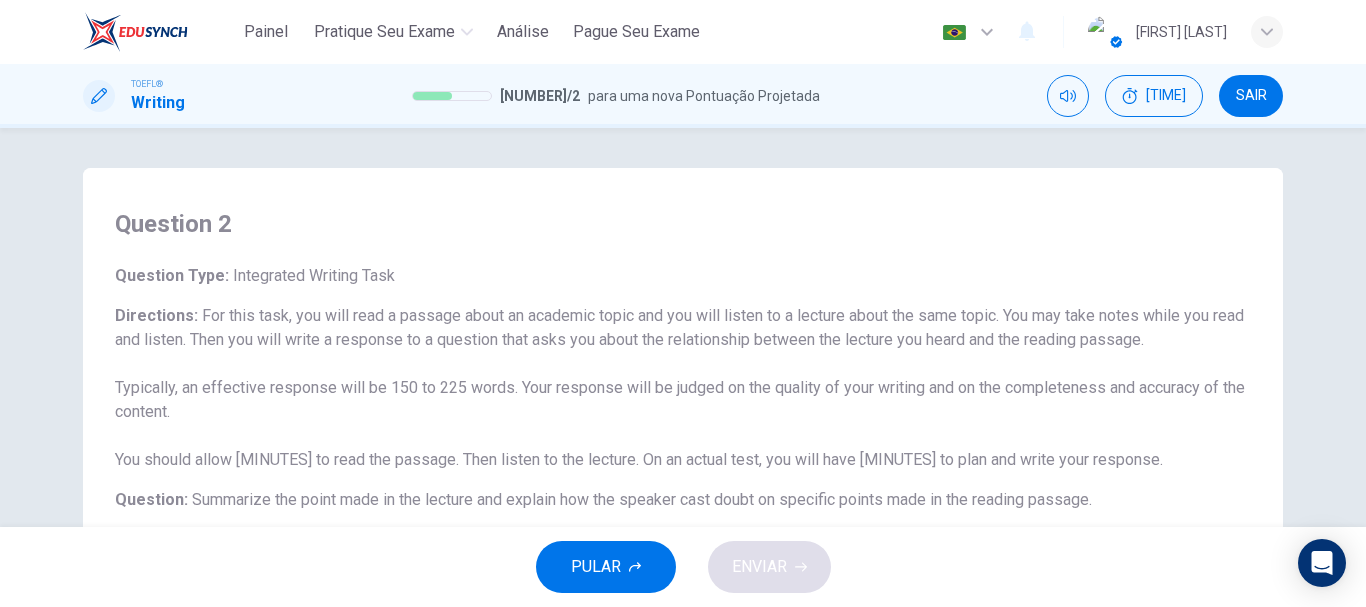 click on "Question   2 Question Type :   Integrated Writing Task Directions :   For this task, you will read a passage about an academic topic and you will listen to a lecture about the same topic. You may take notes while you read and listen. Then you will write a response to a question that asks you about the relationship between the lecture you heard and the reading passage. Typically, an effective response will be 150 to 225 words. Your response will be judged on the quality of your writing and on the completeness and accuracy of the content. You should allow 3 minutes to read the passage. Then listen to the lecture. On an actual test, you will have 20 minutes to plan and write your response. Question :     Summarize the point made in the lecture and explain how the speaker cast doubt on specific points made in the reading passage. Write your essay here x ​ Word count :  0 Mima Mounds Ouça o seguinte áudio antes de responder a pergunta : 01m 30s Write your essay here x ​ Word count :  0" at bounding box center [683, 327] 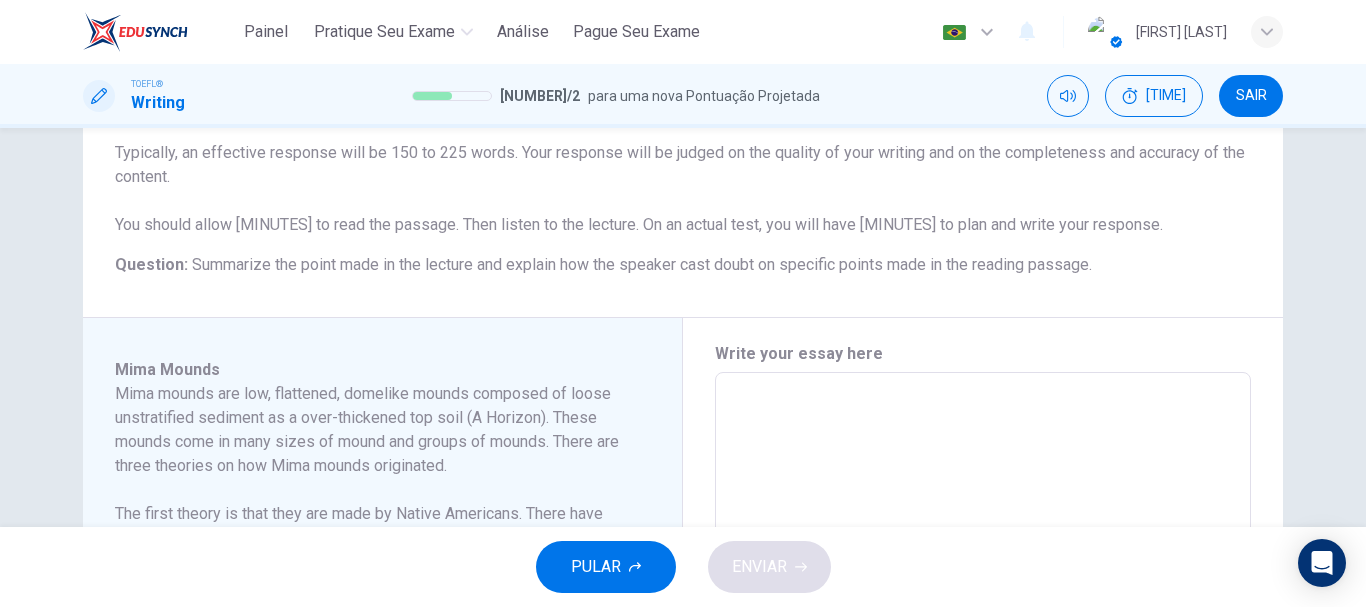scroll, scrollTop: 254, scrollLeft: 0, axis: vertical 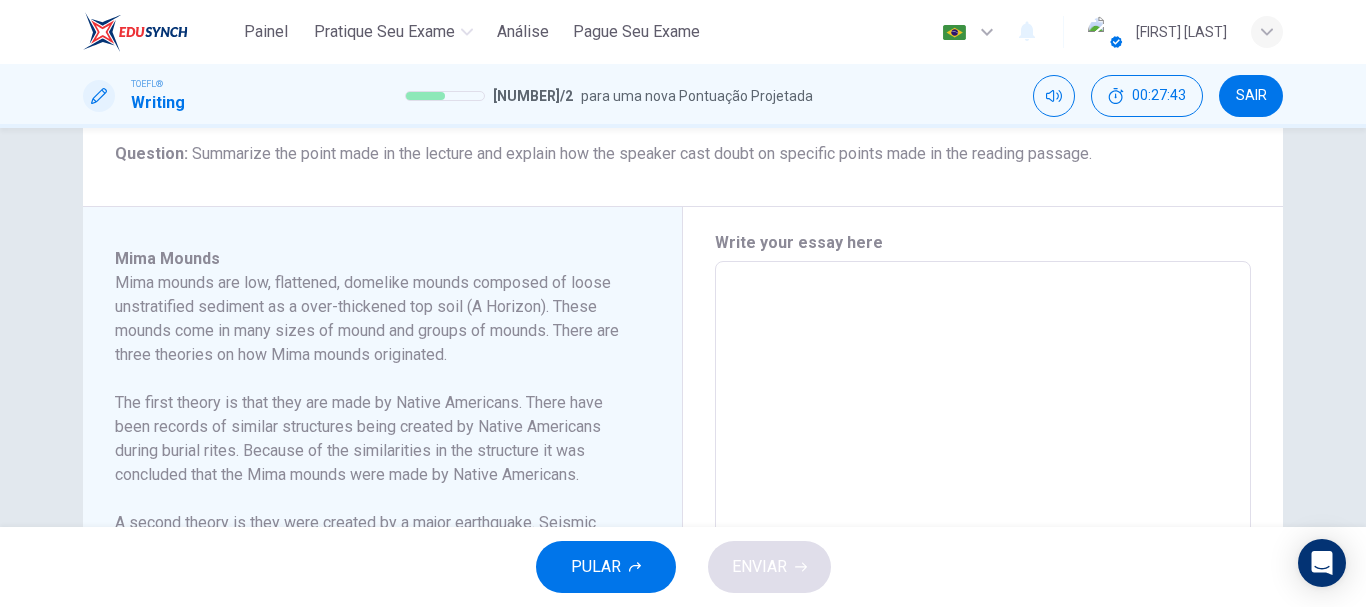 drag, startPoint x: 650, startPoint y: 354, endPoint x: 650, endPoint y: 384, distance: 30 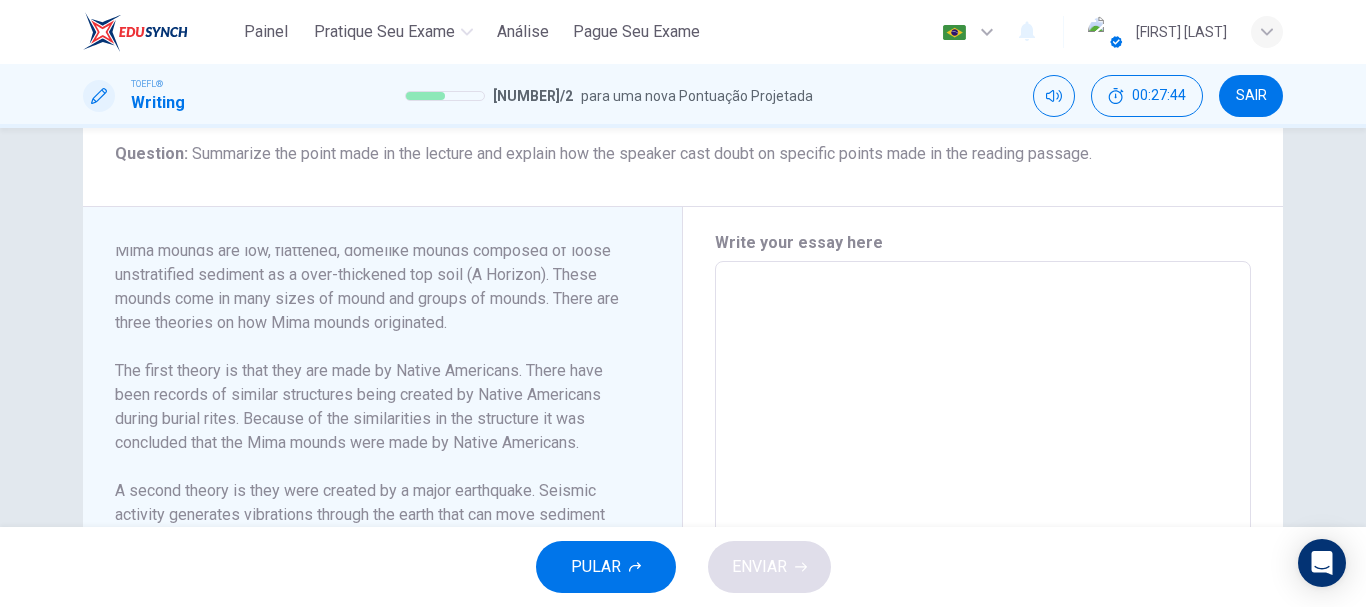 scroll, scrollTop: 57, scrollLeft: 0, axis: vertical 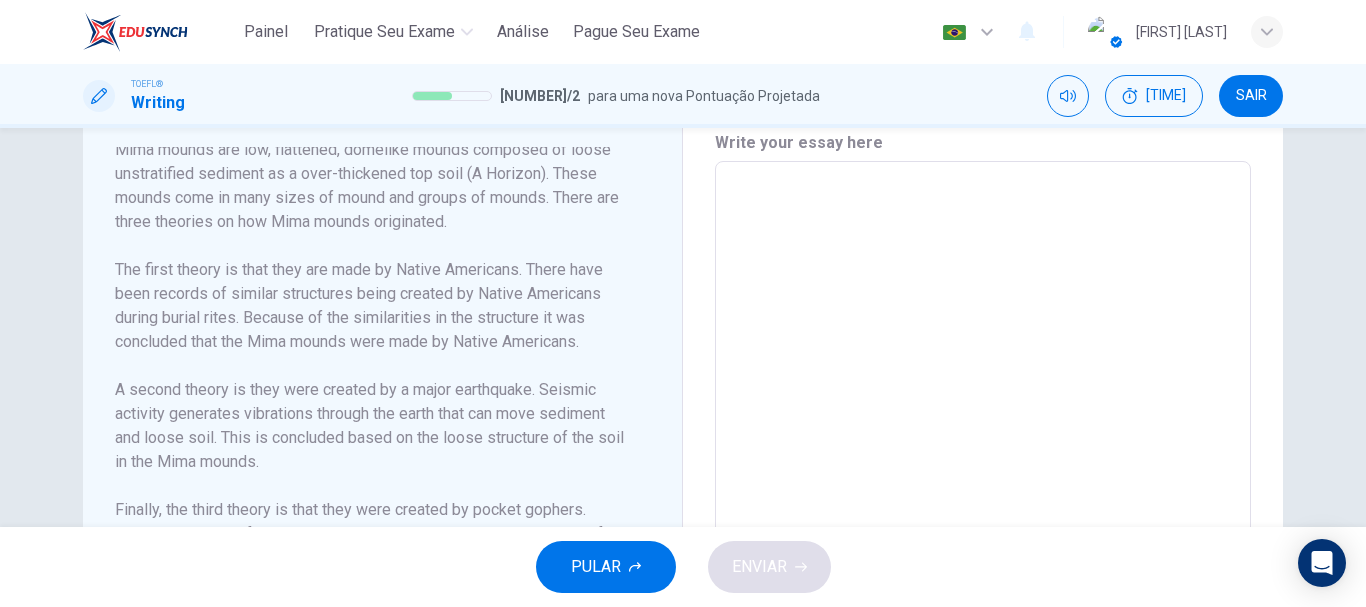 drag, startPoint x: 650, startPoint y: 381, endPoint x: 654, endPoint y: 424, distance: 43.185646 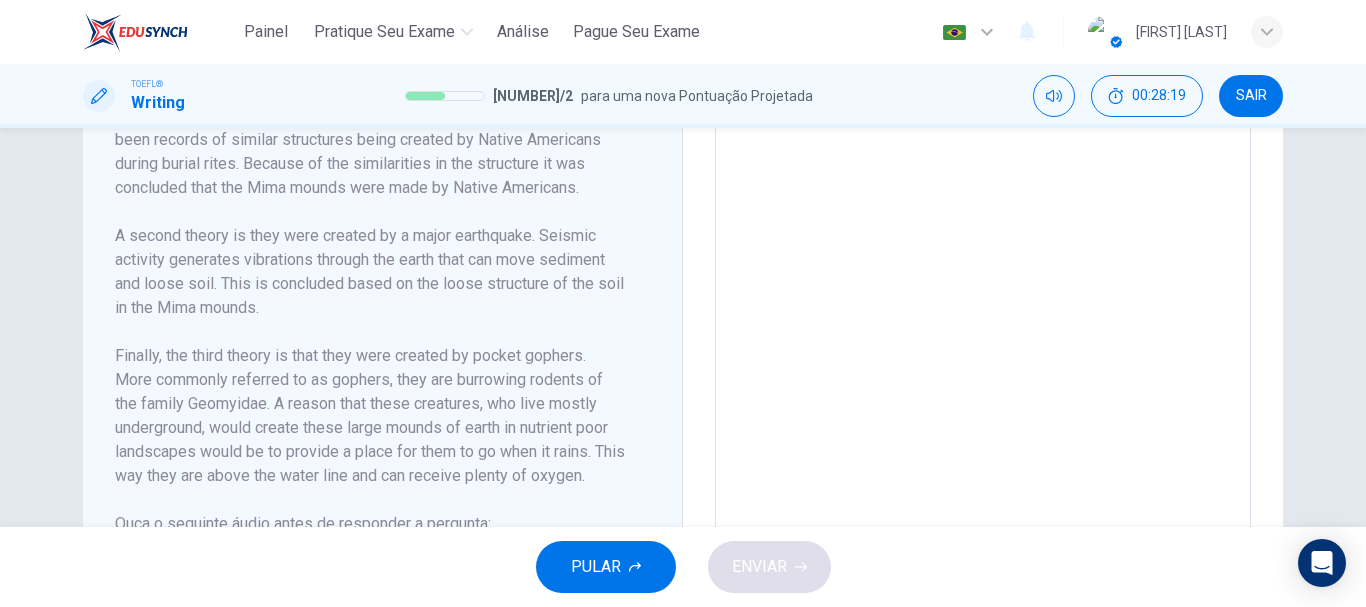 scroll, scrollTop: 646, scrollLeft: 0, axis: vertical 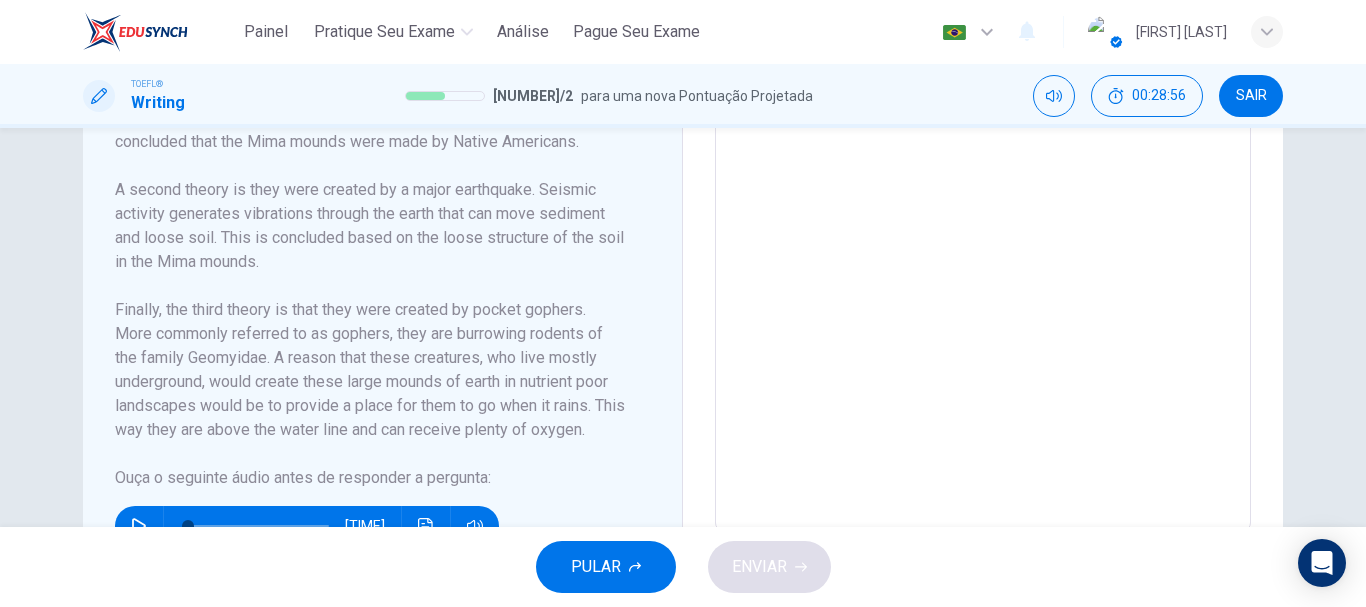 drag, startPoint x: 650, startPoint y: 395, endPoint x: 662, endPoint y: 469, distance: 74.96666 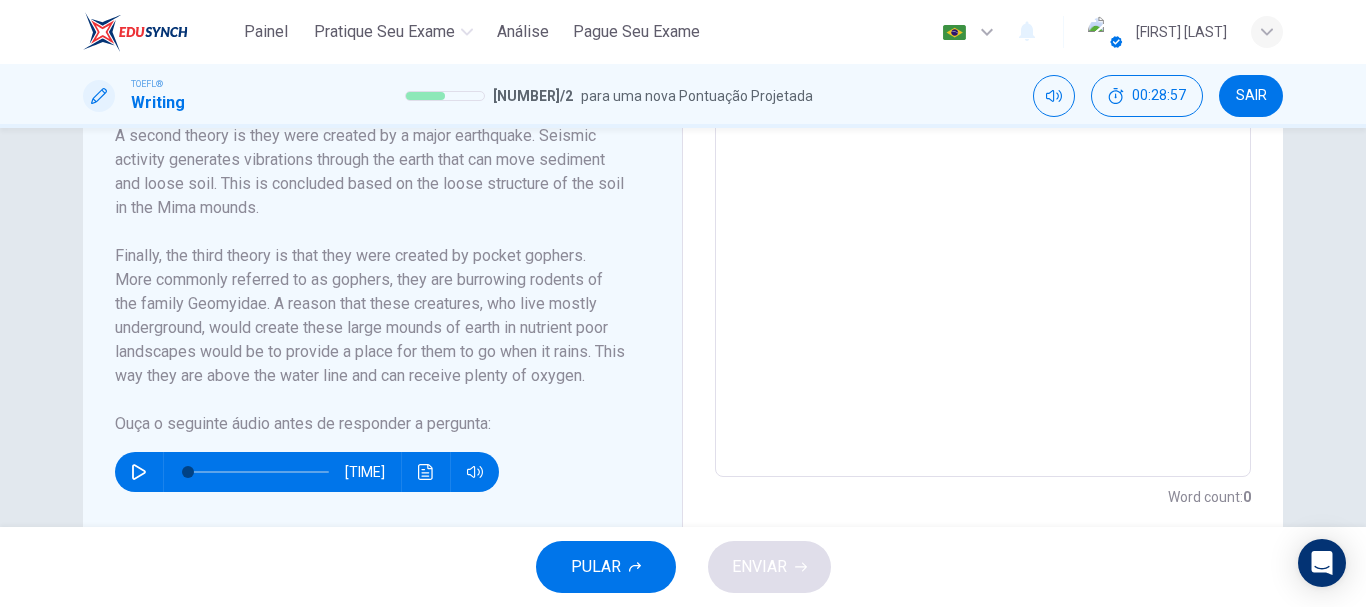 scroll, scrollTop: 746, scrollLeft: 0, axis: vertical 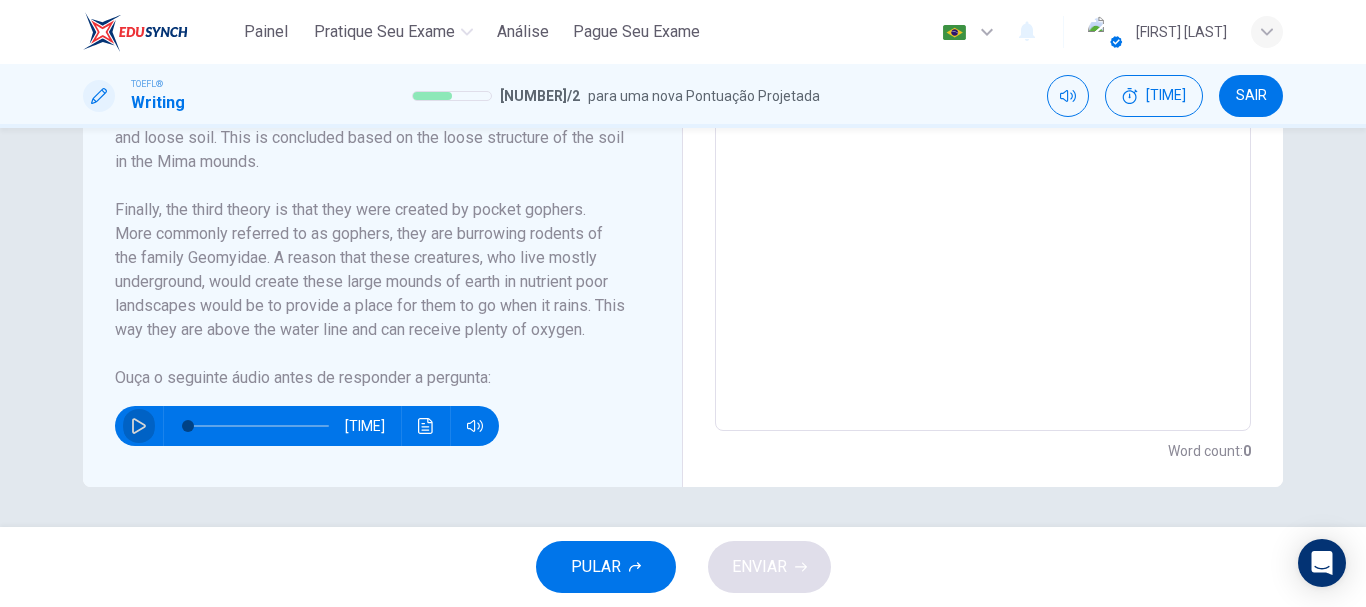 click at bounding box center [139, 426] 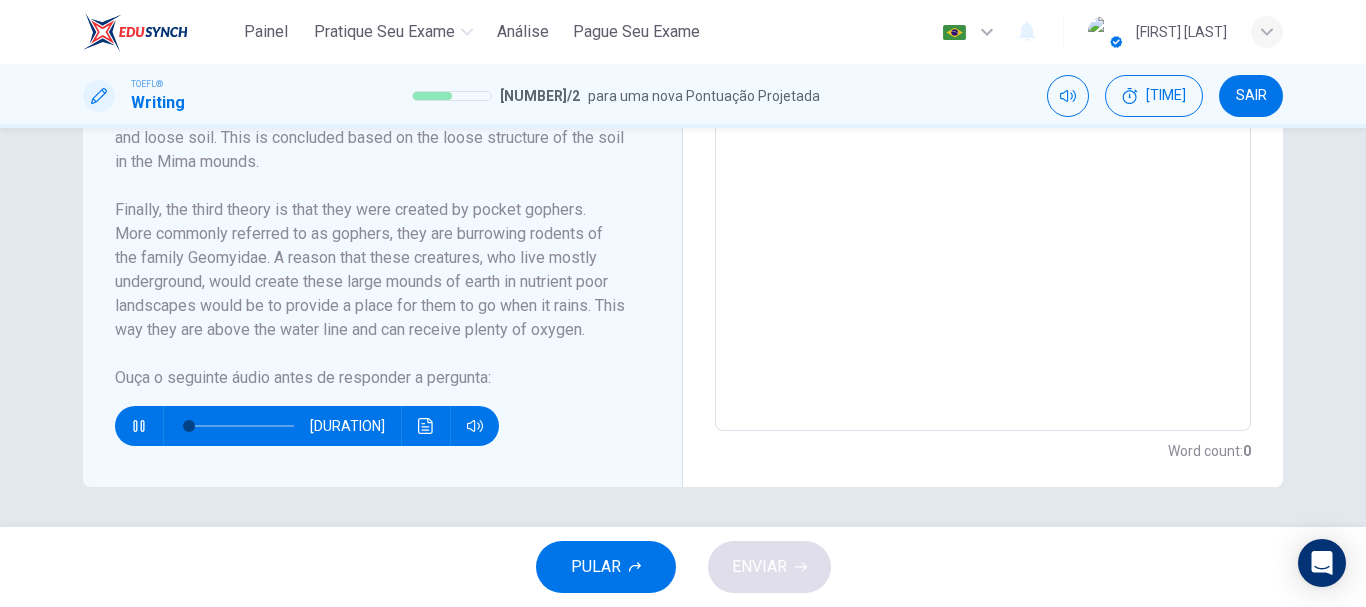 type 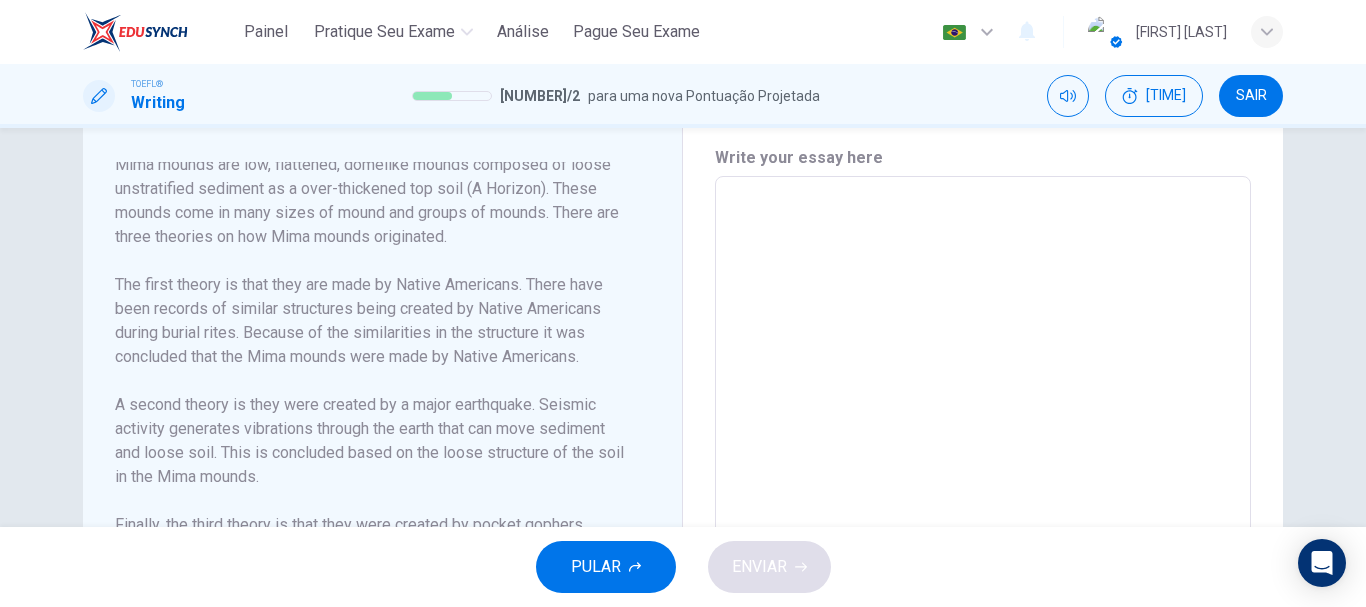 scroll, scrollTop: 379, scrollLeft: 0, axis: vertical 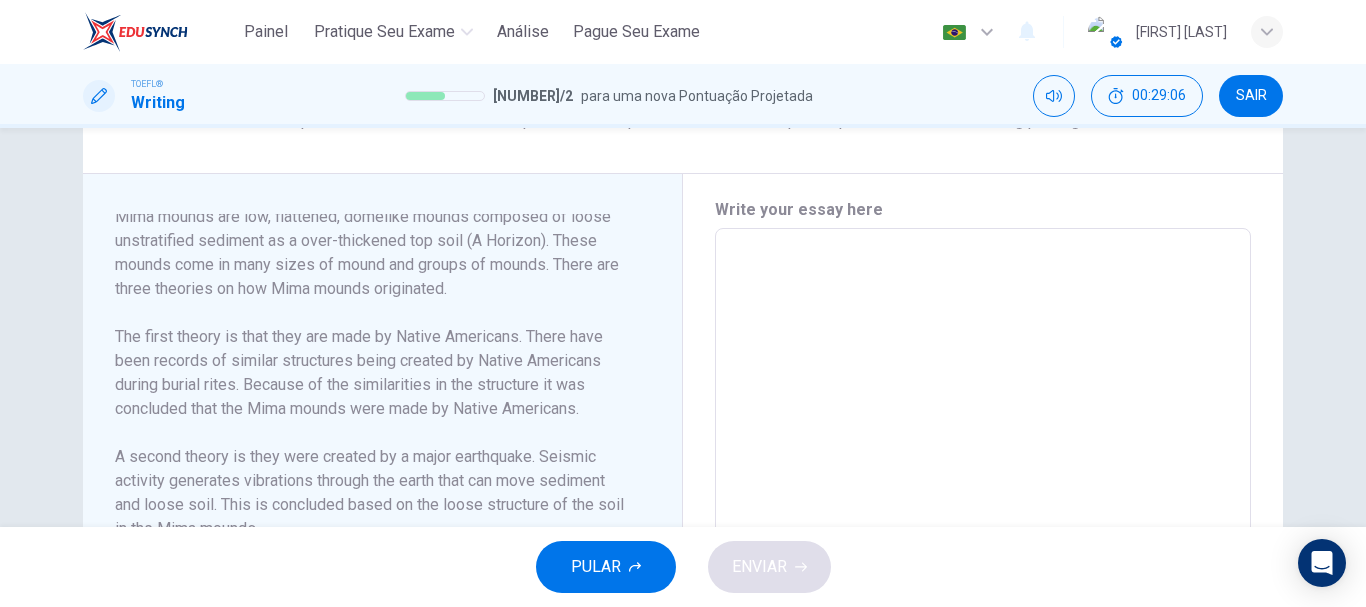 click on "Mima Mounds Mima mounds are low, flattened, domelike mounds composed of loose unstratified sediment as a over-thickened top soil (A Horizon). These mounds come in many sizes of mound and groups of mounds. There are three theories on how Mima mounds originated. The first theory is that they are made by Native Americans. There have been records of similar structures being created by Native Americans during burial rites. Because of the similarities in the structure it was concluded that the Mima mounds were made by Native Americans. A second theory is they were created by a major earthquake. Seismic activity generates vibrations through the earth that can move sediment and loose soil. This is concluded based on the loose structure of the soil in the Mima mounds. Ouça o seguinte áudio antes de responder a pergunta : 01m 22s" at bounding box center (390, 514) 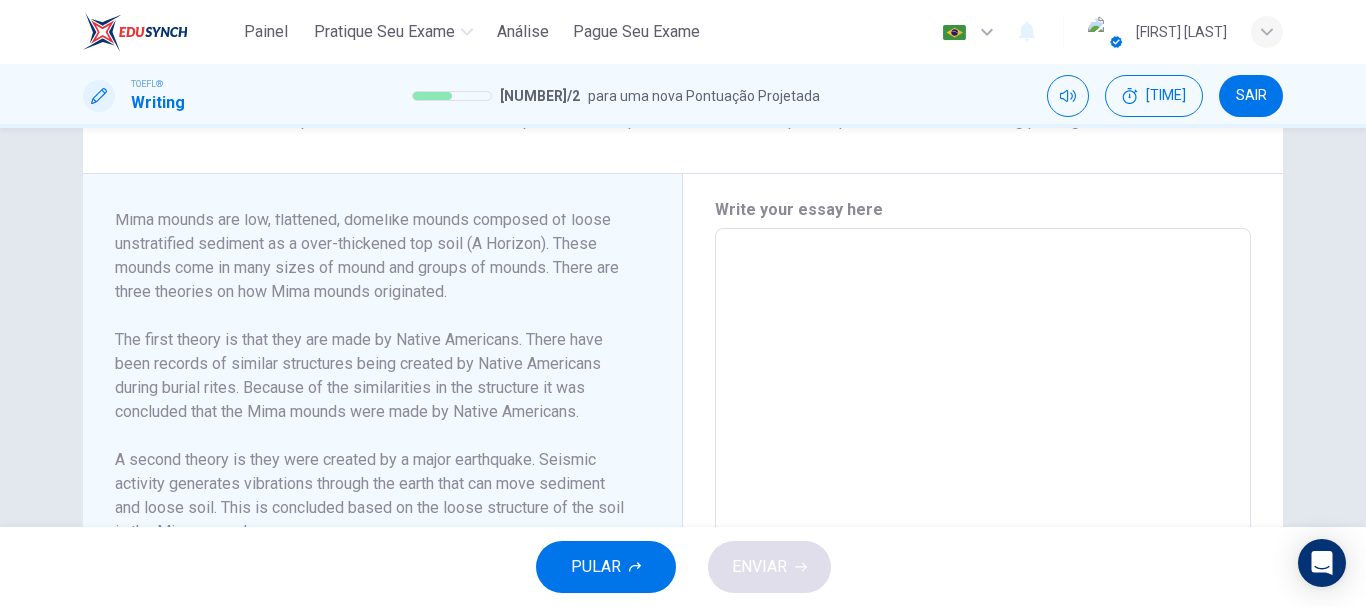 scroll, scrollTop: 0, scrollLeft: 0, axis: both 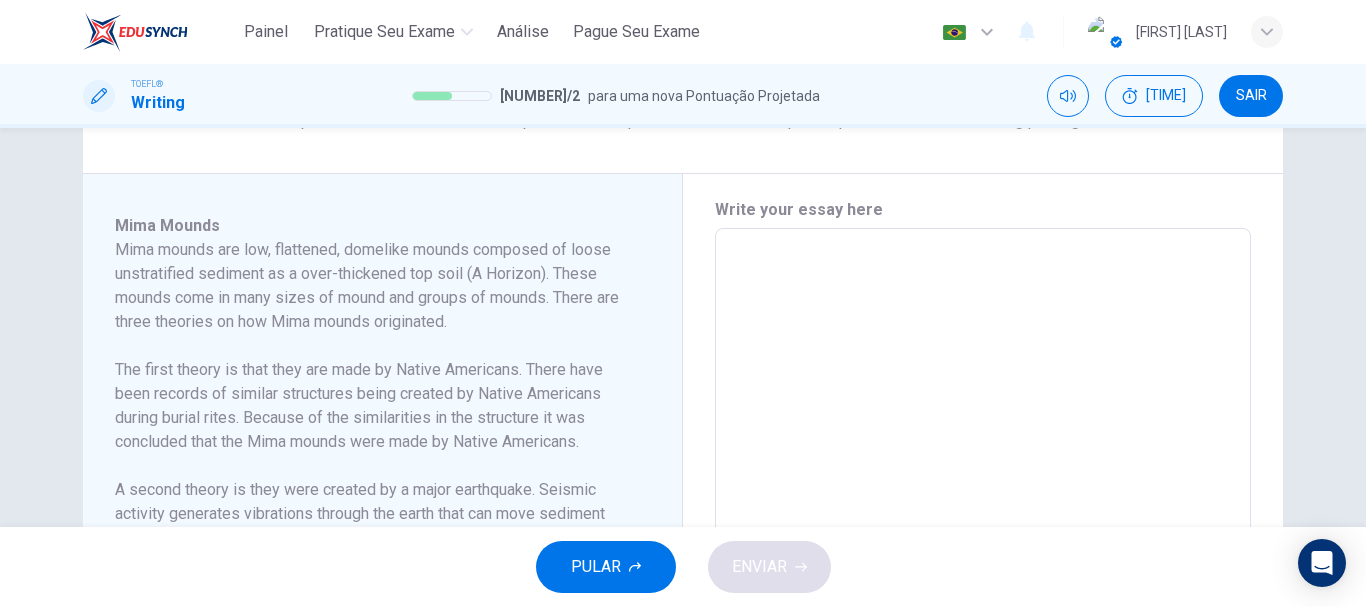click at bounding box center (983, 513) 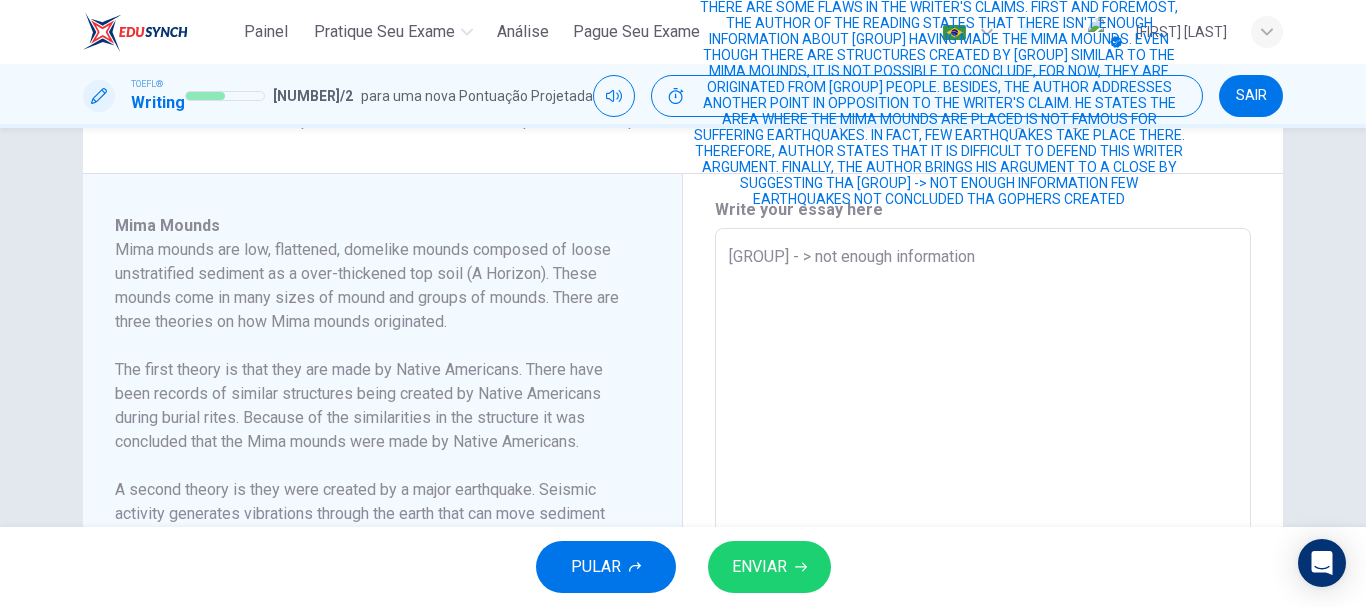 scroll, scrollTop: 57, scrollLeft: 0, axis: vertical 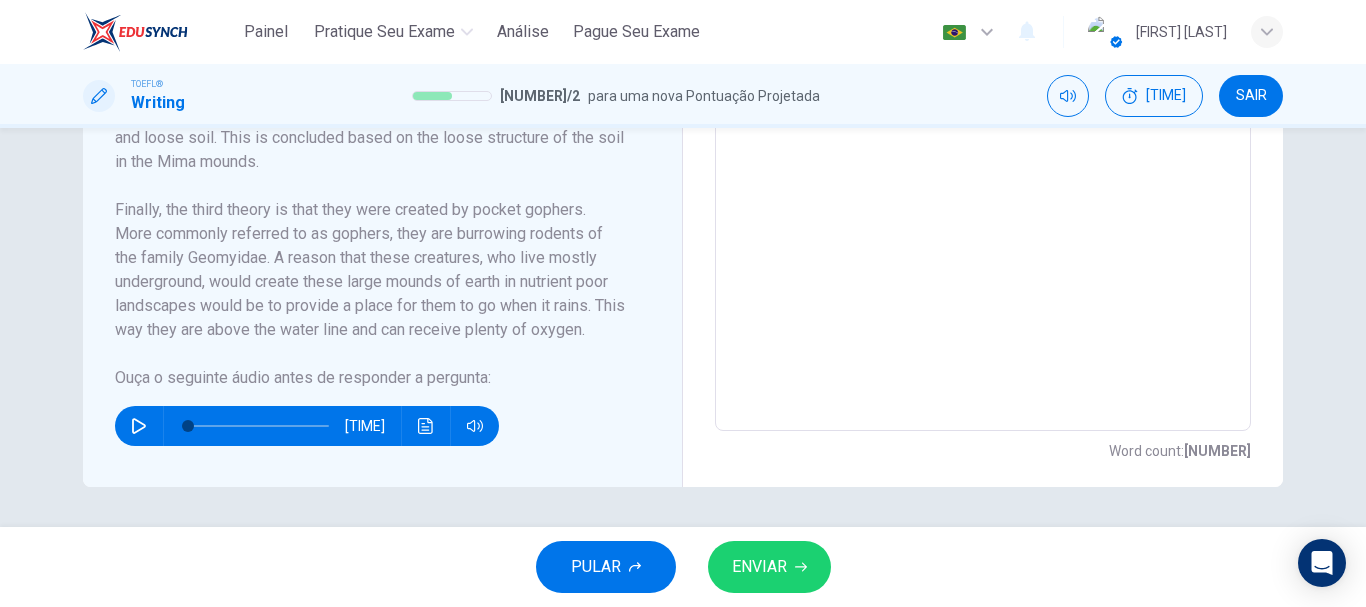 click at bounding box center [258, 426] 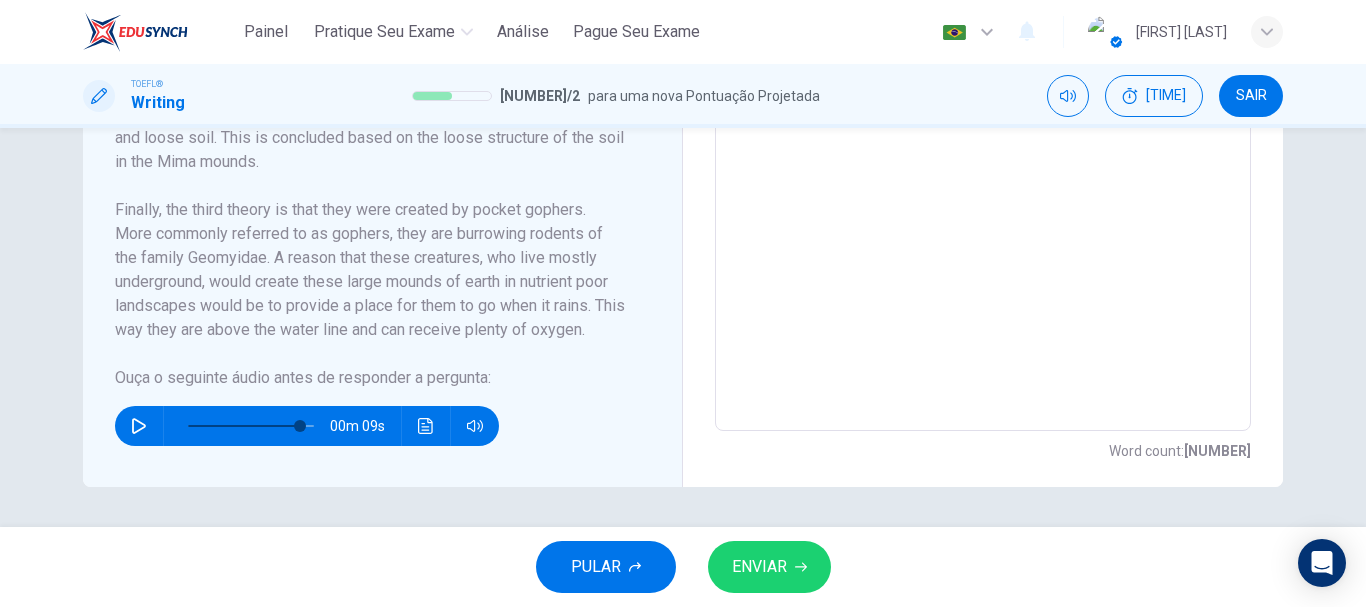 click at bounding box center (139, 426) 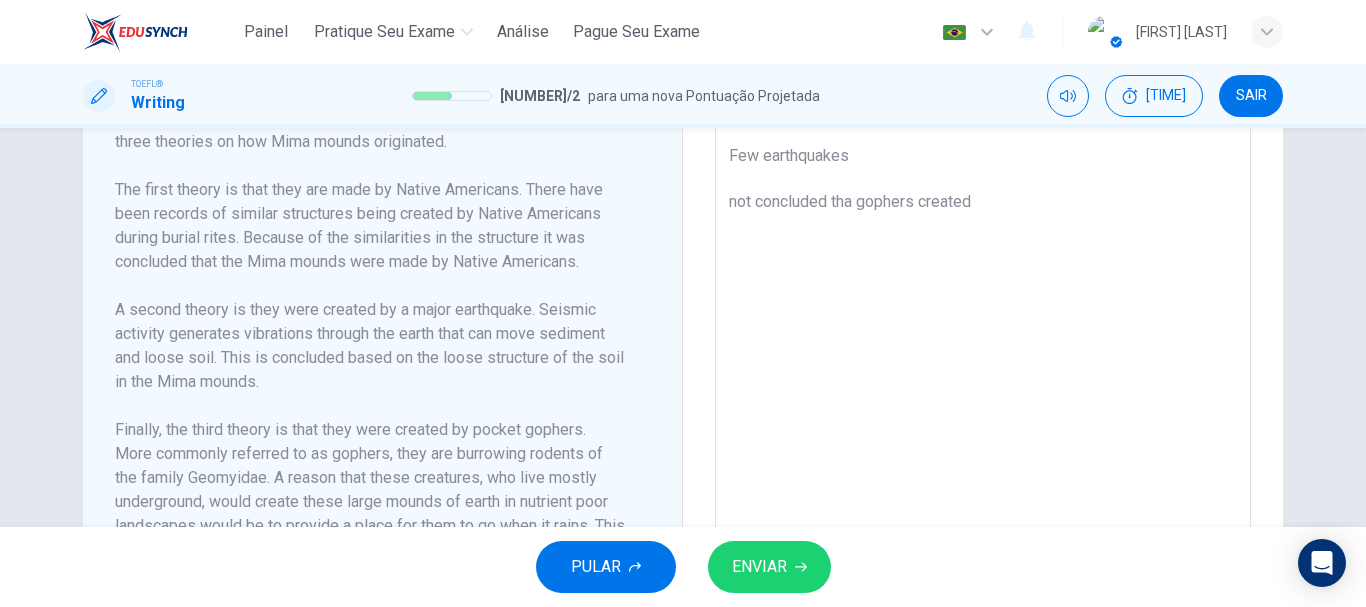 scroll, scrollTop: 449, scrollLeft: 0, axis: vertical 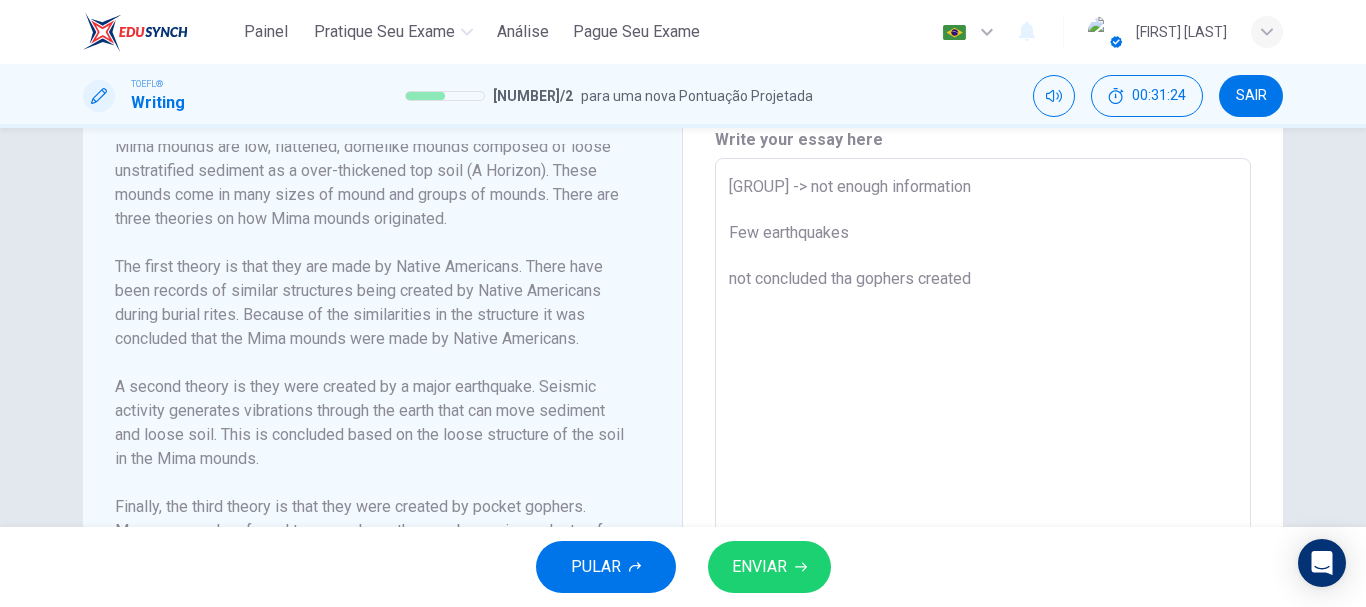 click on "[GROUP] -> not enough information
Few earthquakes
not concluded tha gophers created" at bounding box center [983, 443] 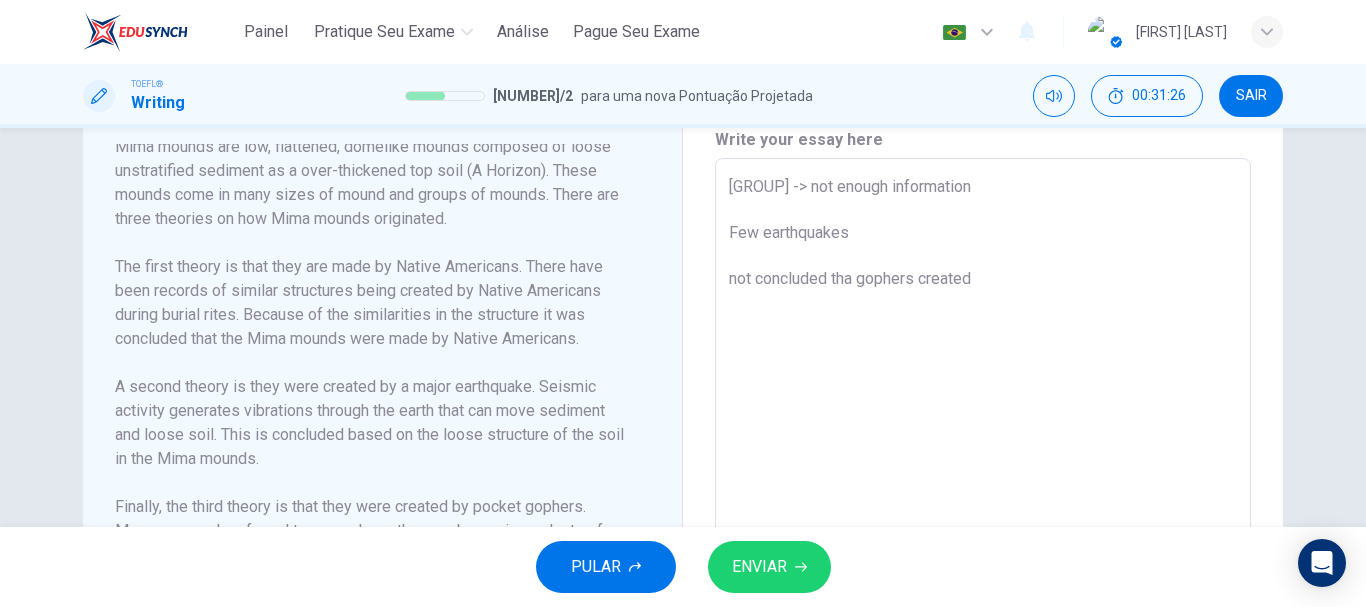 click on "Native americans -> not enough information
Few earthquakes
not concluded tha gophers created x ​" at bounding box center [983, 443] 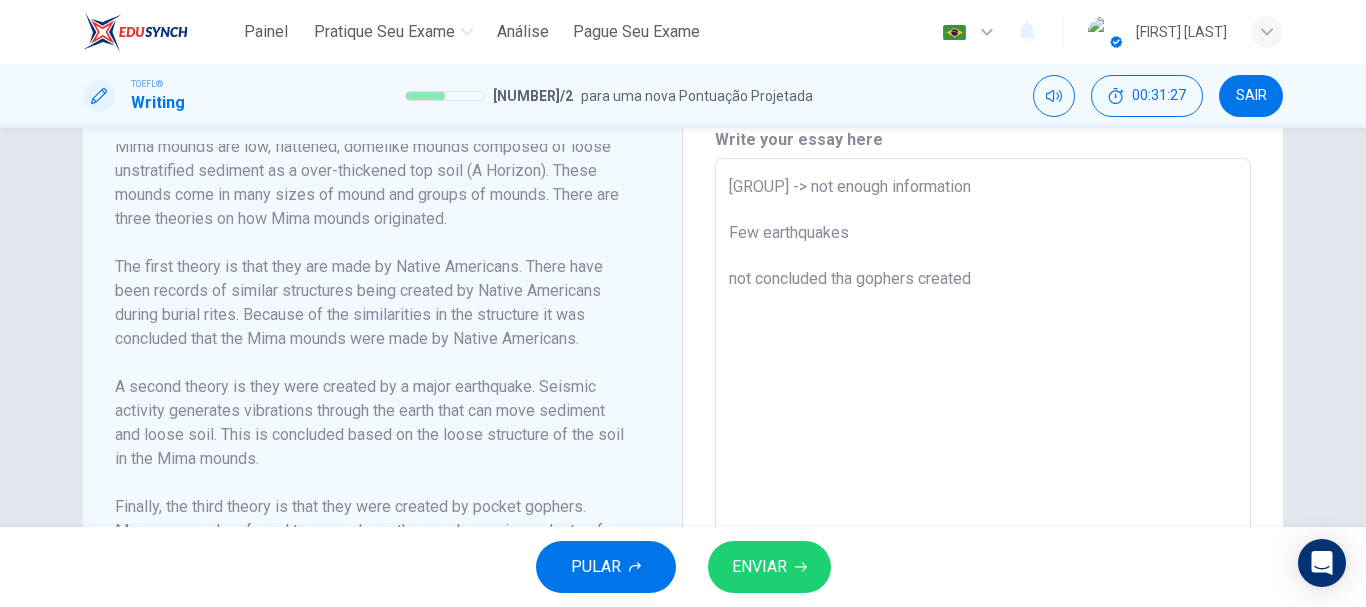click on "Native americans -> not enough information
Few earthquakes
not concluded tha gophers created x ​" at bounding box center (983, 443) 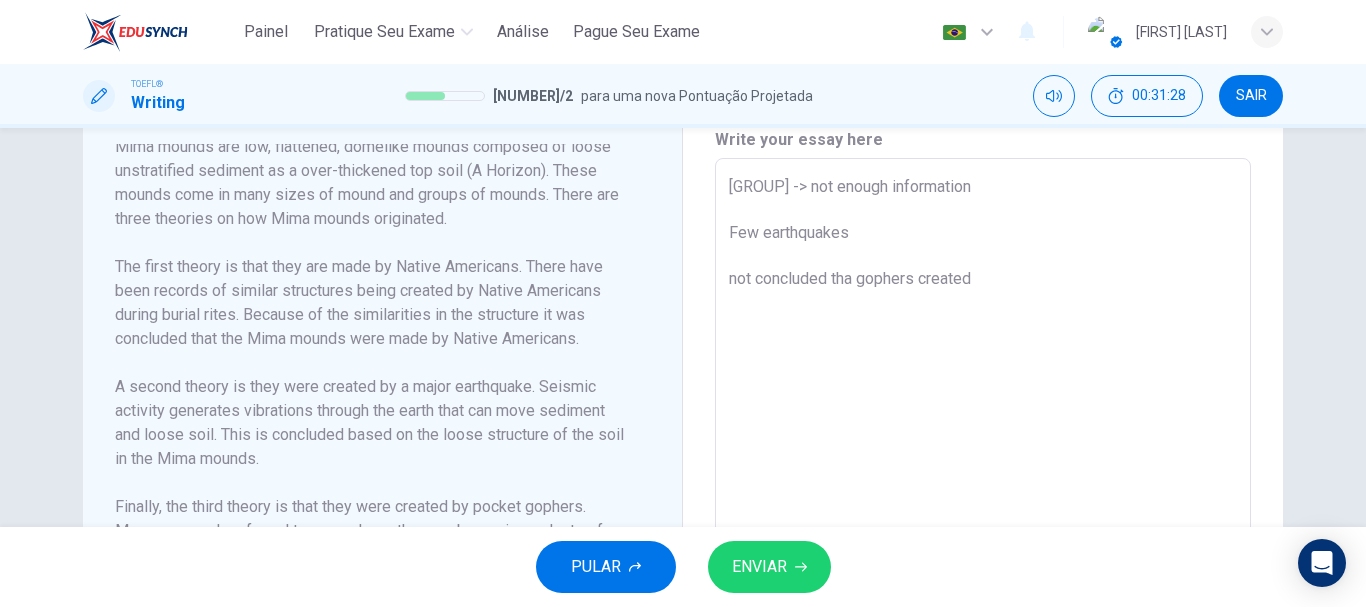 click on "[GROUP] -> not enough information
Few earthquakes
not concluded tha gophers created" at bounding box center (983, 443) 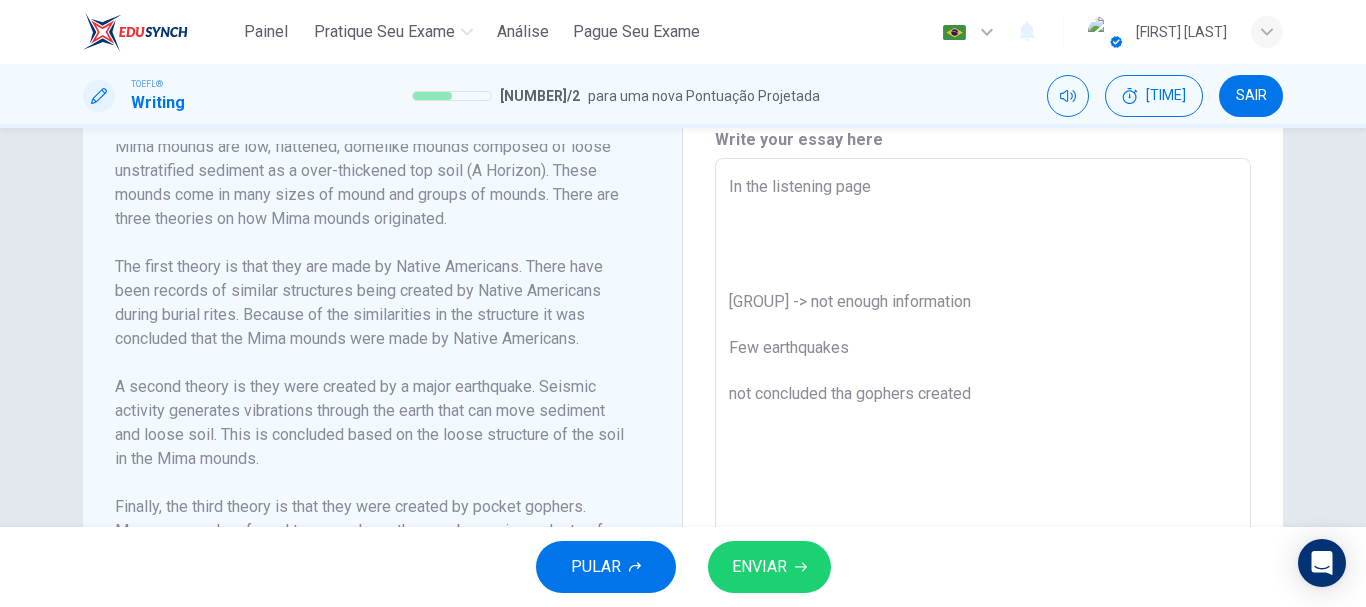 click on "In the listening page
[GROUP] -> not enough information
Few earthquakes
not concluded tha gophers created" at bounding box center [983, 443] 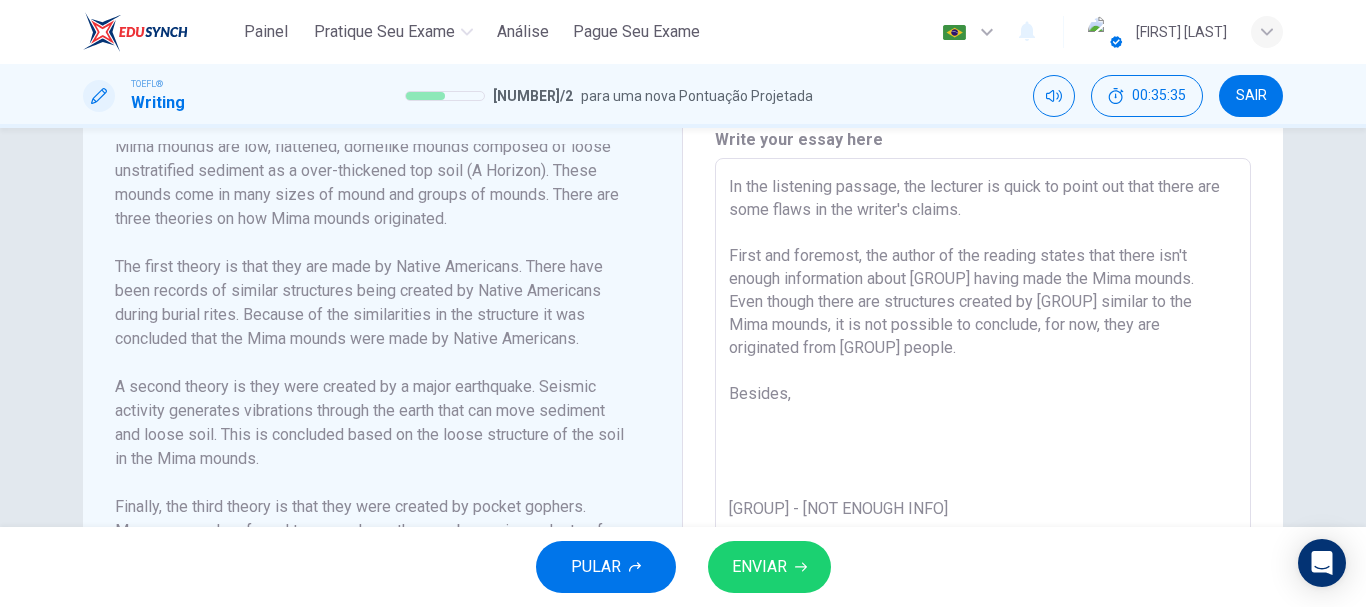 scroll, scrollTop: 549, scrollLeft: 0, axis: vertical 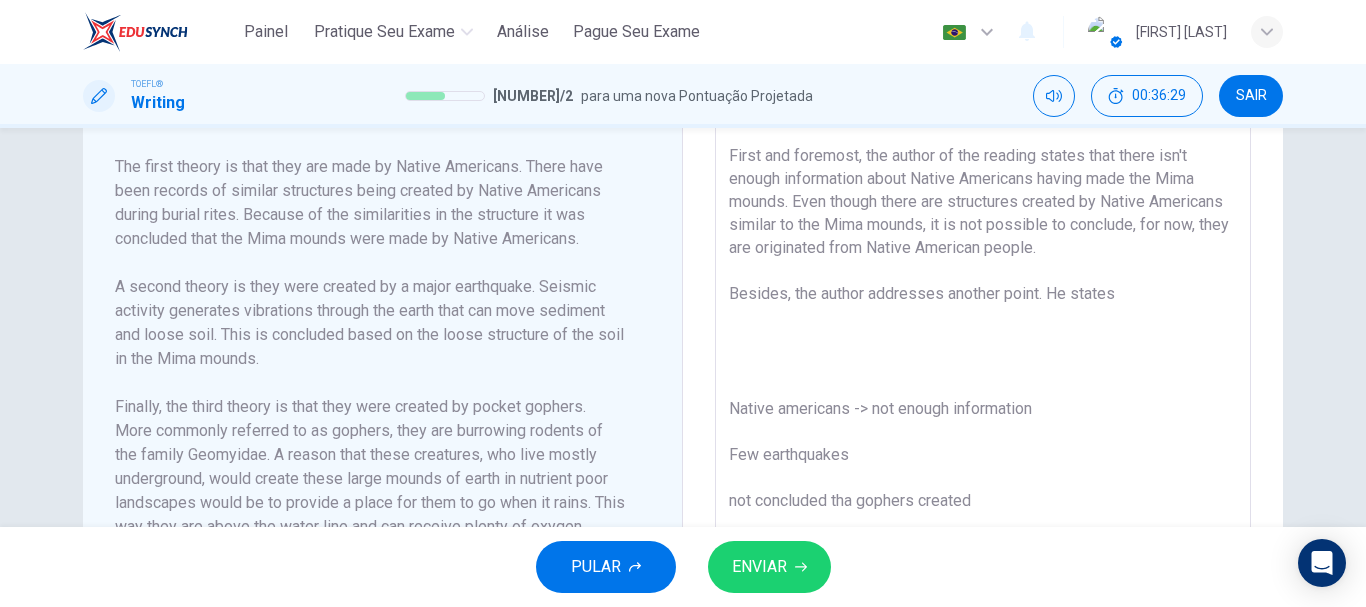 click on "In the listening passage, the lecturer is quick to point out that there are some flaws in the writer's claims.
First and foremost, the author of the reading states that there isn't enough information about Native Americans having made the Mima mounds. Even though there are structures created by Native Americans similar to the Mima mounds, it is not possible to conclude, for now, they are originated from Native American people.
Besides, the author addresses another point. He states
Native americans -> not enough information
Few earthquakes
not concluded tha gophers created" at bounding box center (983, 343) 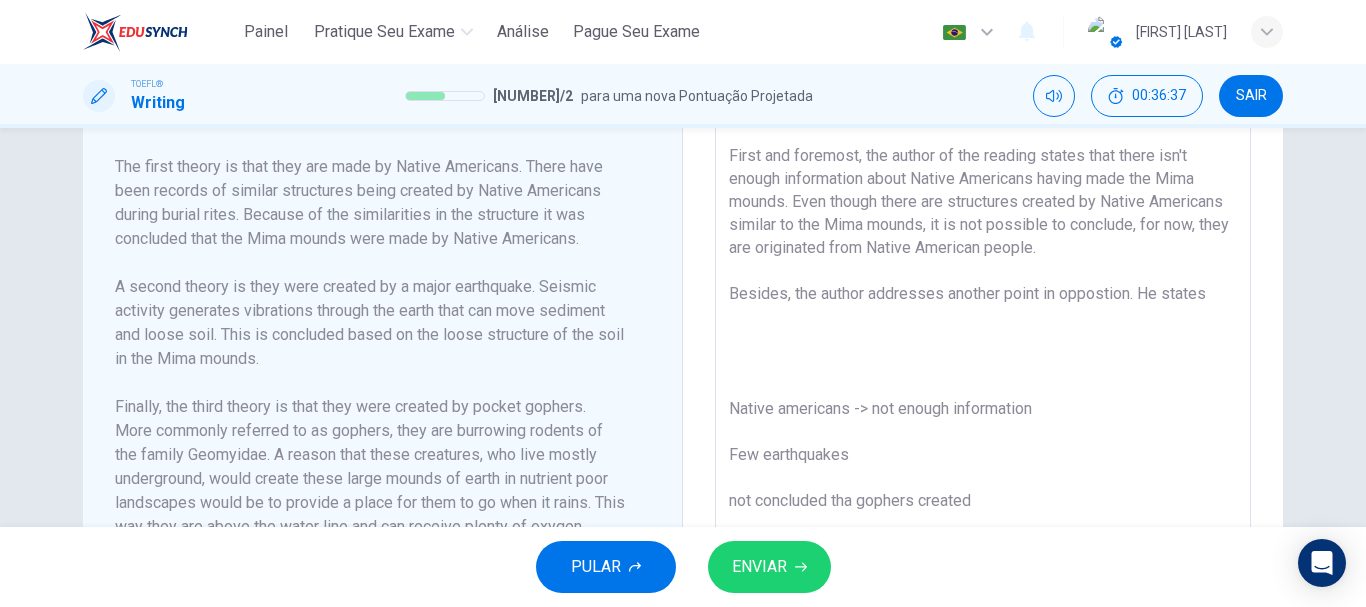 click on "In the listening passage, the lecturer is quick to point out that there are some flaws in the writer's claims.
First and foremost, the author of the reading states that there isn't enough information about Native Americans having made the Mima mounds. Even though there are structures created by Native Americans similar to the Mima mounds, it is not possible to conclude, for now, they are originated from Native American people.
Besides, the author addresses another point in oppostion. He states
Native americans -> not enough information
Few earthquakes
not concluded tha gophers created" at bounding box center (983, 343) 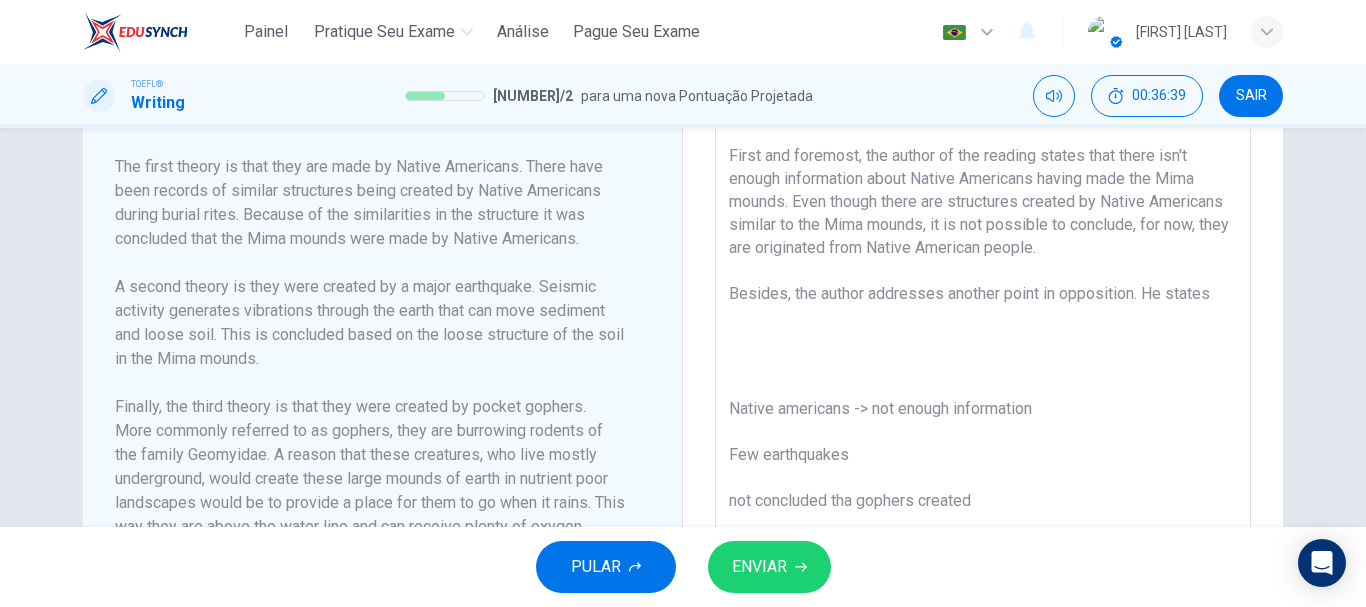 click on "In the listening passage, the lecturer is quick to point out that there are some flaws in the writer's claims.
First and foremost, the author of the reading states that there isn't enough information about Native Americans having made the Mima mounds. Even though there are structures created by Native Americans similar to the Mima mounds, it is not possible to conclude, for now, they are originated from Native American people.
Besides, the author addresses another point in opposition. He states
Native americans -> not enough information
Few earthquakes
not concluded tha gophers created" at bounding box center (983, 343) 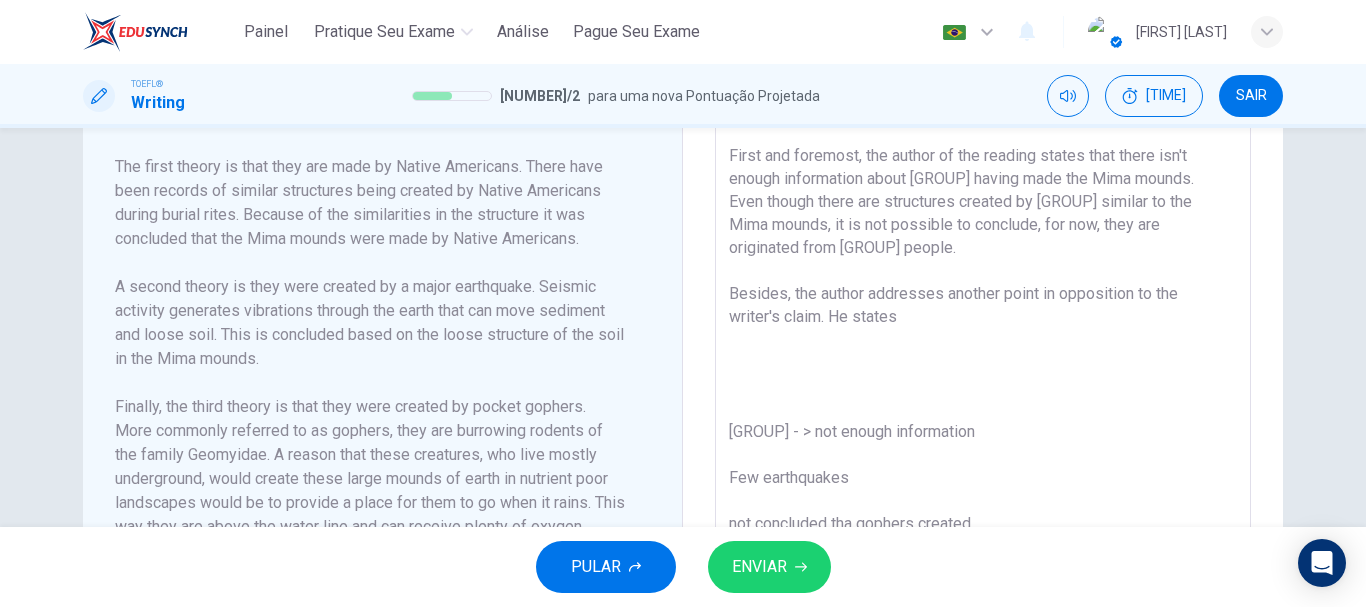 click on "In the listening passage, the lecturer is quick to point out that there are some flaws in the writer's claims.
First and foremost, the author of the reading states that there isn't enough information about [GROUP] having made the Mima mounds. Even though there are structures created by [GROUP] similar to the Mima mounds, it is not possible to conclude, for now, they are originated from [GROUP] people.
Besides, the author addresses another point in opposition to the writer's claim. He states
[GROUP] - > not enough information
Few earthquakes
not concluded tha gophers created" at bounding box center [983, 343] 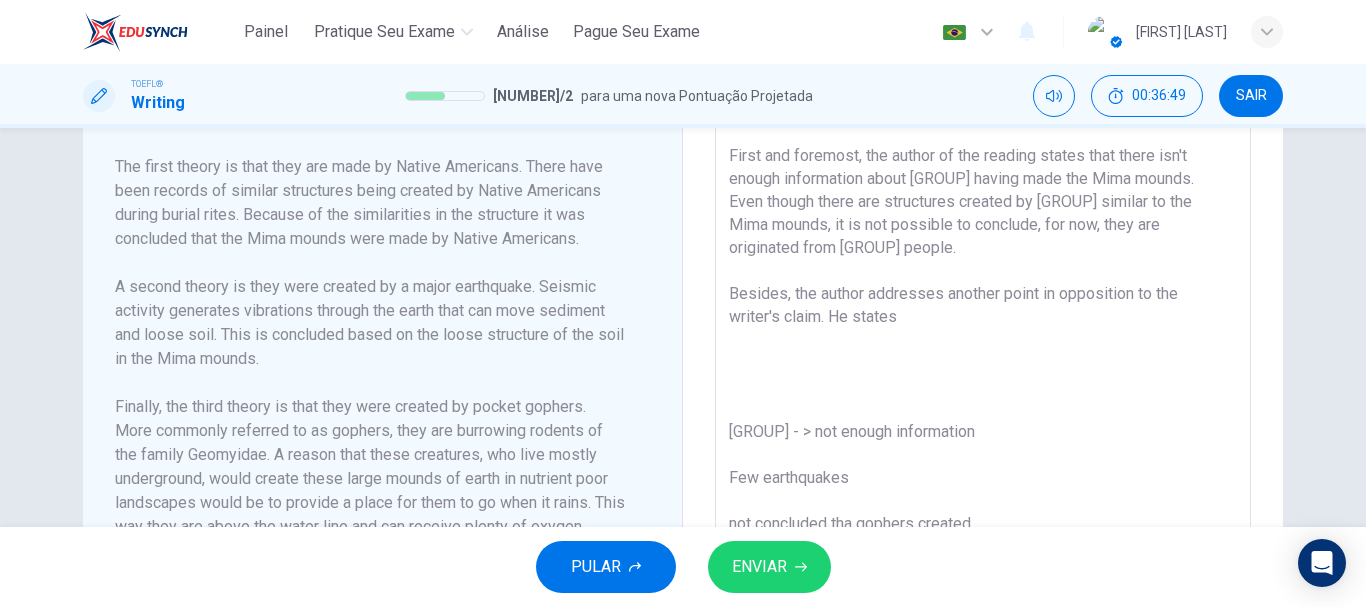 click on "In the listening passage, the lecturer is quick to point out that there are some flaws in the writer's claims.
First and foremost, the author of the reading states that there isn't enough information about [GROUP] having made the Mima mounds. Even though there are structures created by [GROUP] similar to the Mima mounds, it is not possible to conclude, for now, they are originated from [GROUP] people.
Besides, the author addresses another point in opposition to the writer's claim. He states
[GROUP] - > not enough information
Few earthquakes
not concluded tha gophers created" at bounding box center (983, 343) 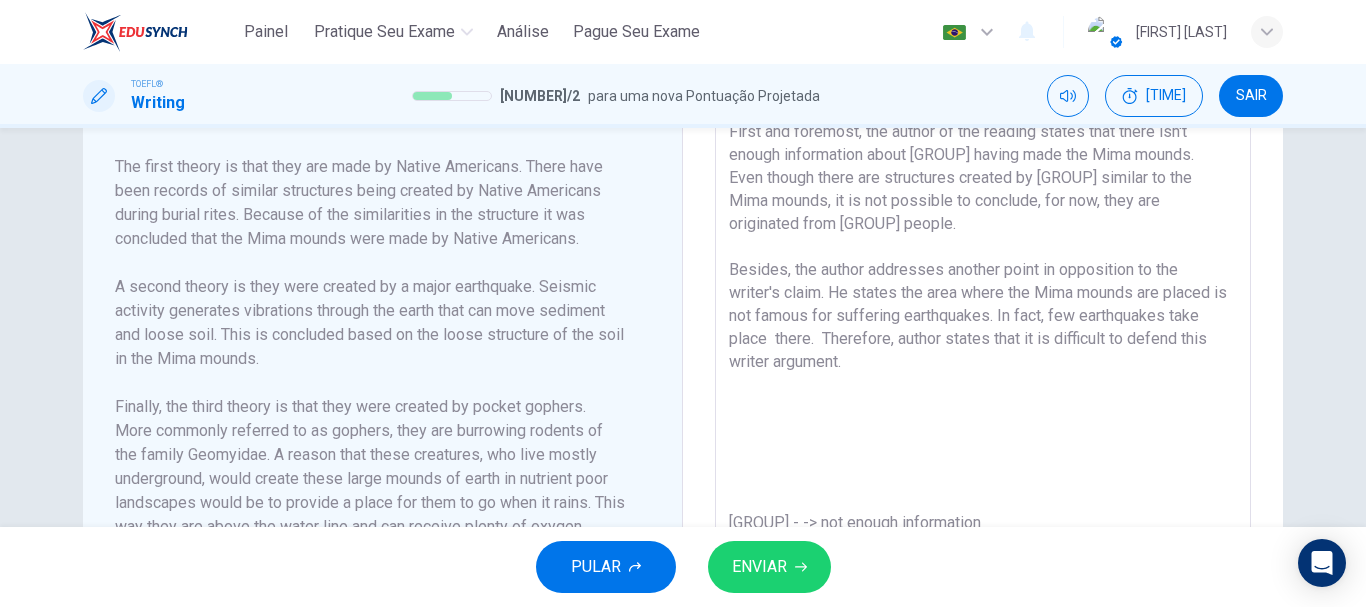 scroll, scrollTop: 38, scrollLeft: 0, axis: vertical 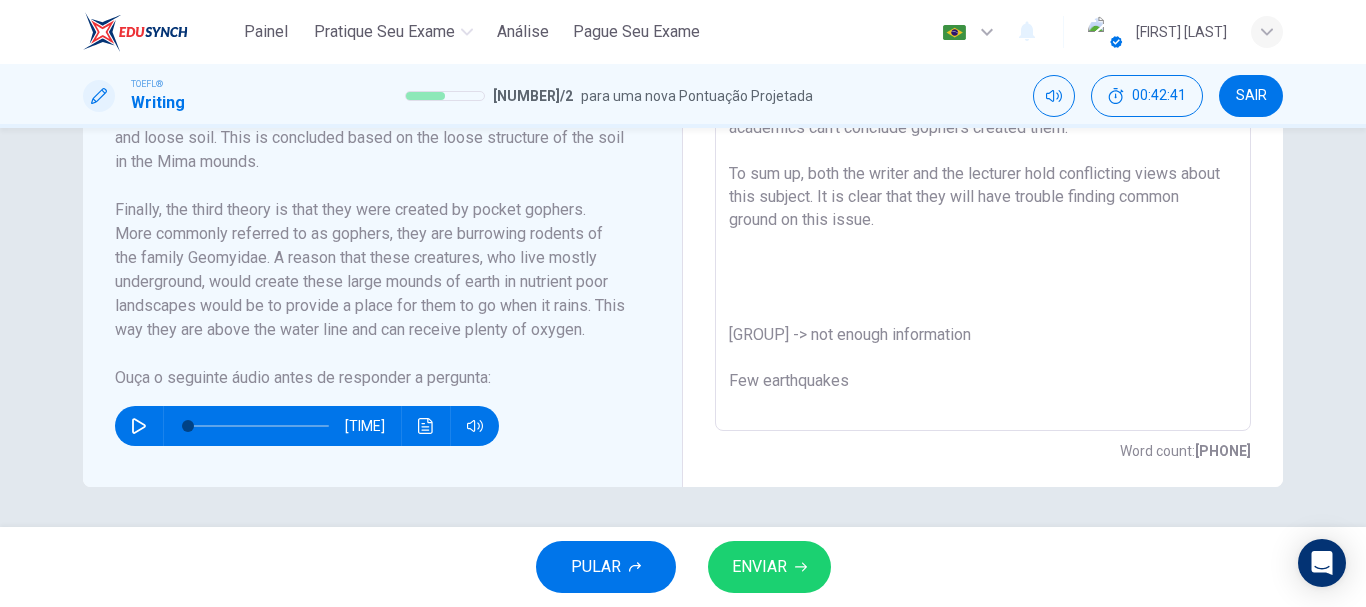drag, startPoint x: 878, startPoint y: 386, endPoint x: 715, endPoint y: 333, distance: 171.40012 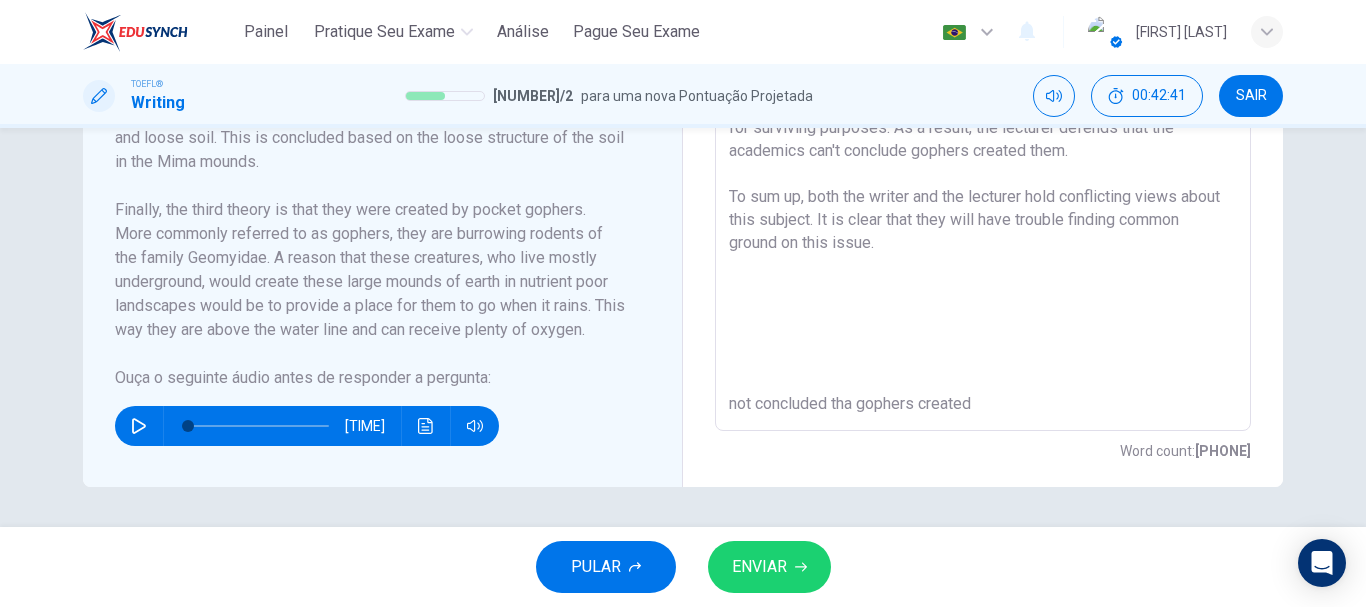 scroll, scrollTop: 176, scrollLeft: 0, axis: vertical 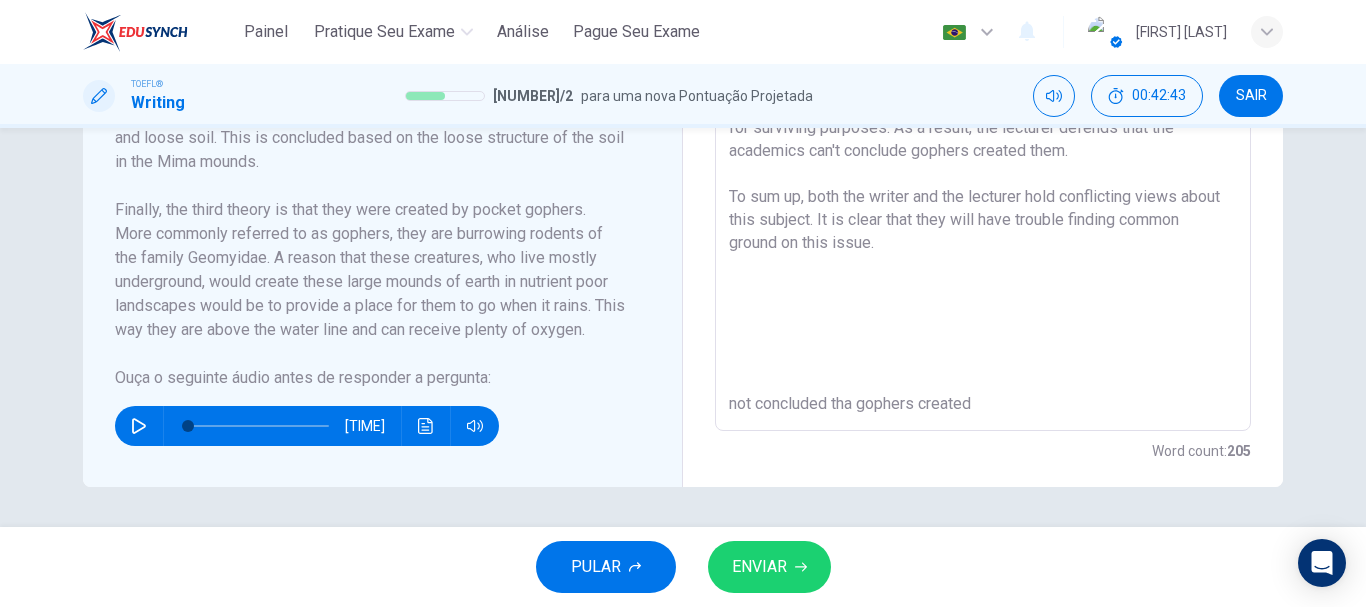 drag, startPoint x: 989, startPoint y: 393, endPoint x: 653, endPoint y: 415, distance: 336.71948 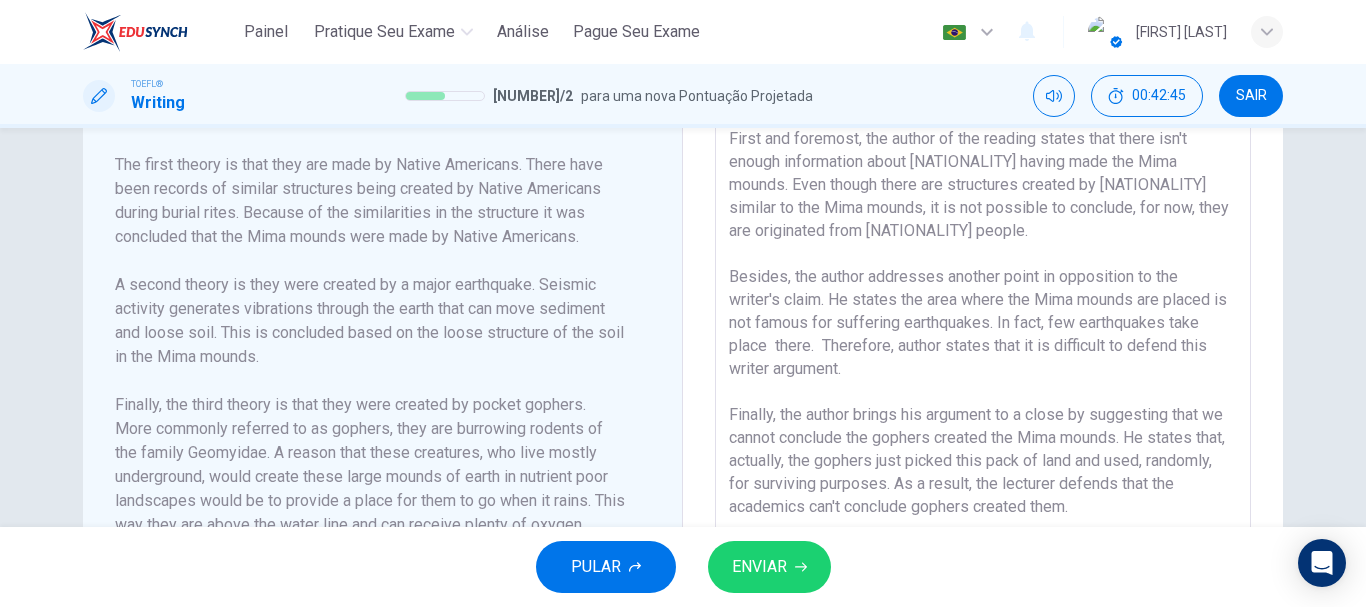 scroll, scrollTop: 546, scrollLeft: 0, axis: vertical 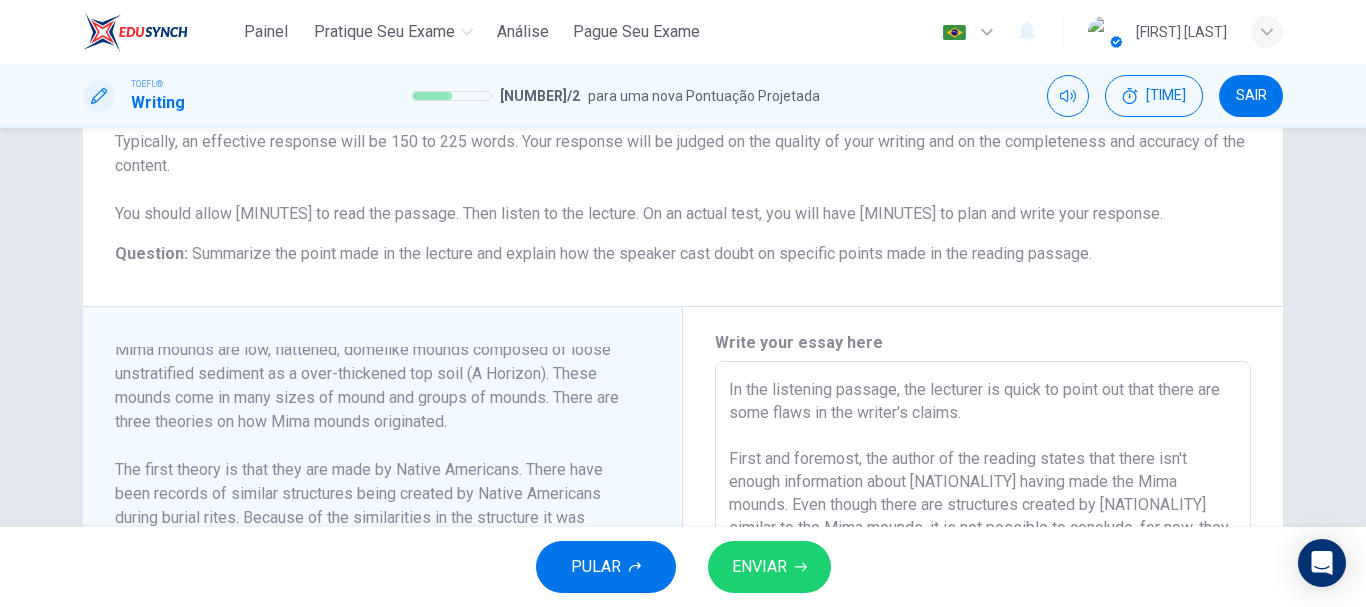 type on "In the listening passage, the lecturer is quick to point out that there are some flaws in the writer's claims.
First and foremost, the author of the reading states that there isn't enough information about [NATIONALITY] having made the Mima mounds. Even though there are structures created by [NATIONALITY] similar to the Mima mounds, it is not possible to conclude, for now, they are originated from [NATIONALITY] people.
Besides, the author addresses another point in opposition to the writer's claim. He states the area where the Mima mounds are placed is not famous for suffering earthquakes. In fact, few earthquakes take place  there.  Therefore, author states that it is difficult to defend this writer argument.
Finally, the author brings his argument to a close by suggesting that we cannot conclude the gophers created the Mima mounds. He states that, actually, the gophers just picked this pack of land and used, randomly, for surviving purposes. As a result, the lecturer defends that the academics..." 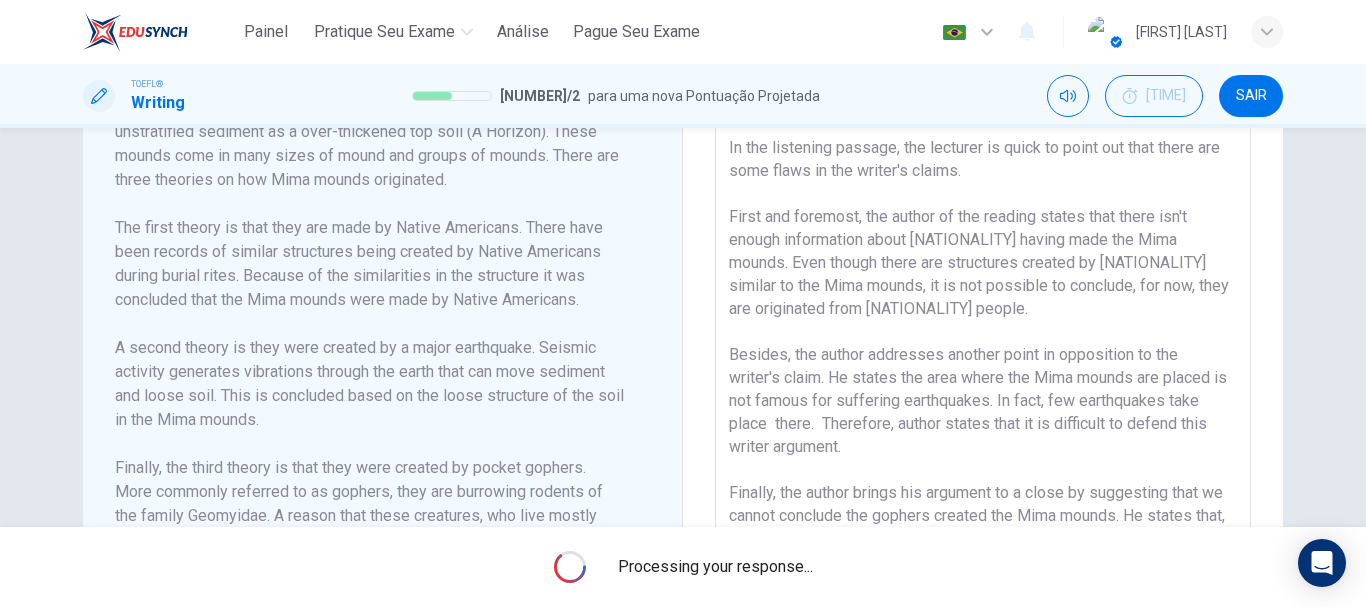 scroll, scrollTop: 509, scrollLeft: 0, axis: vertical 